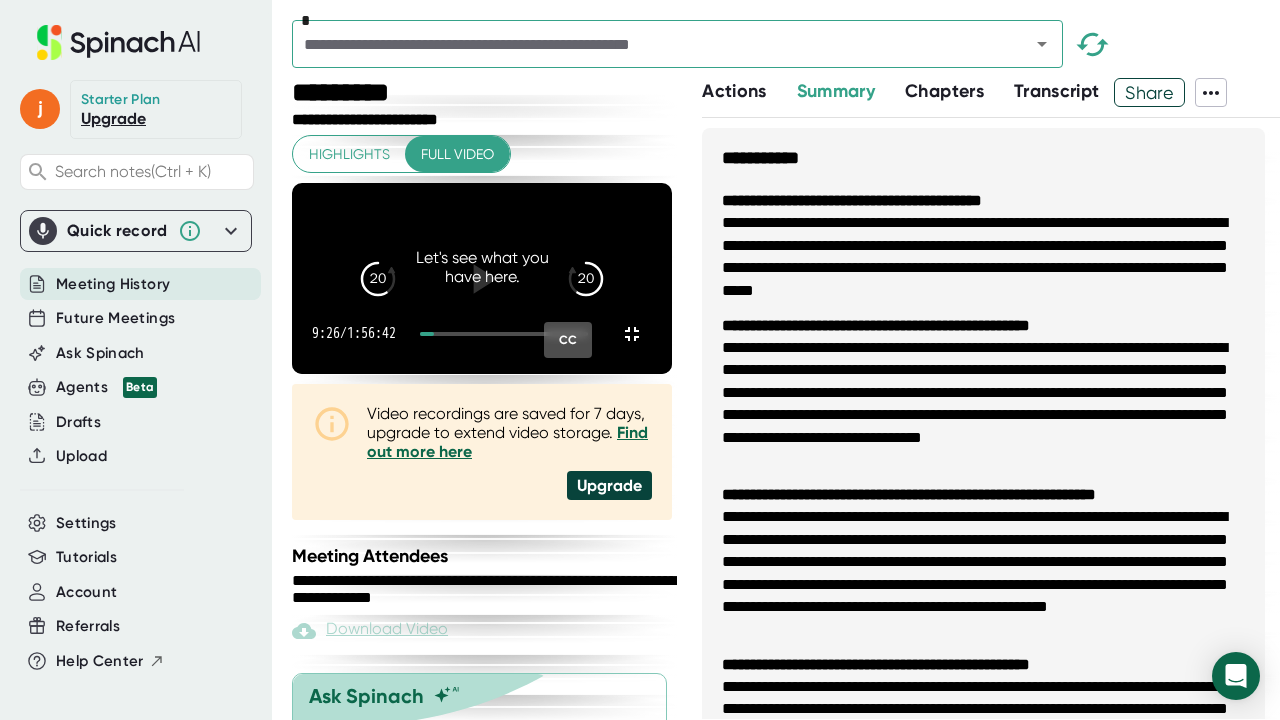 click 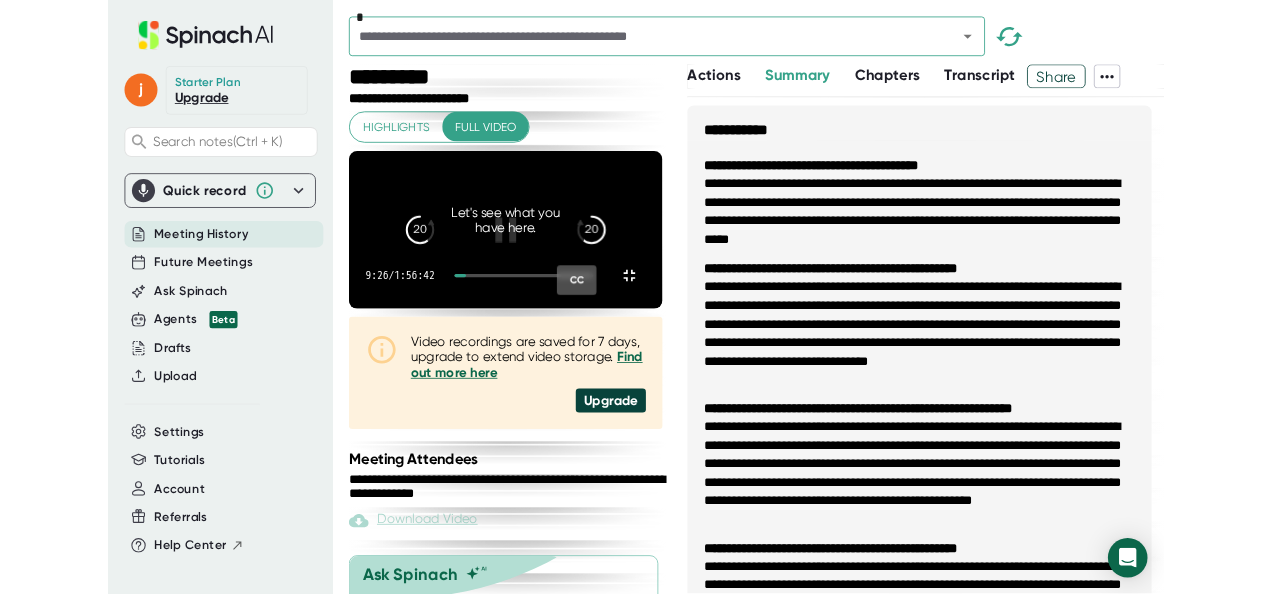 scroll, scrollTop: 0, scrollLeft: 0, axis: both 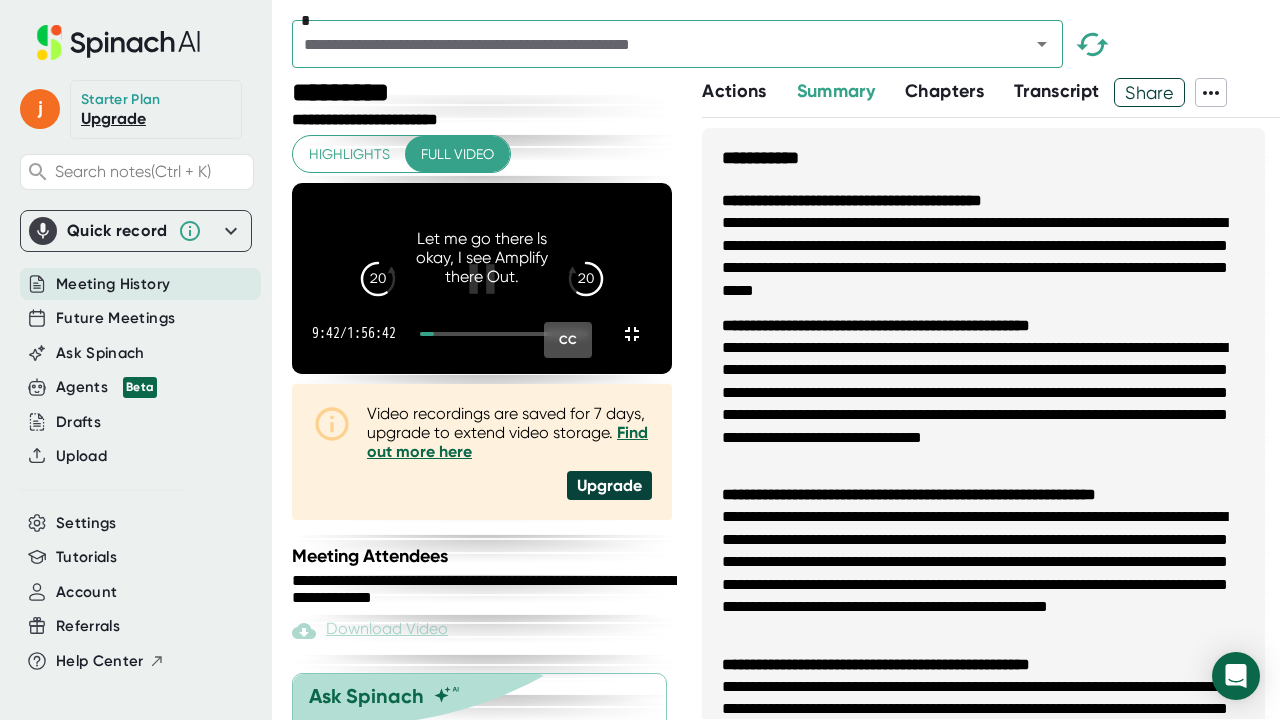 click 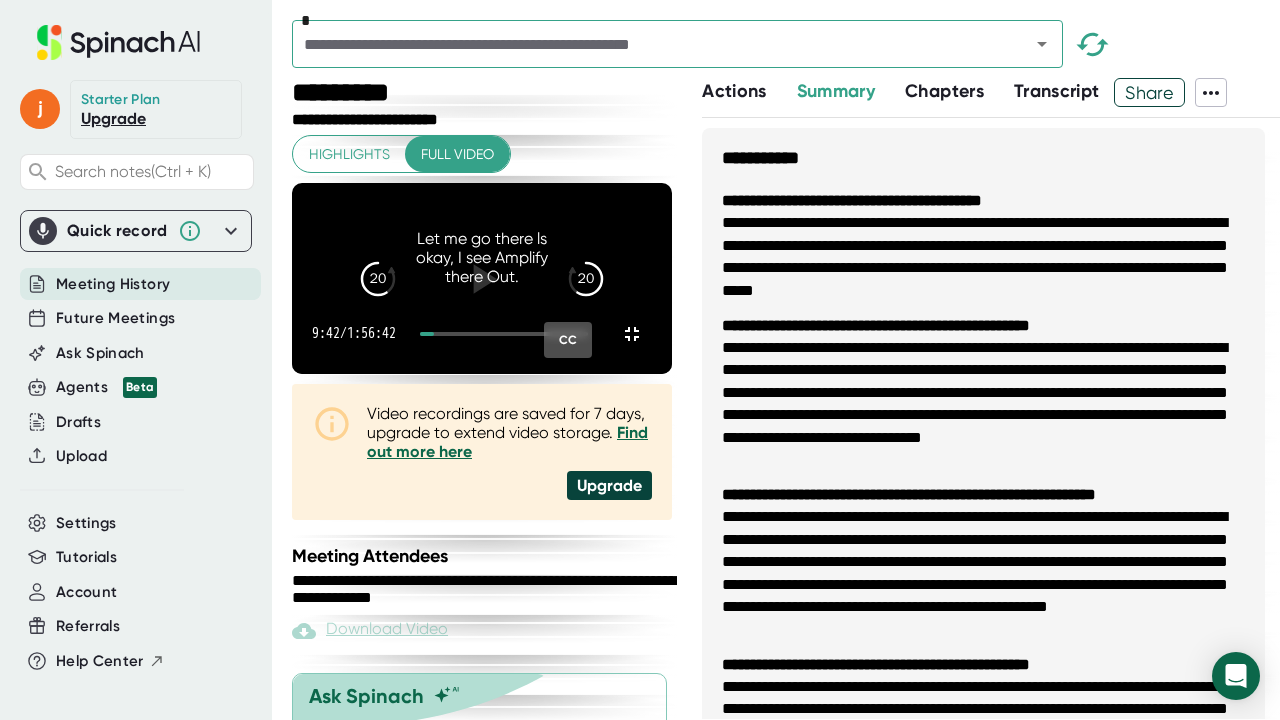 click 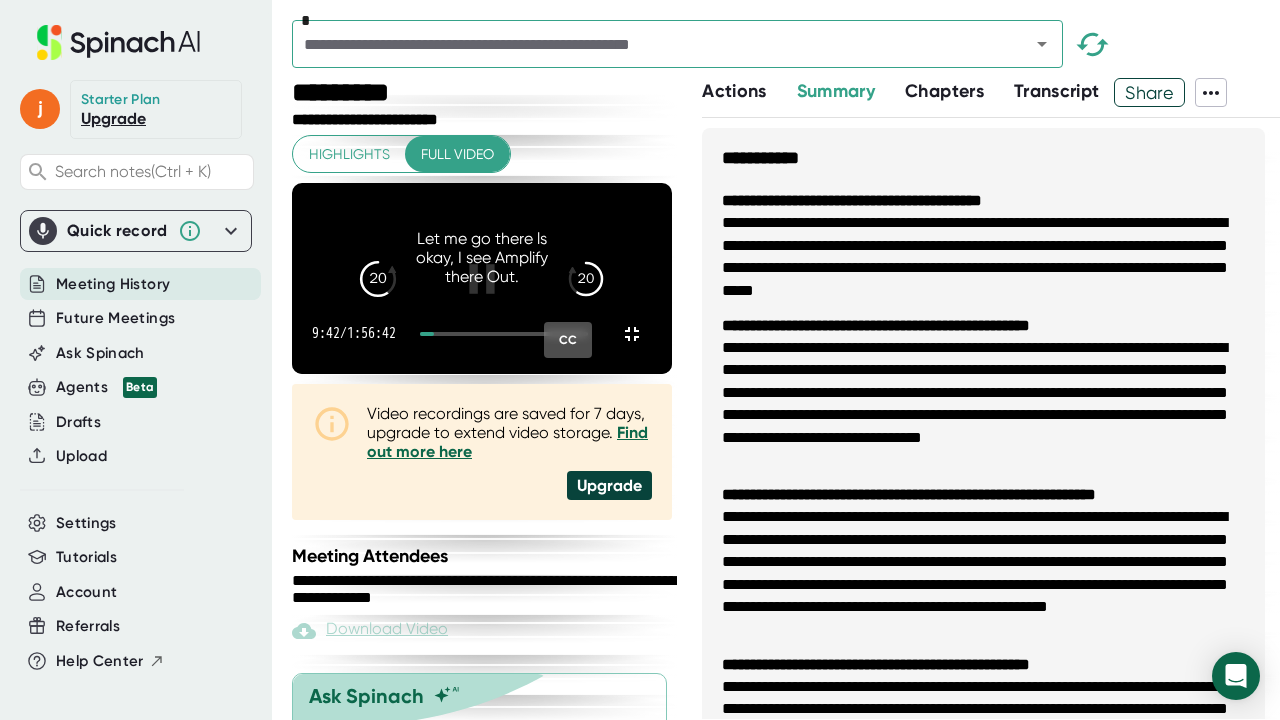 click on "20" 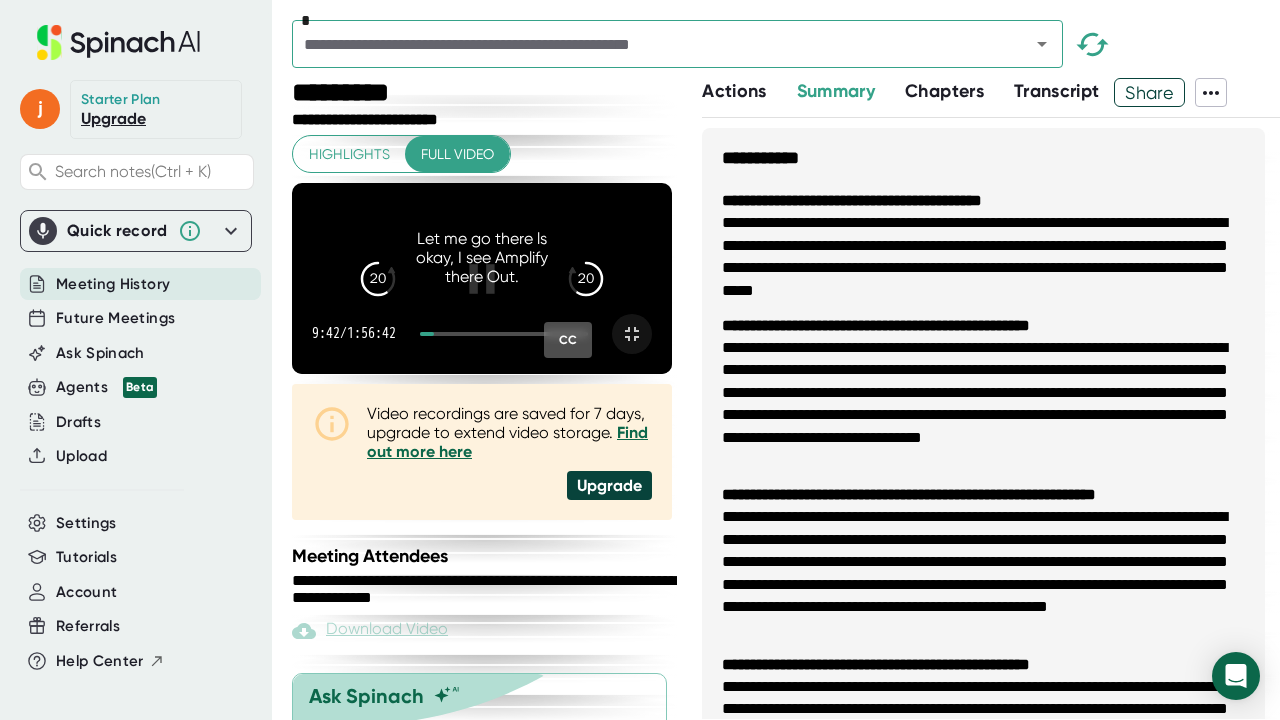 click at bounding box center (632, 334) 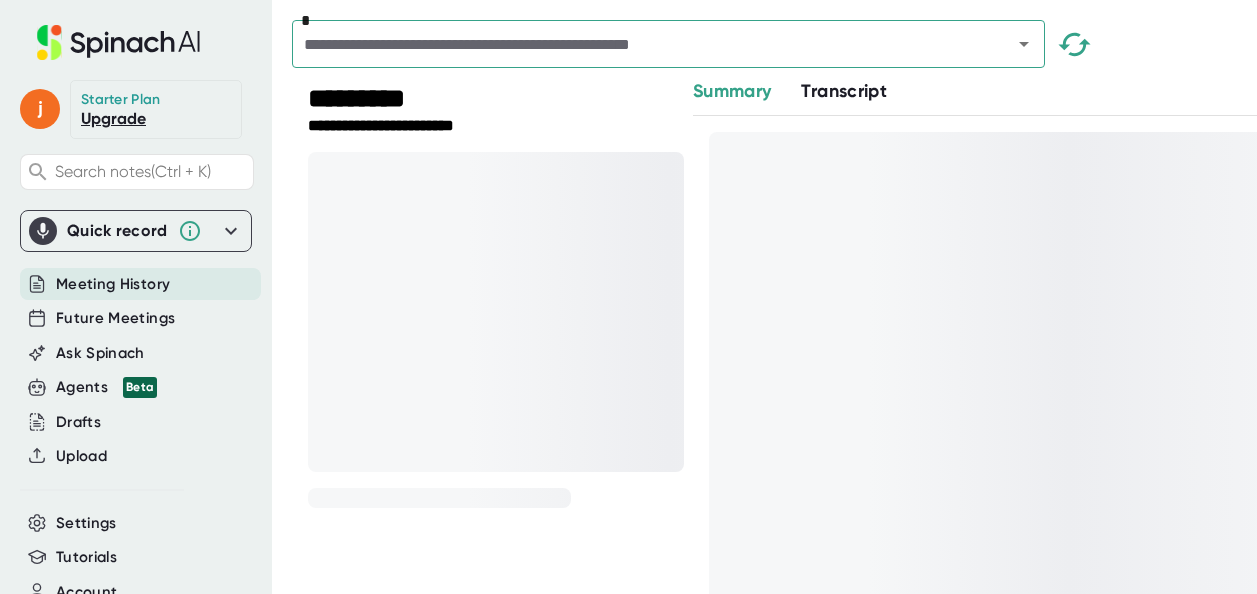 scroll, scrollTop: 0, scrollLeft: 0, axis: both 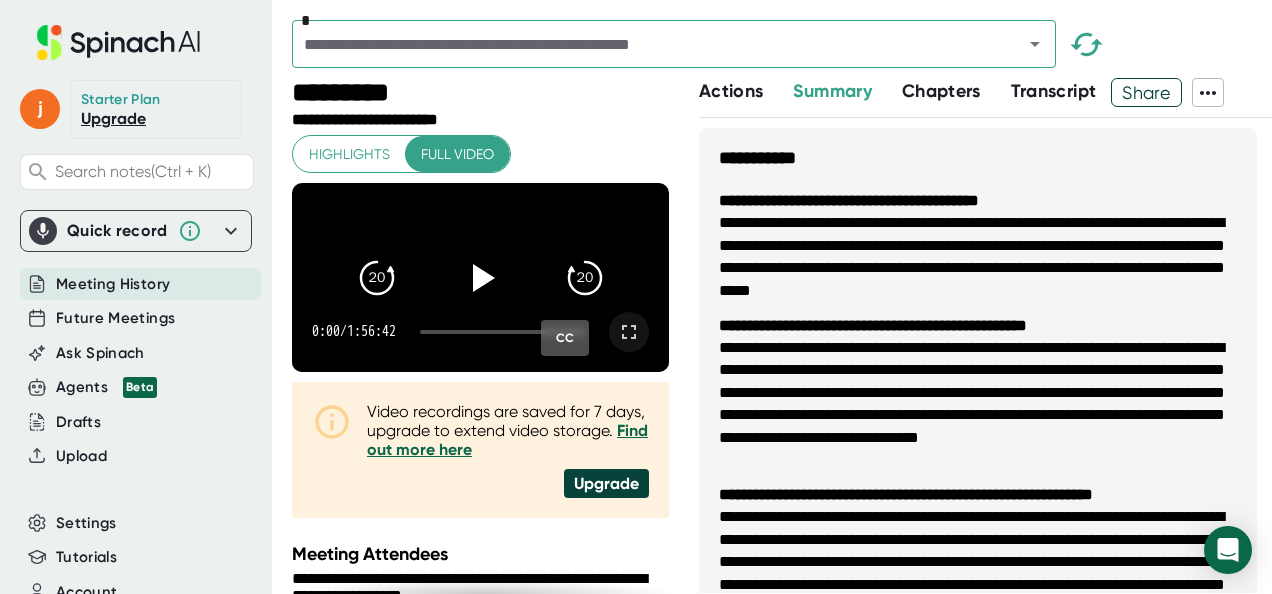 click at bounding box center [629, 332] 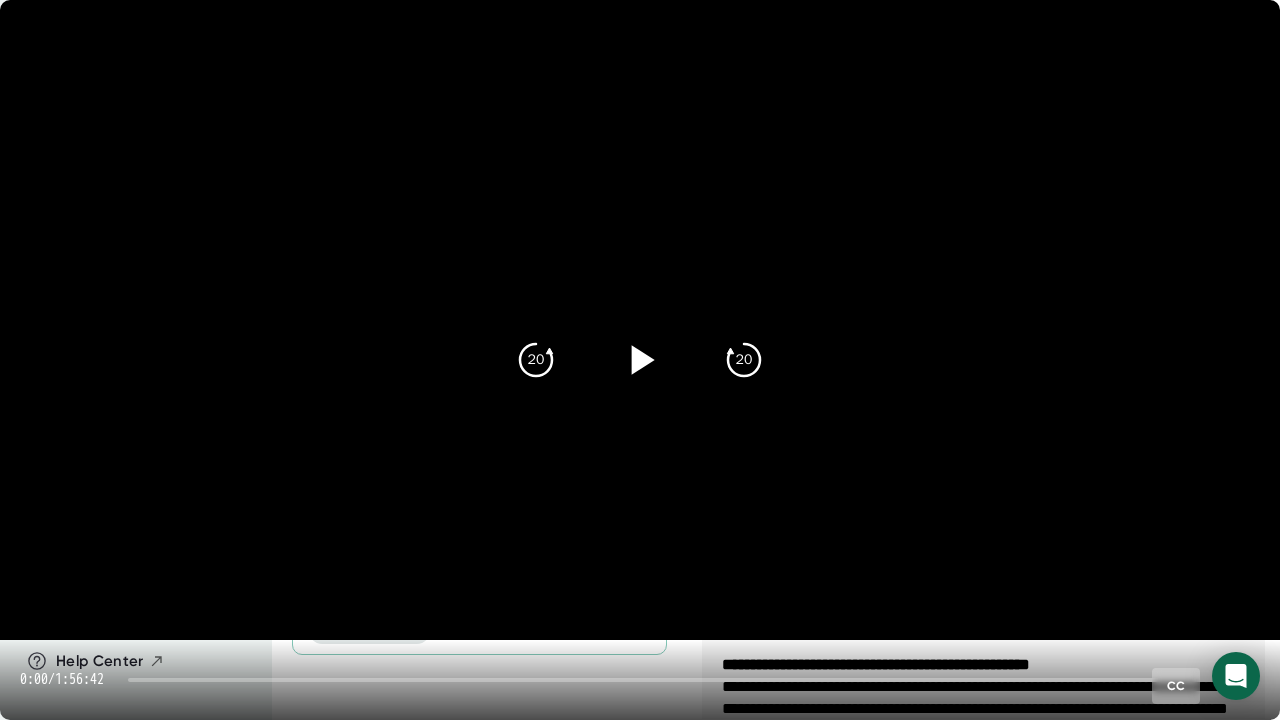 drag, startPoint x: 654, startPoint y: 372, endPoint x: 615, endPoint y: 380, distance: 39.812057 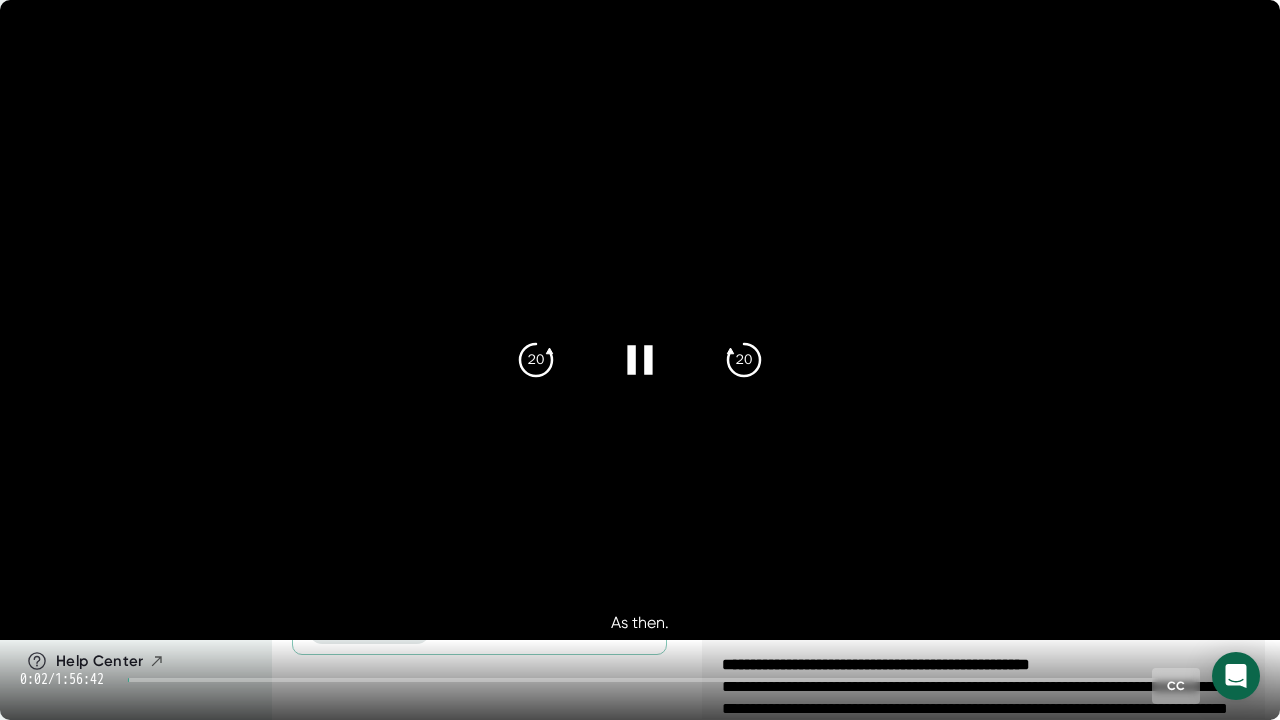 click at bounding box center (662, 680) 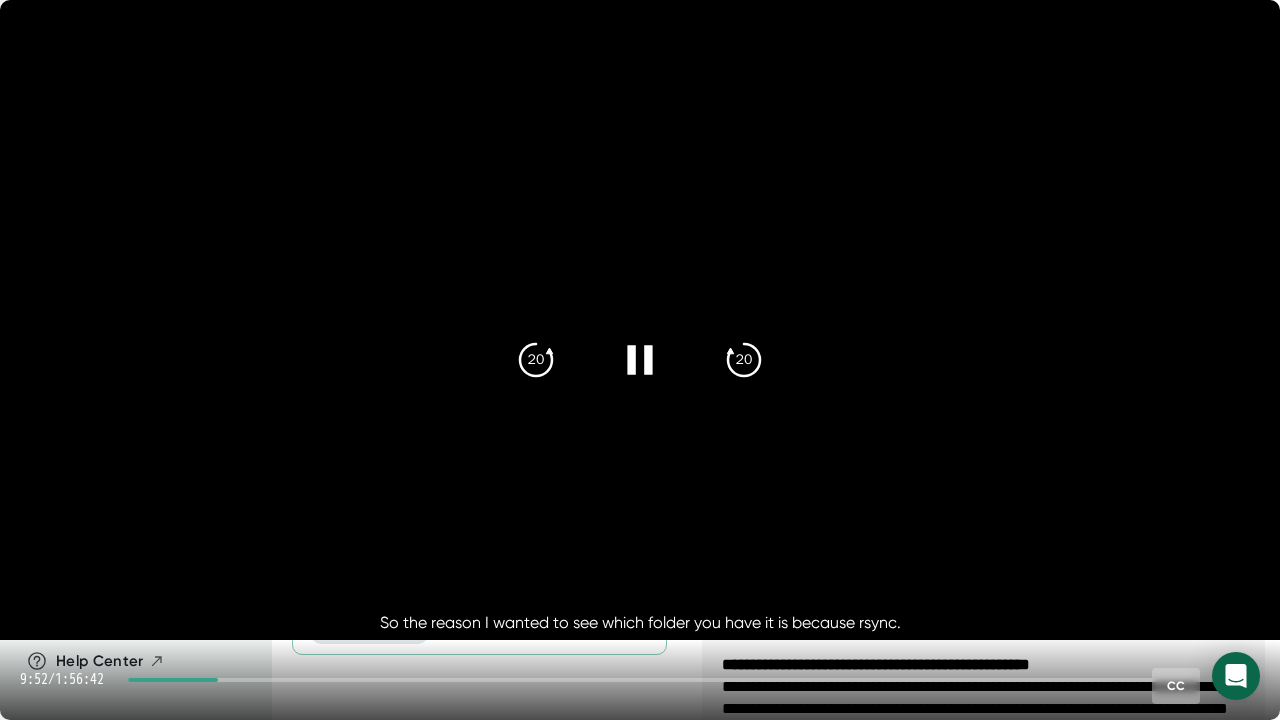 click on "9:57  /  1:56:42 CC" at bounding box center [640, 680] 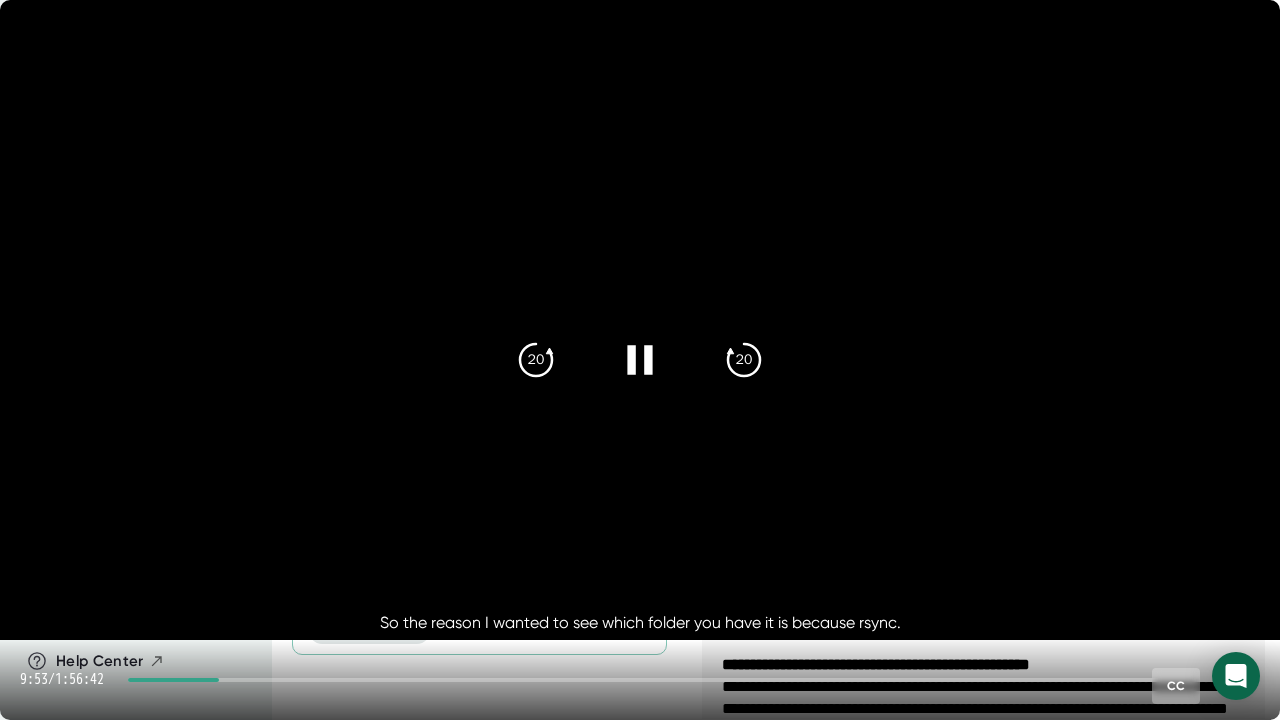 click at bounding box center [173, 680] 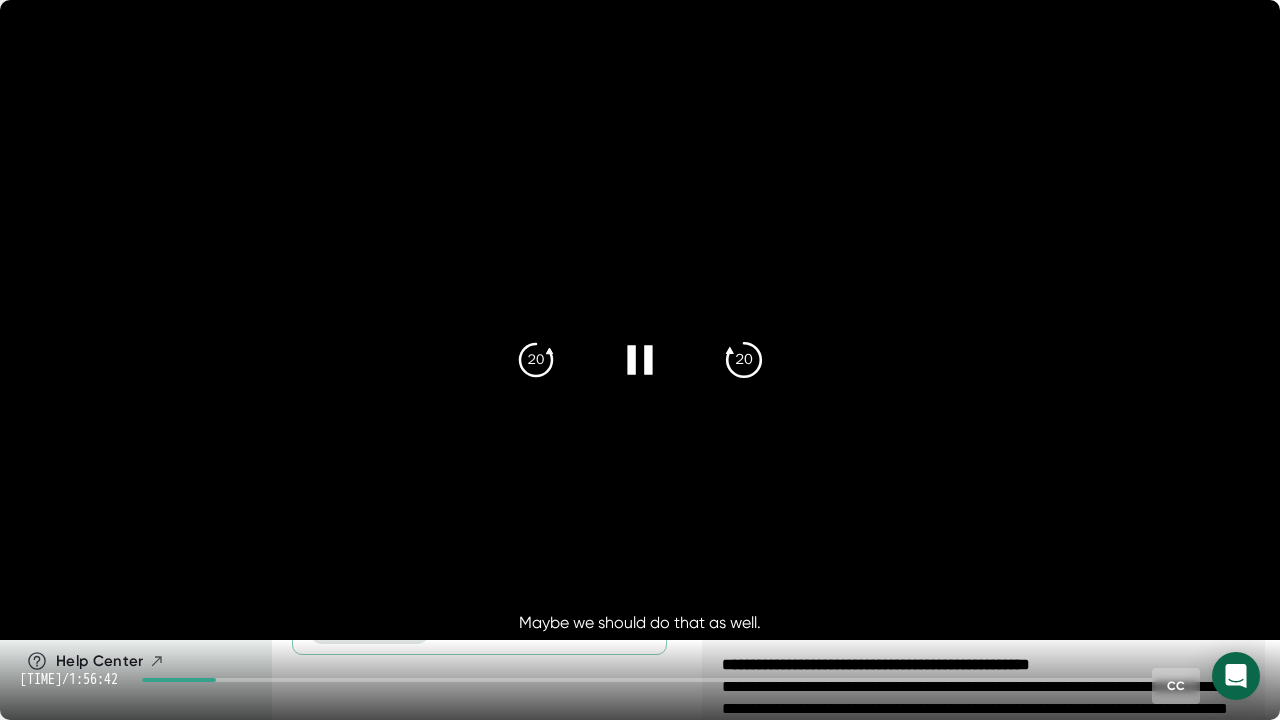 click on "20" 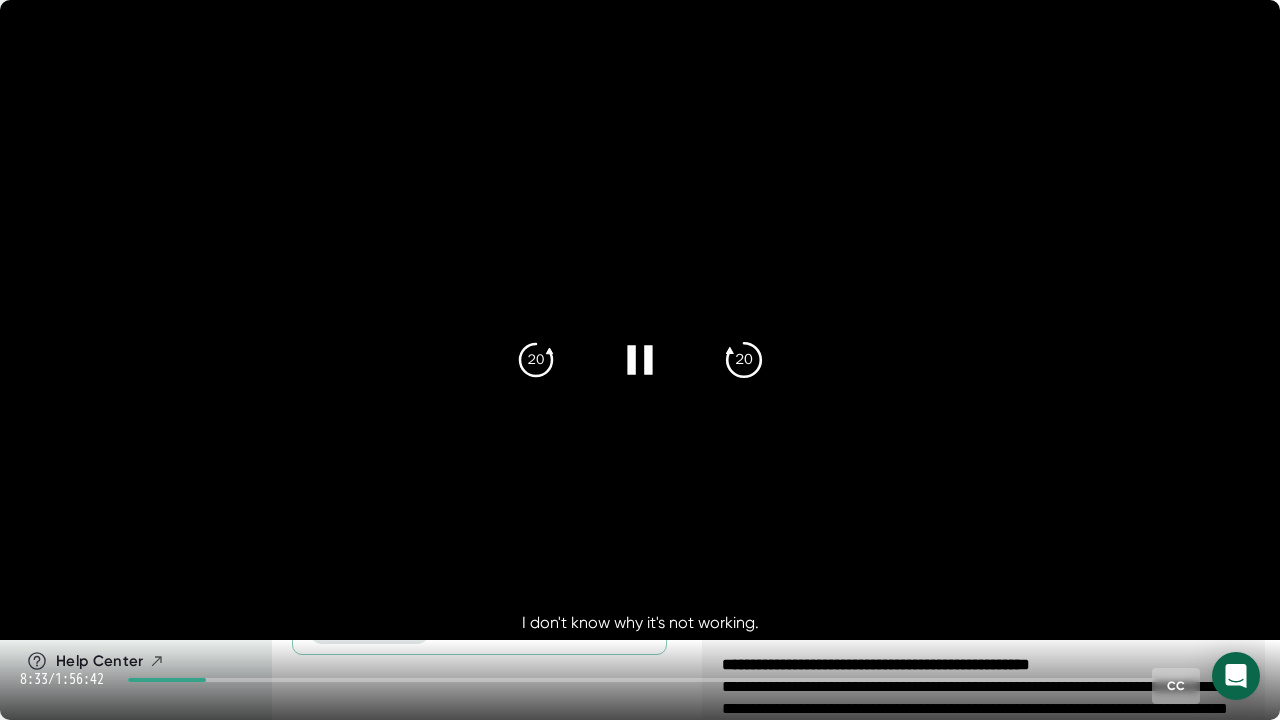 click on "20" 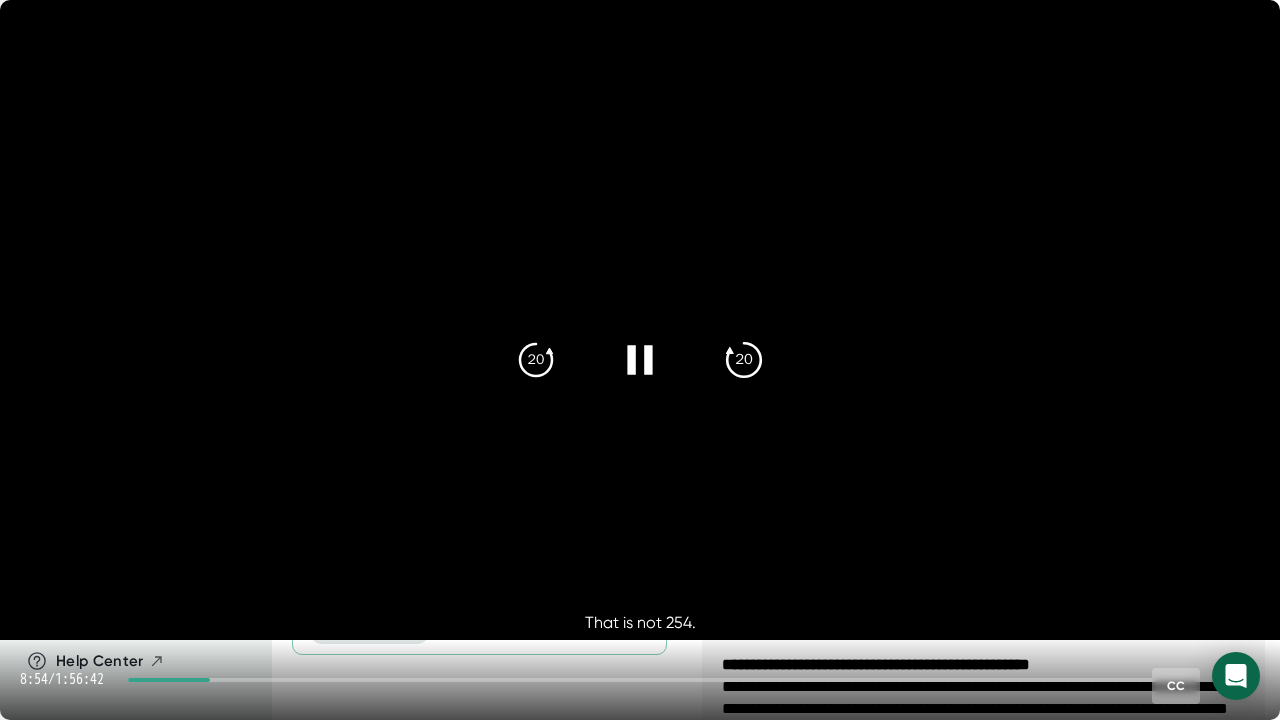 click on "20" 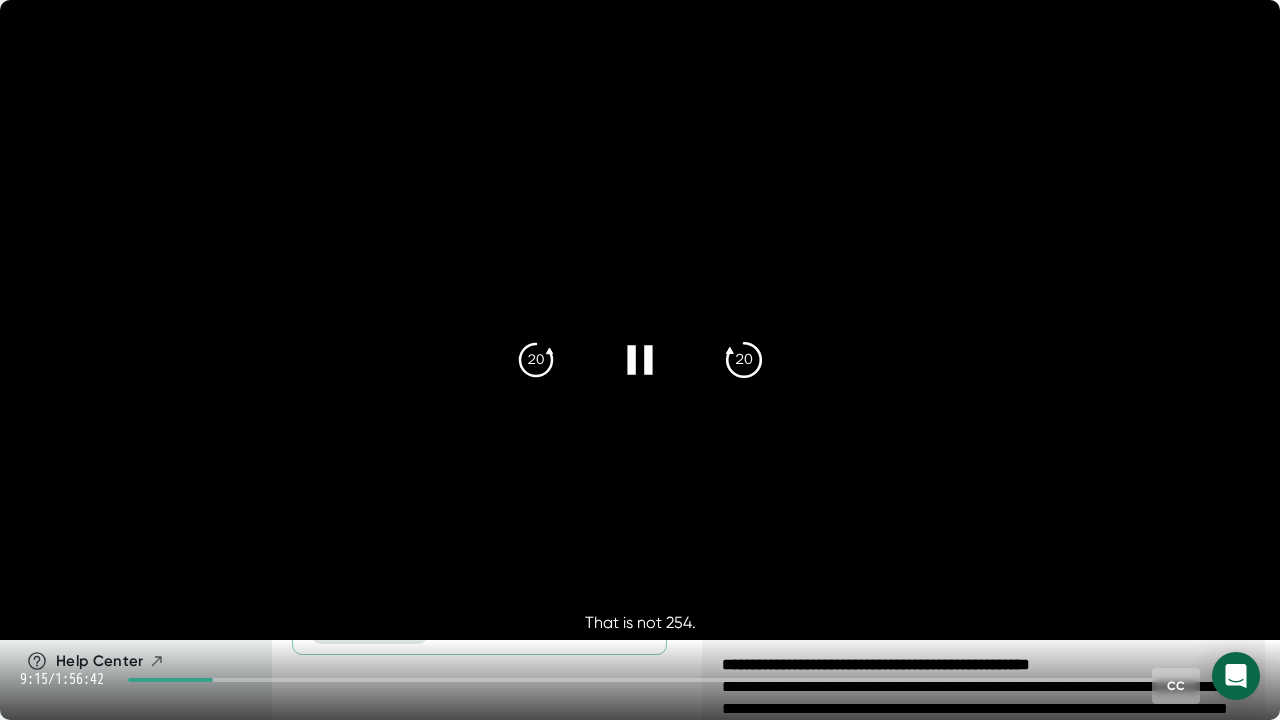 click on "20" 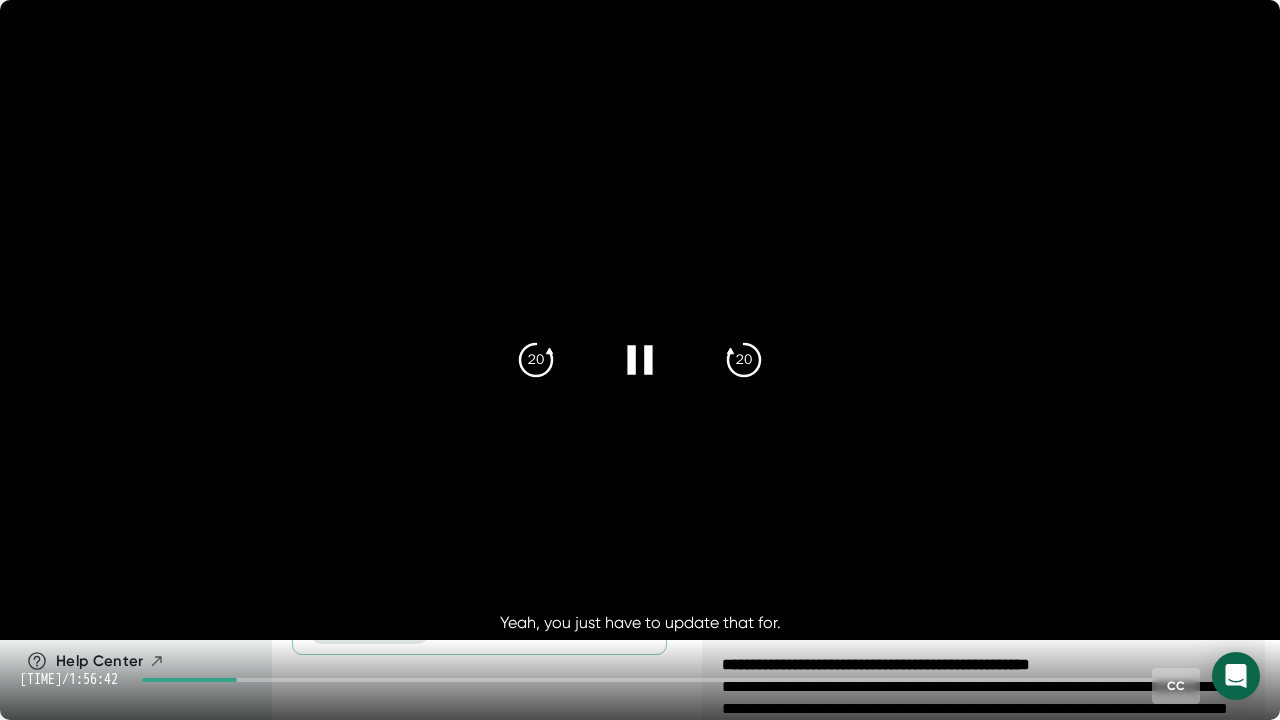 click 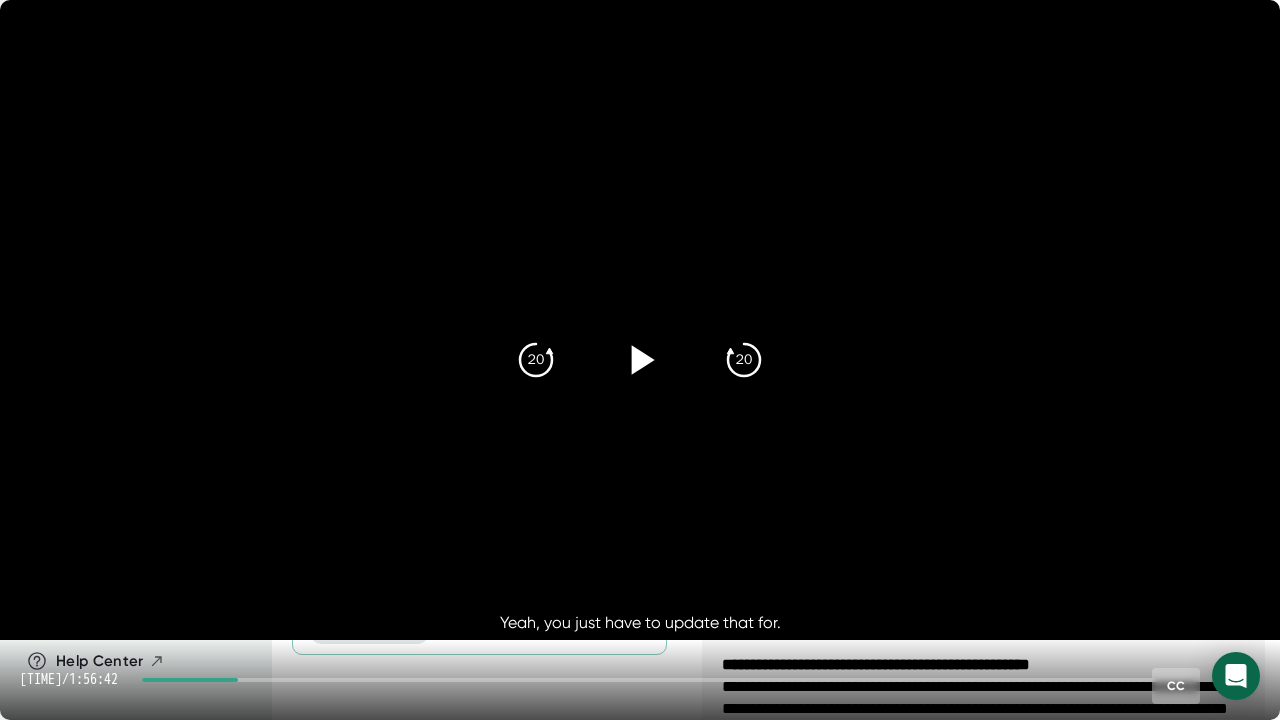click 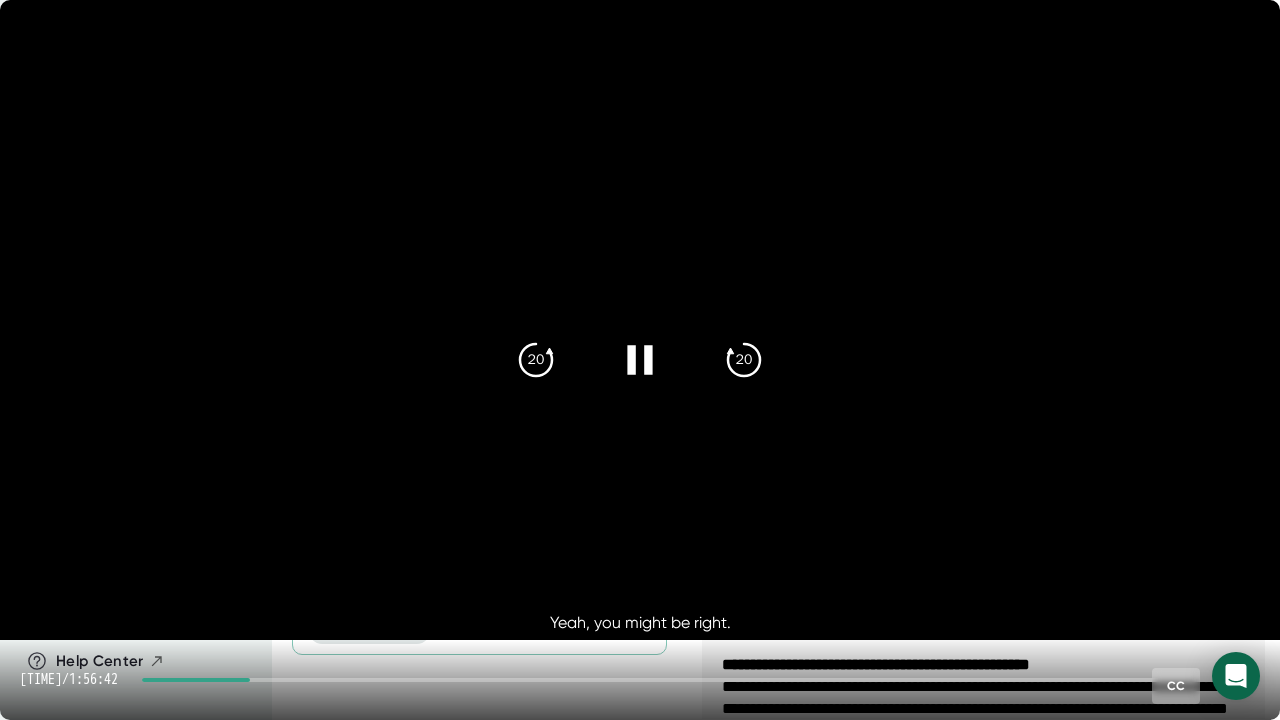 click at bounding box center (640, 320) 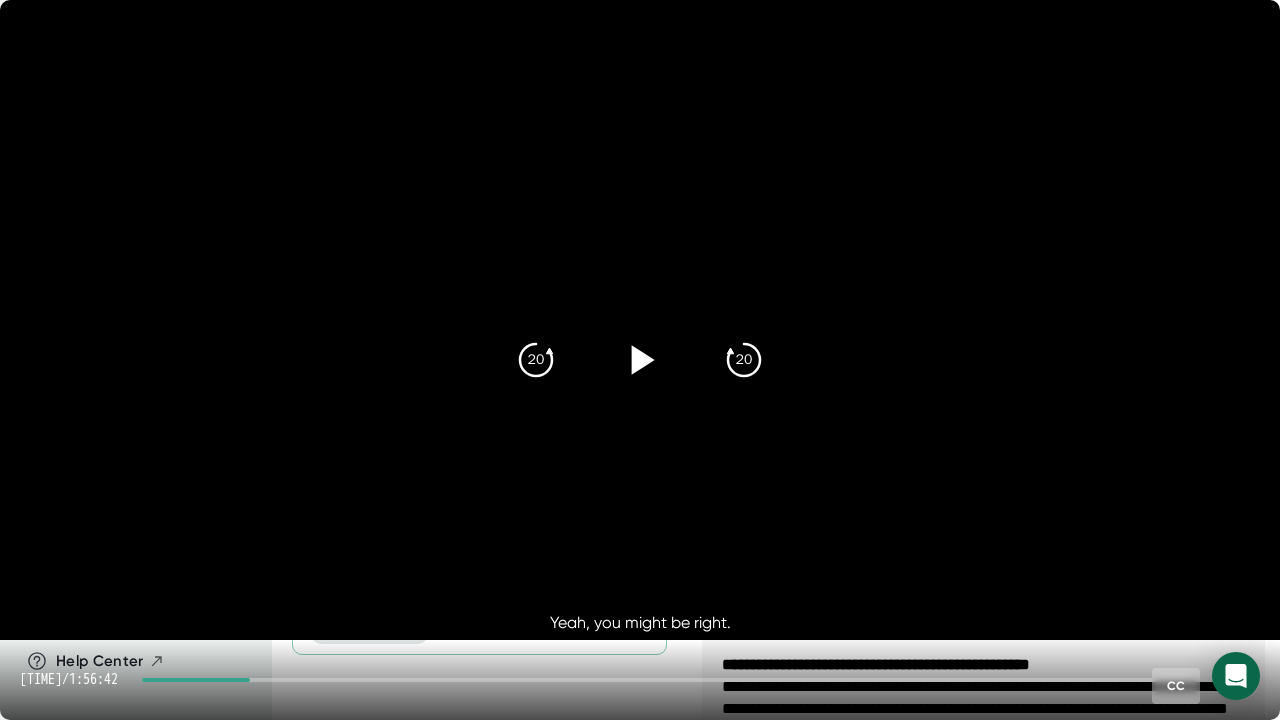 click 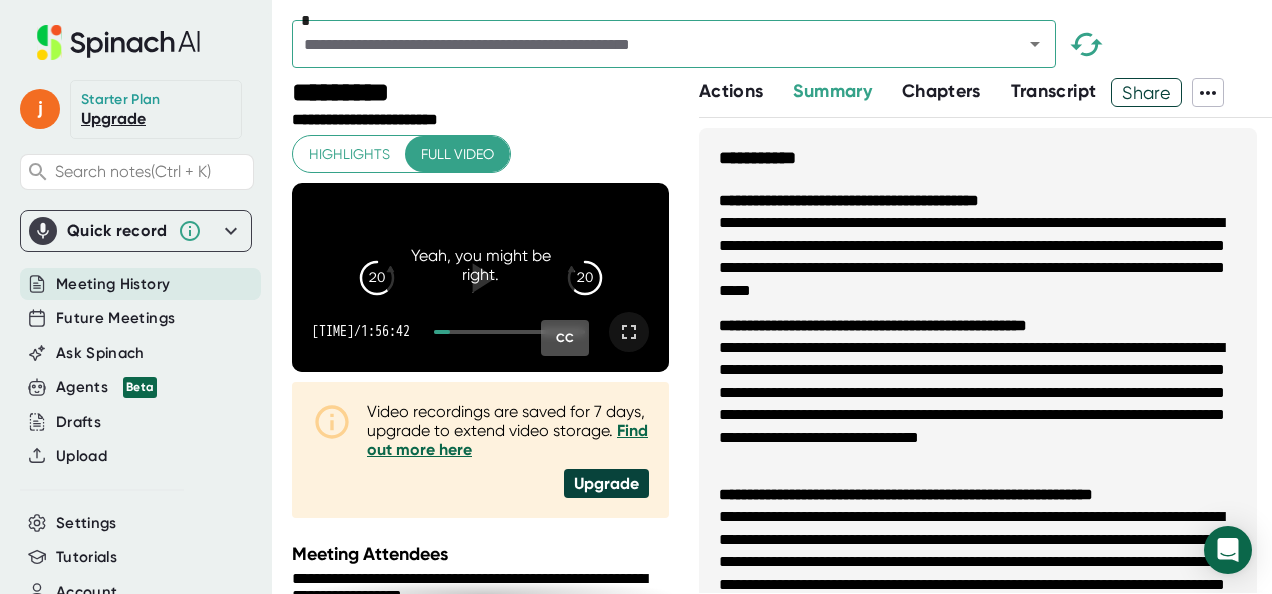 click at bounding box center [629, 332] 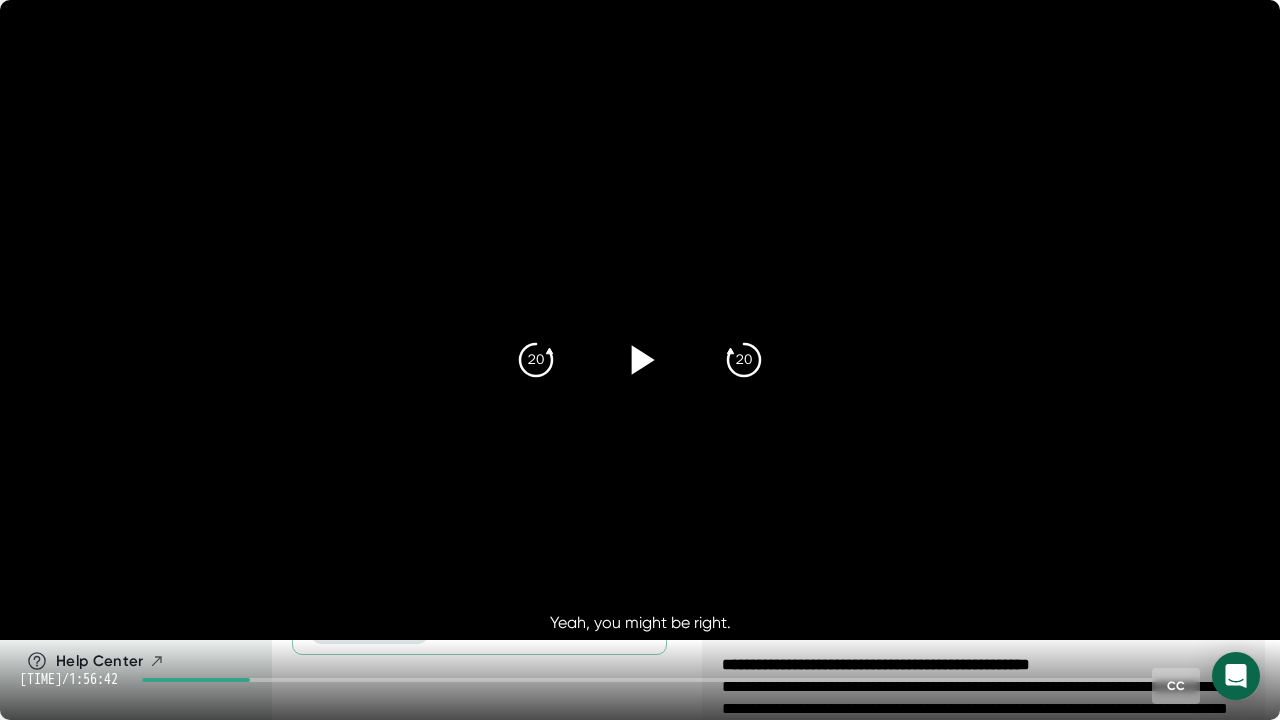 click at bounding box center (640, 360) 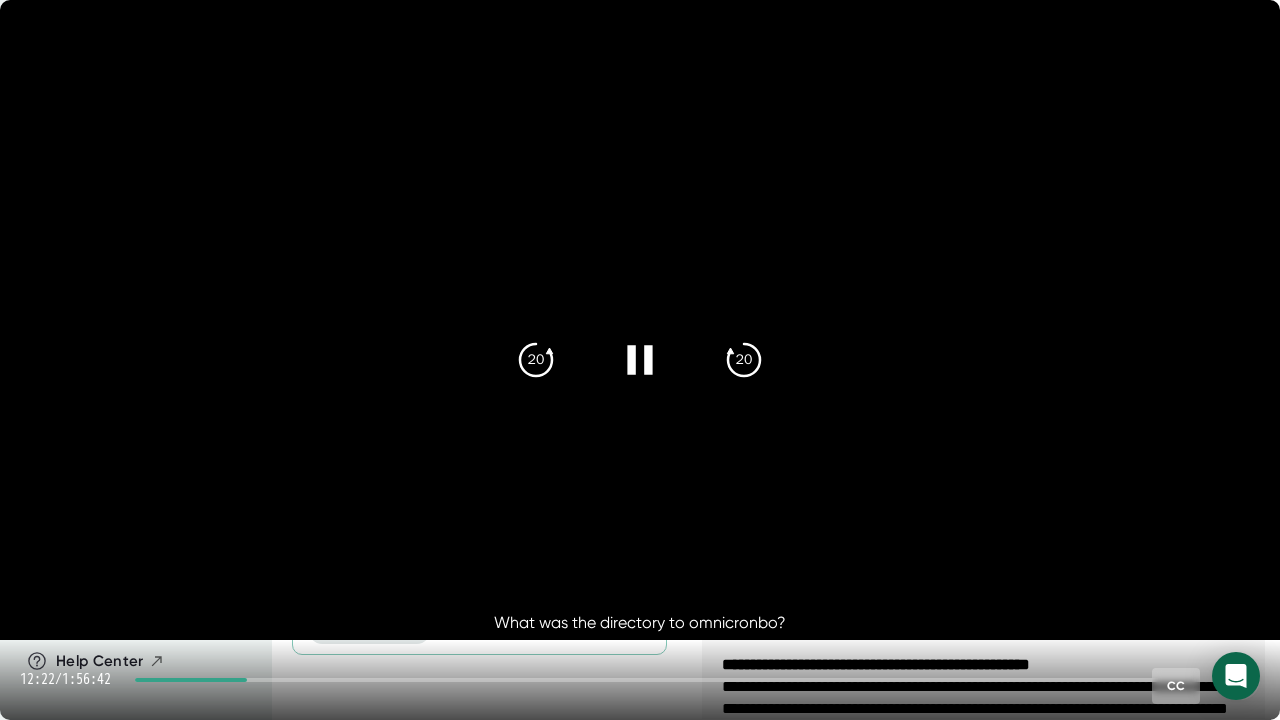 click 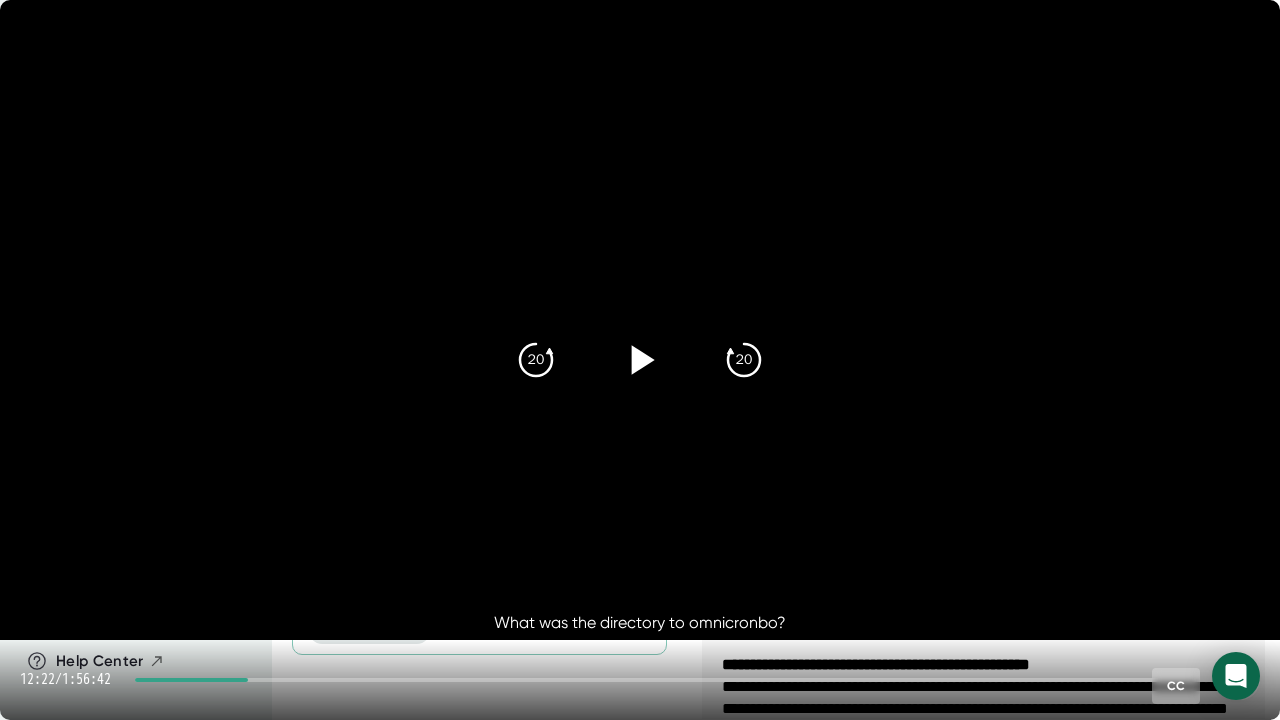 click at bounding box center [640, 320] 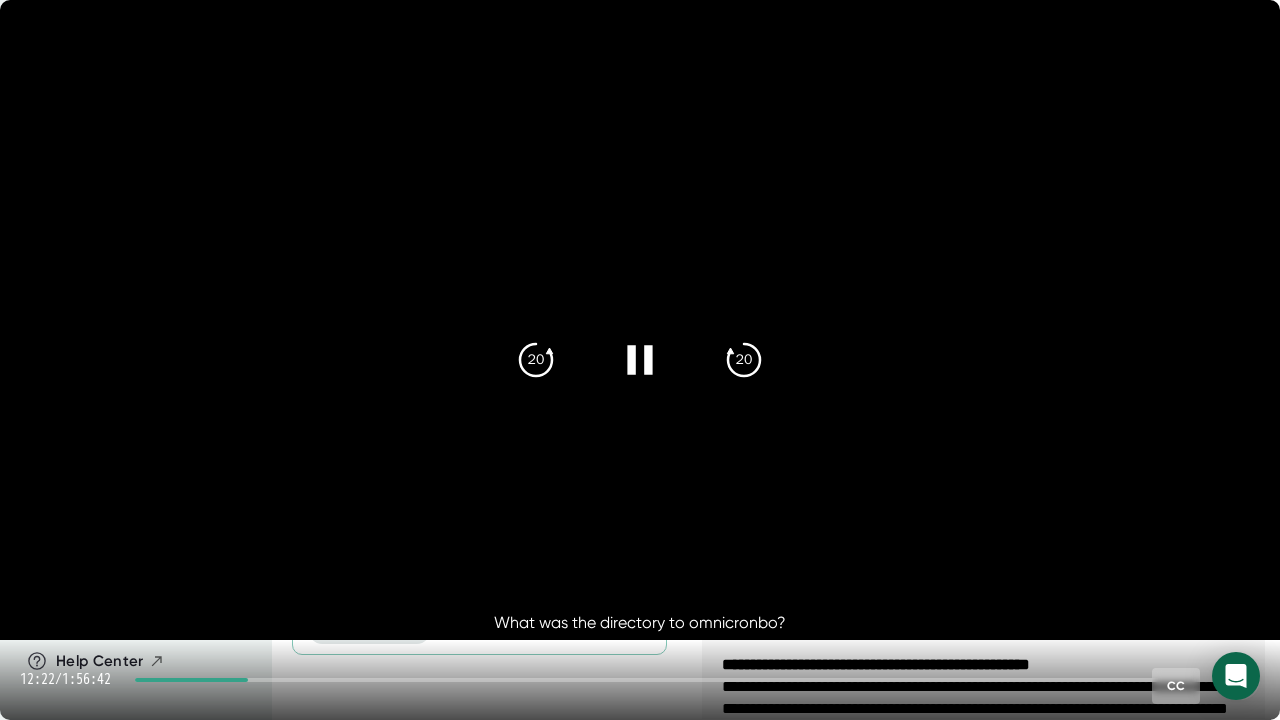 click 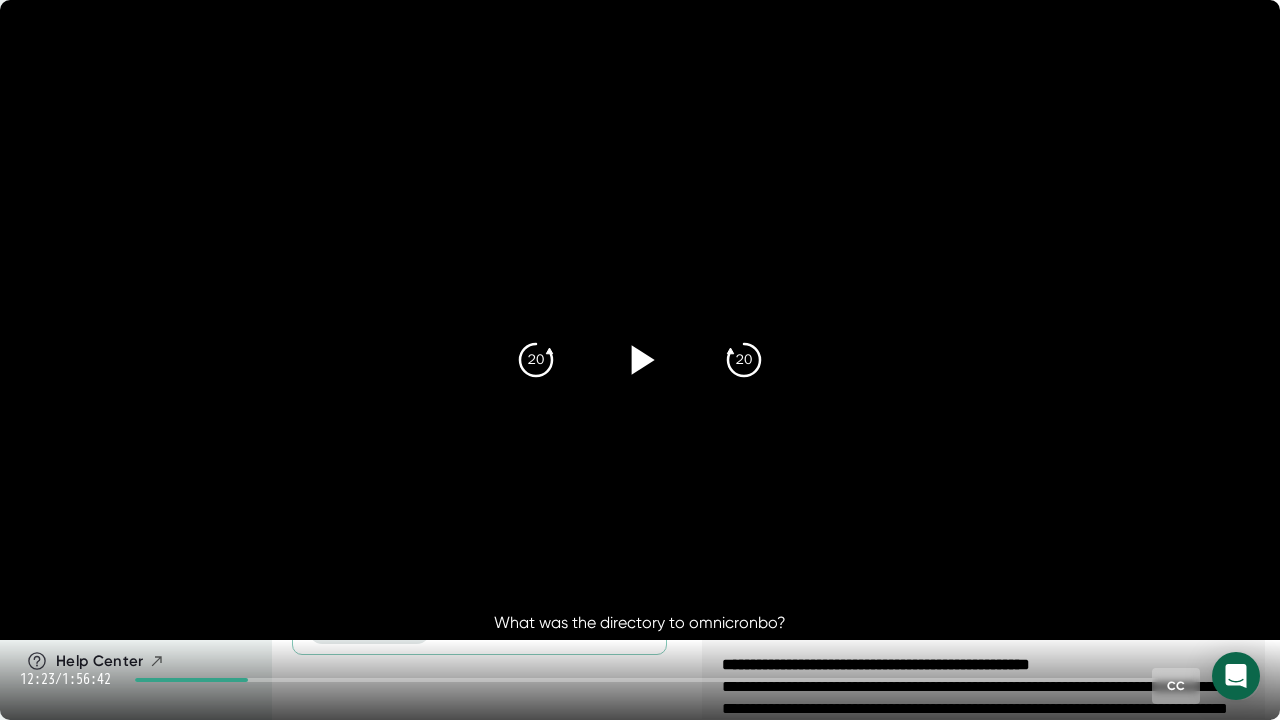 click 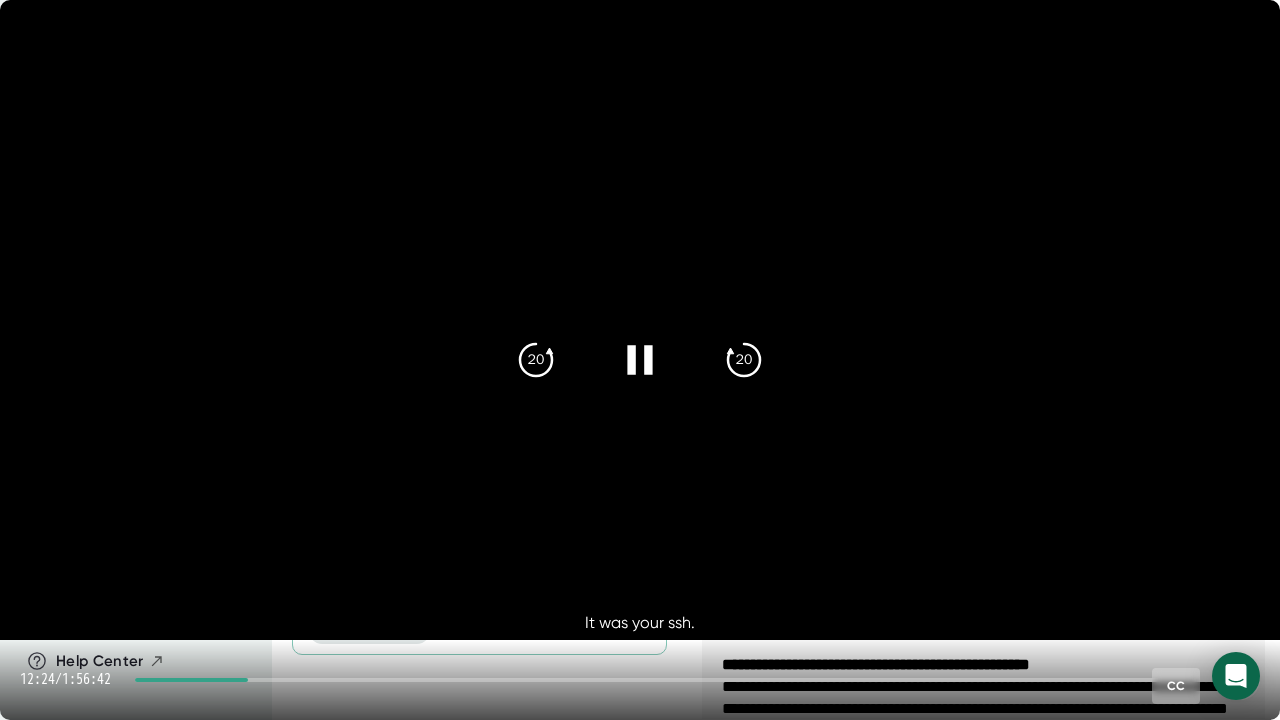 click 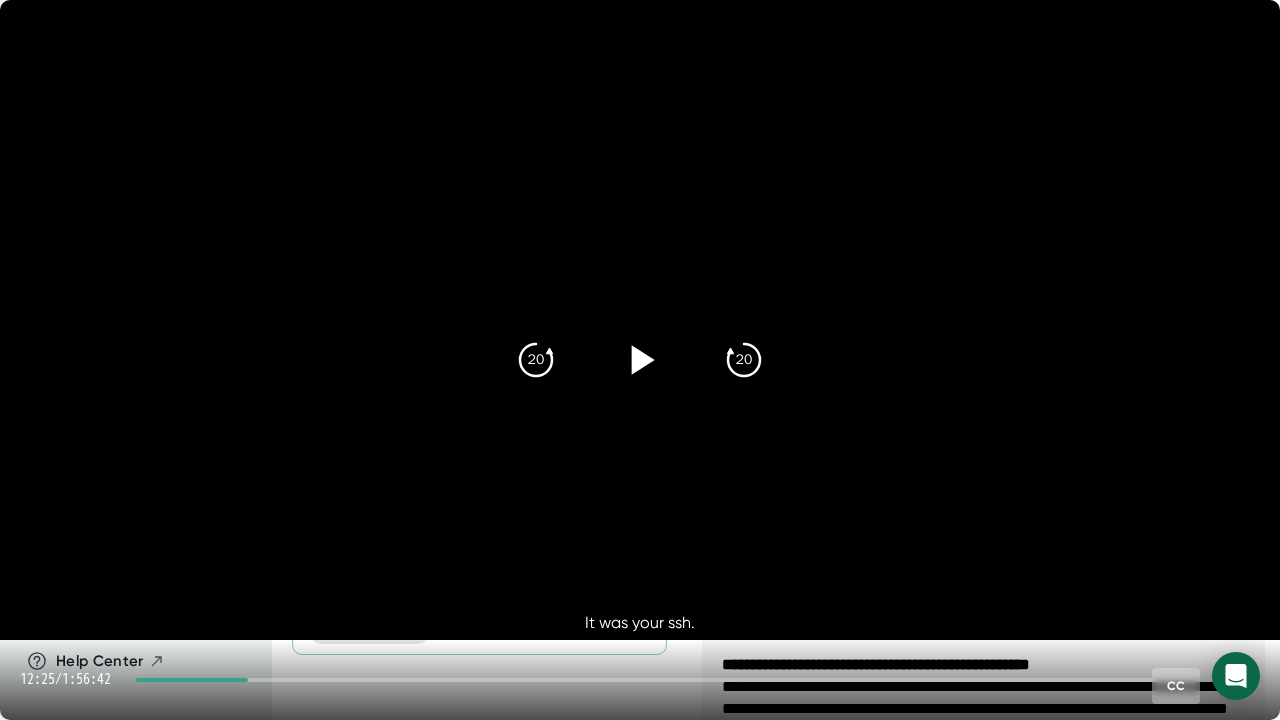click at bounding box center [640, 360] 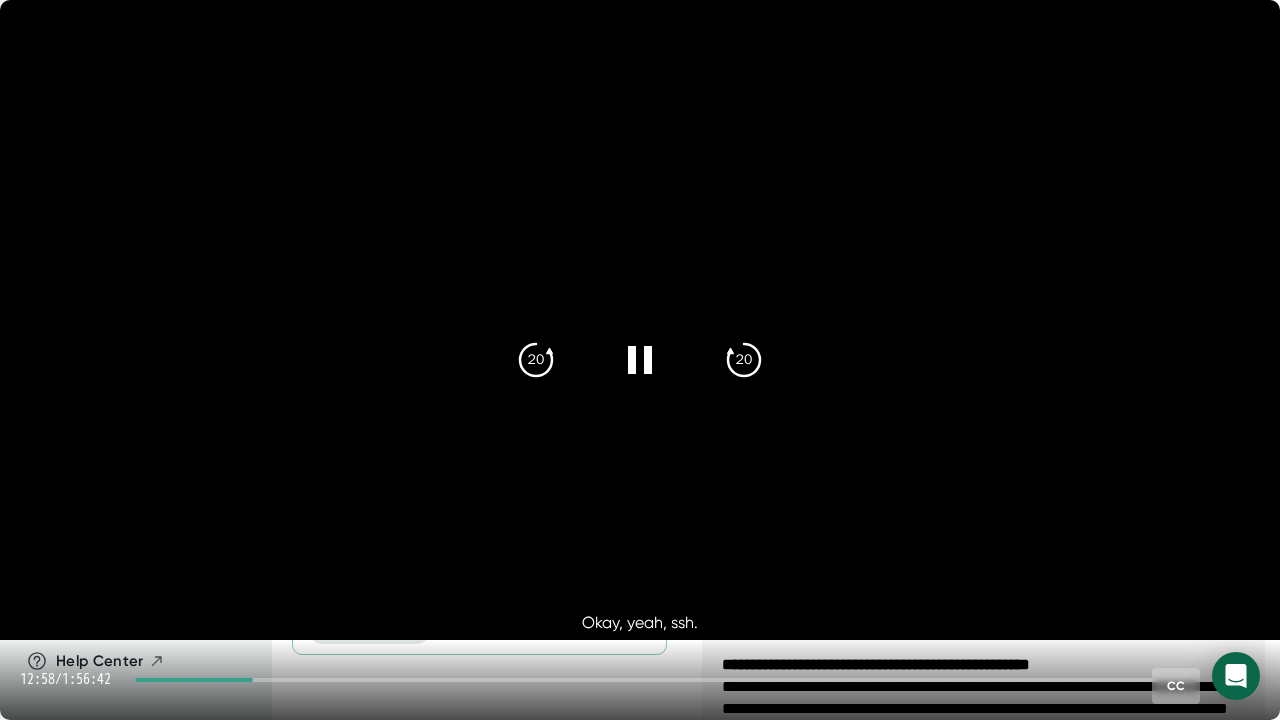 click at bounding box center (640, 320) 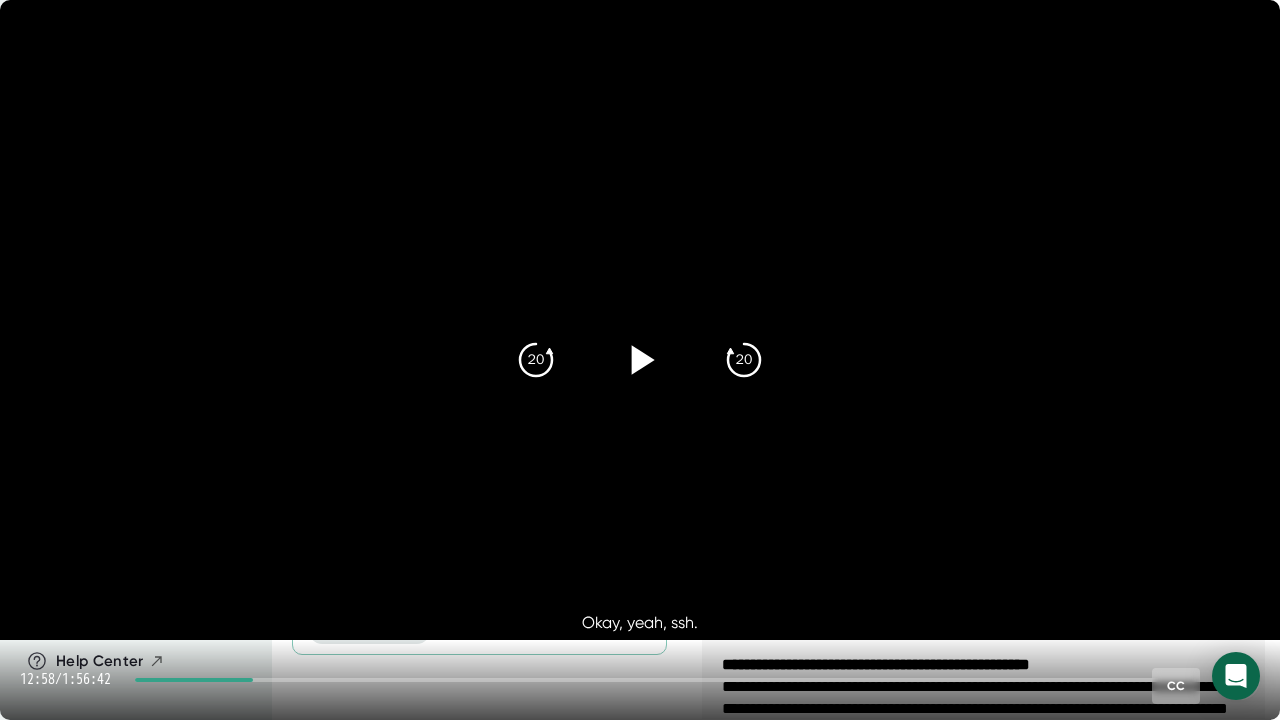 click 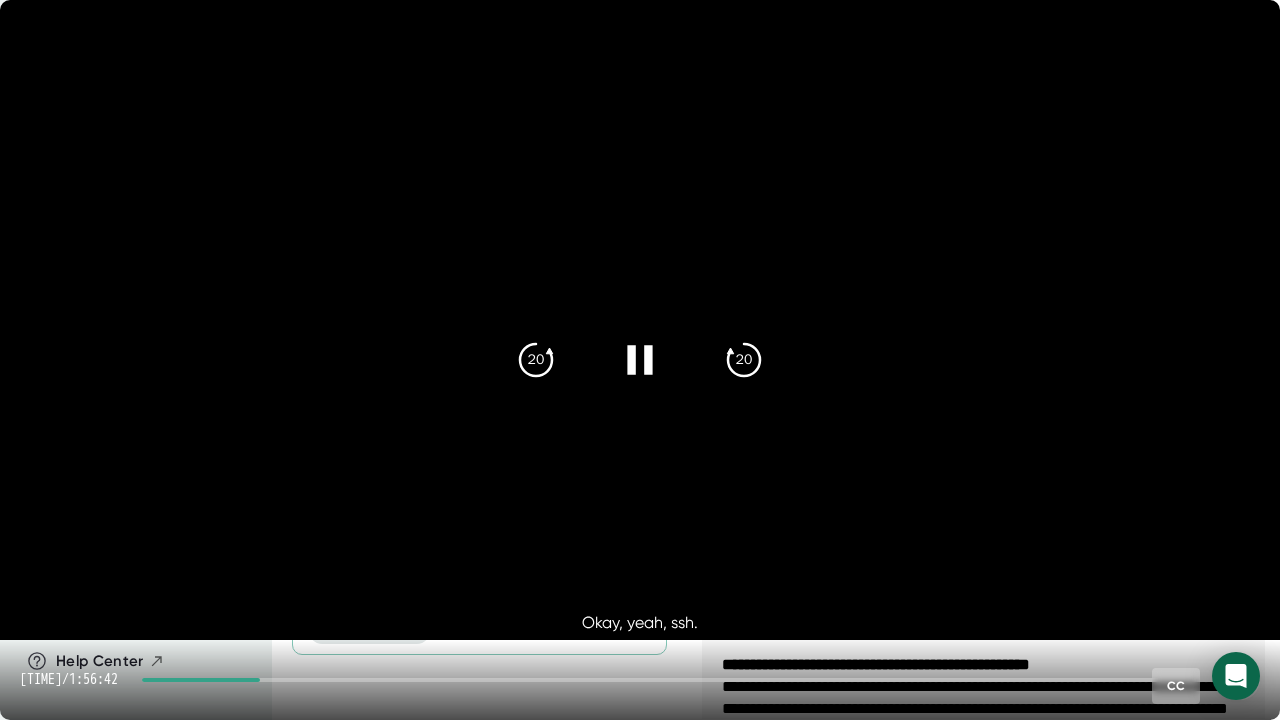 click 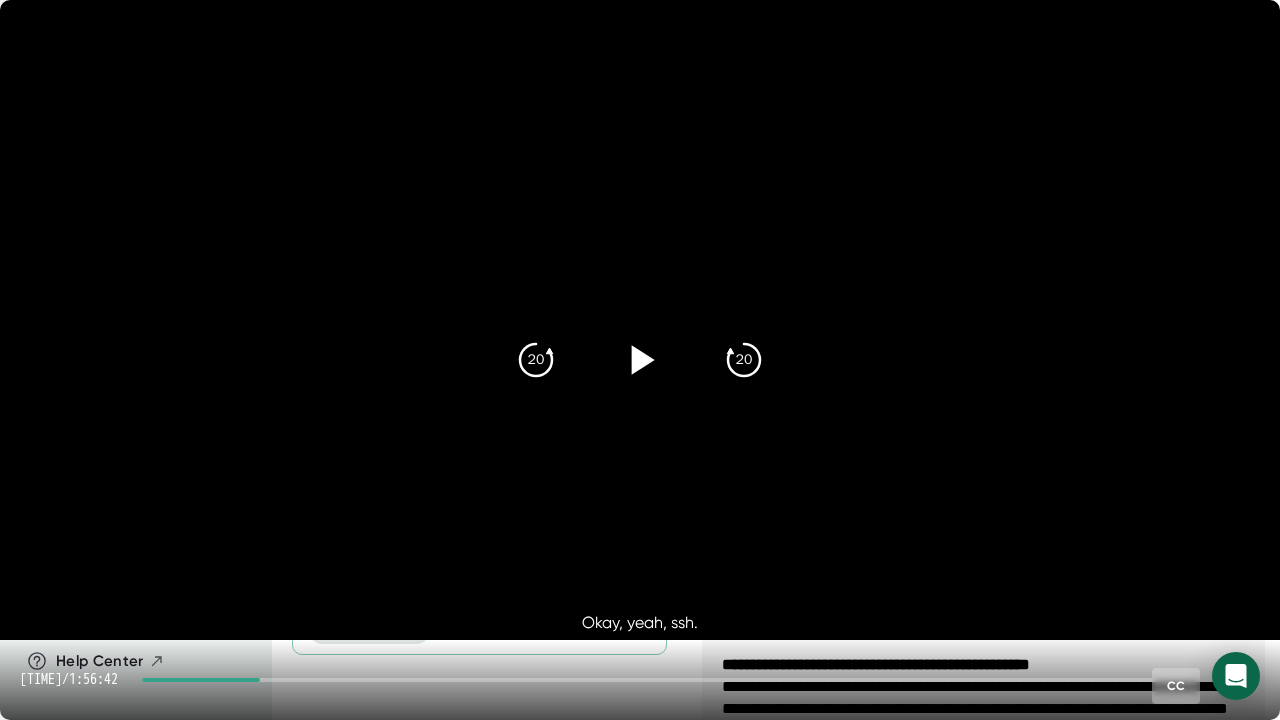 click 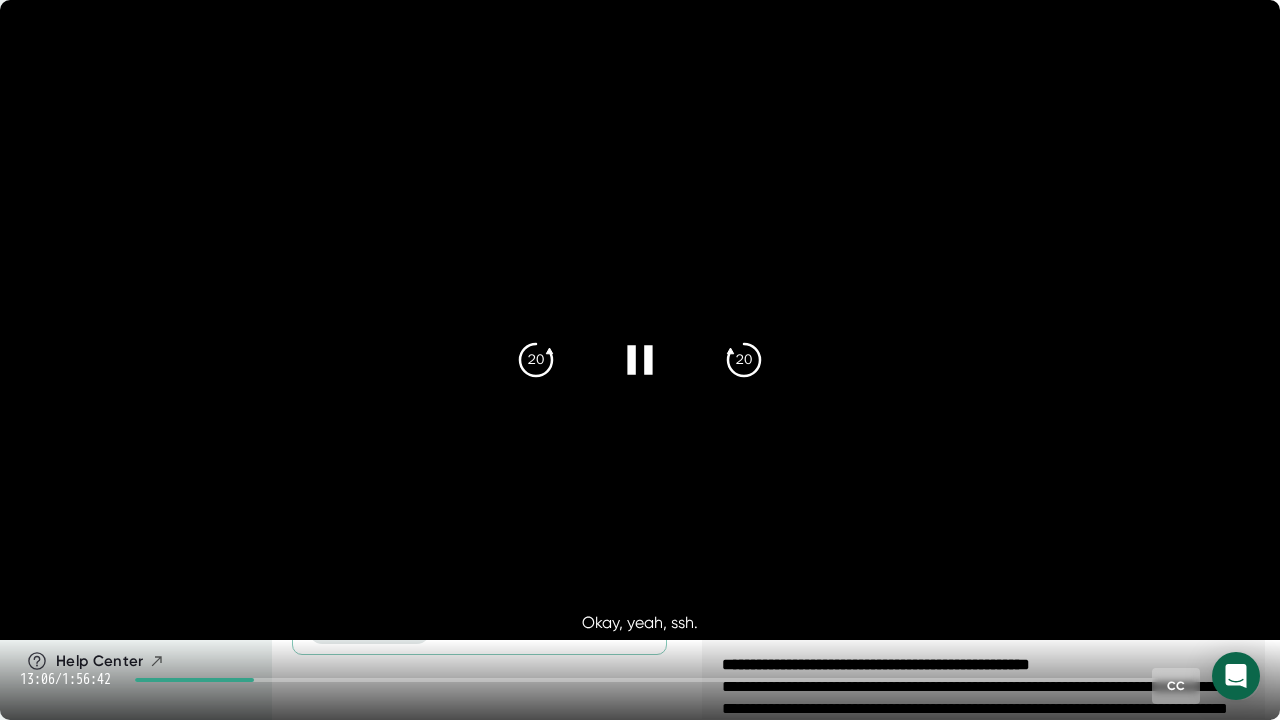 click 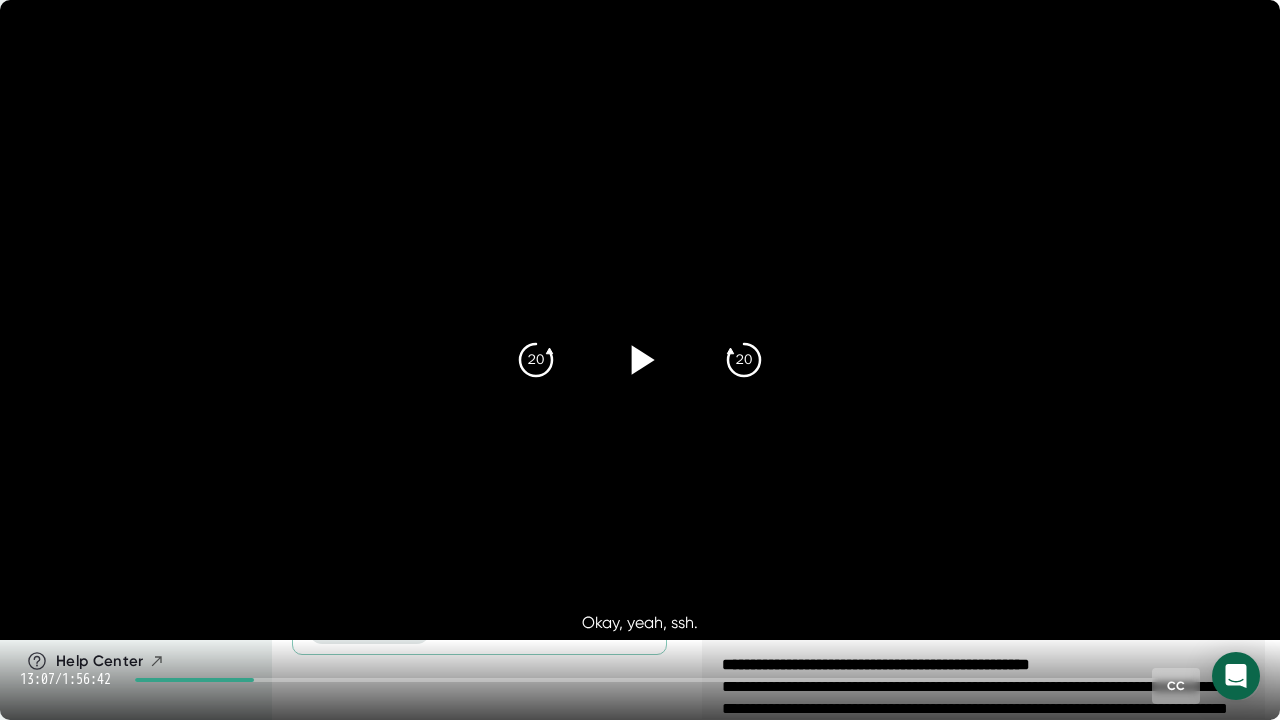 click 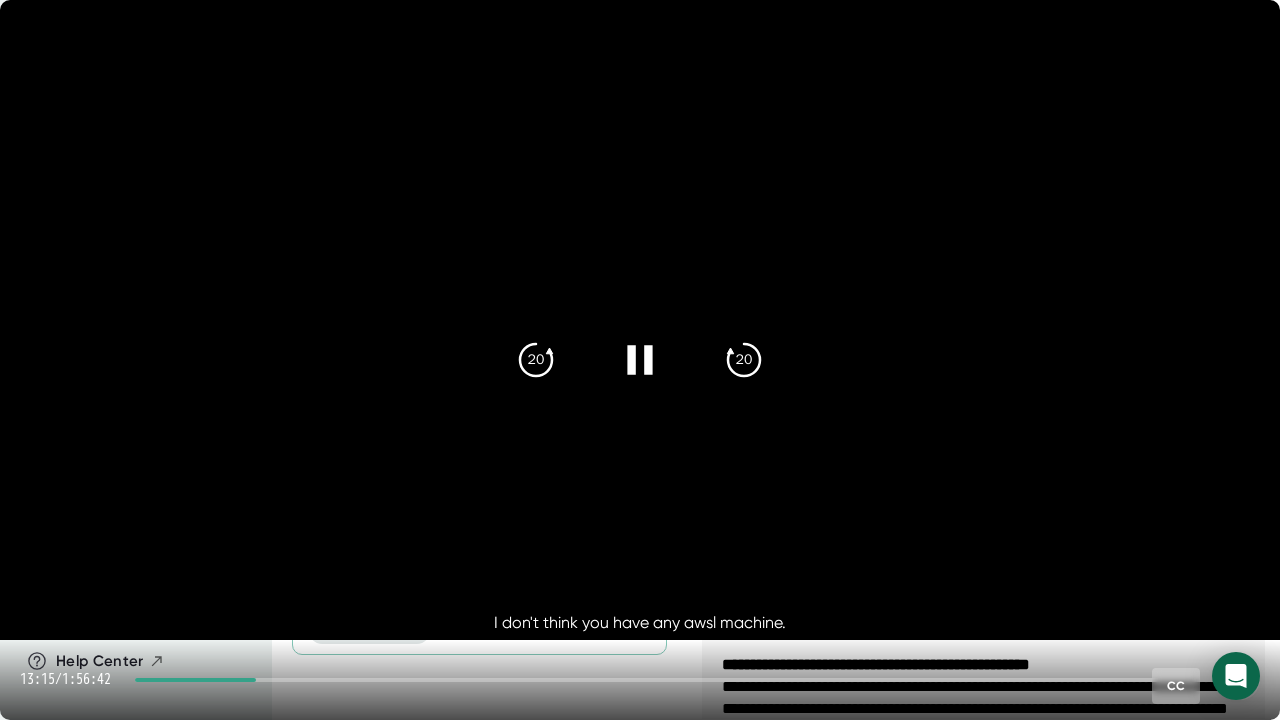 click 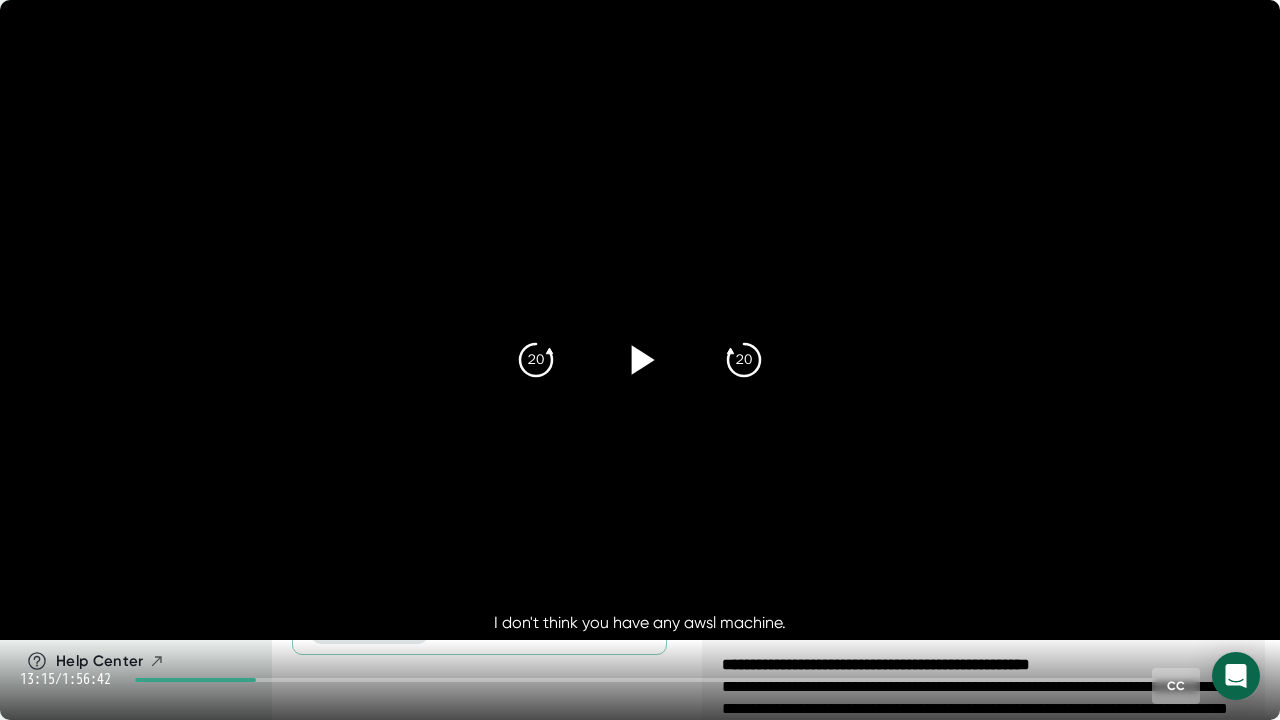 click 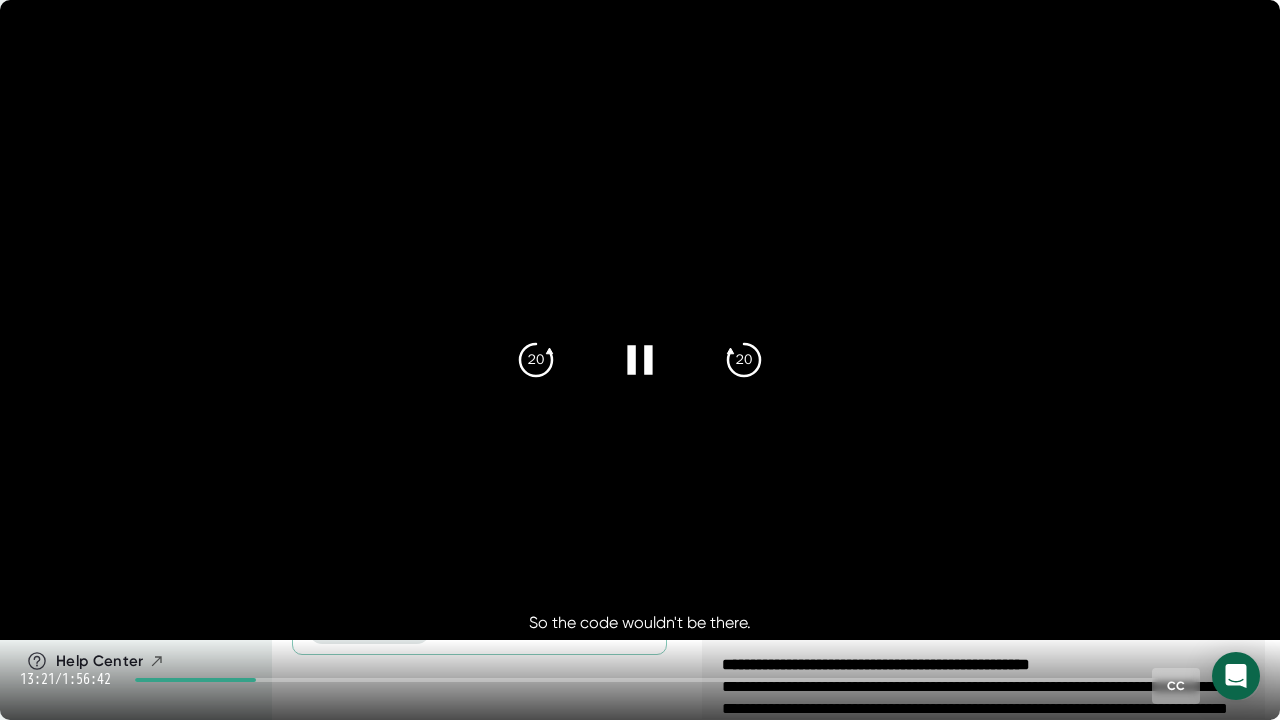 click 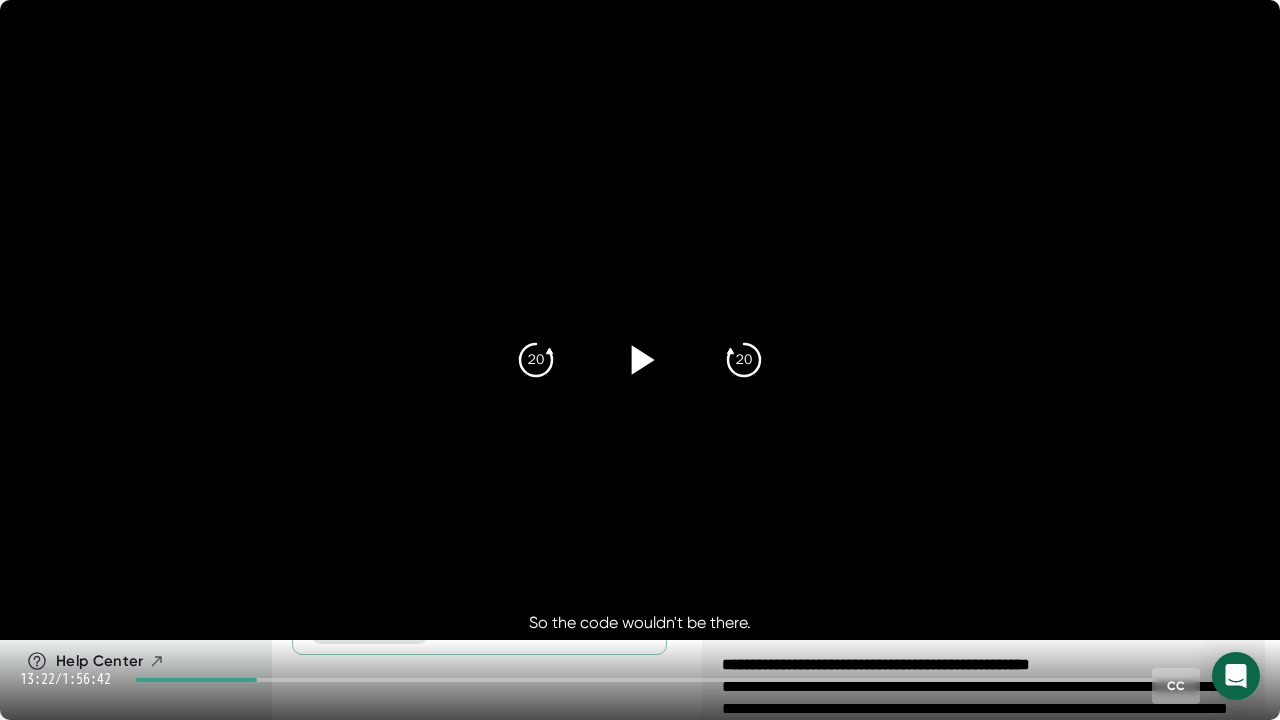 click 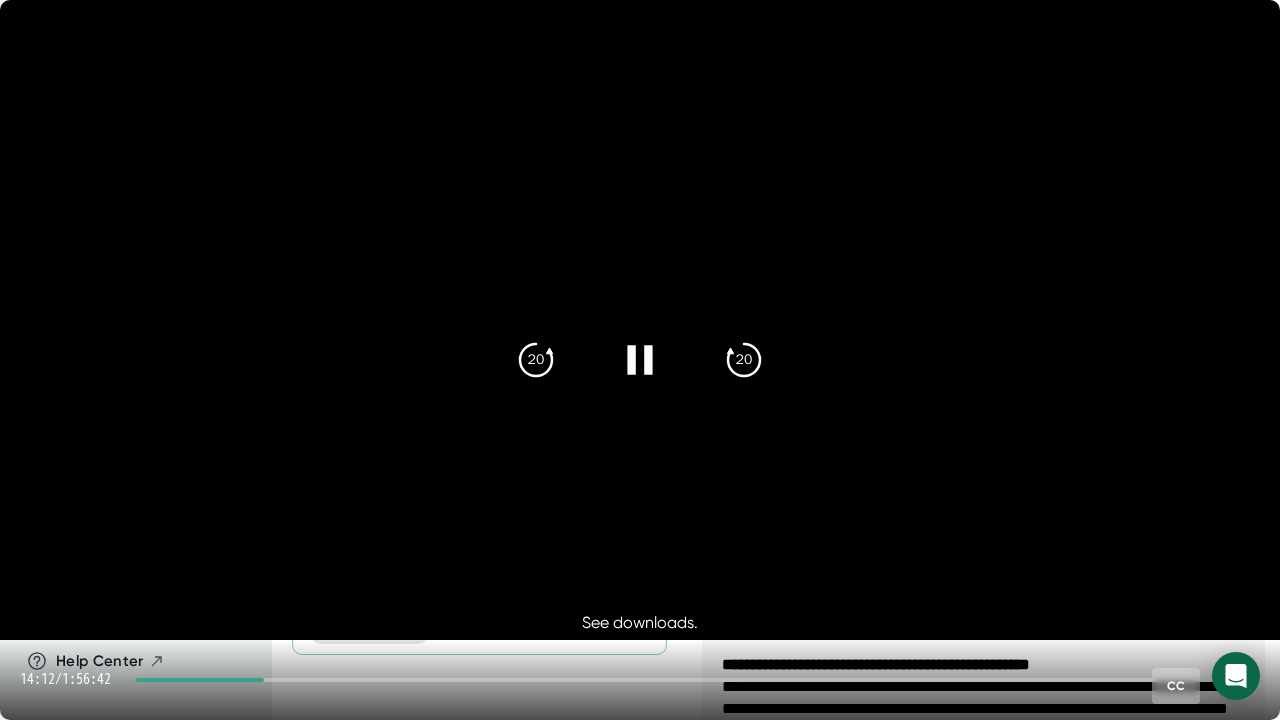 click 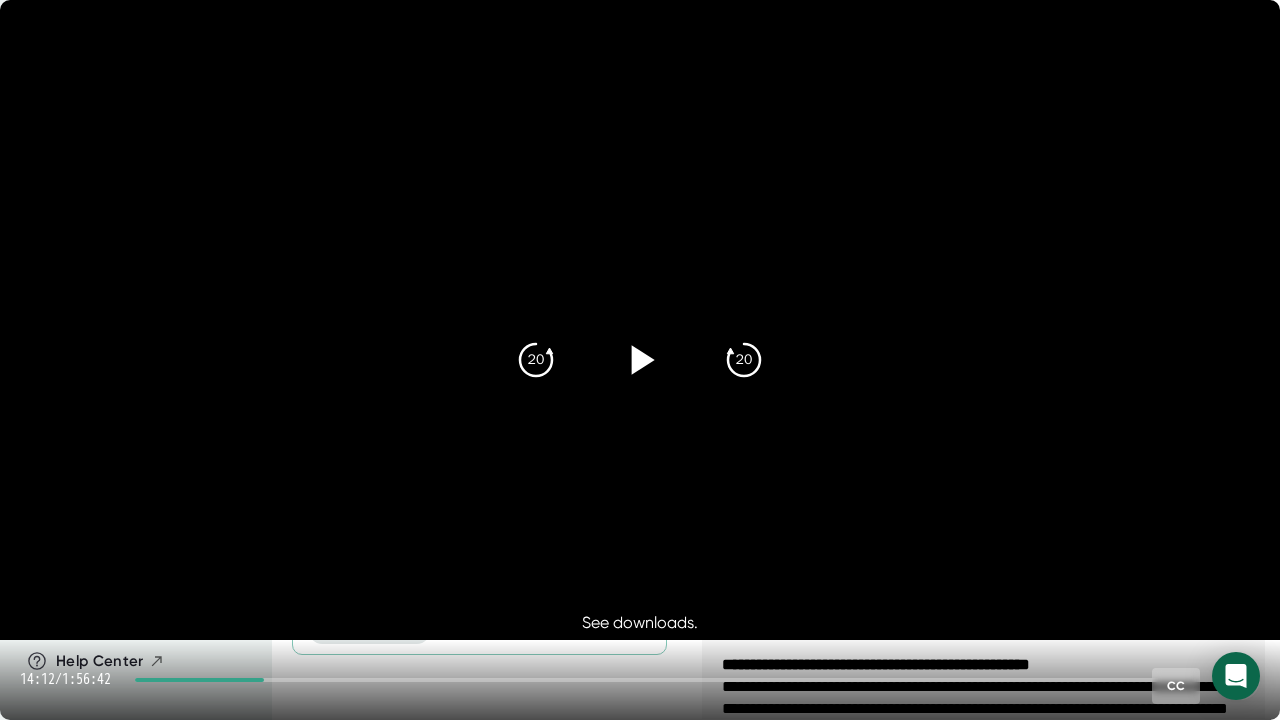 click 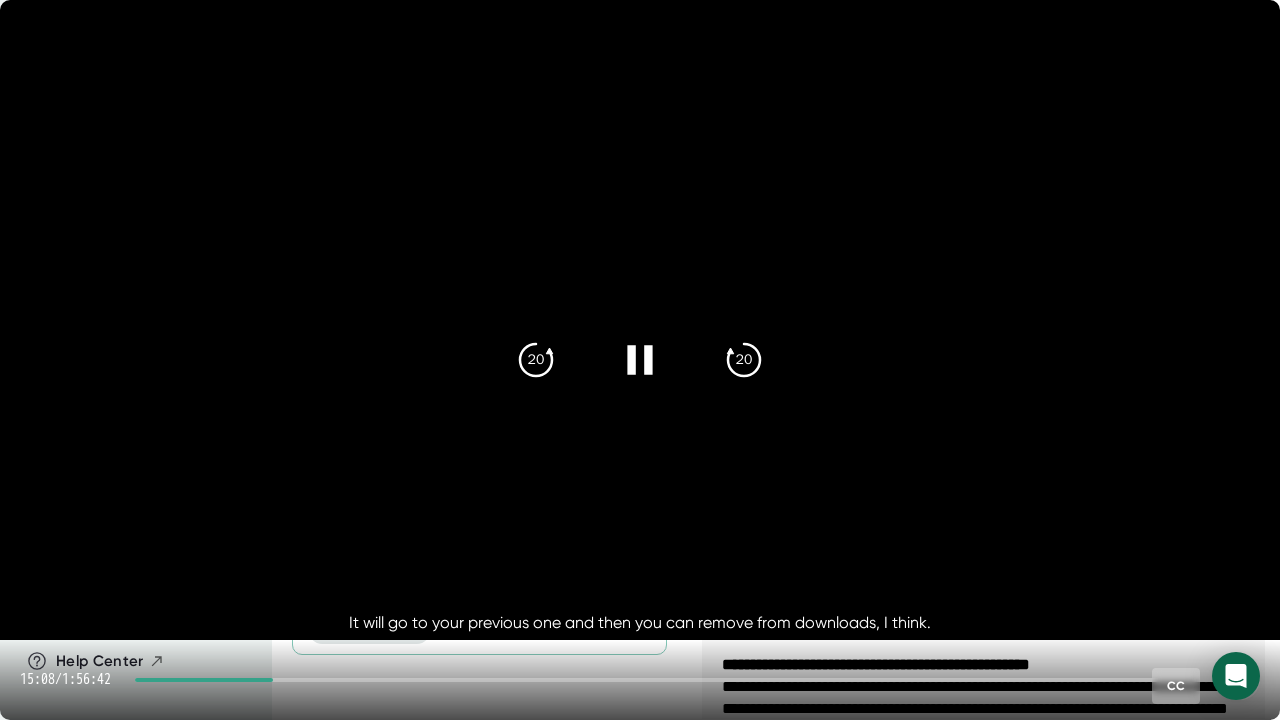 click at bounding box center [640, 320] 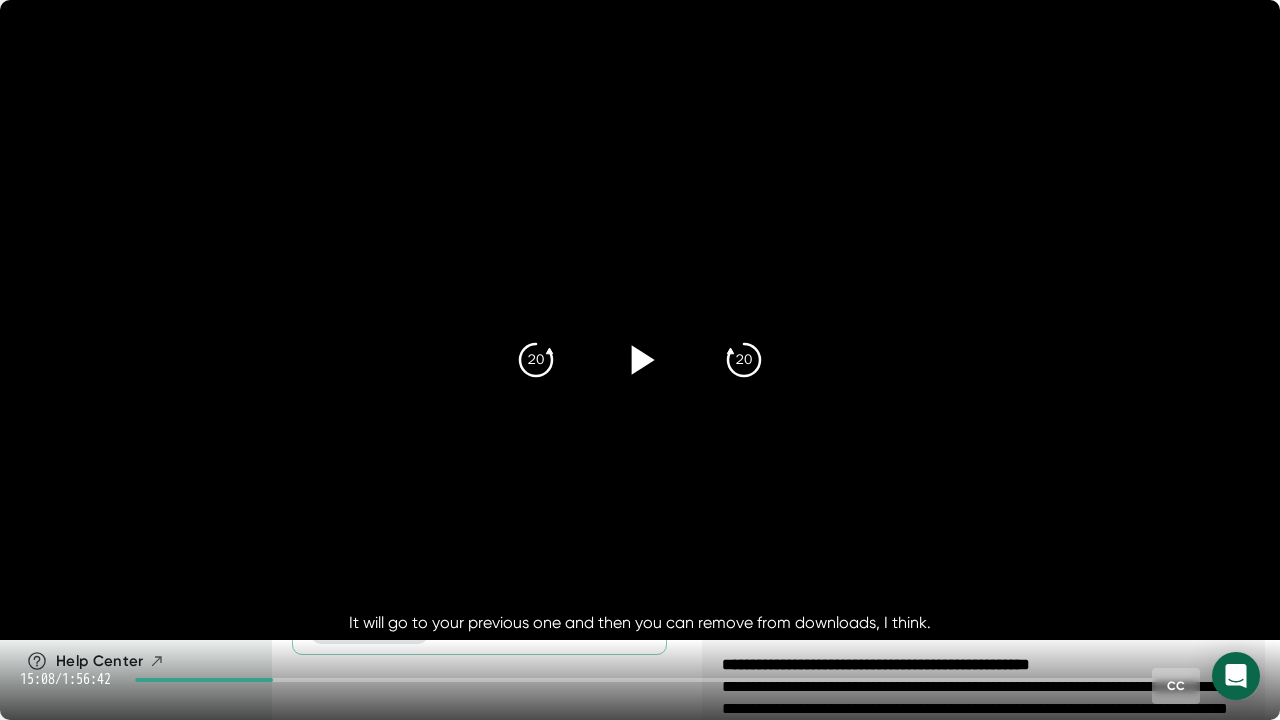 click at bounding box center (640, 320) 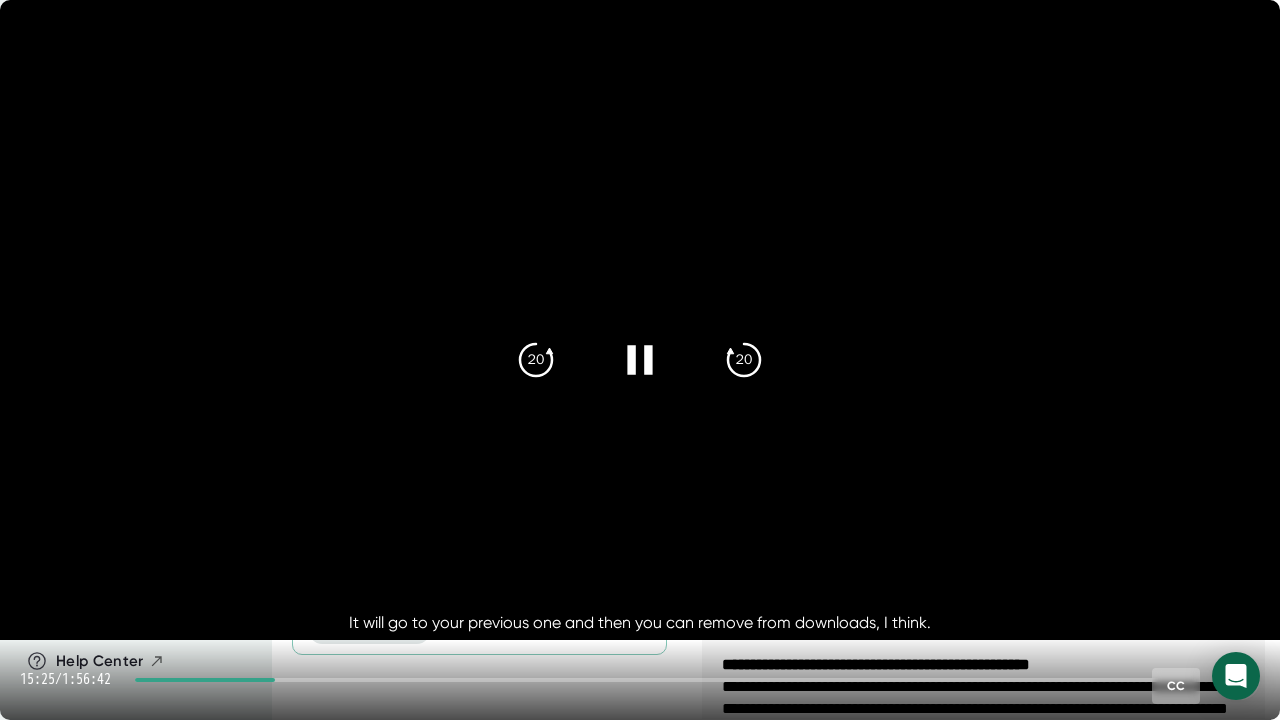 click 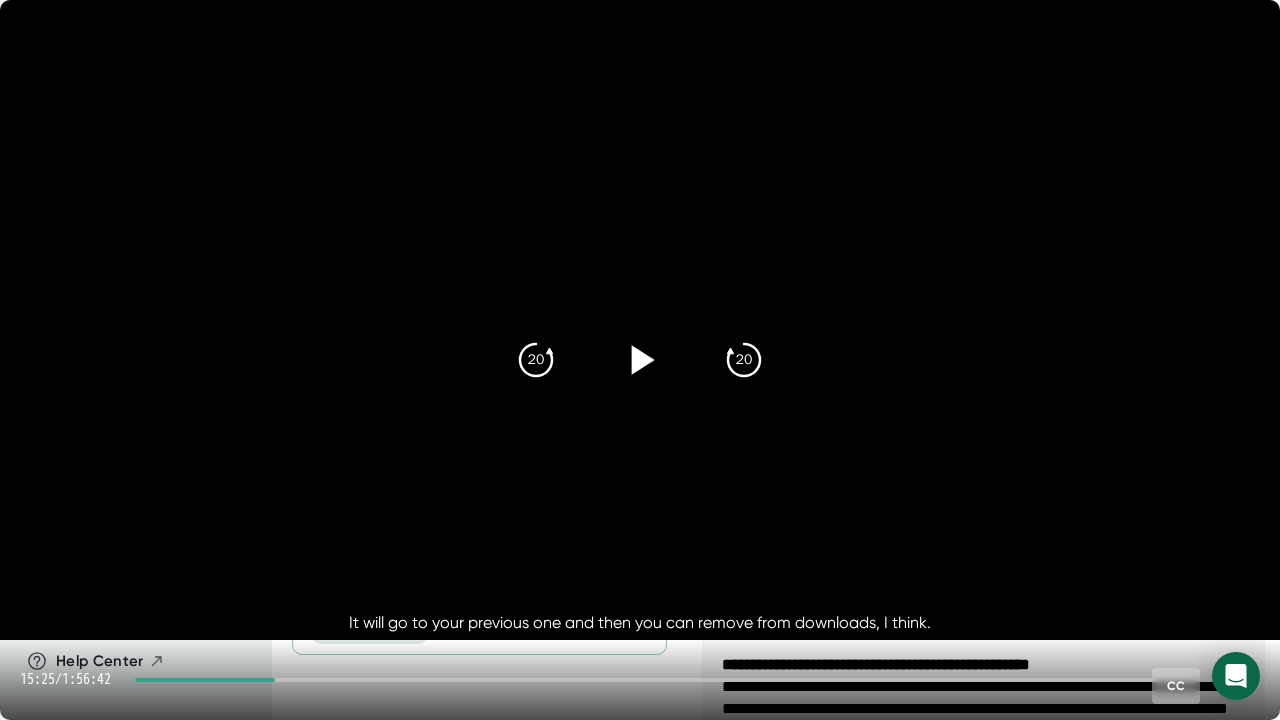 click 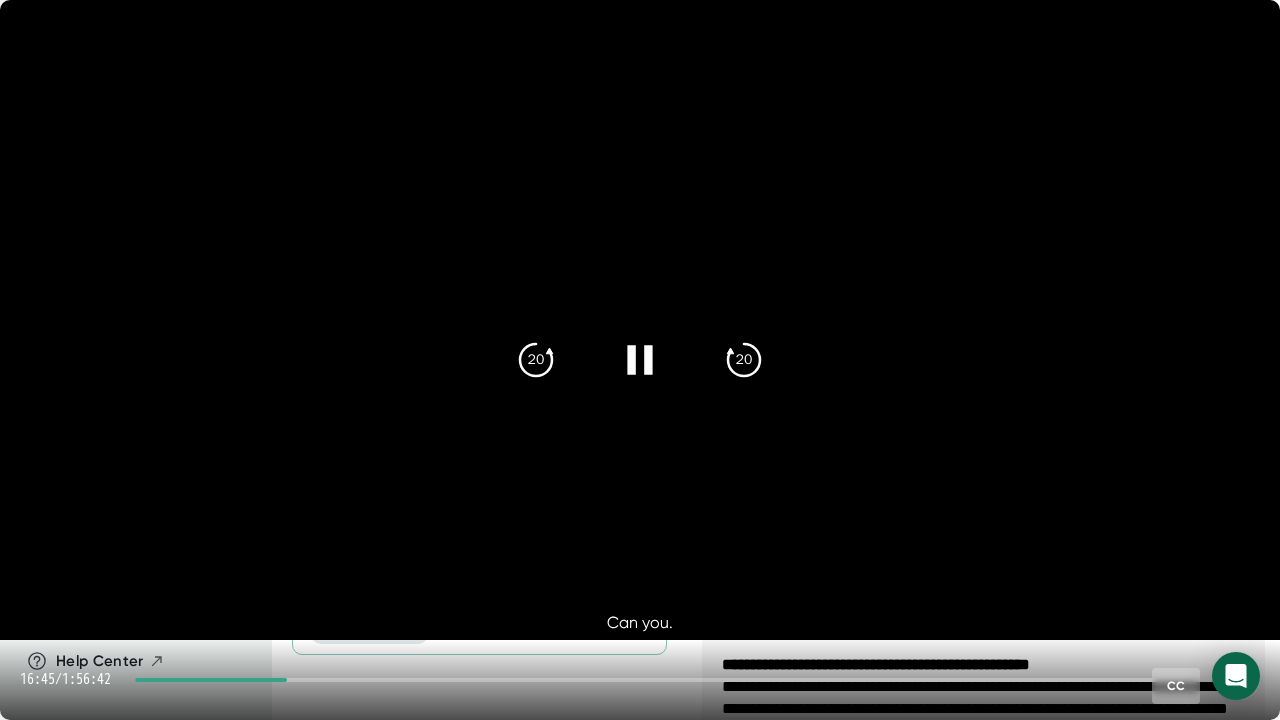 click at bounding box center (640, 320) 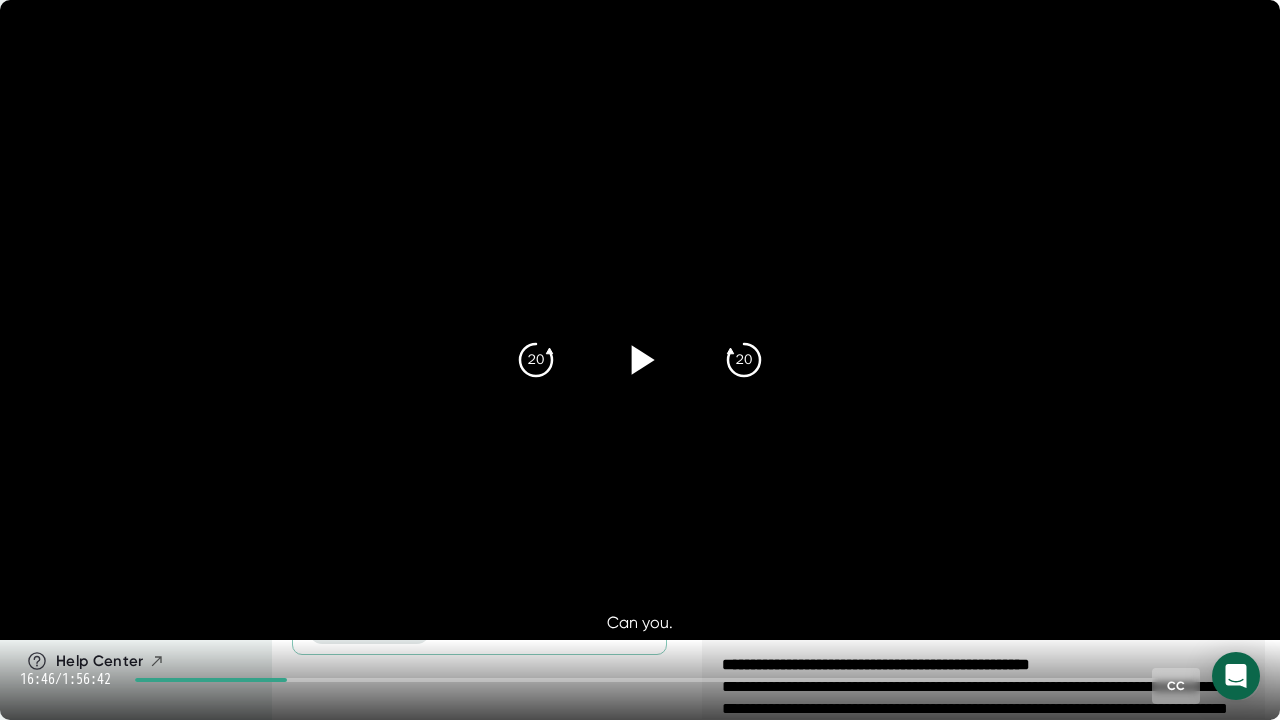click 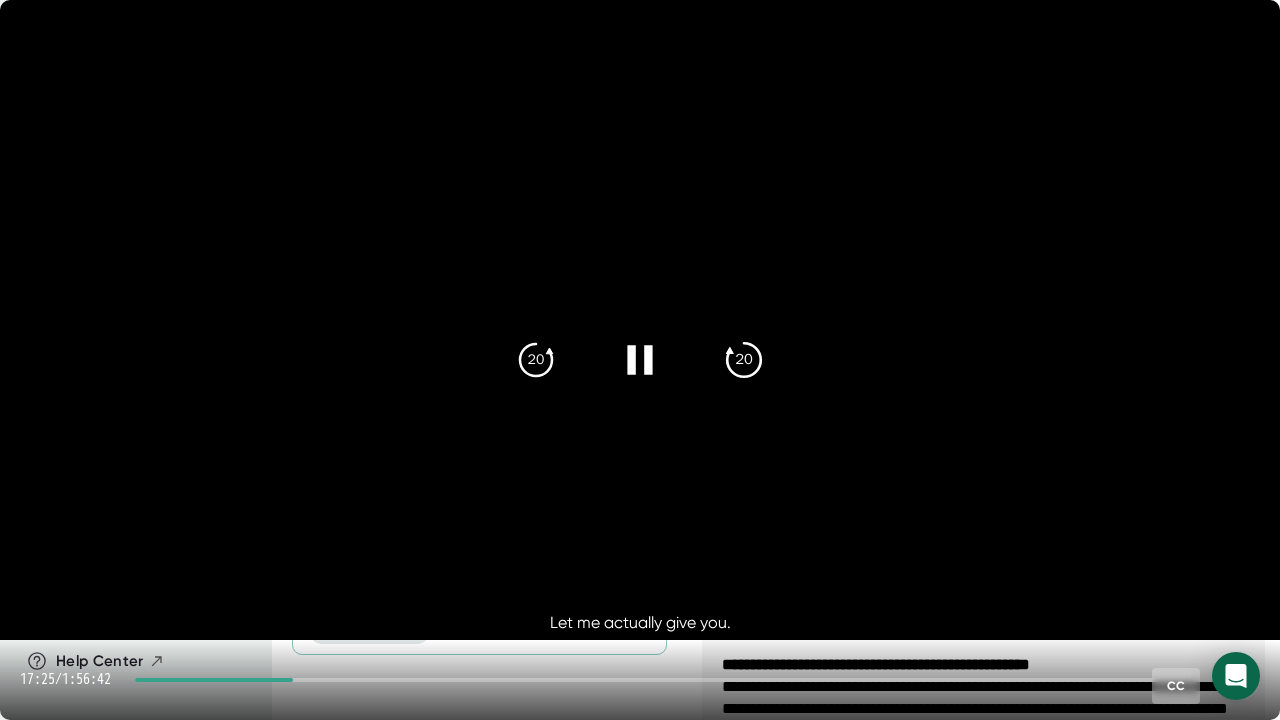 click on "20" 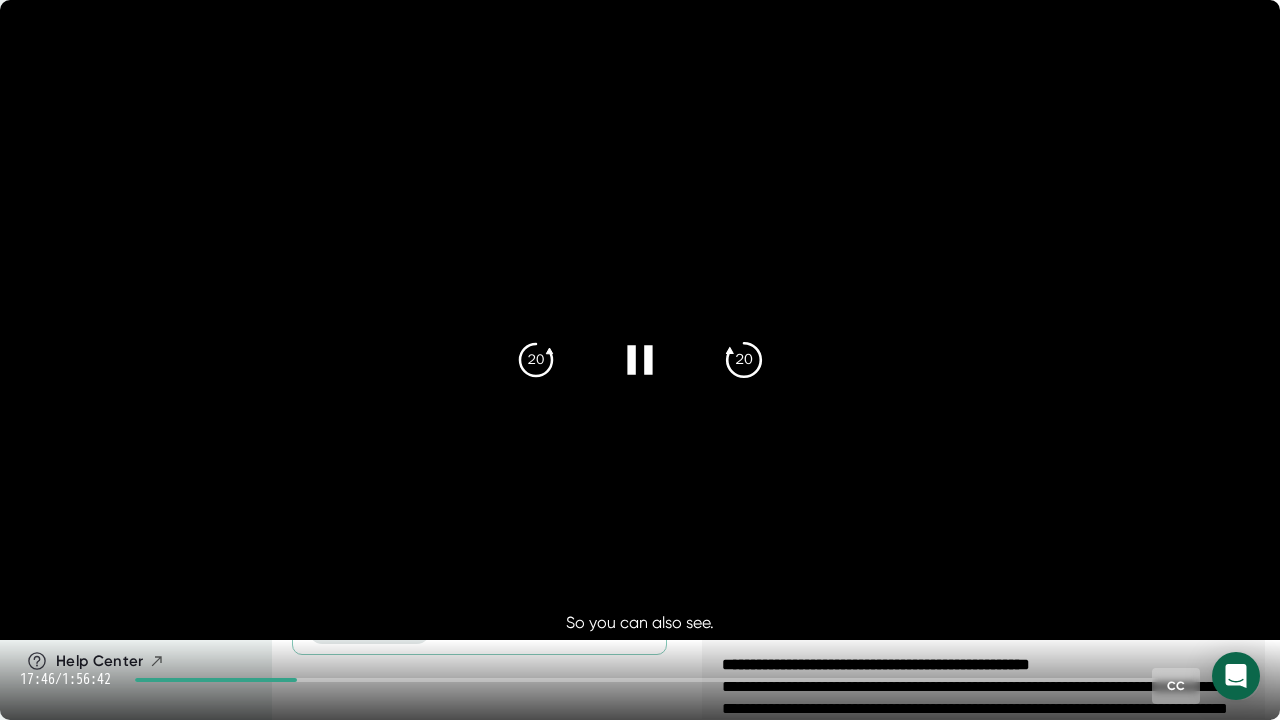click on "20" 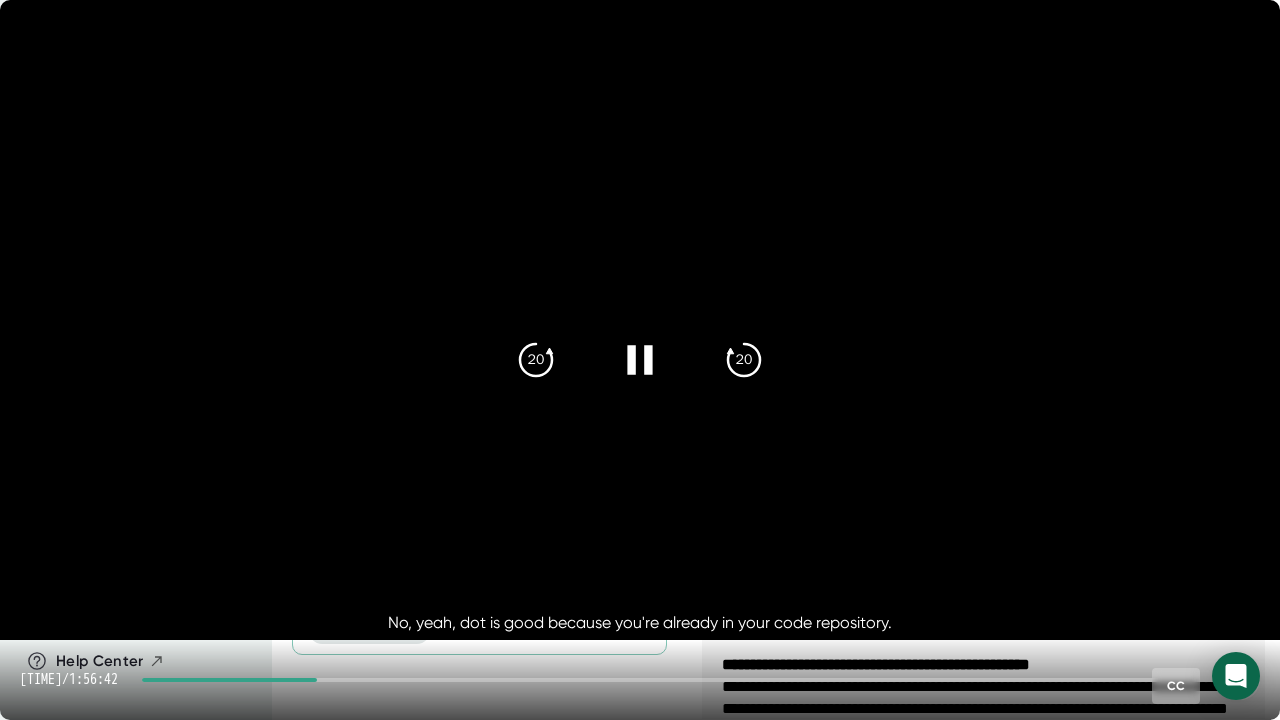 click 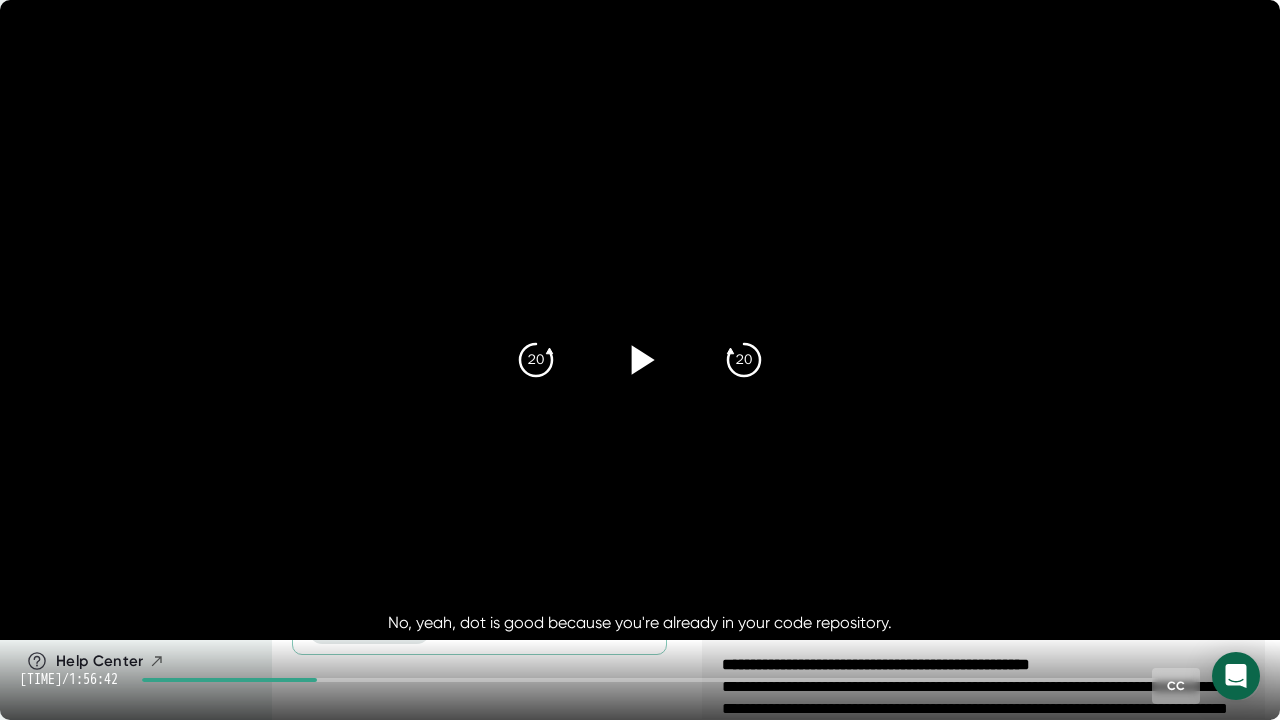 click 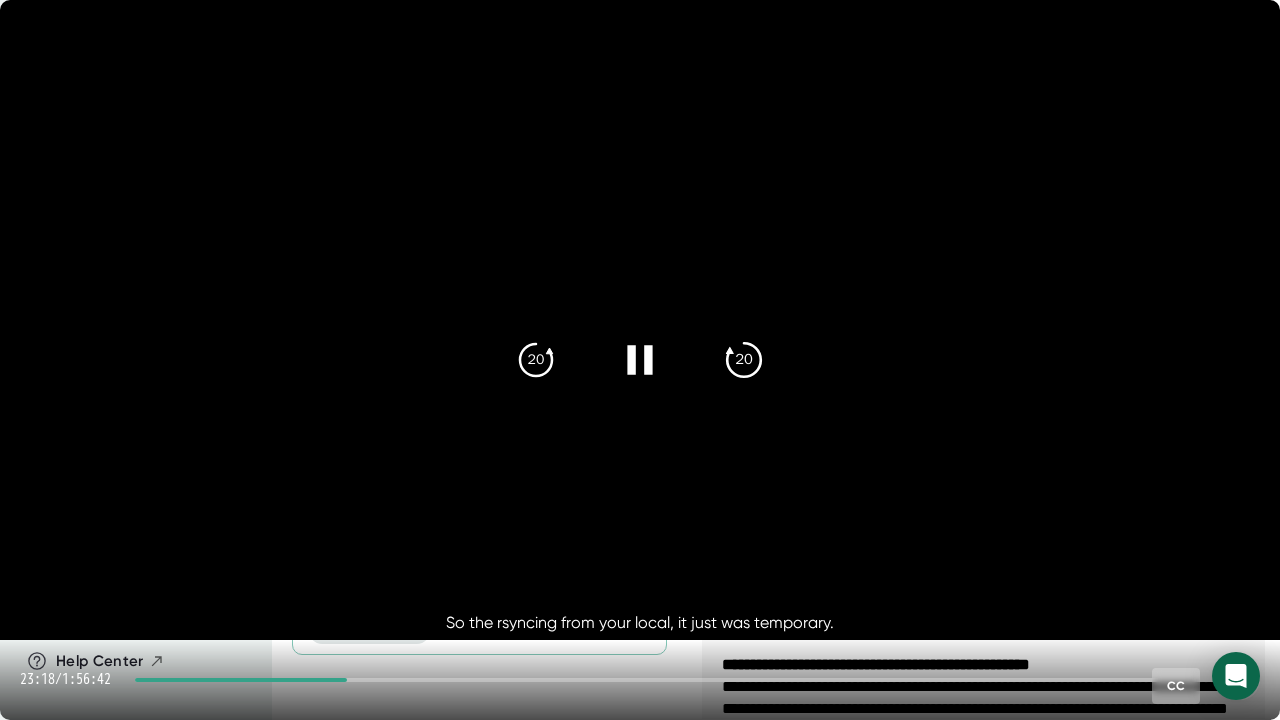 click on "20" 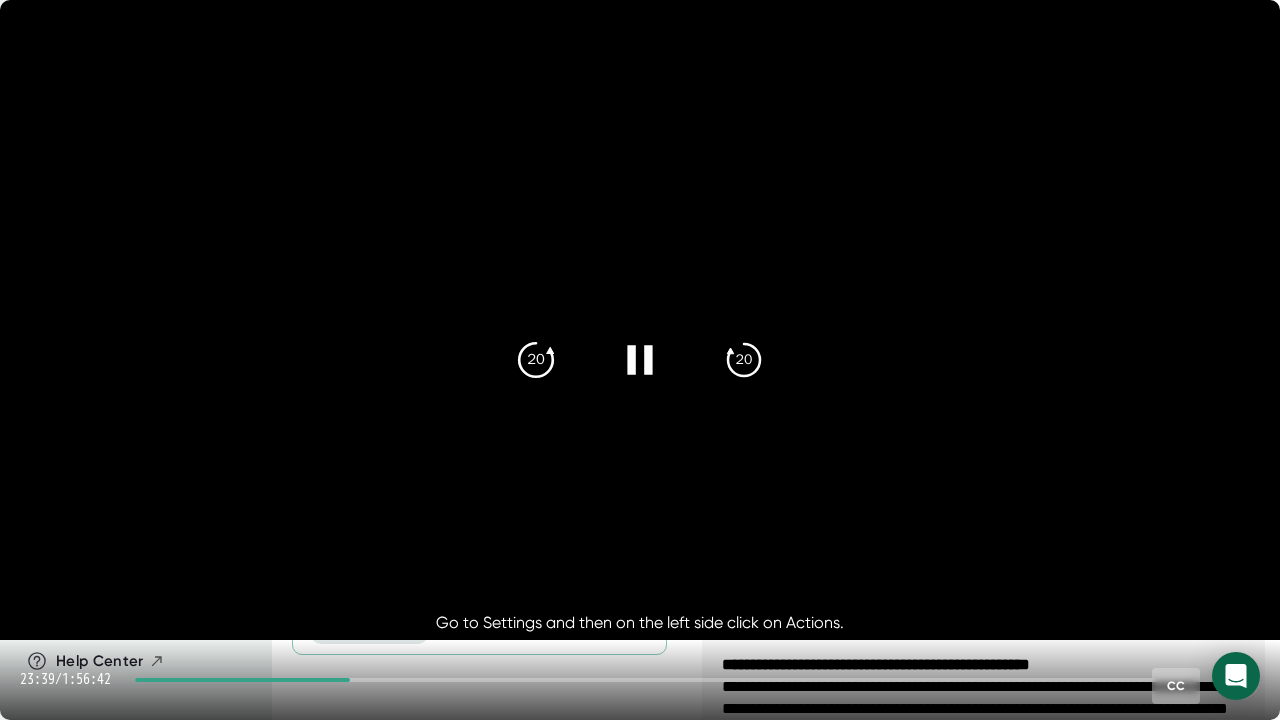 click on "20" 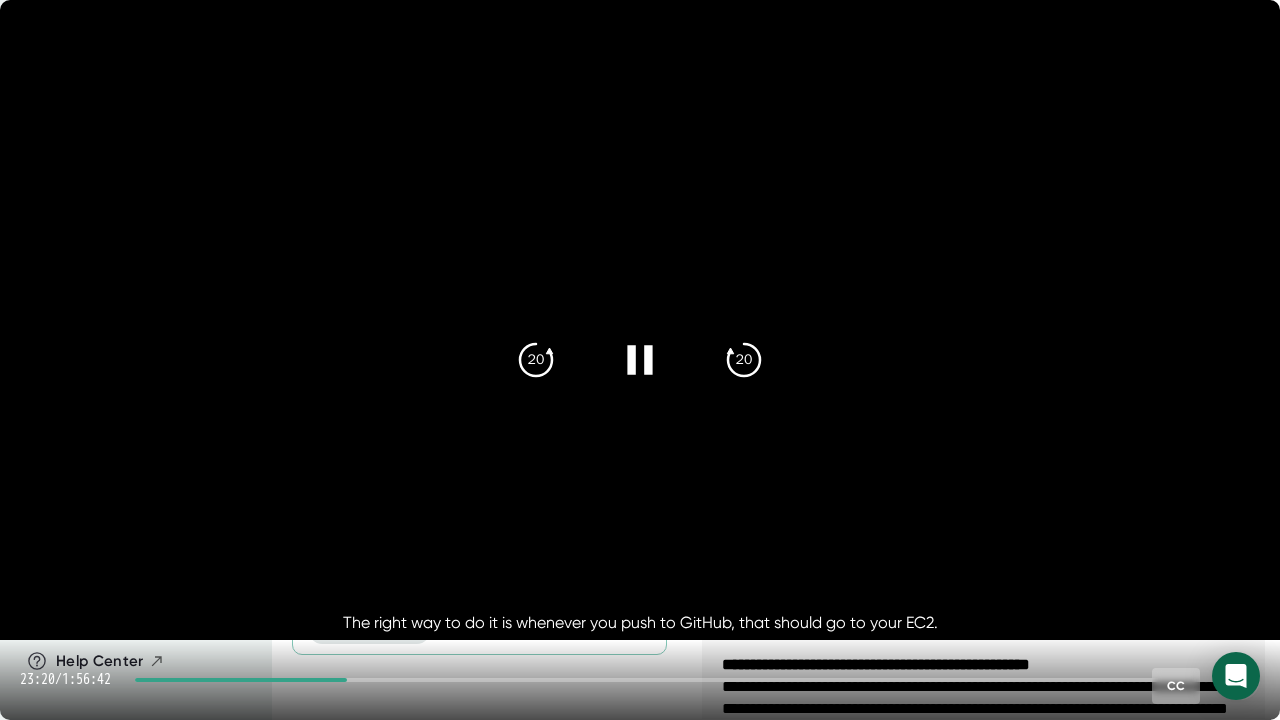 click 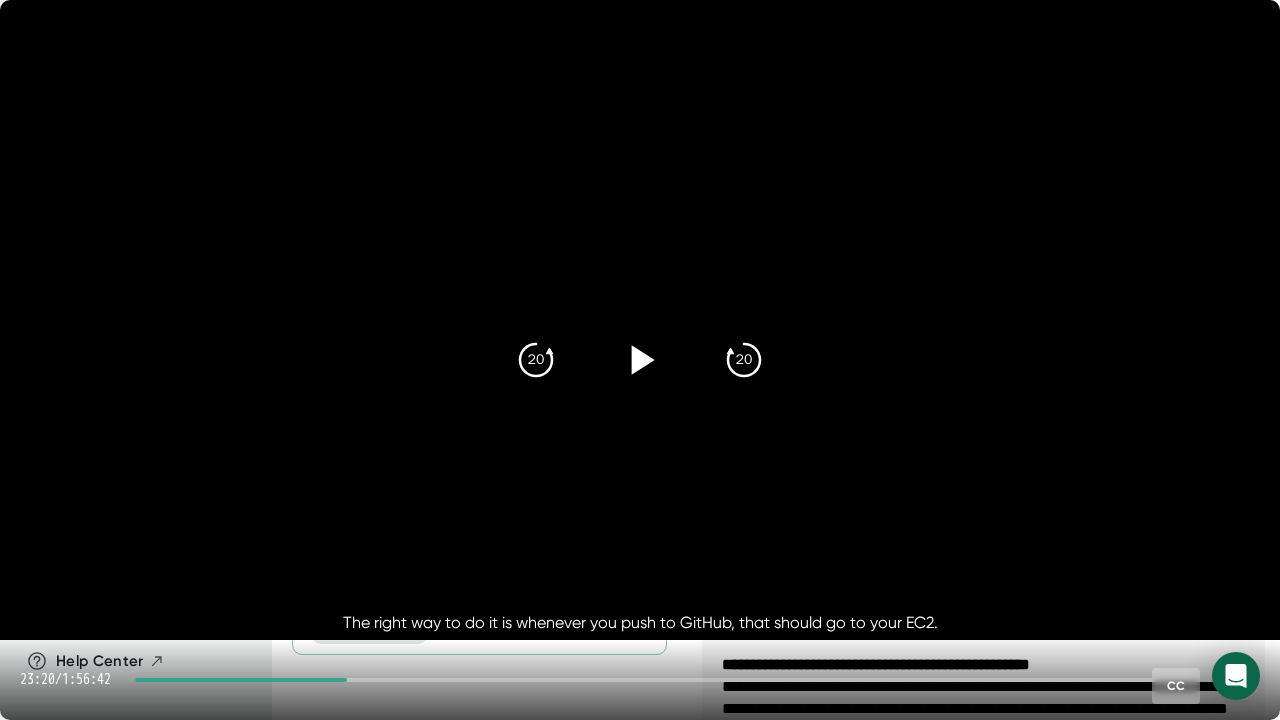 click 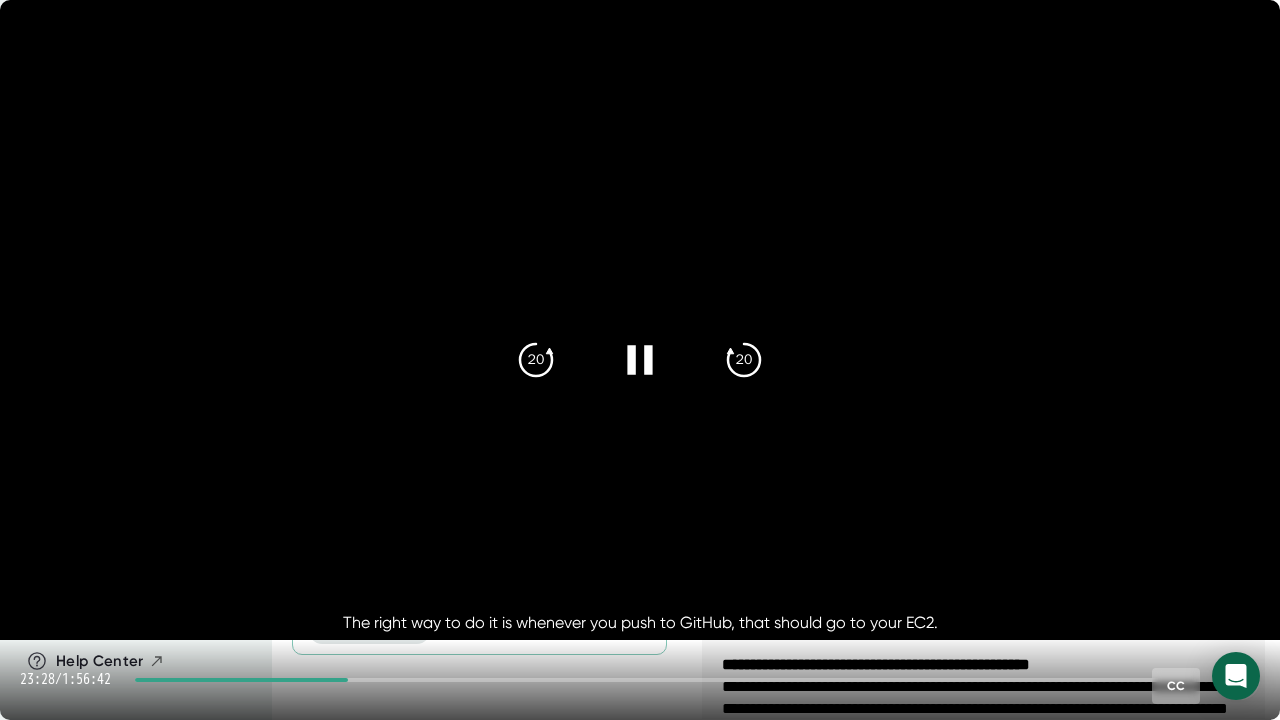 click 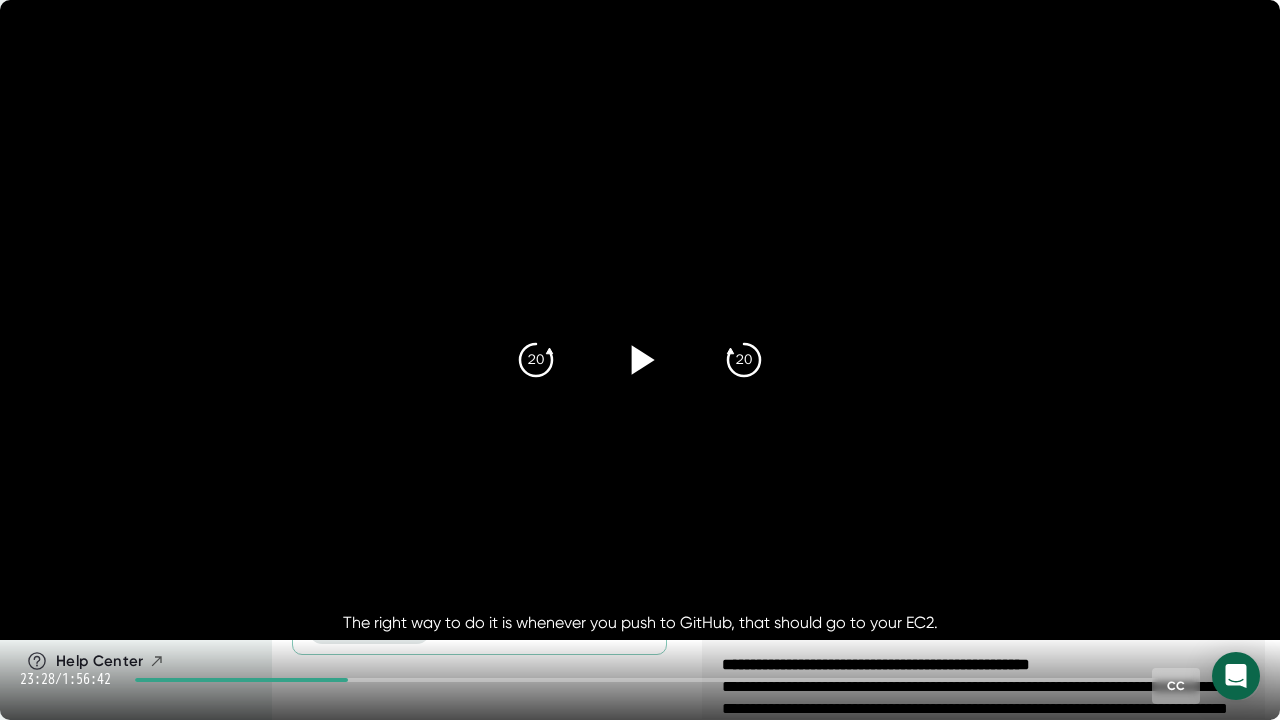 click 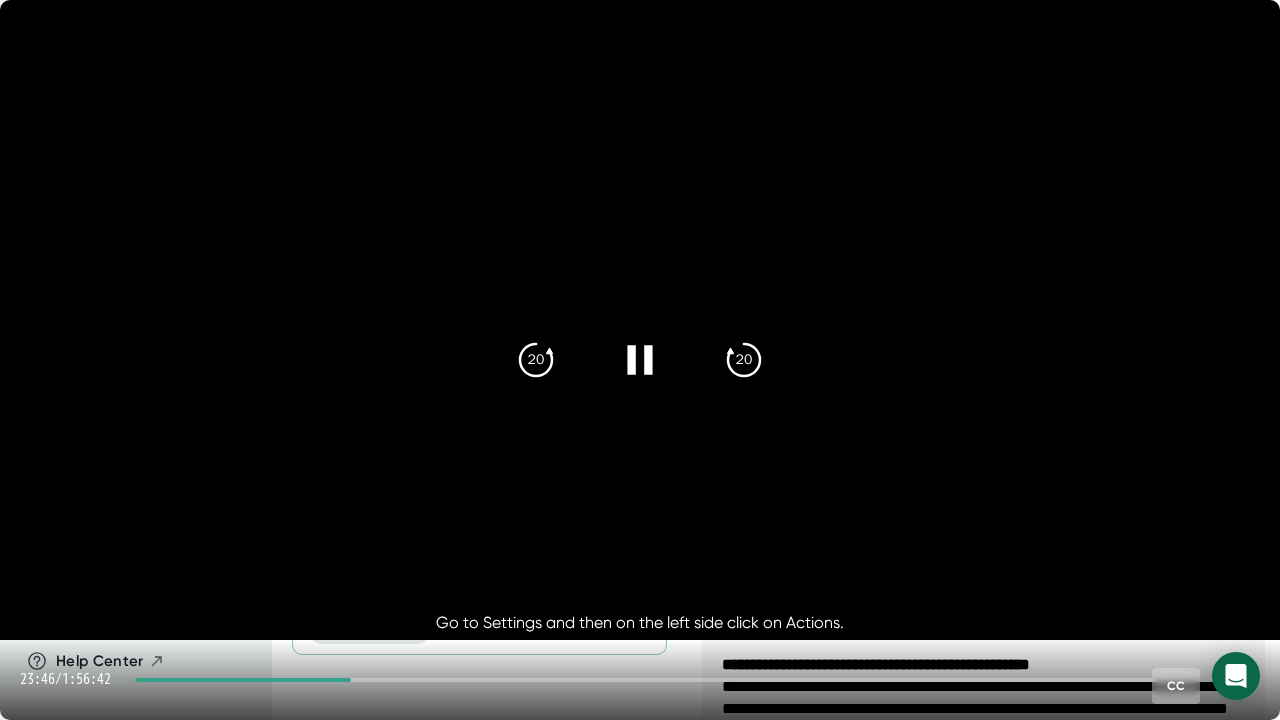 click 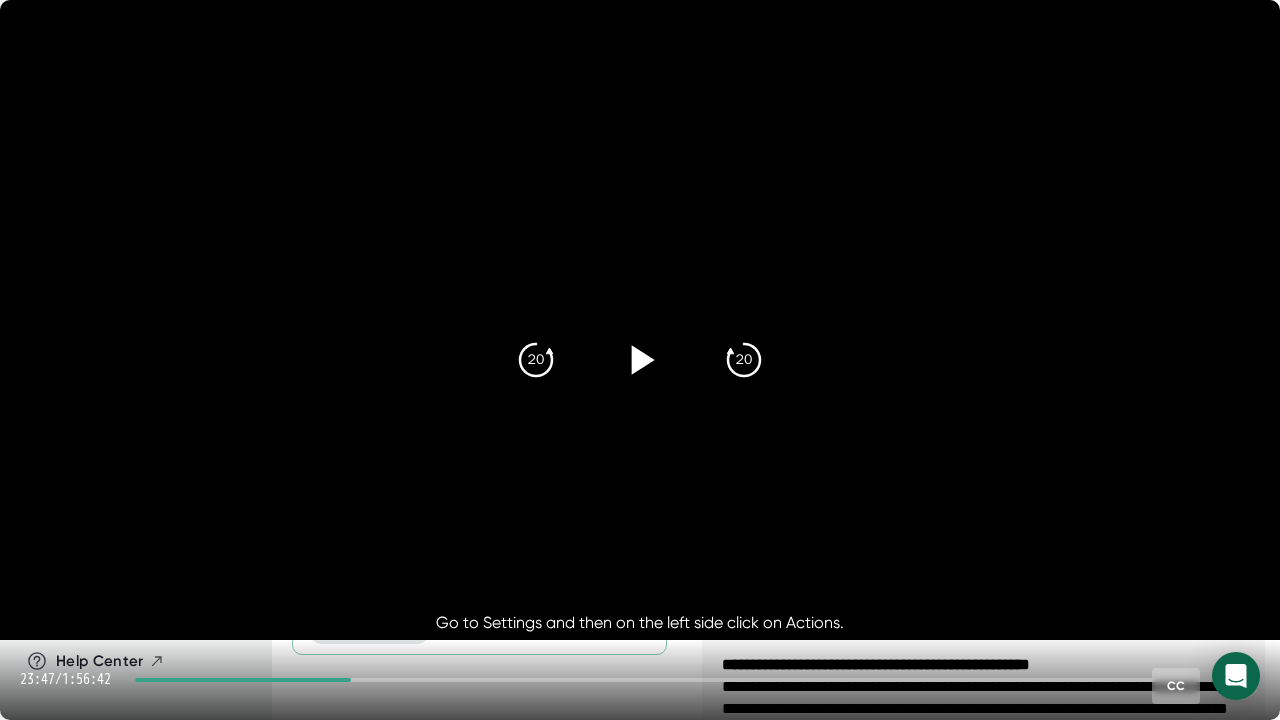 click 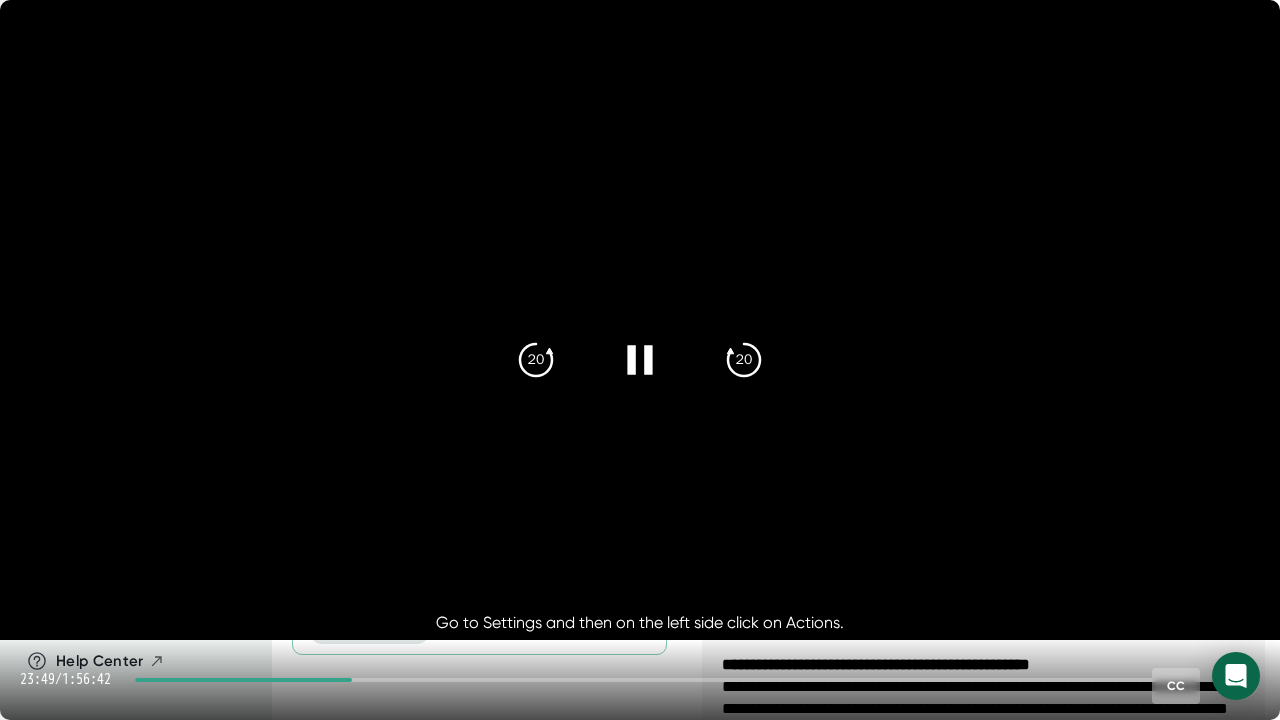 click 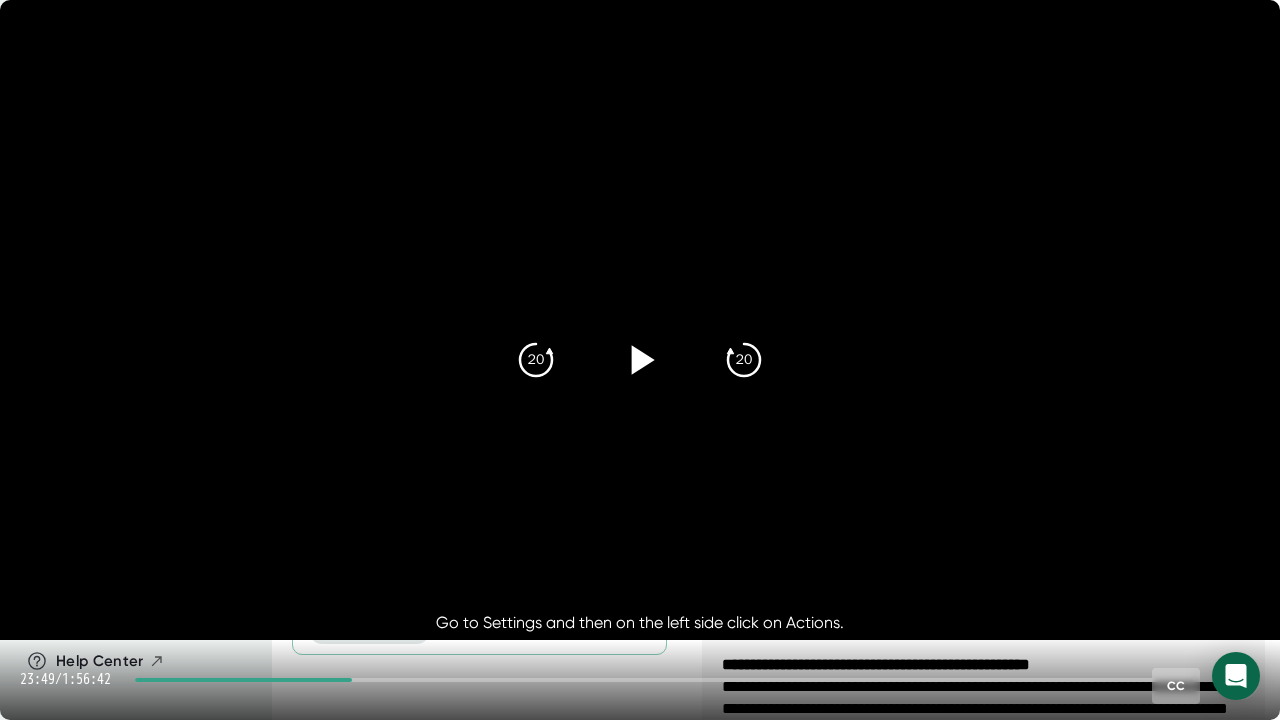click at bounding box center [640, 360] 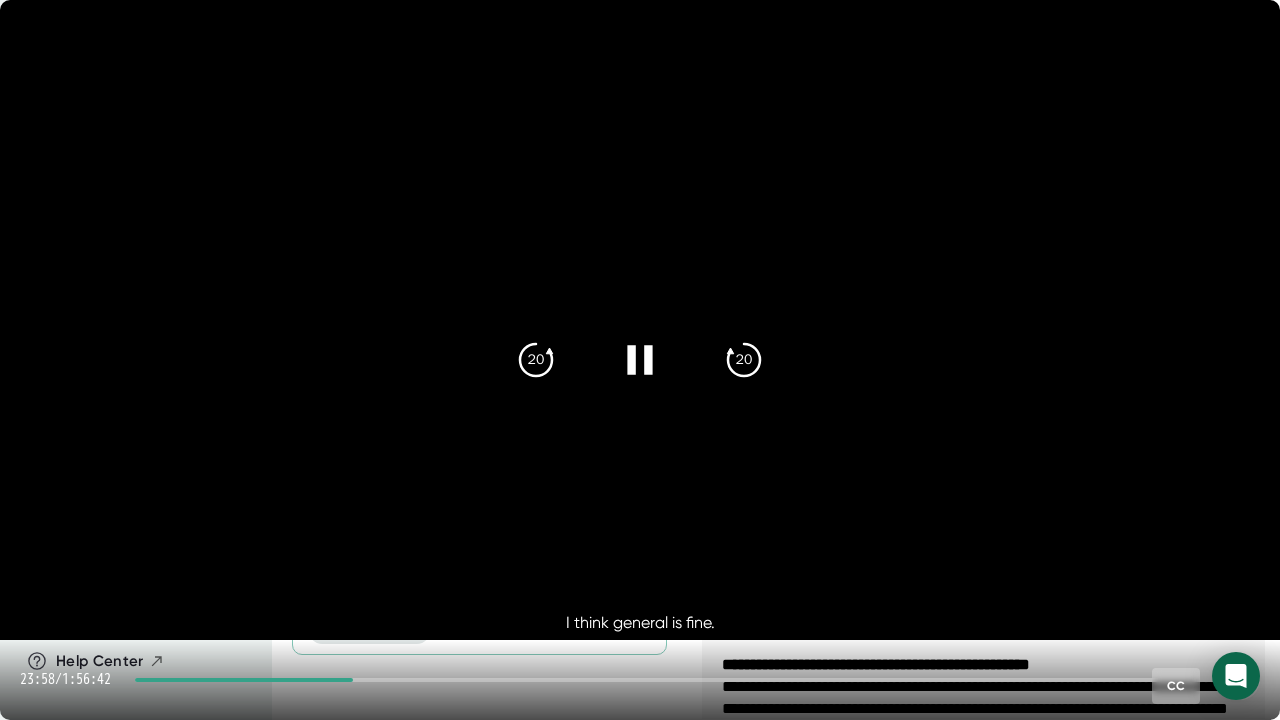 click 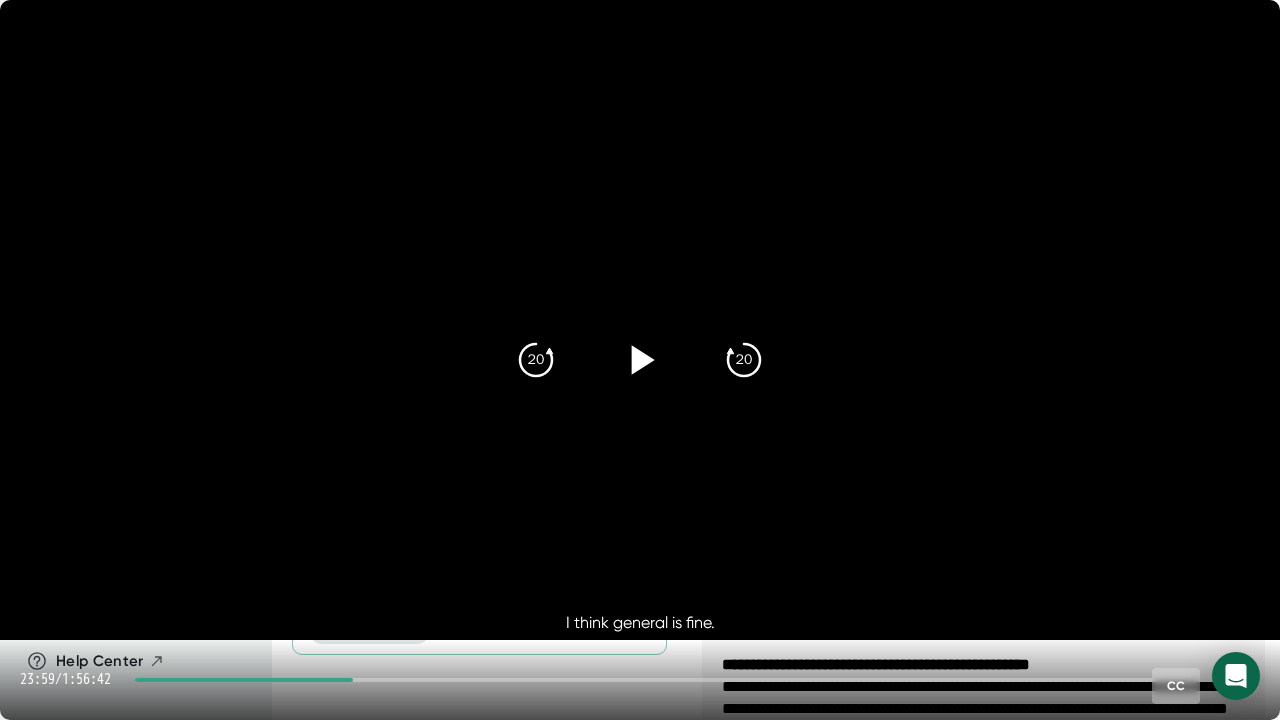 click 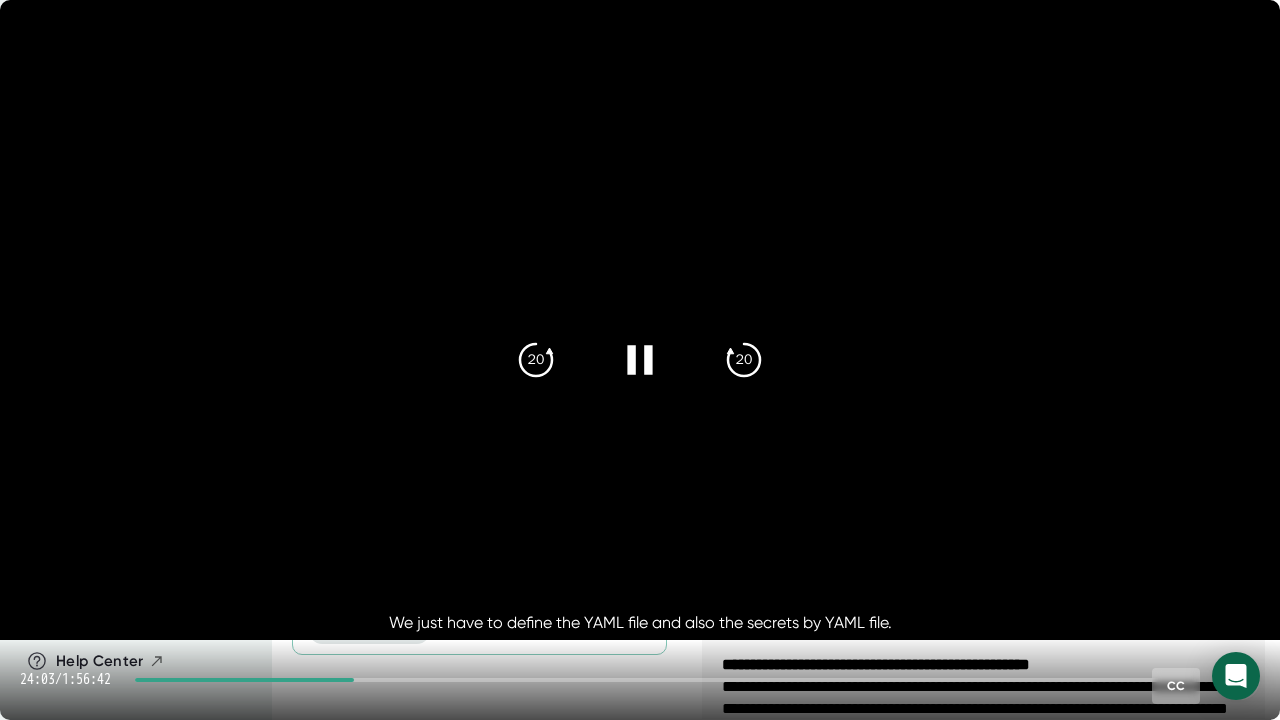 click at bounding box center (640, 360) 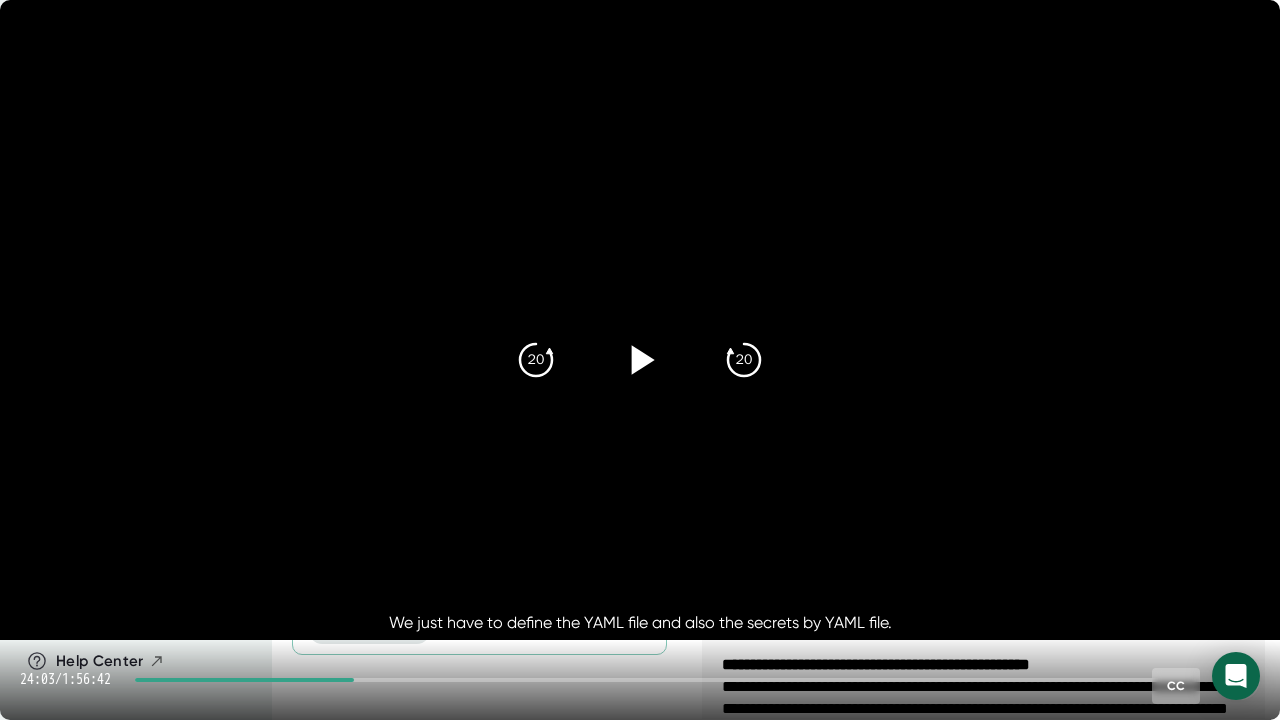 click 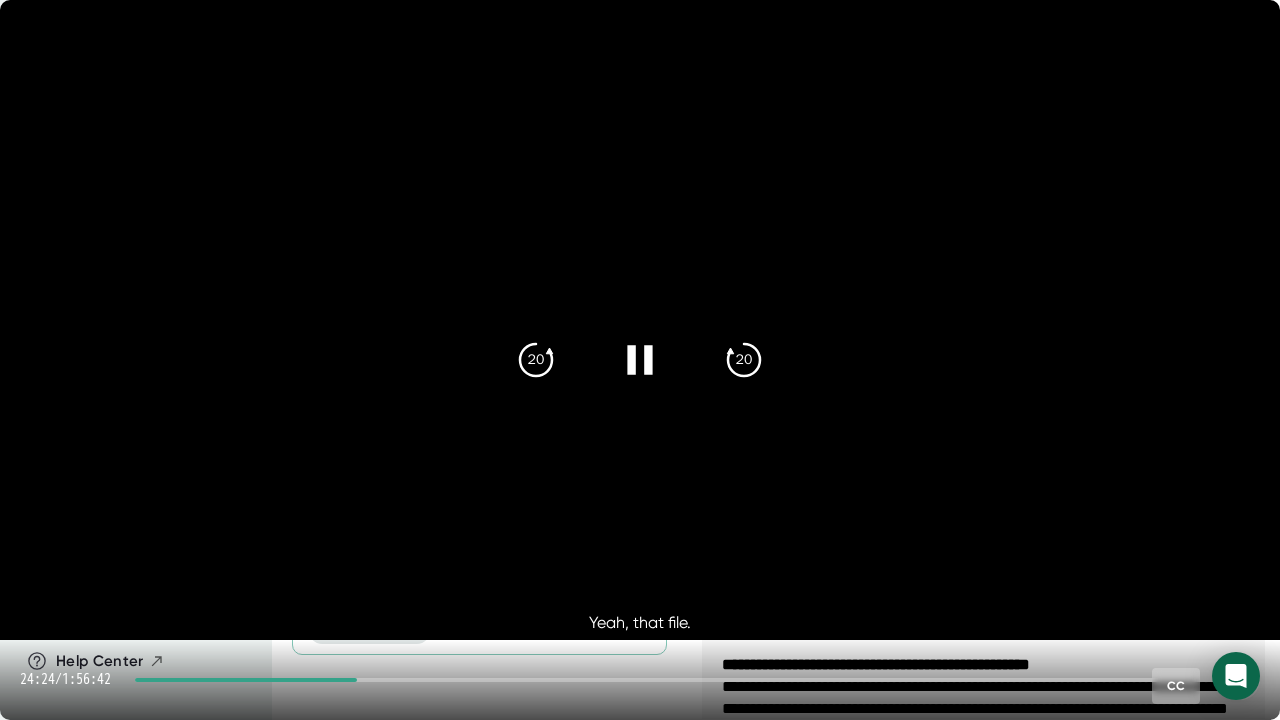 click 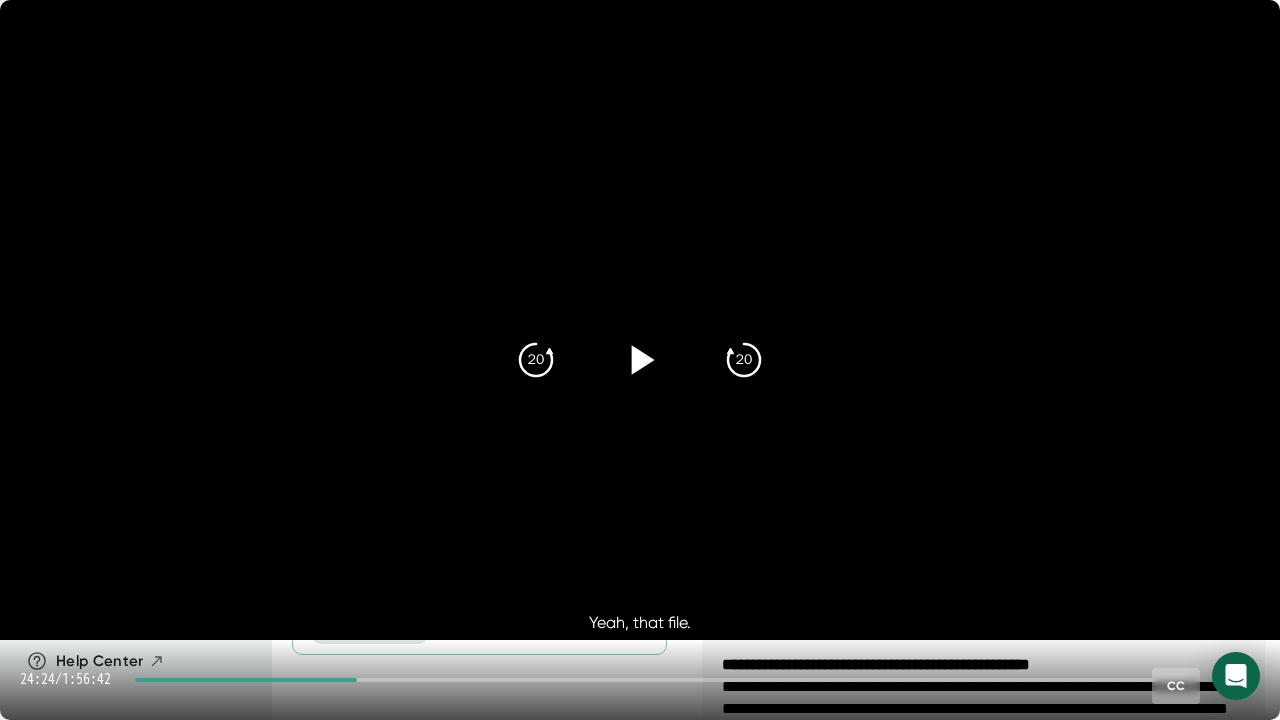 click on "[YEAR]" at bounding box center [640, 360] 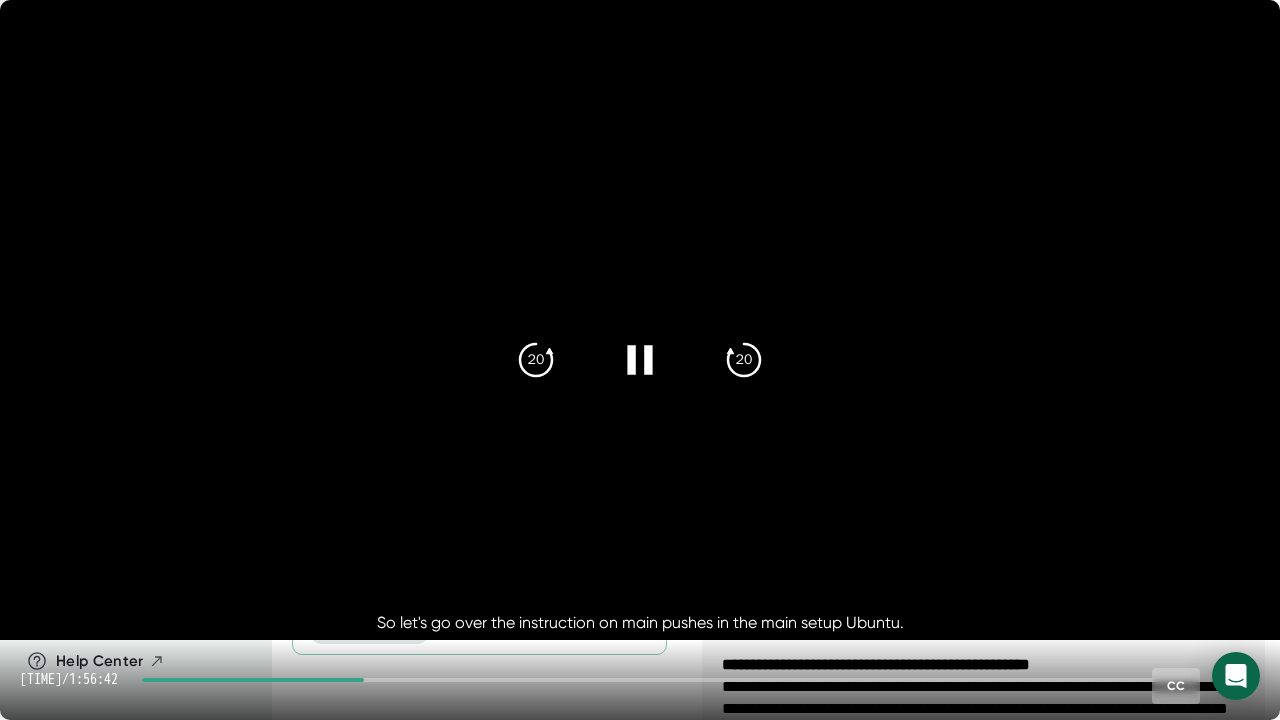 click 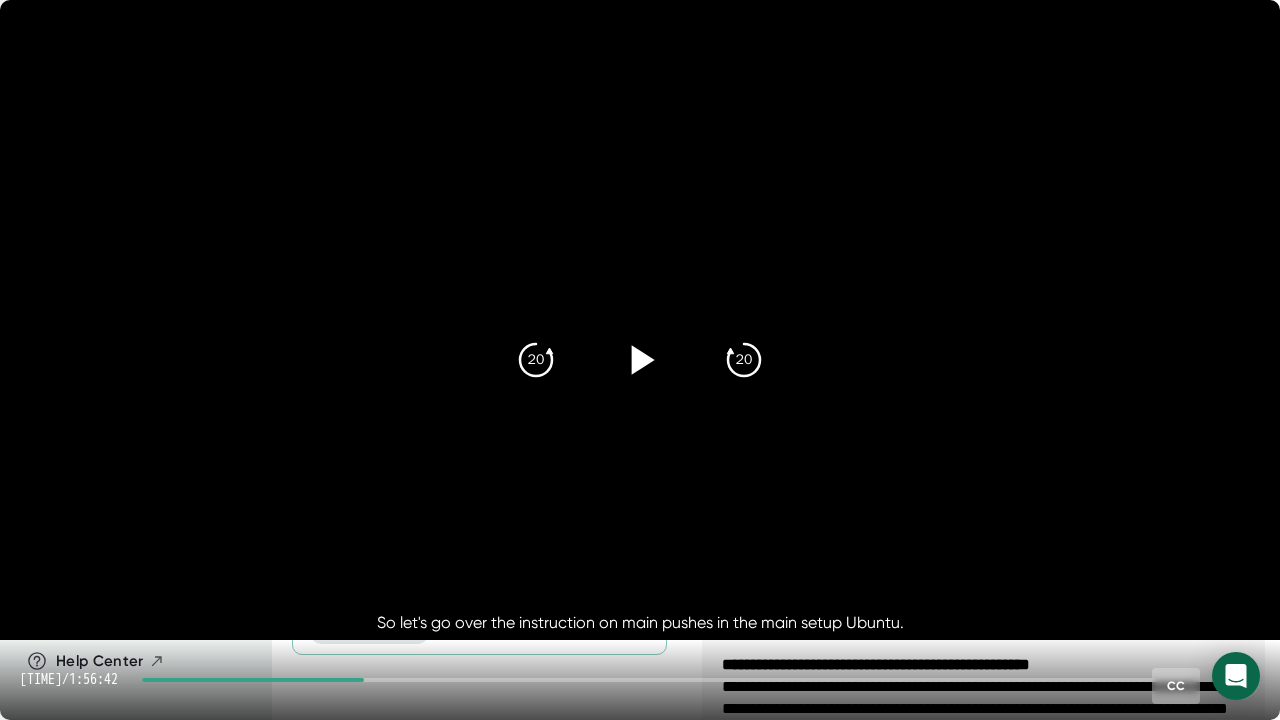 click 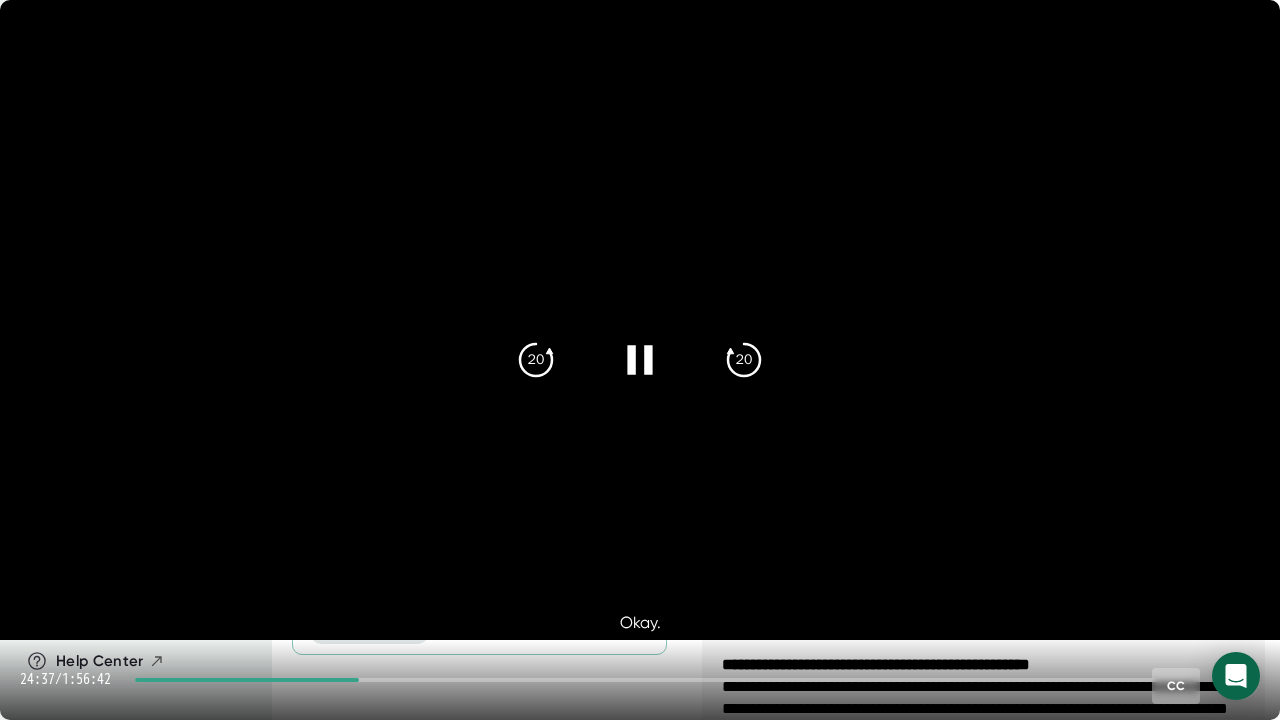 click 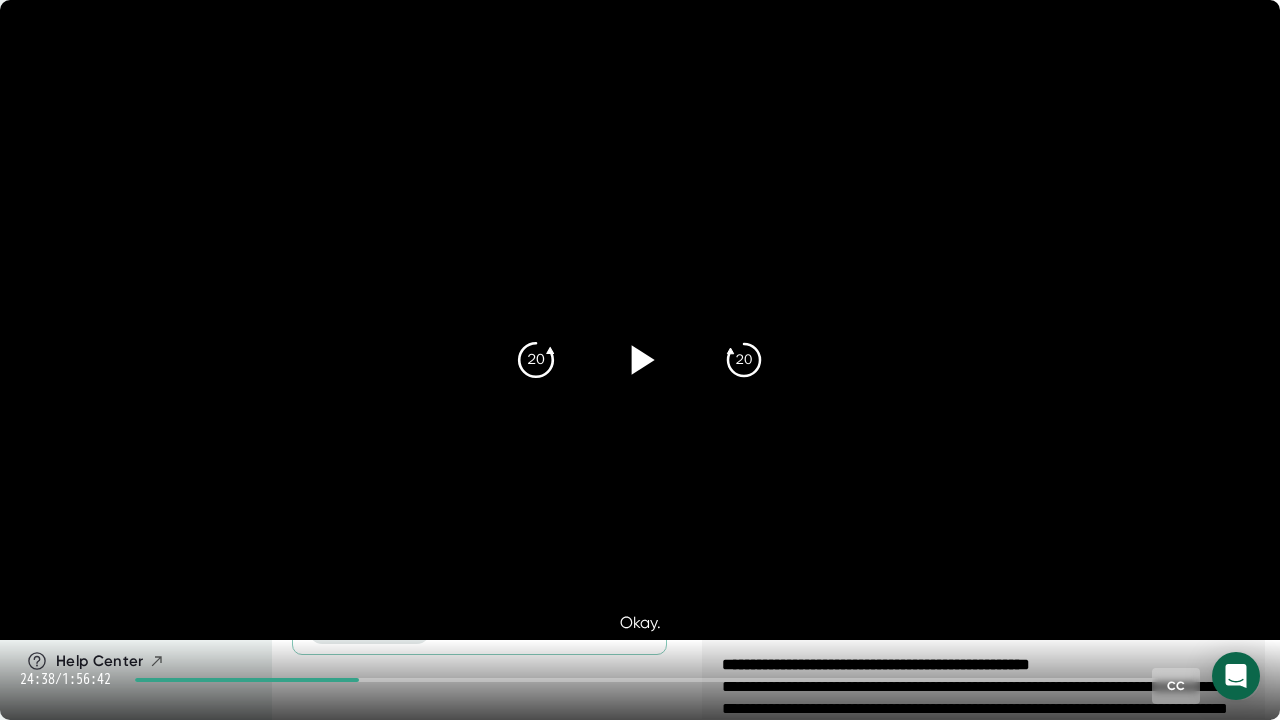 click on "20" 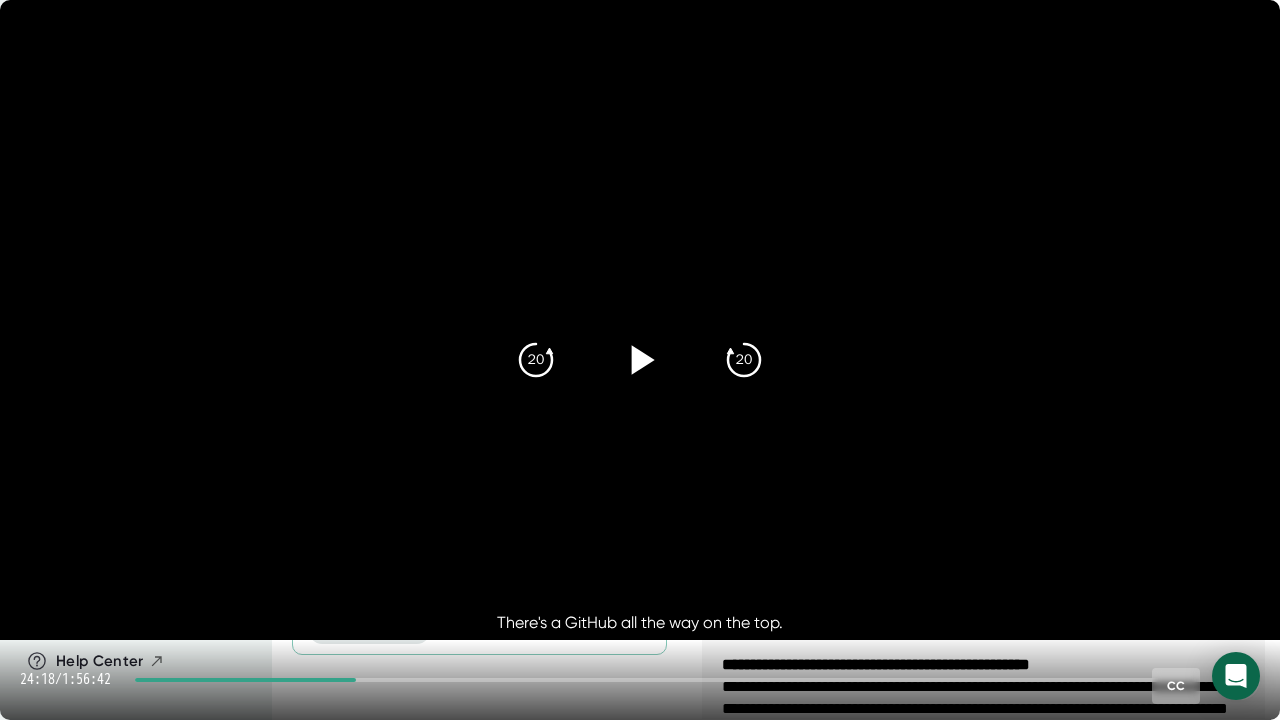 click 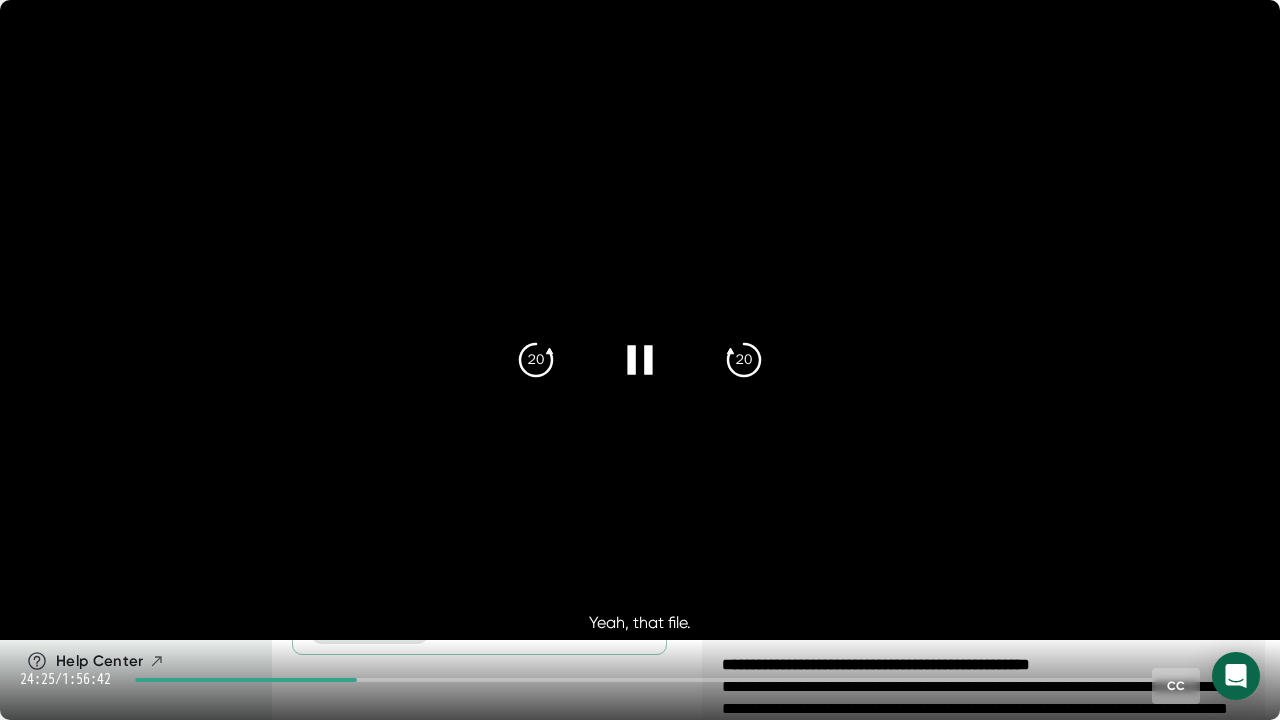 click 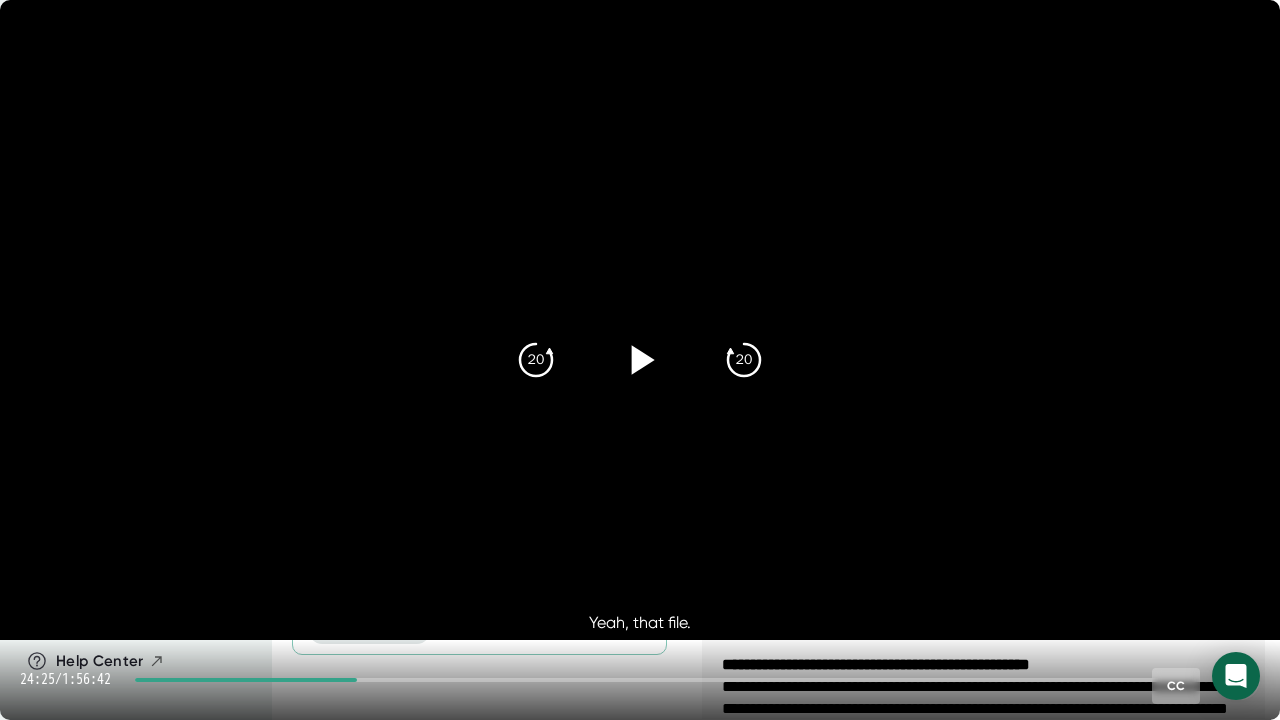 click at bounding box center [640, 360] 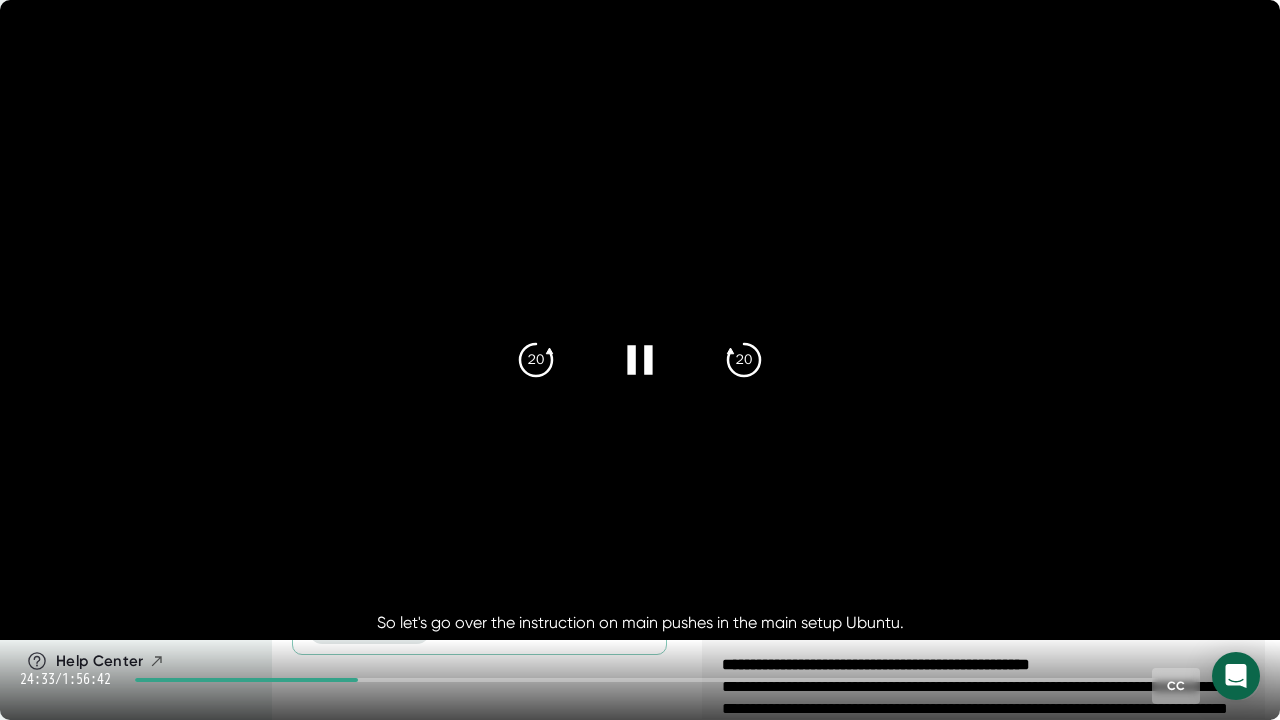 click 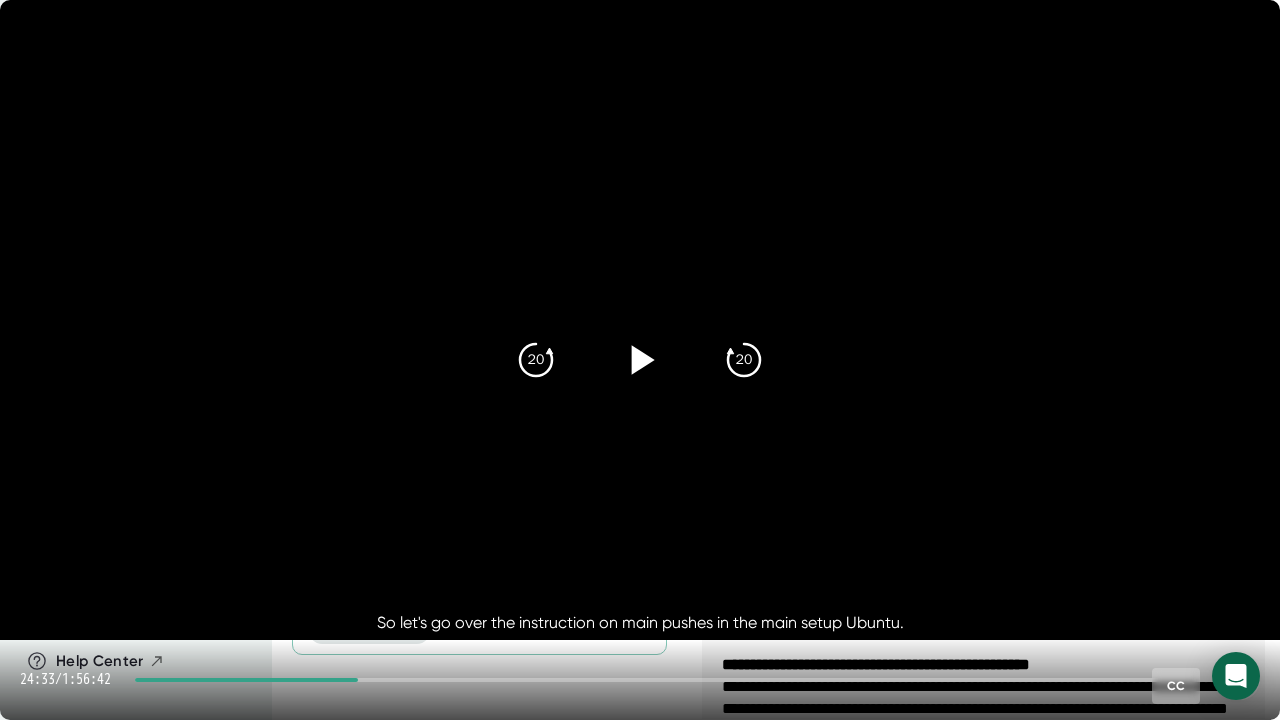 click 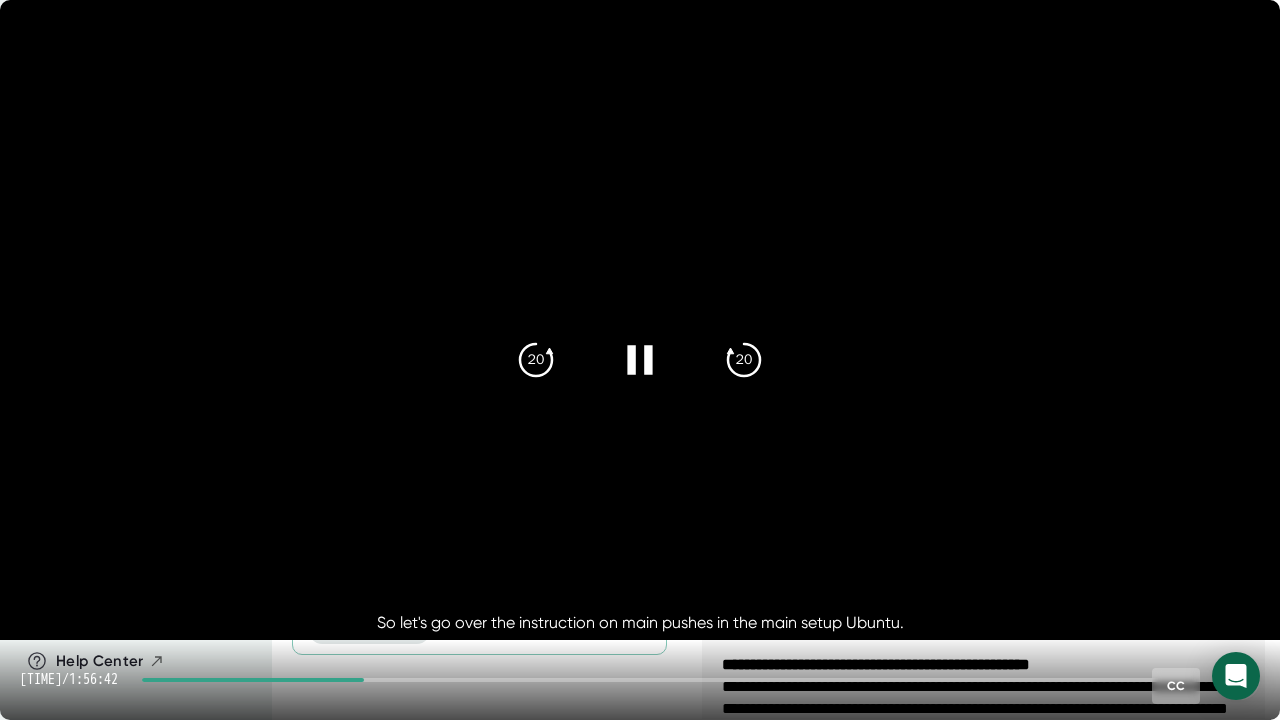 click 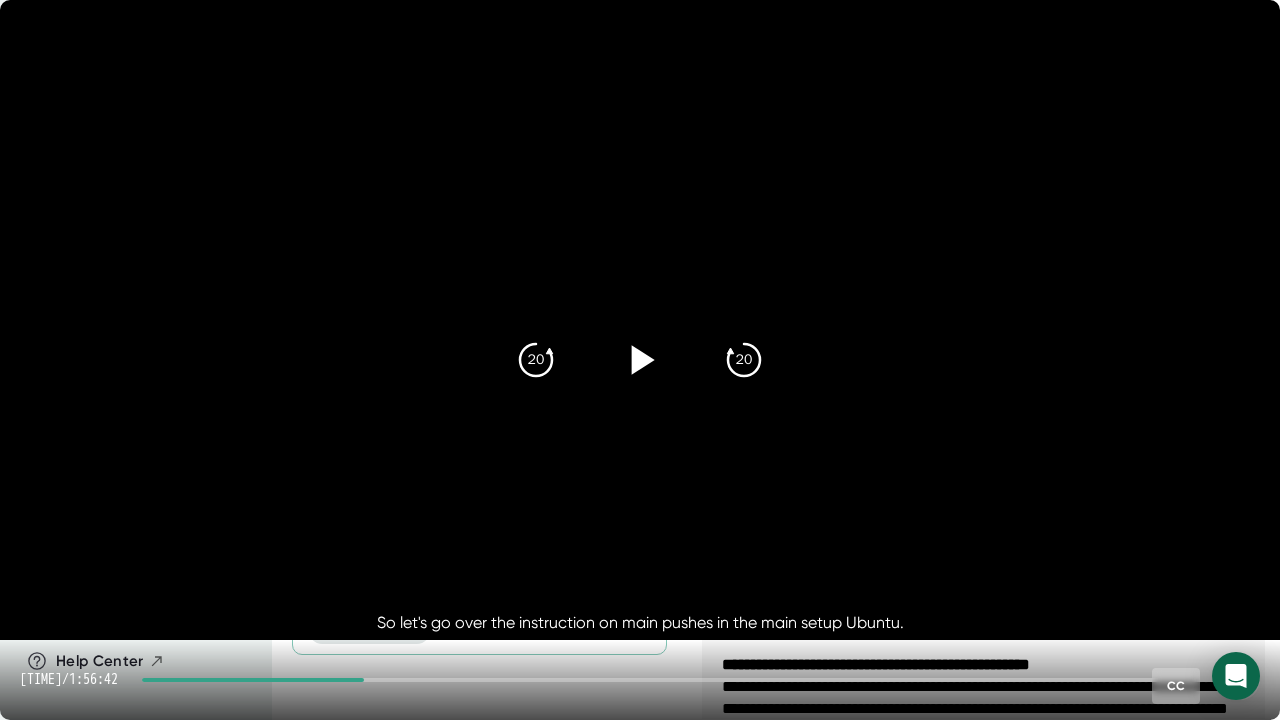 click 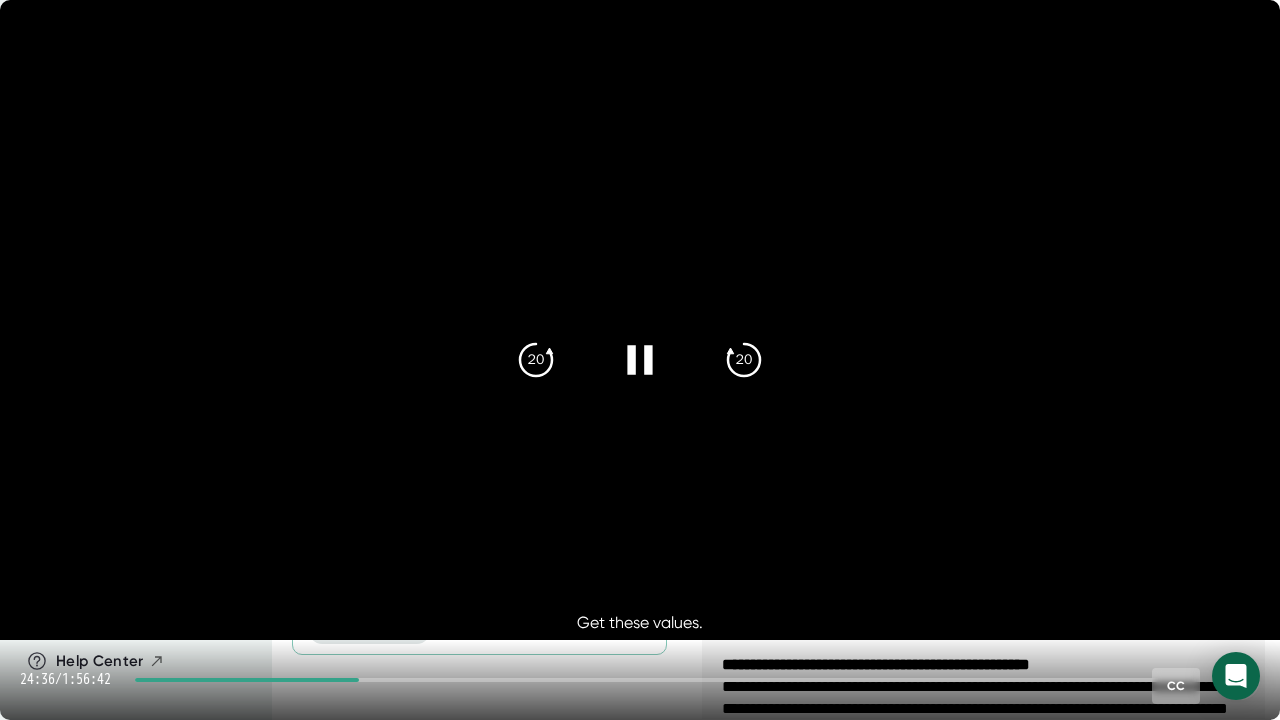 click 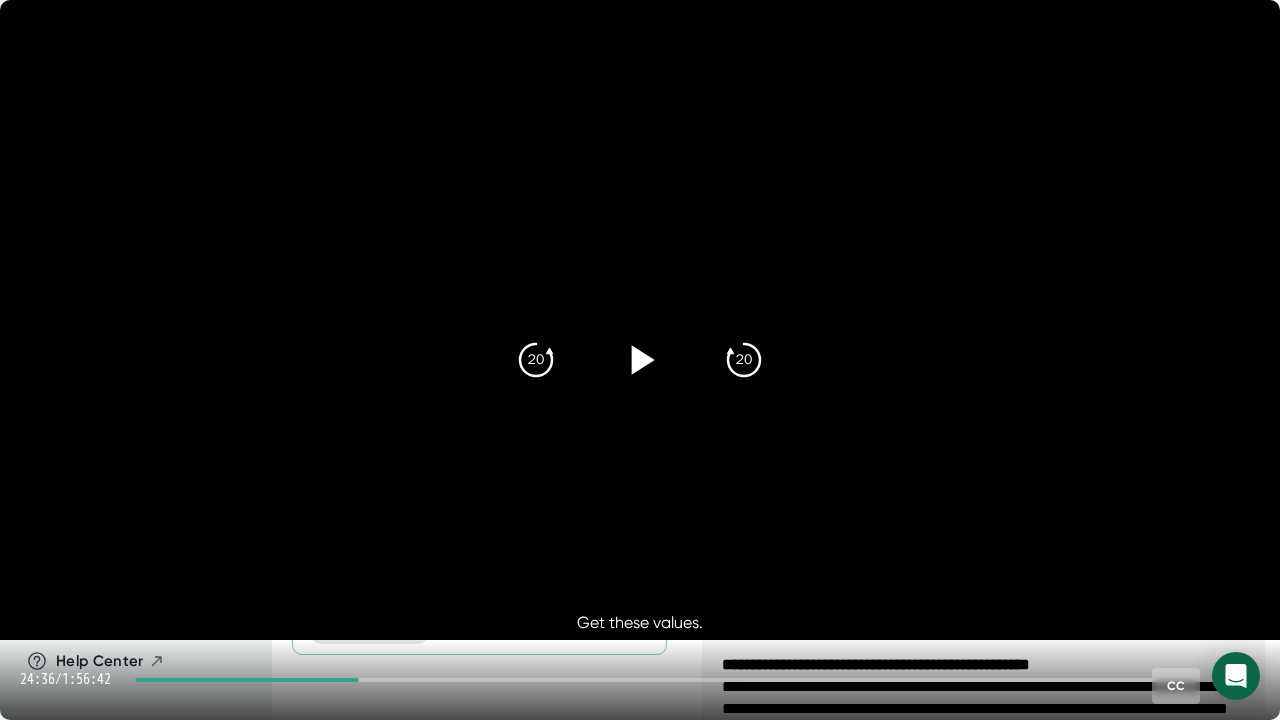 click 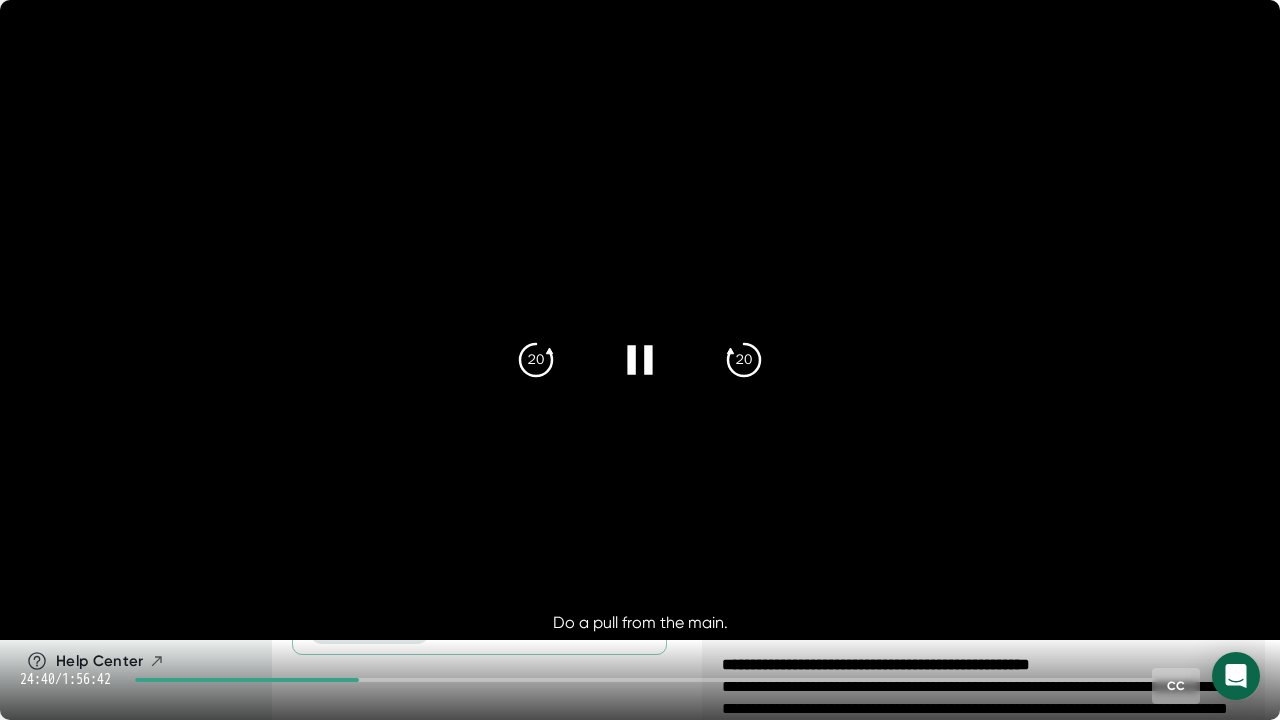 click 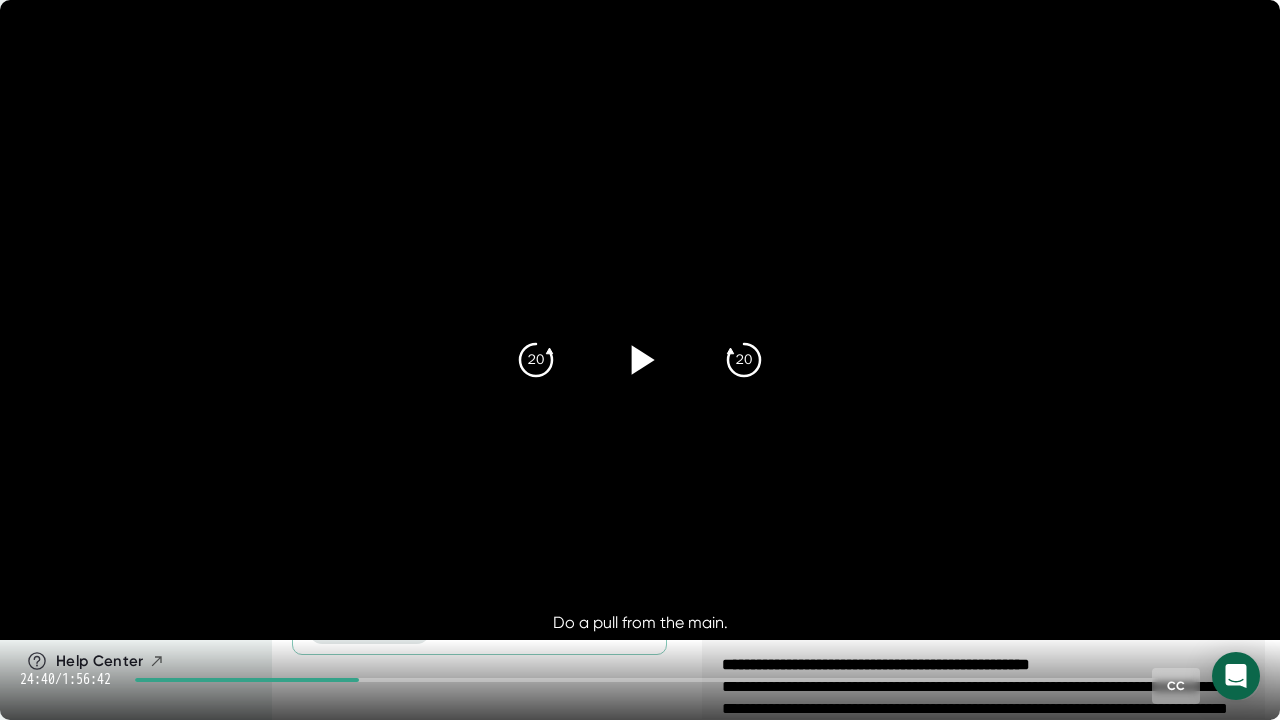 click 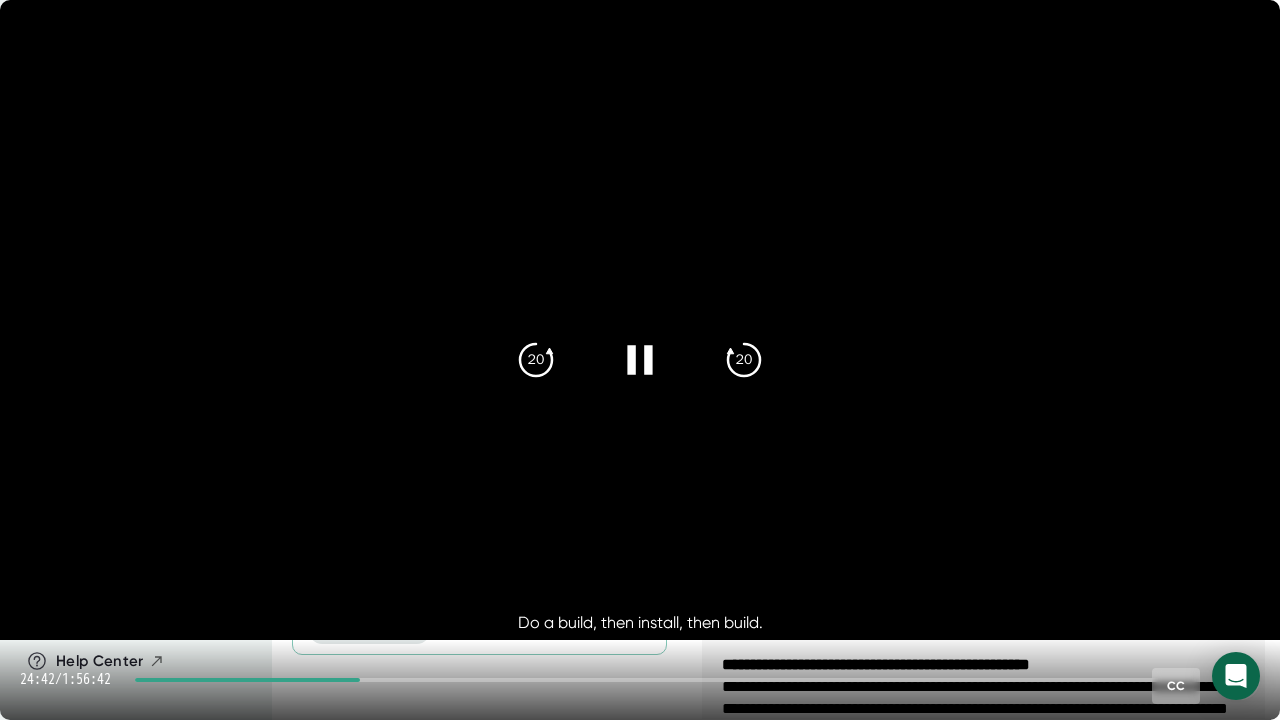 click 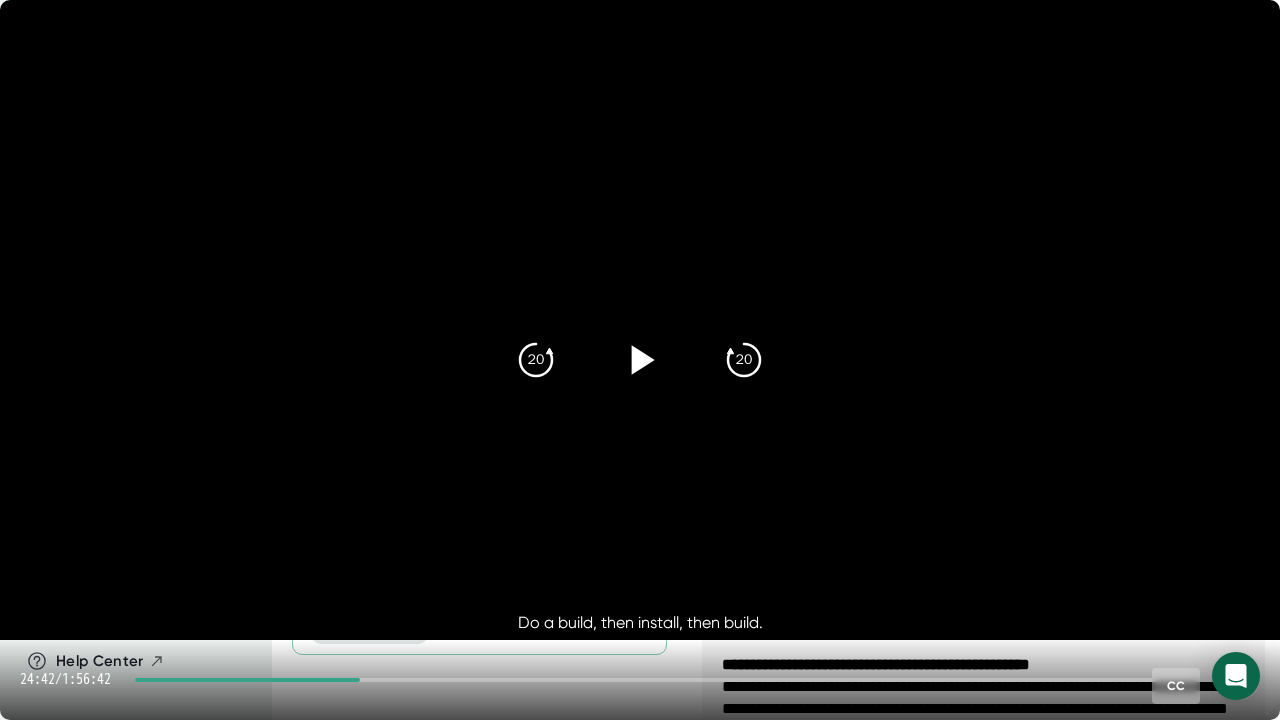 click 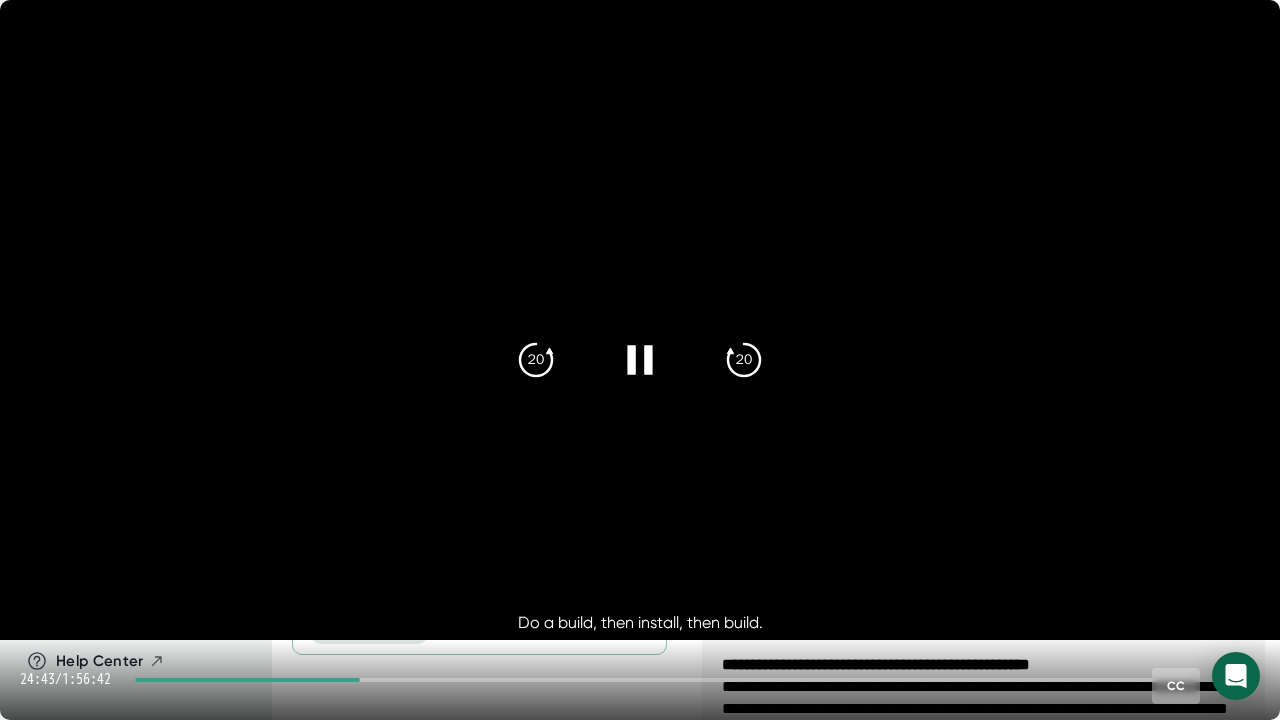 click 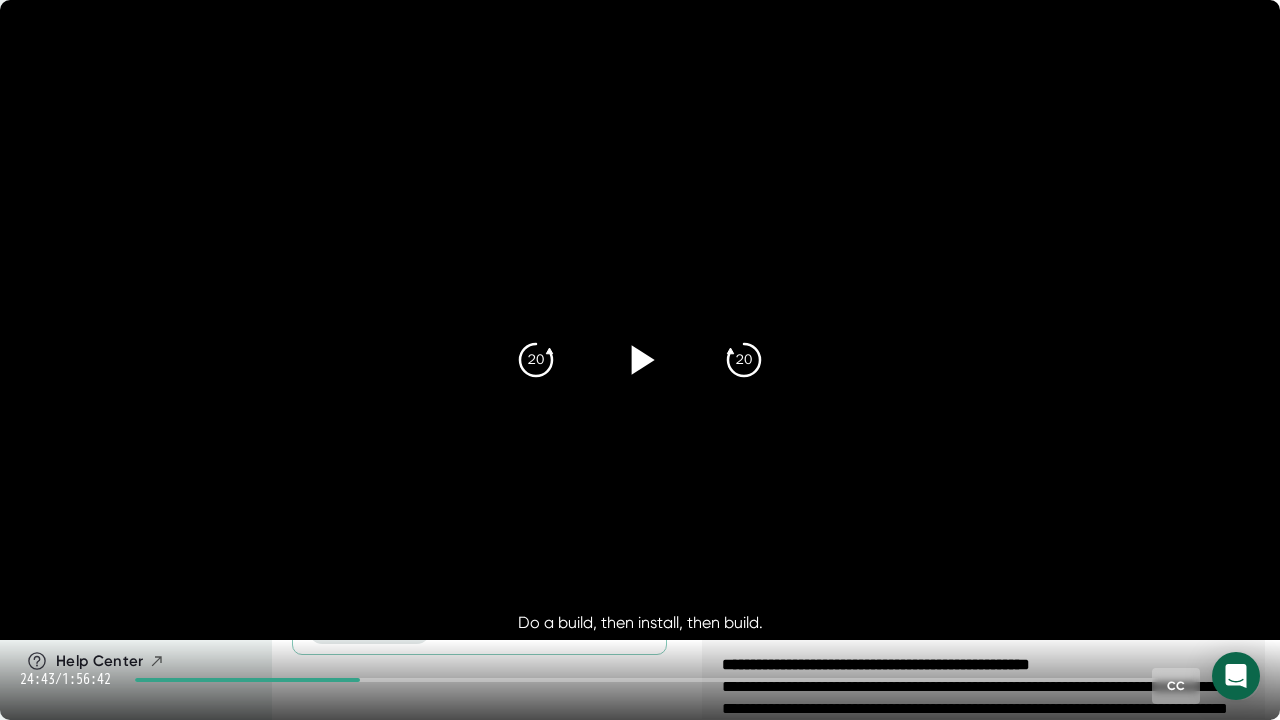 click 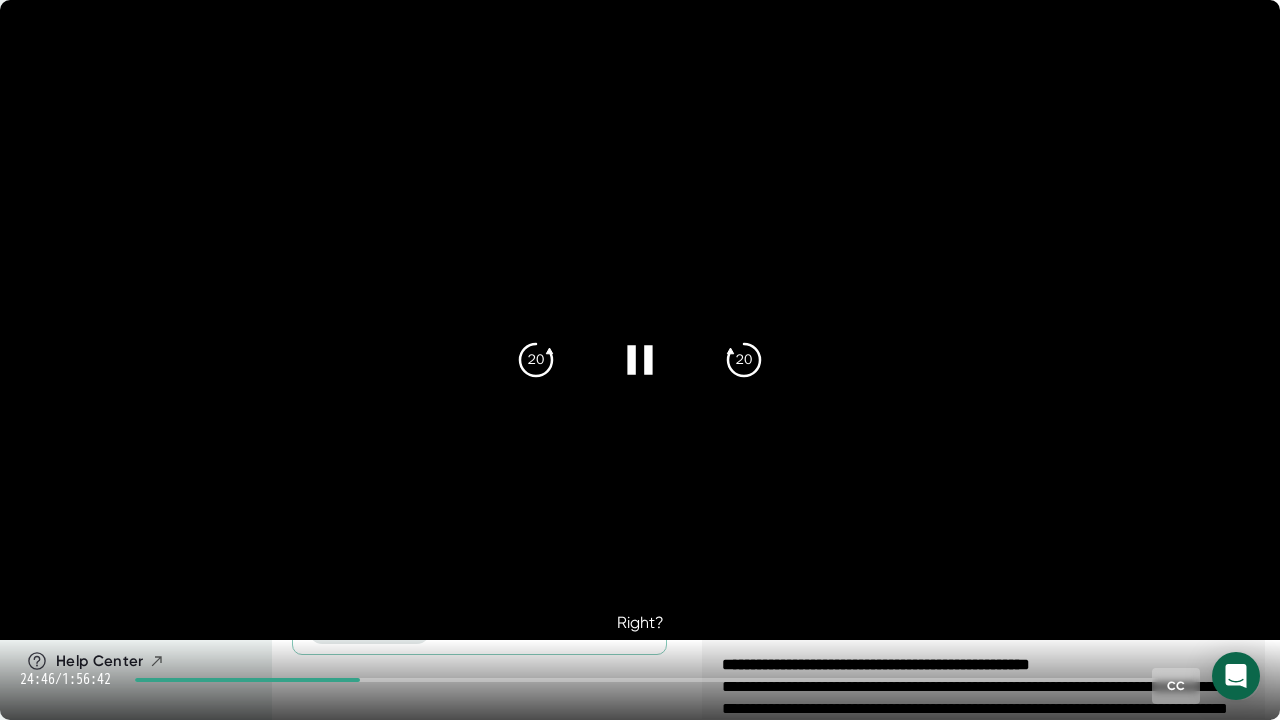 click 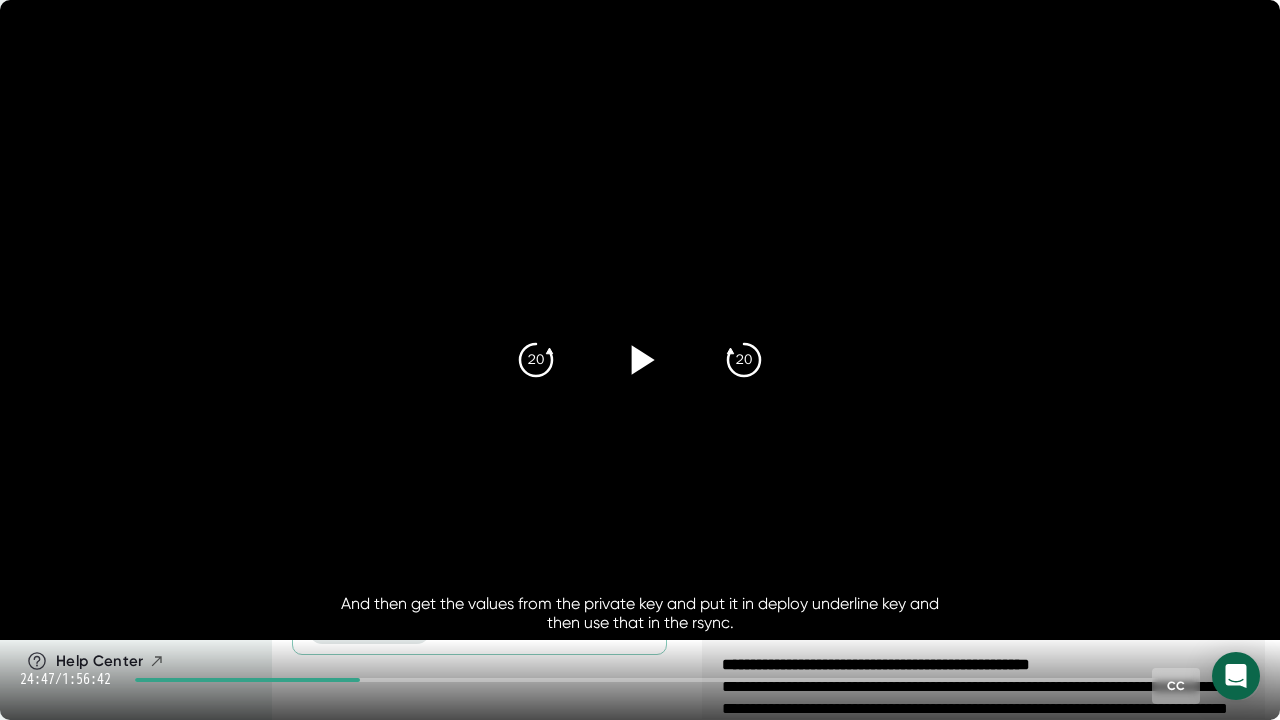 click 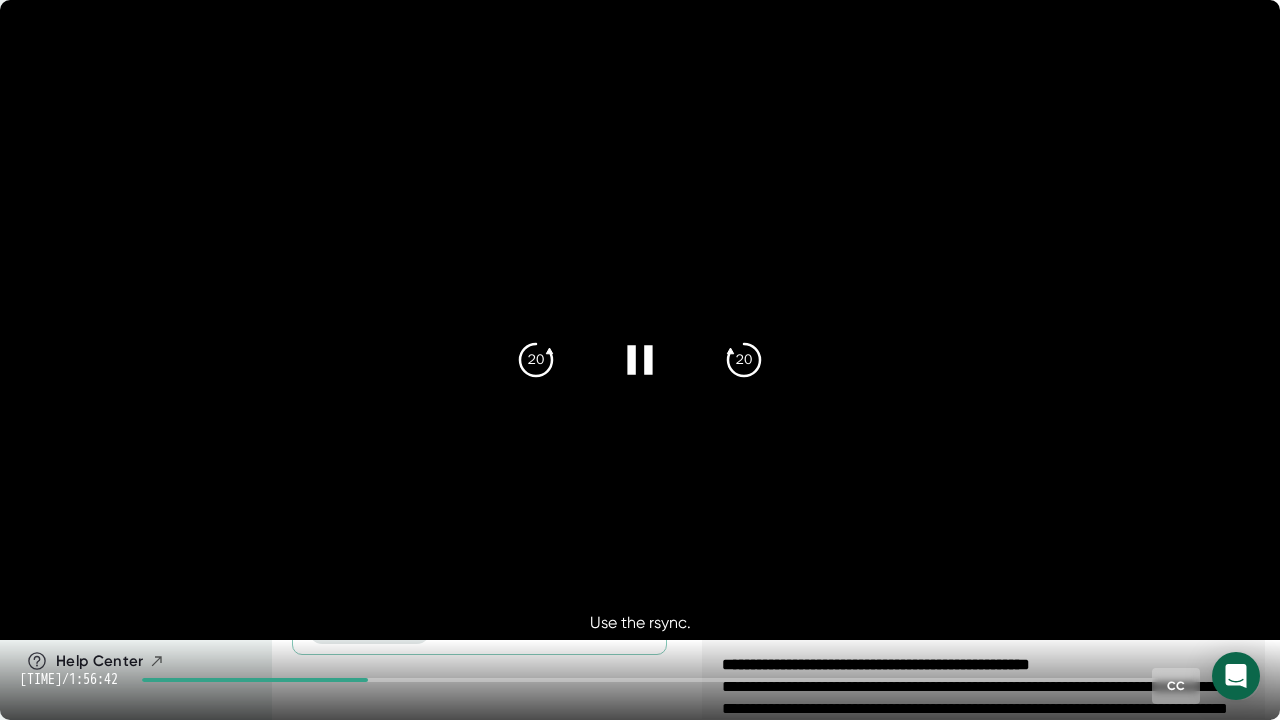 click 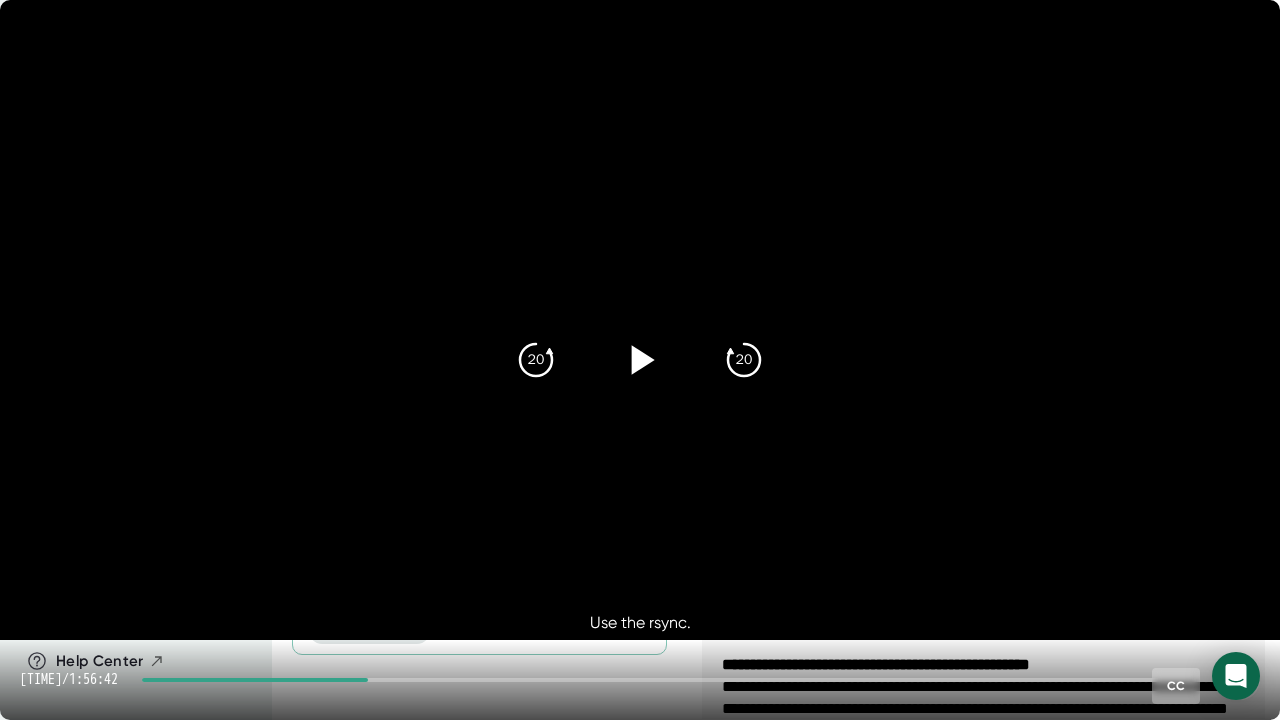click 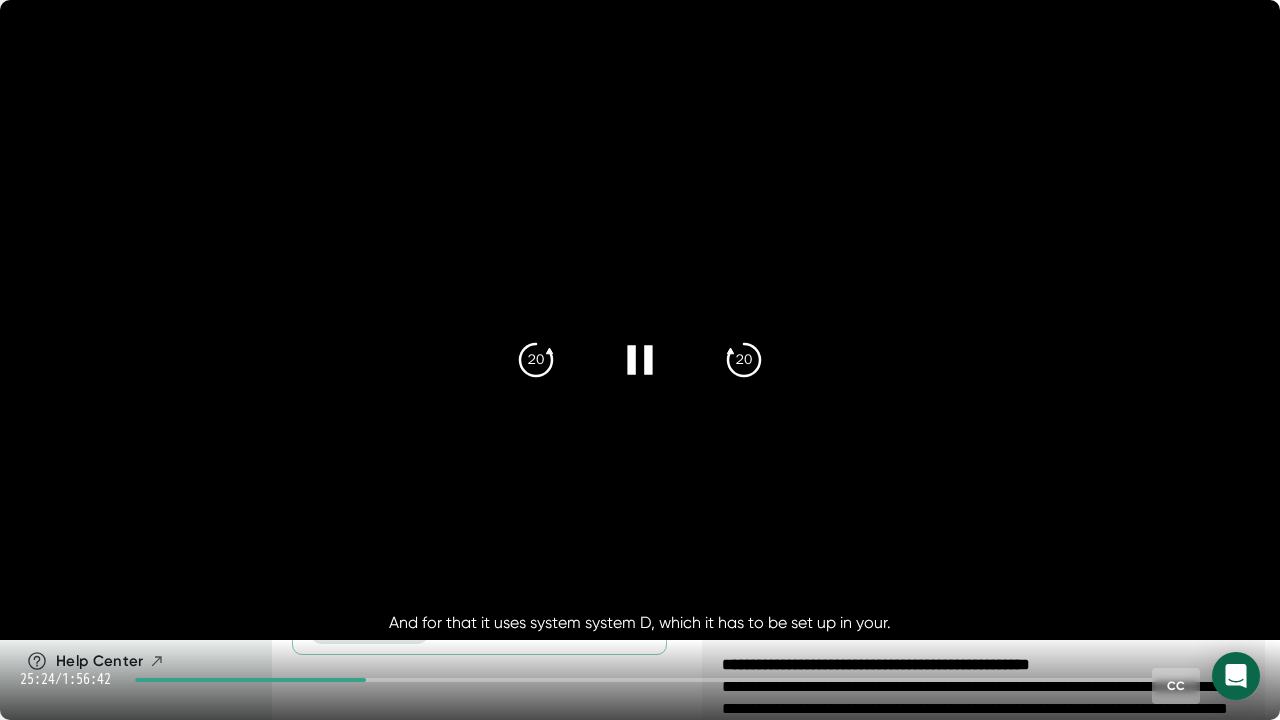 click 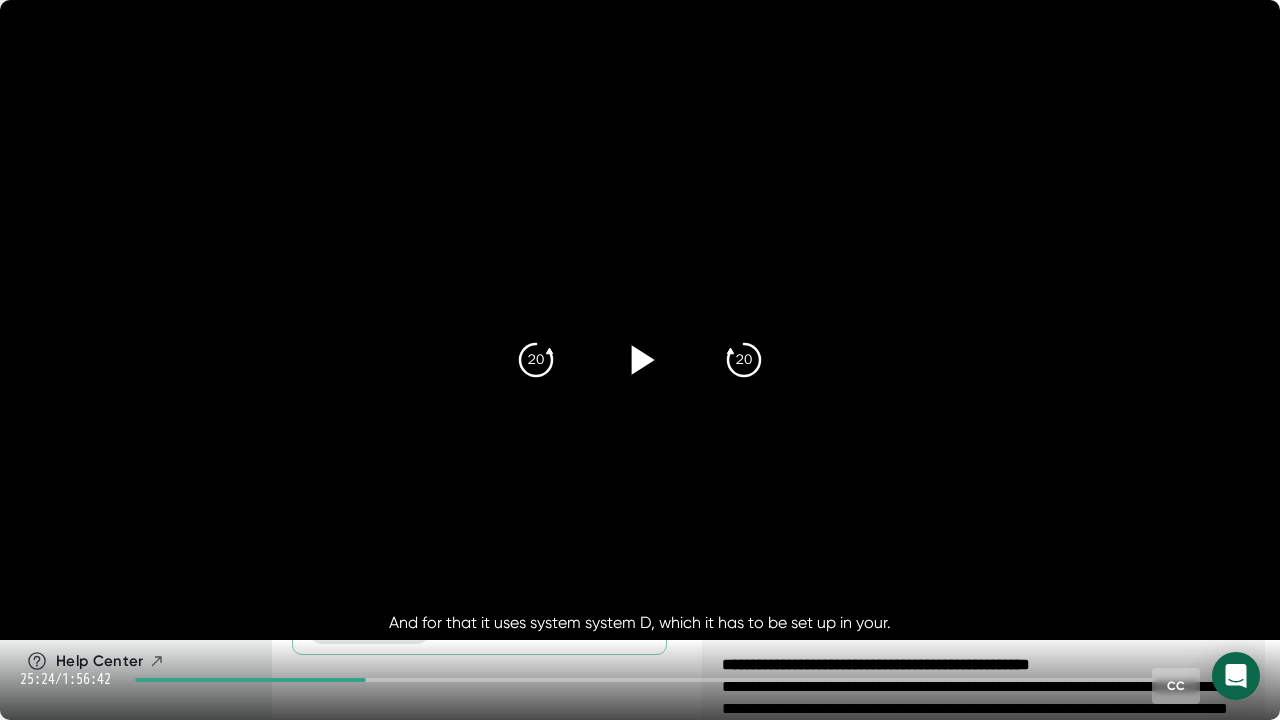 click 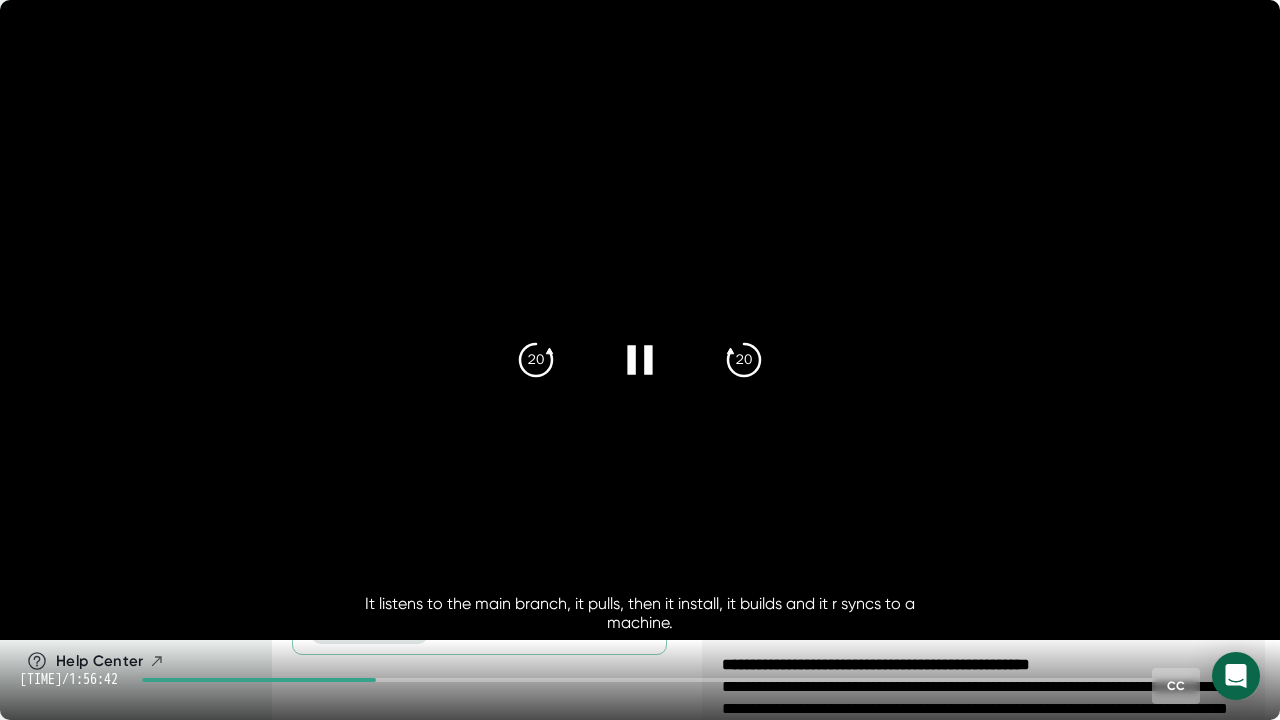 click 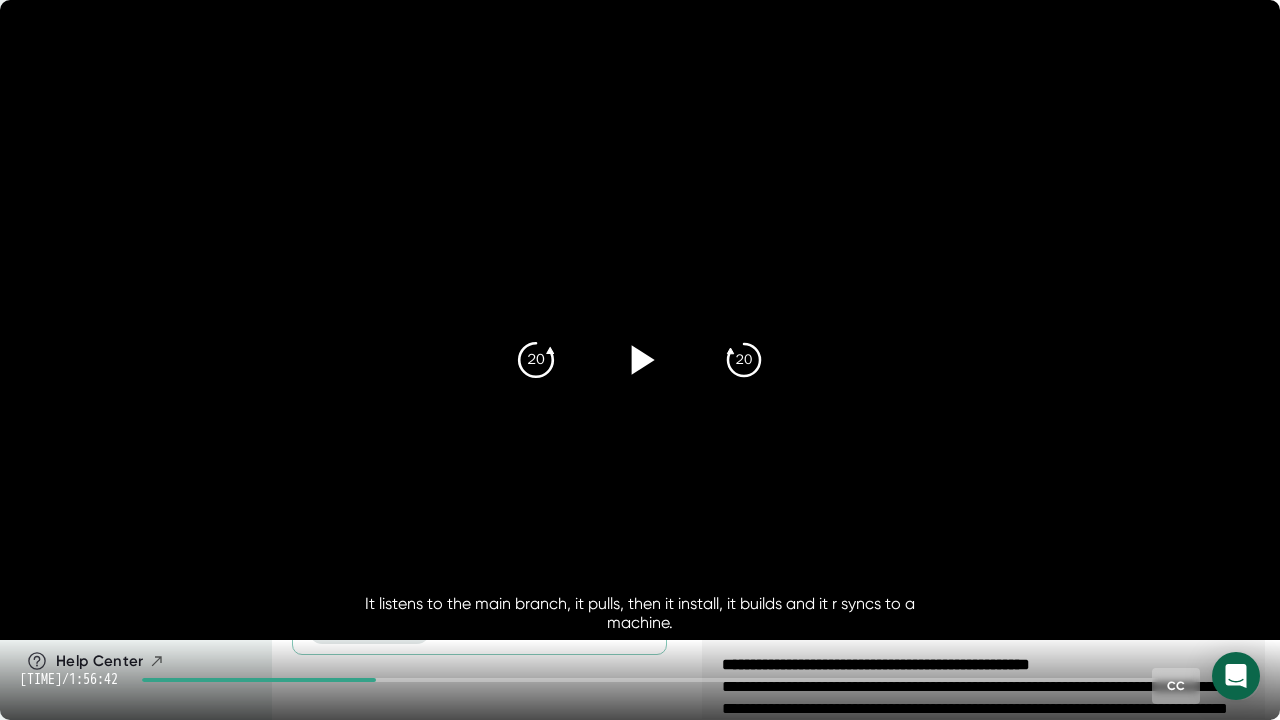 click on "20" 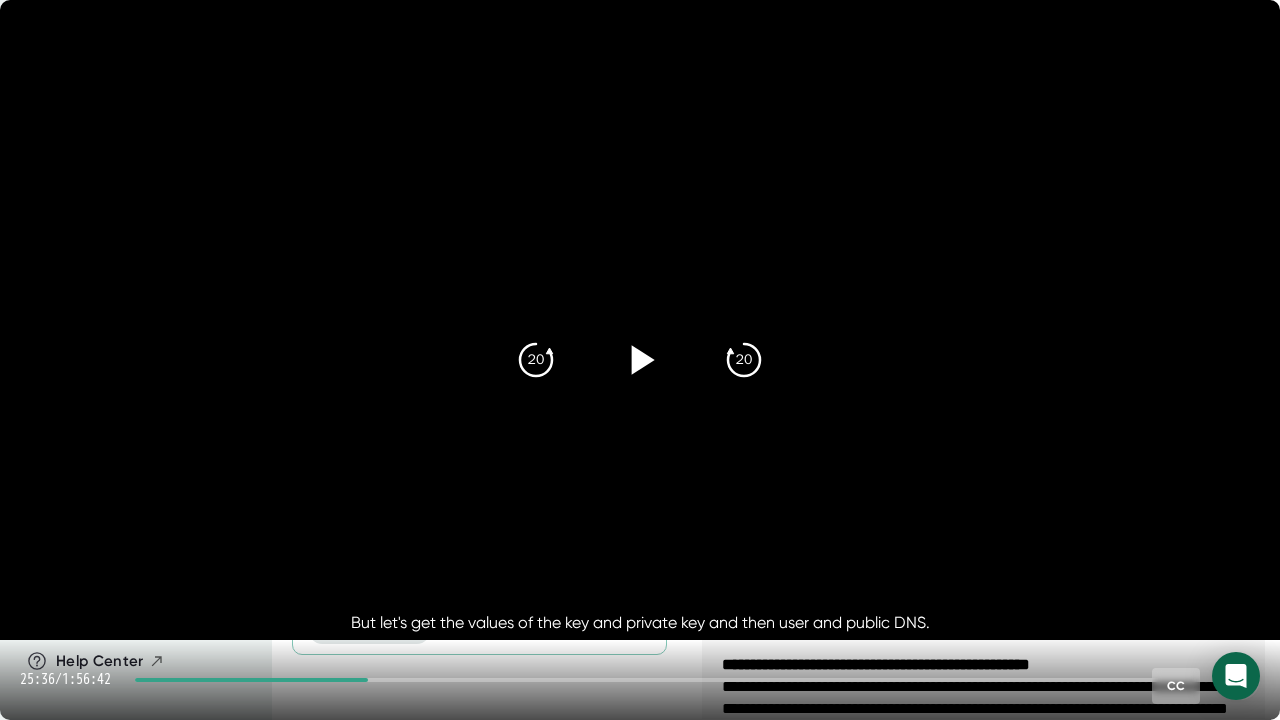 click 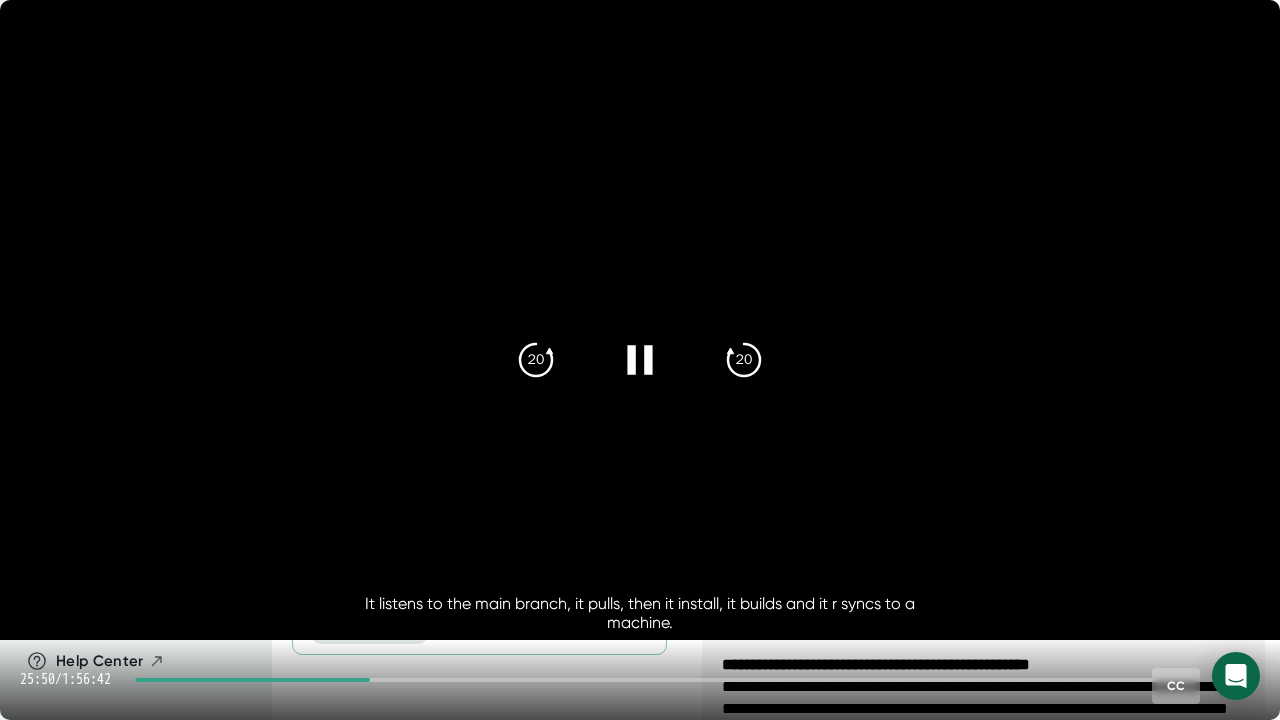 click 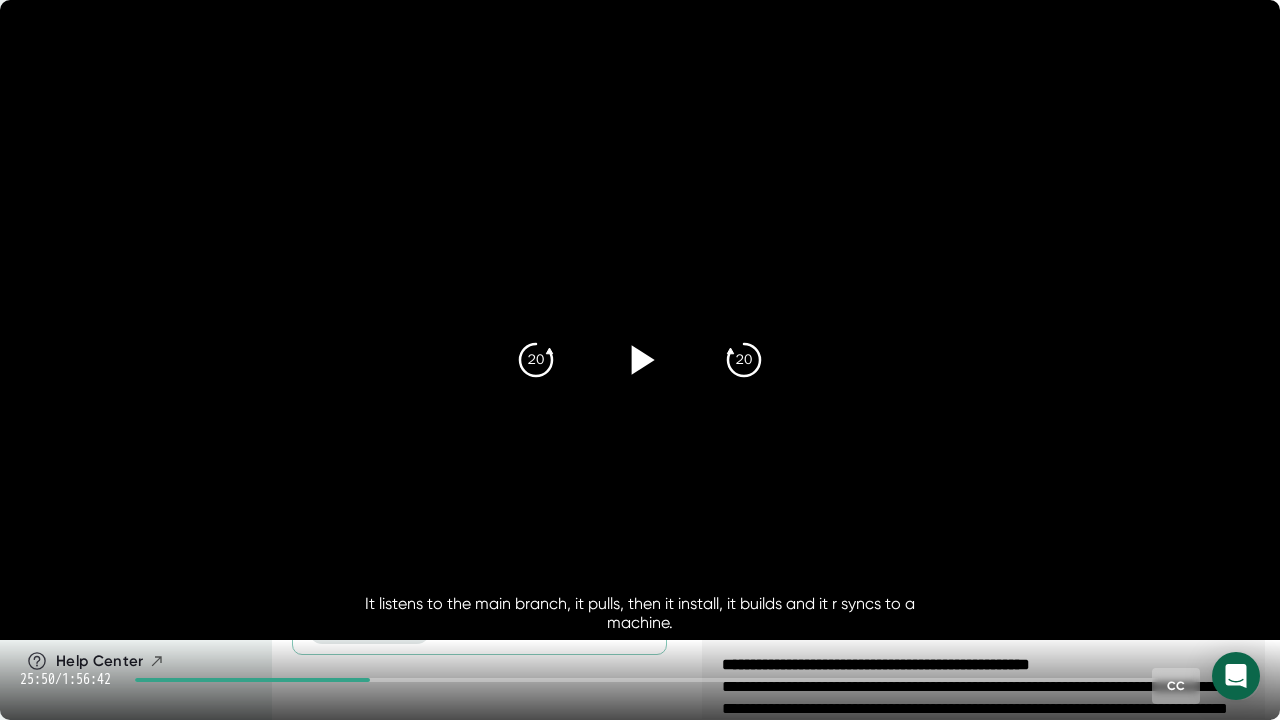 click 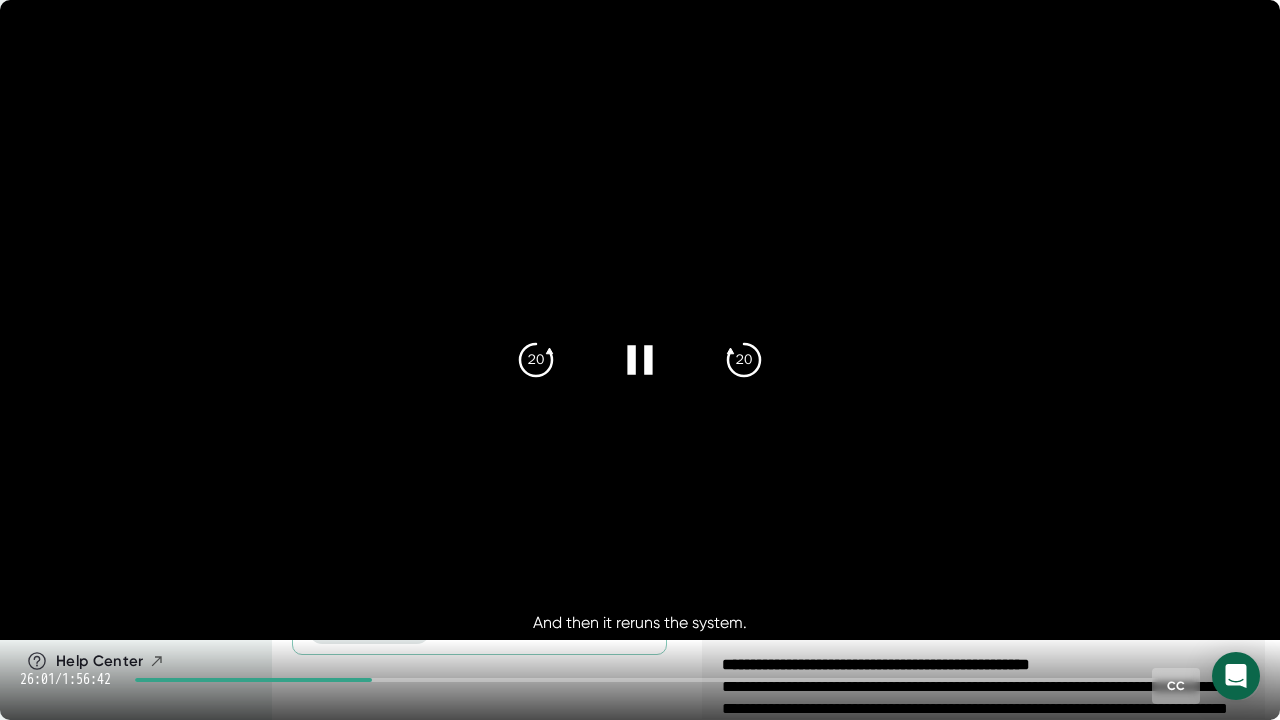 click 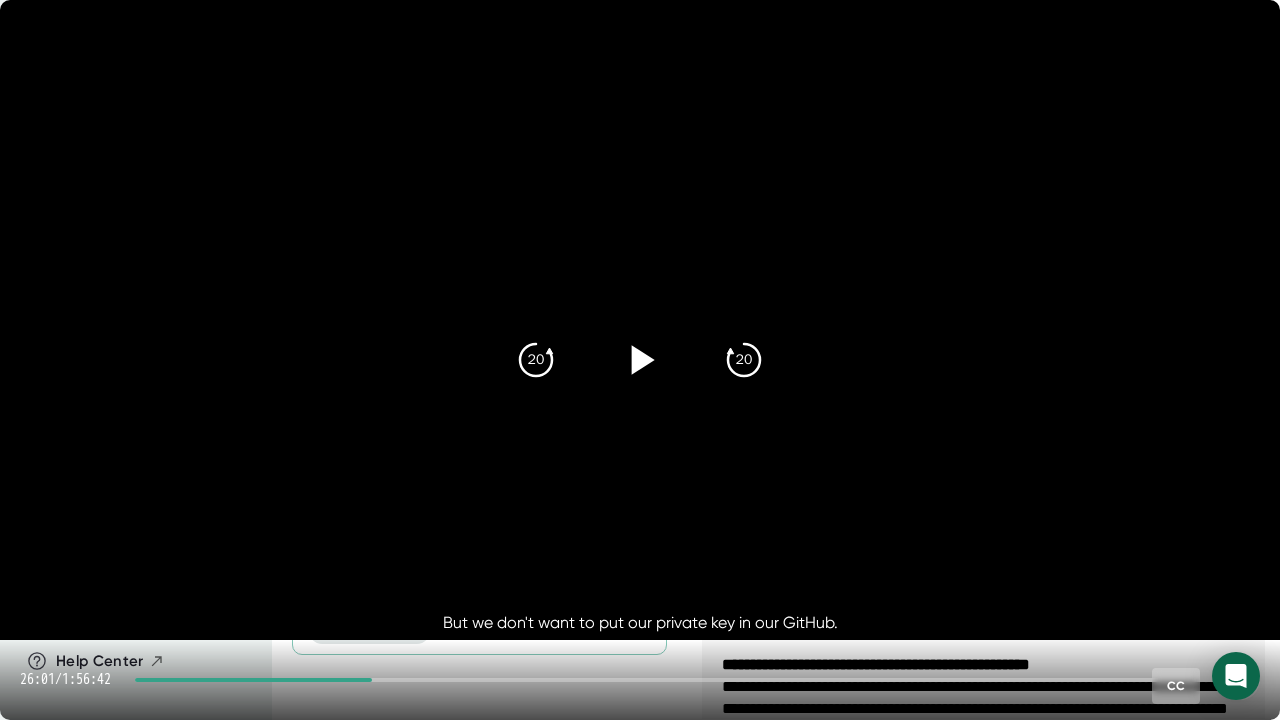 click 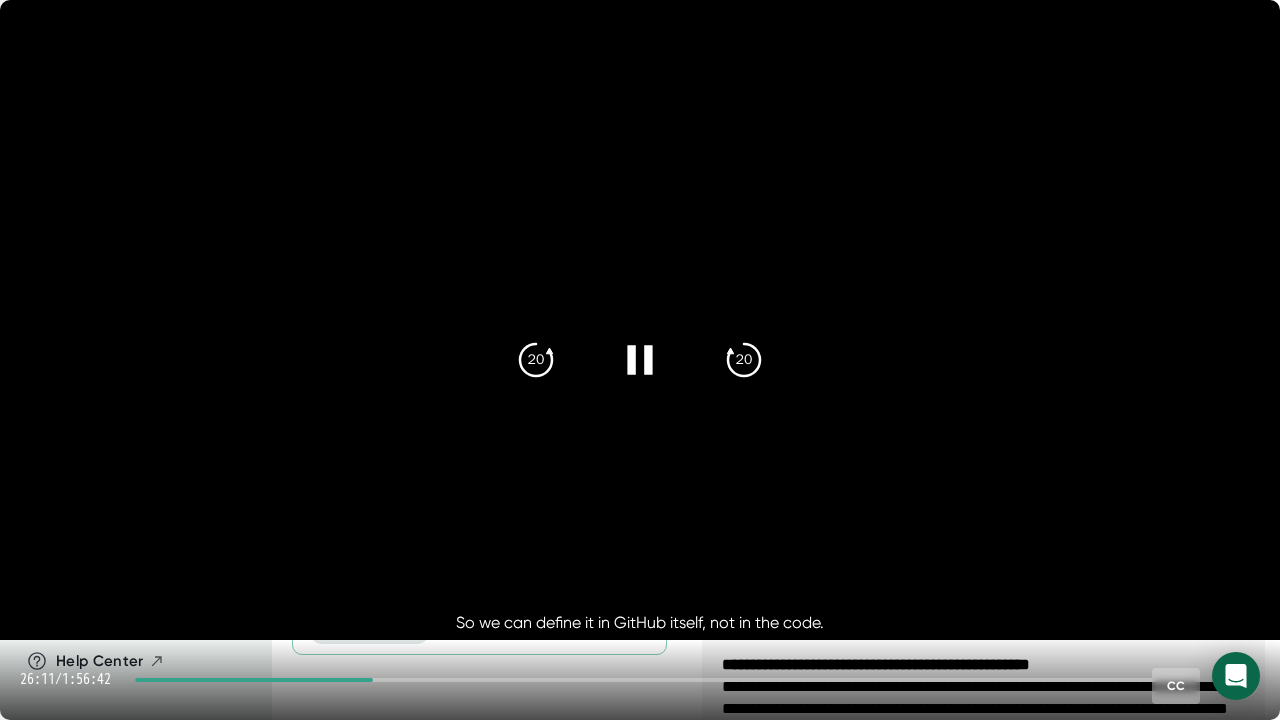 click 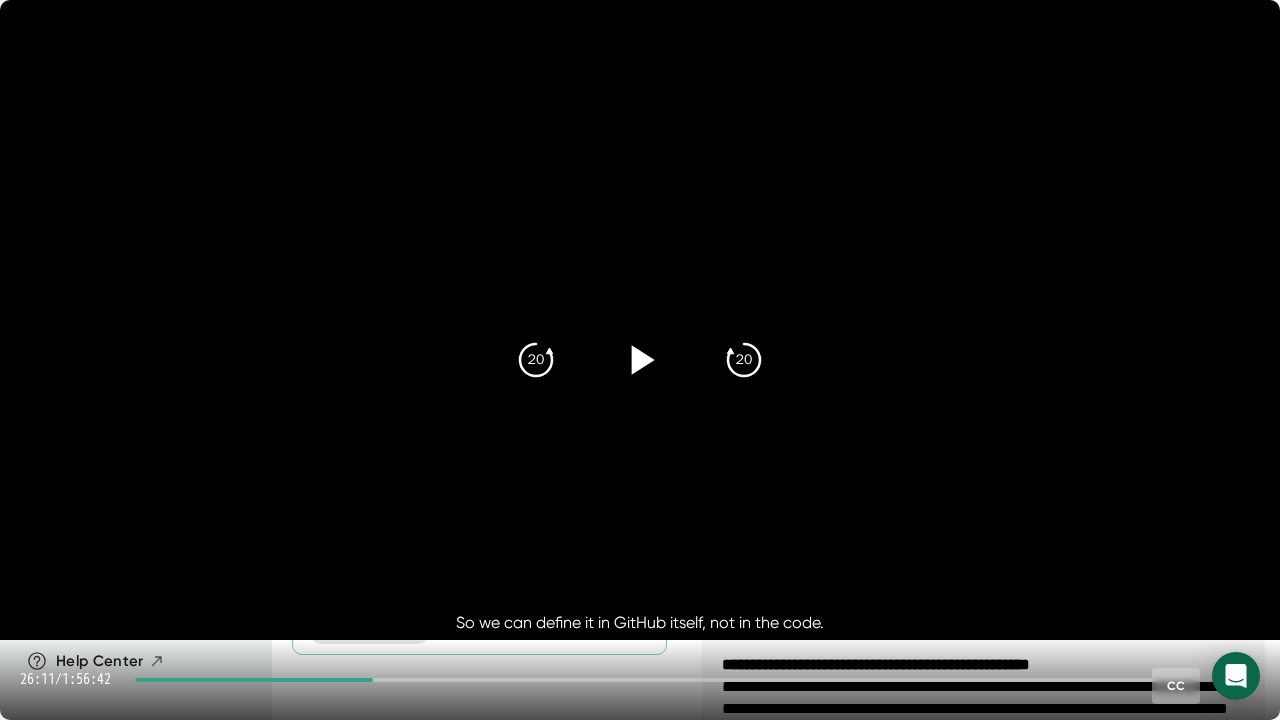 click 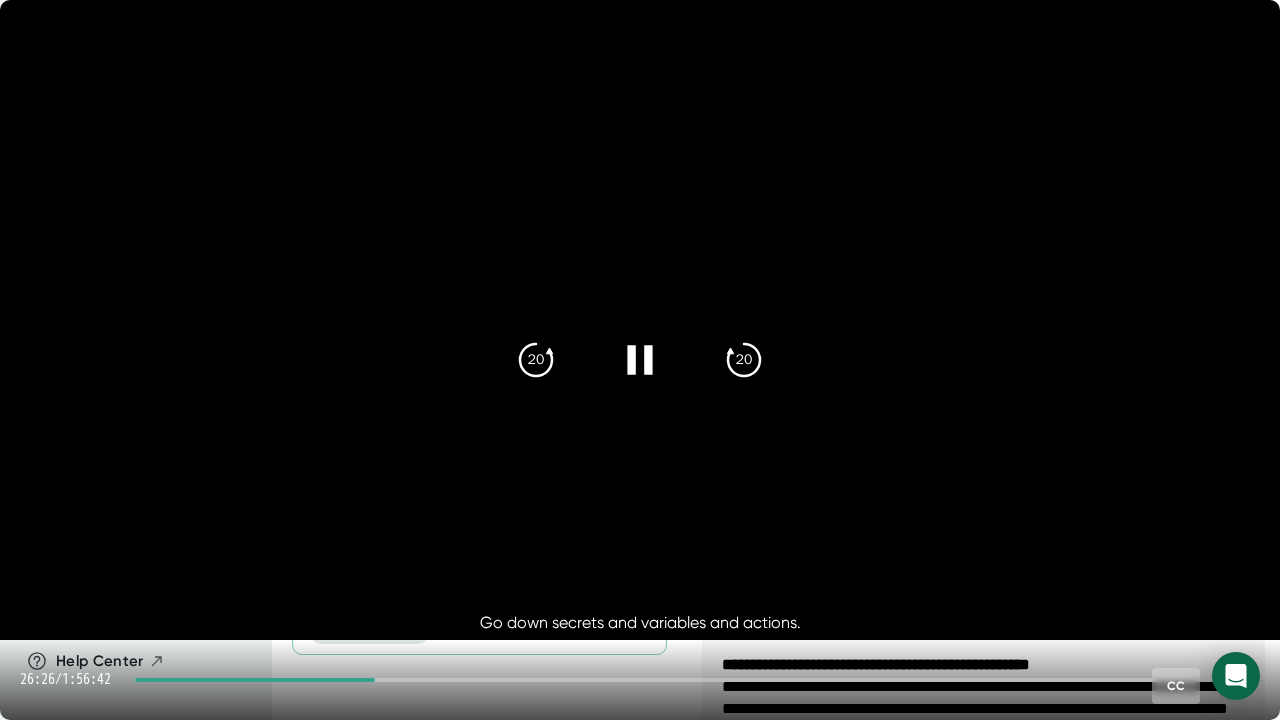 click 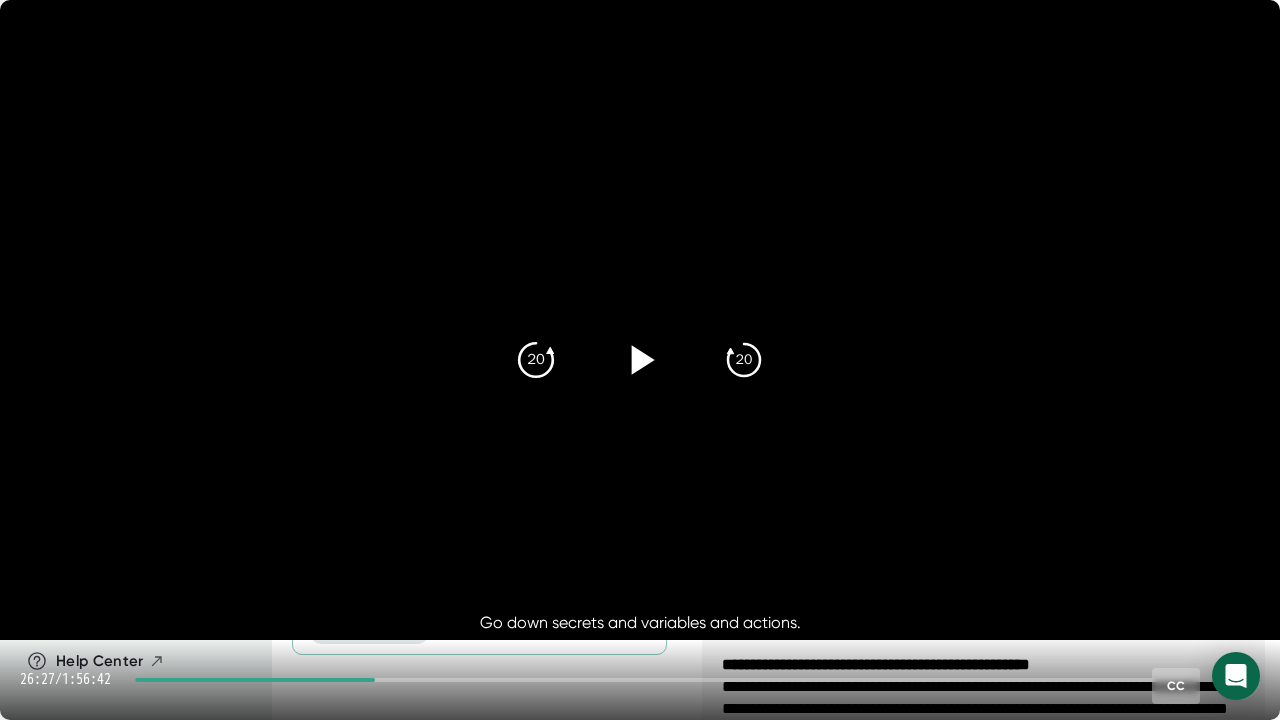 click on "20" at bounding box center (536, 360) 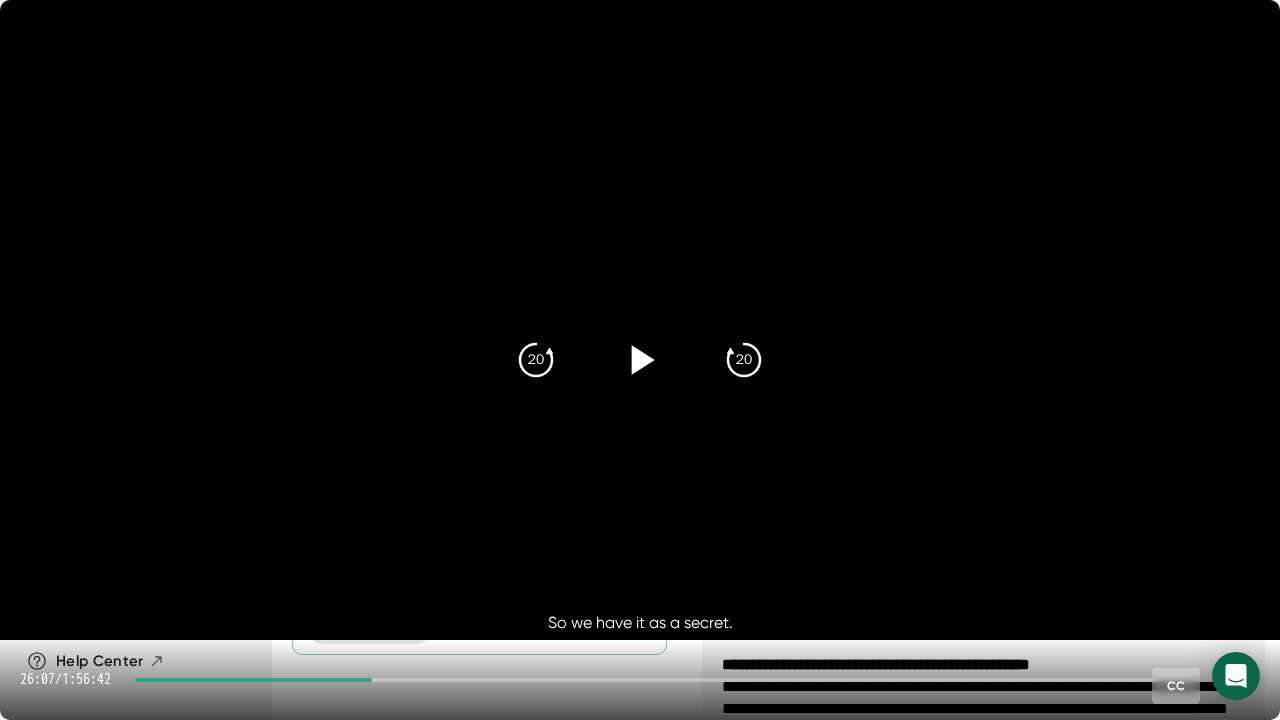 click 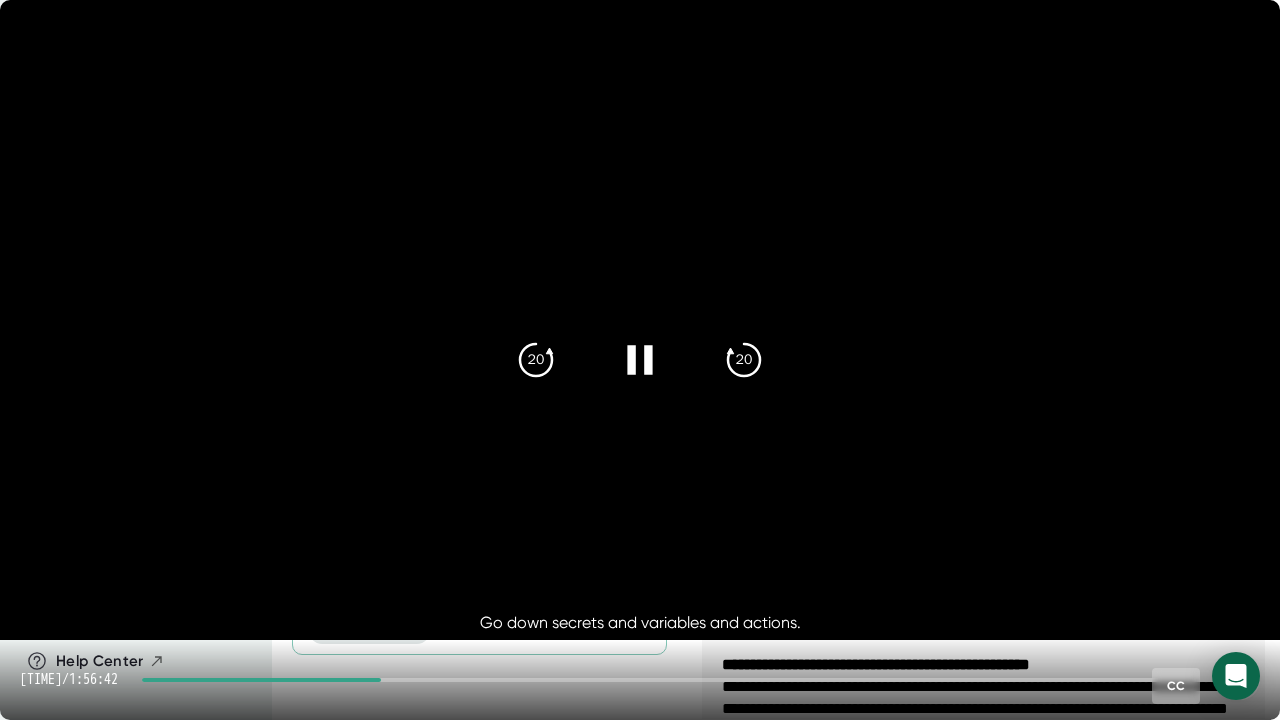 click 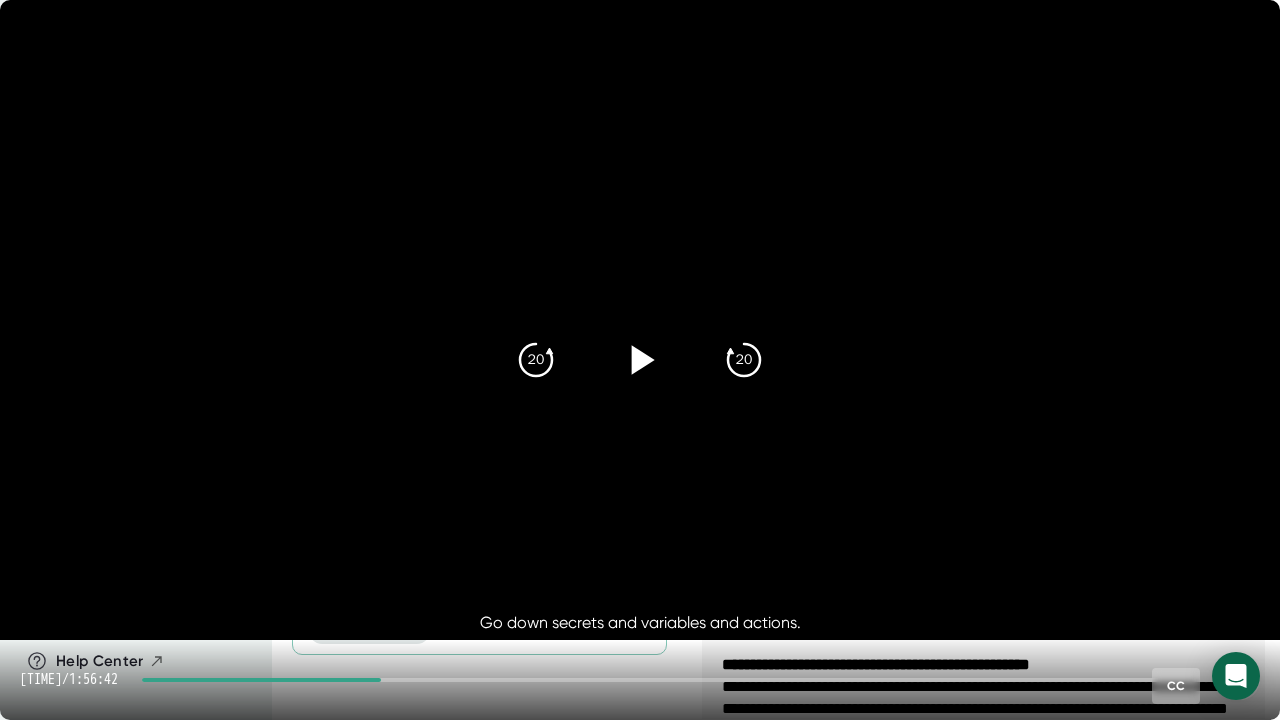 click 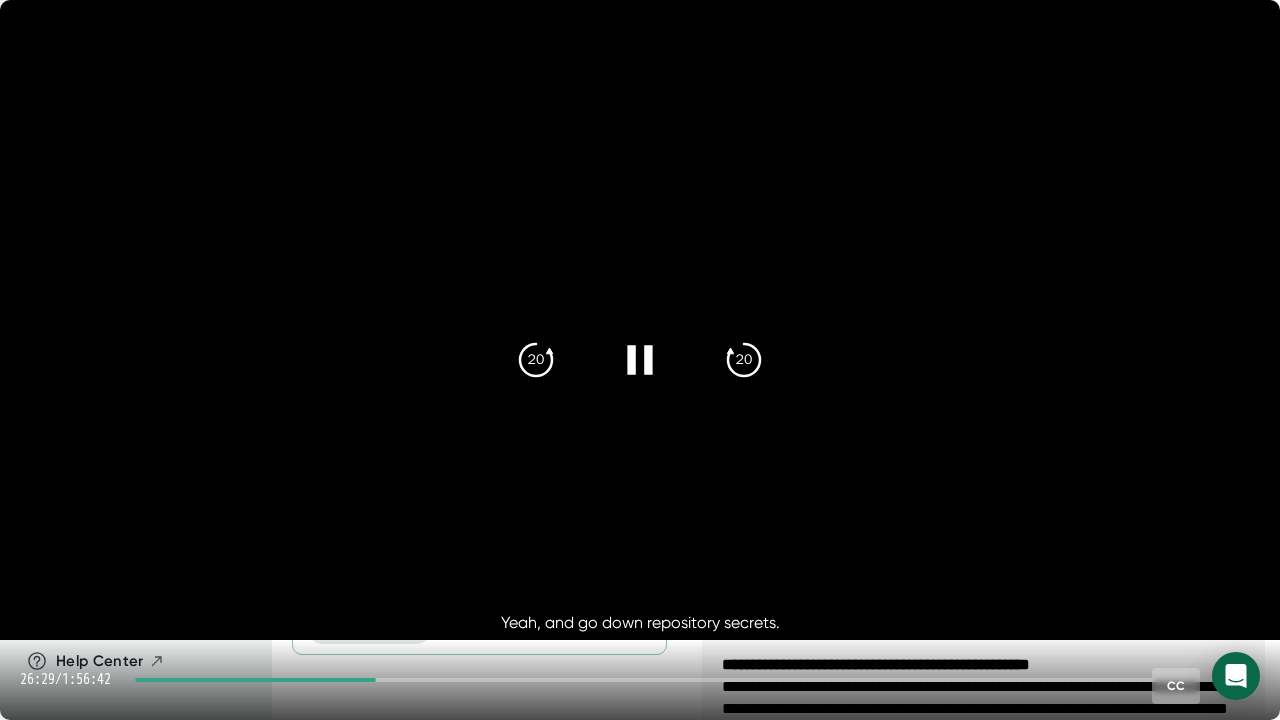 click 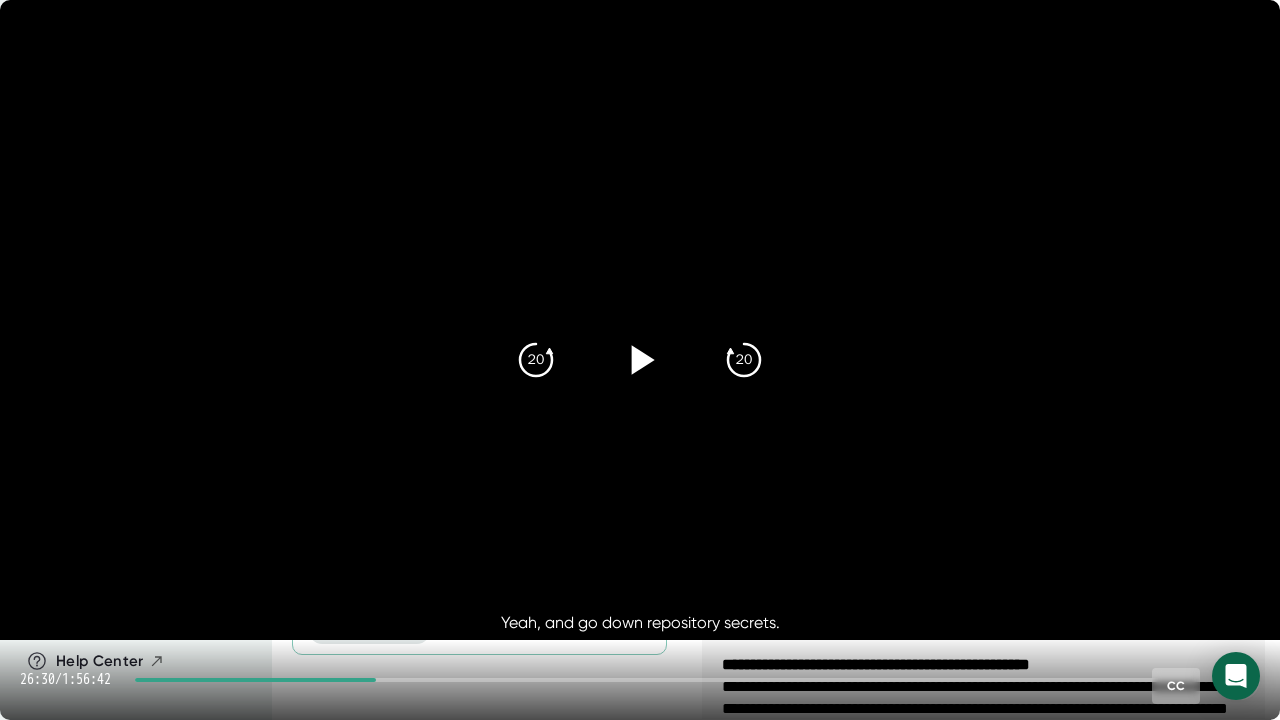 click 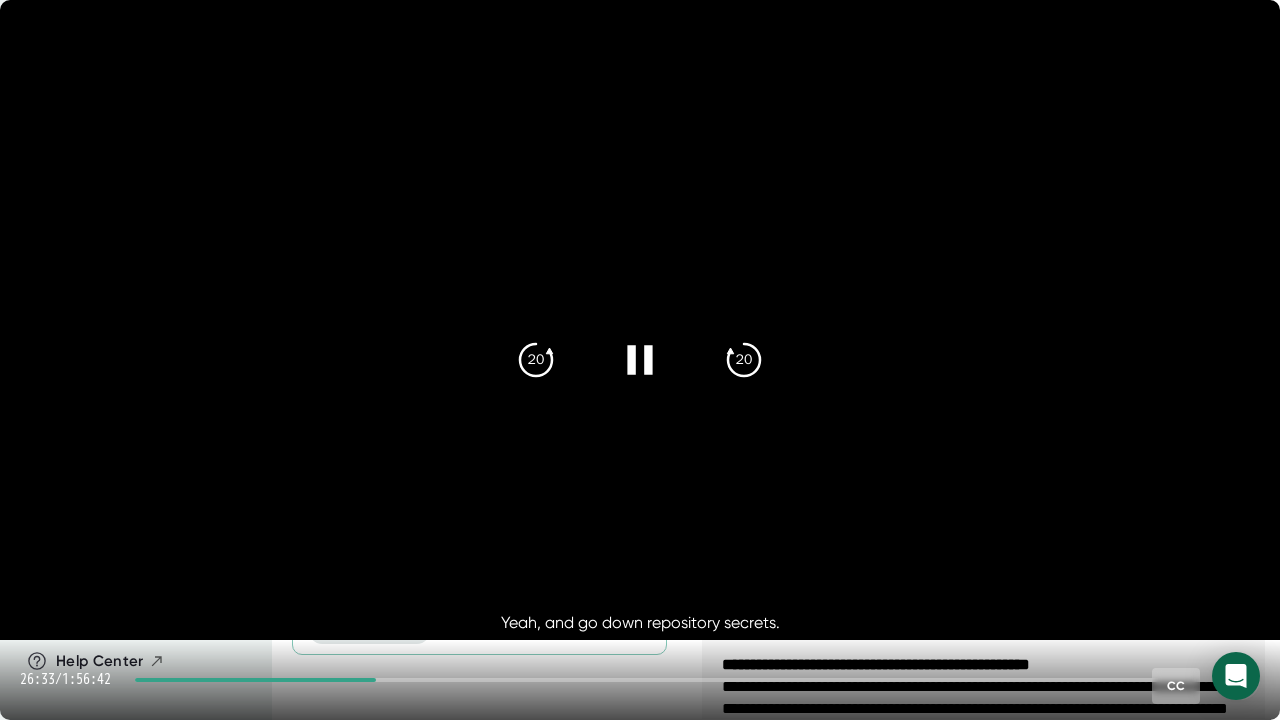 click 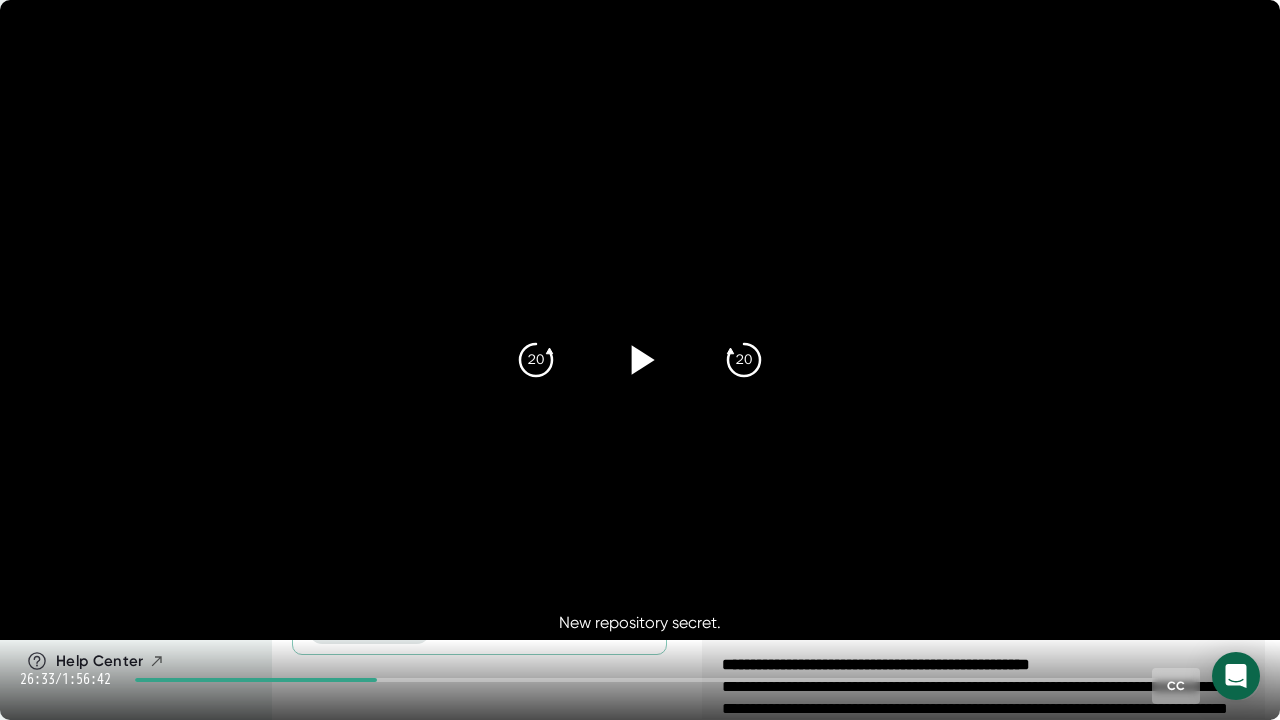 click 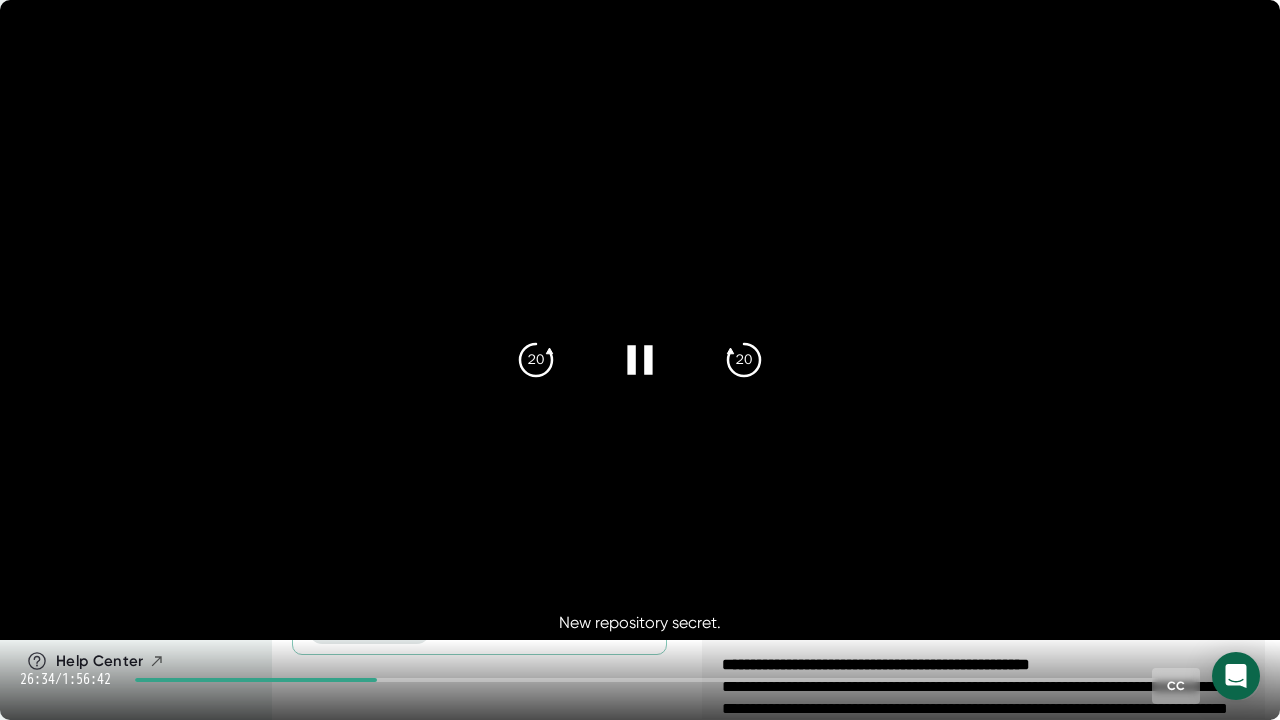 click 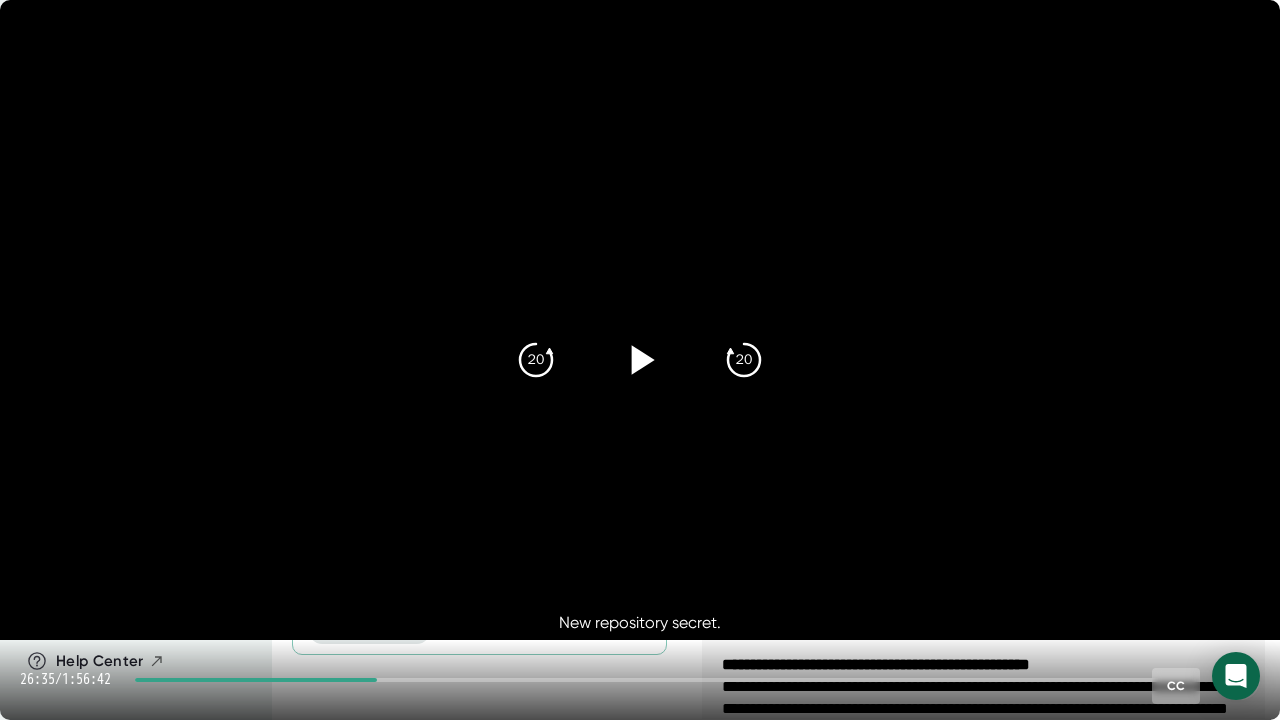 click 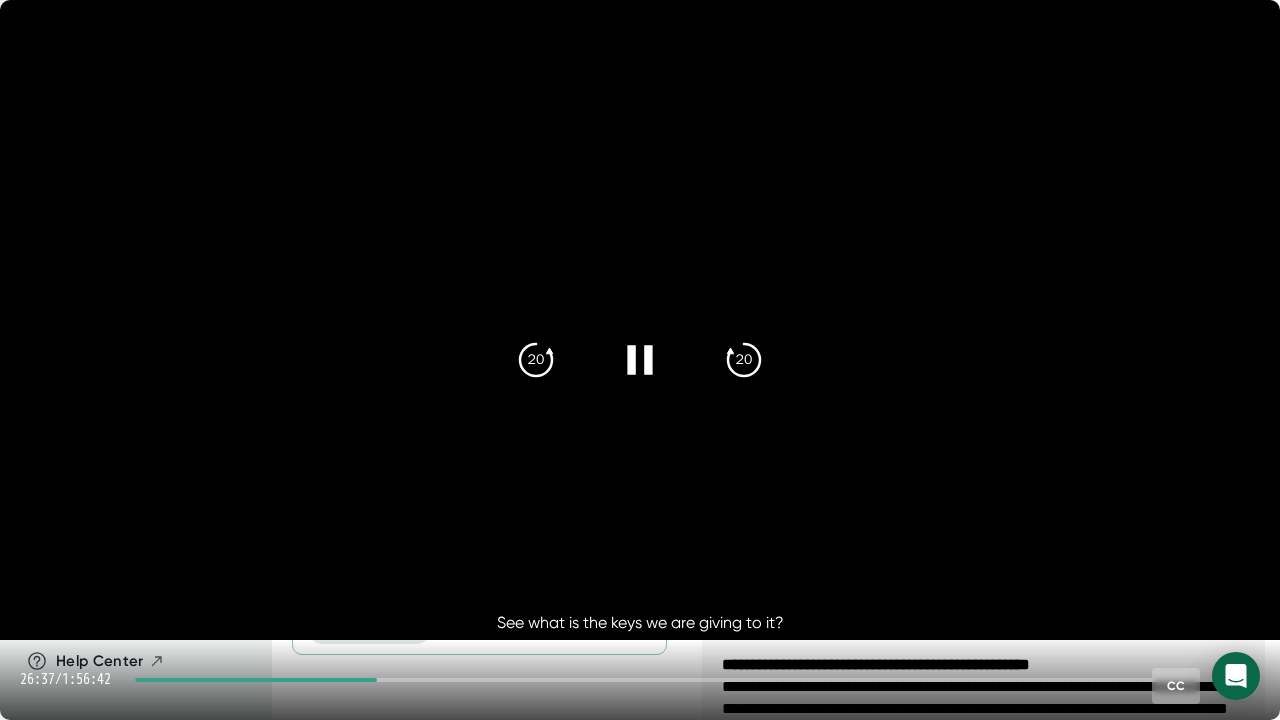 click at bounding box center [640, 360] 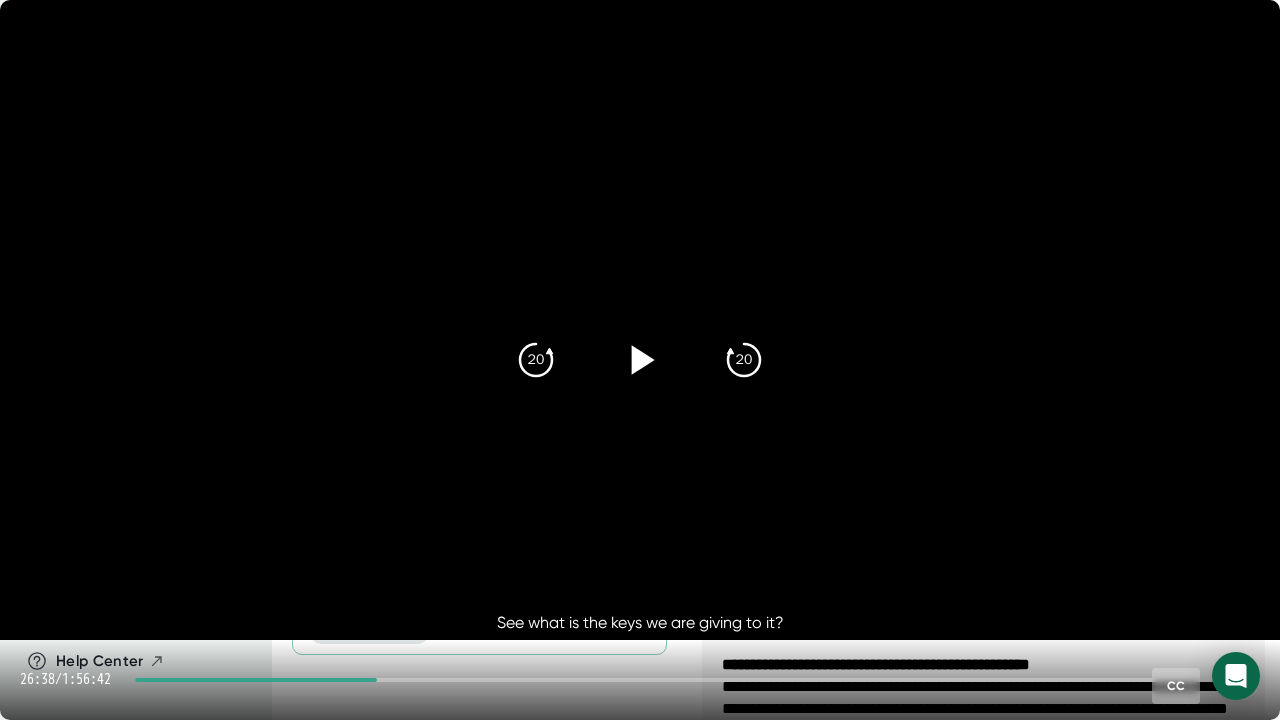 click 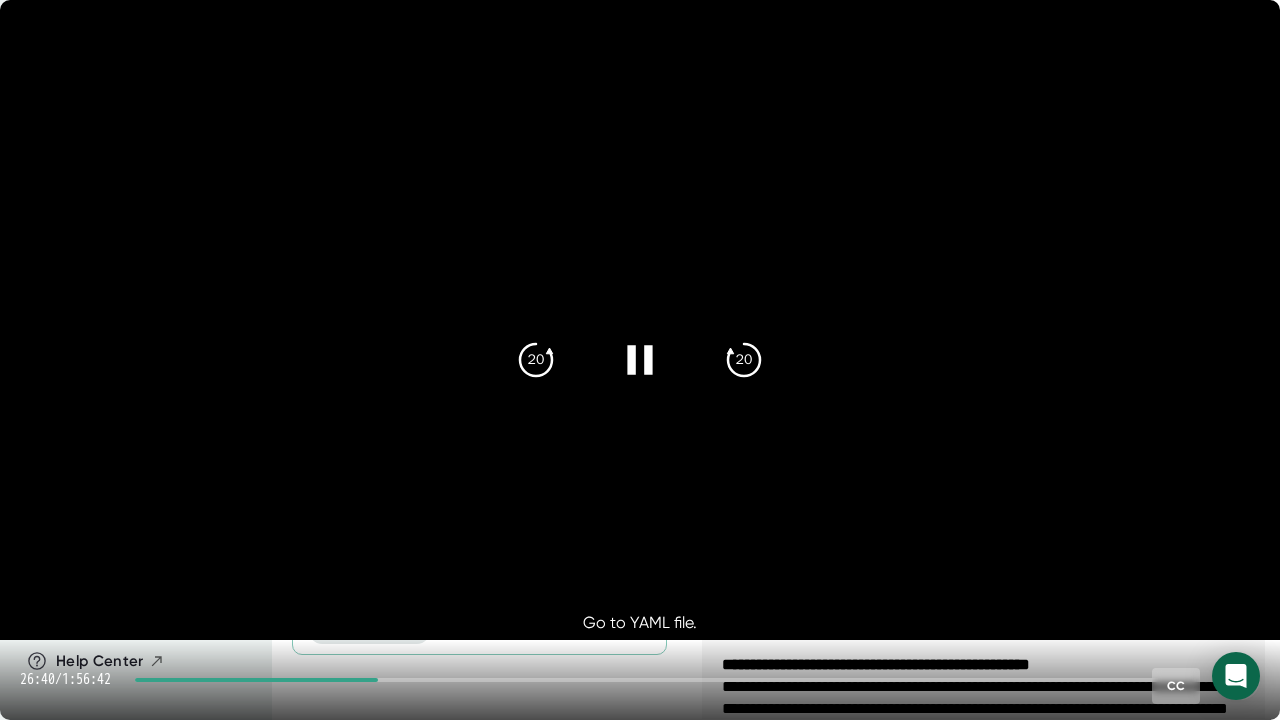 click 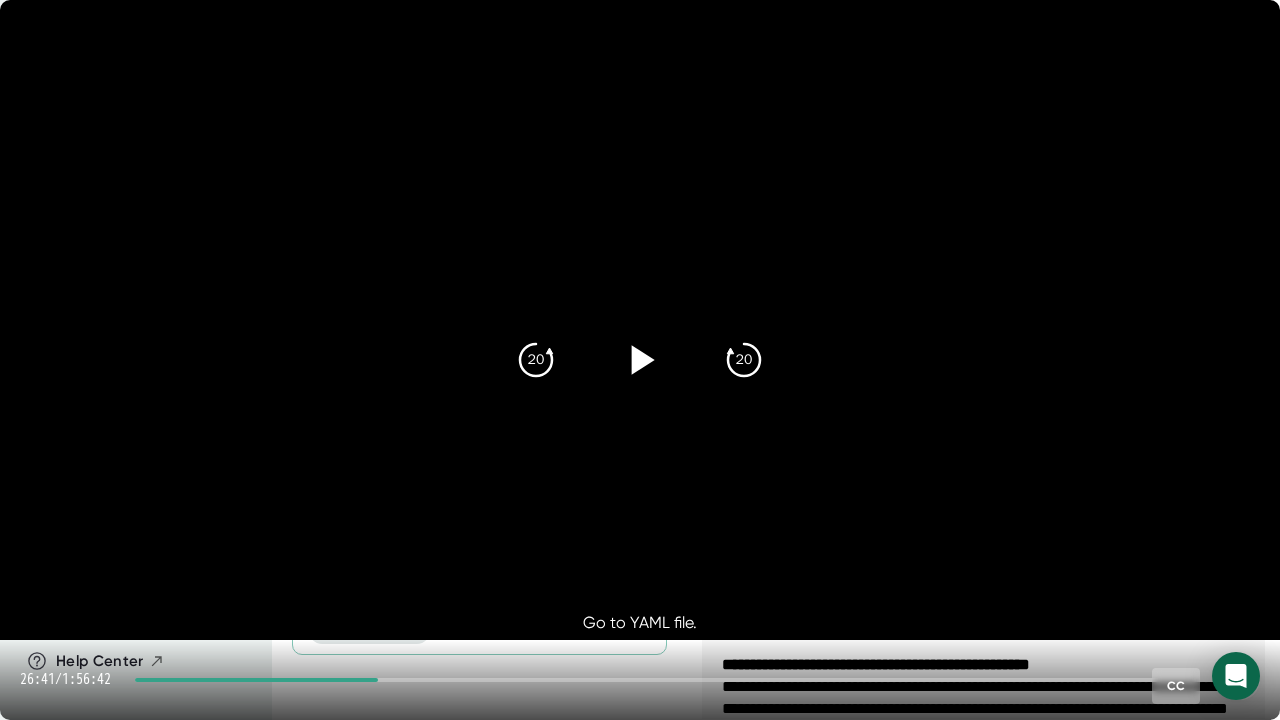 click 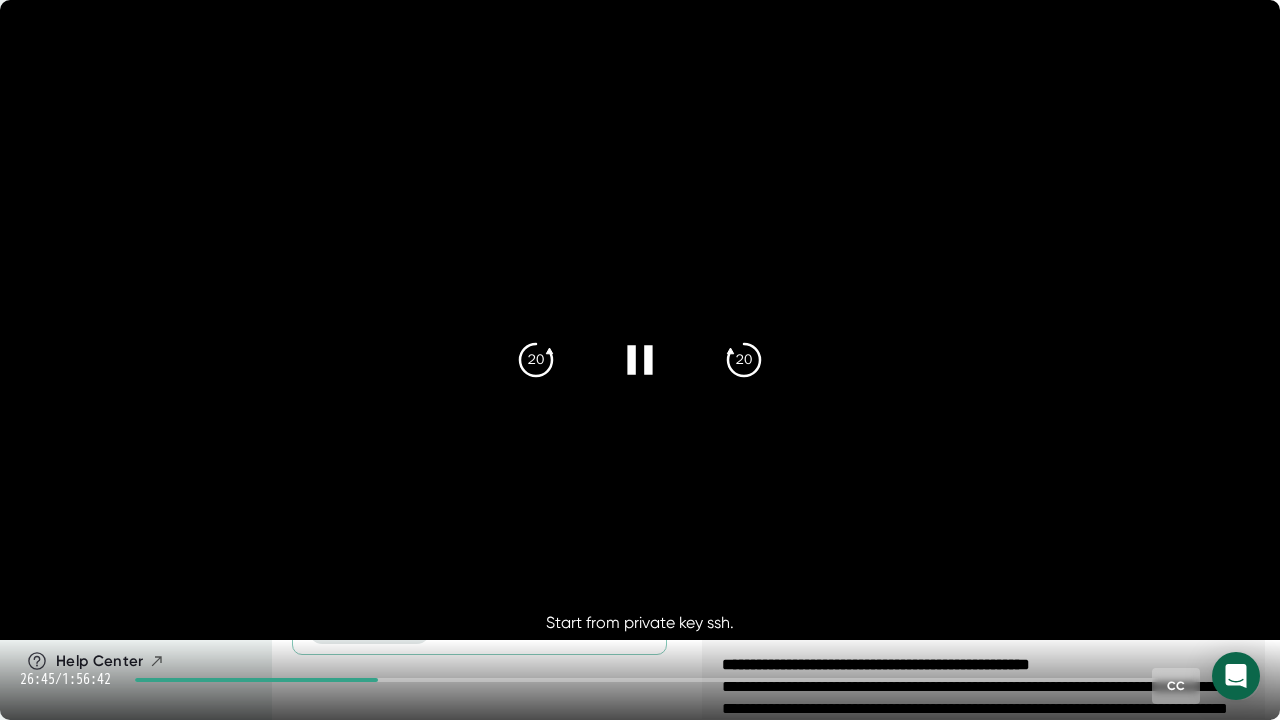 click 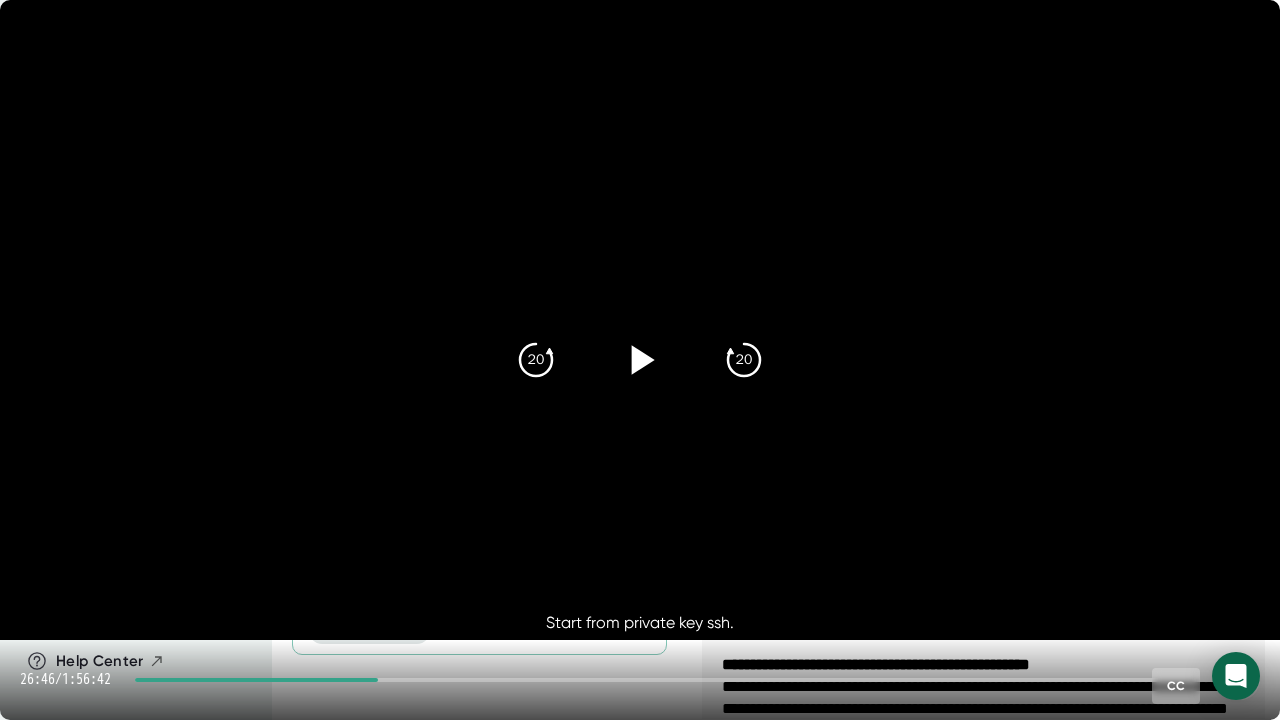 click 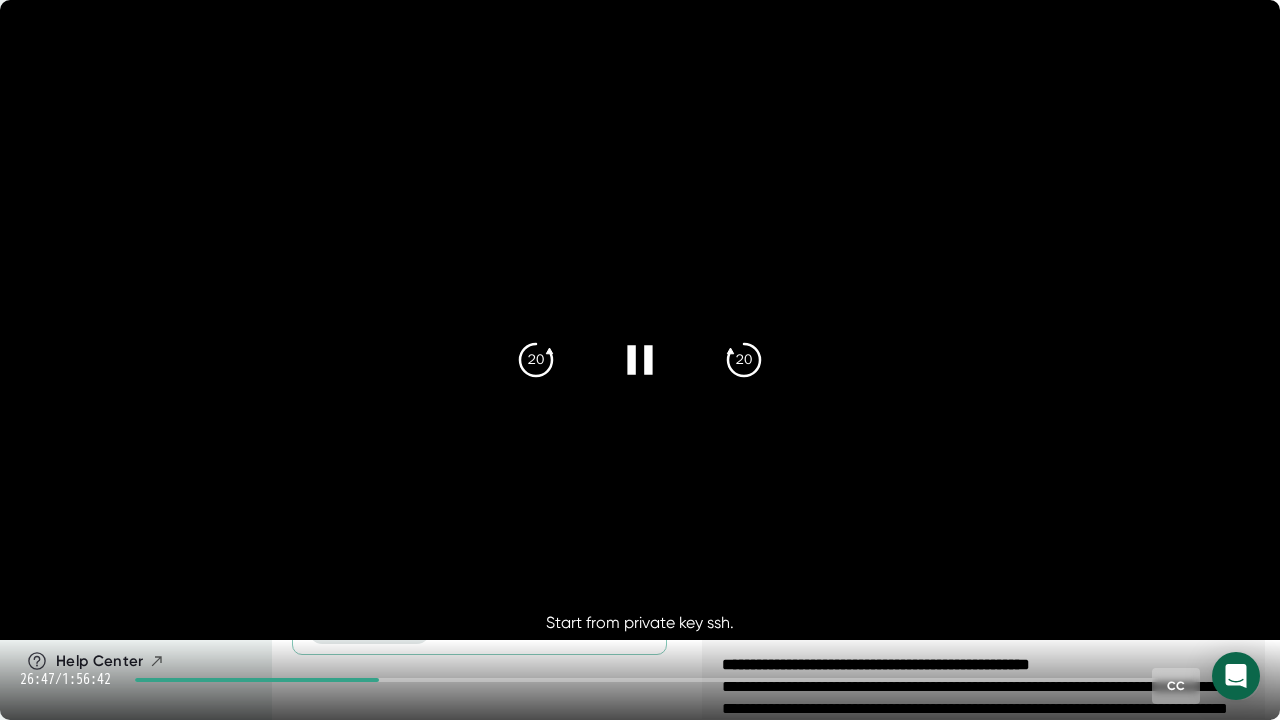 click 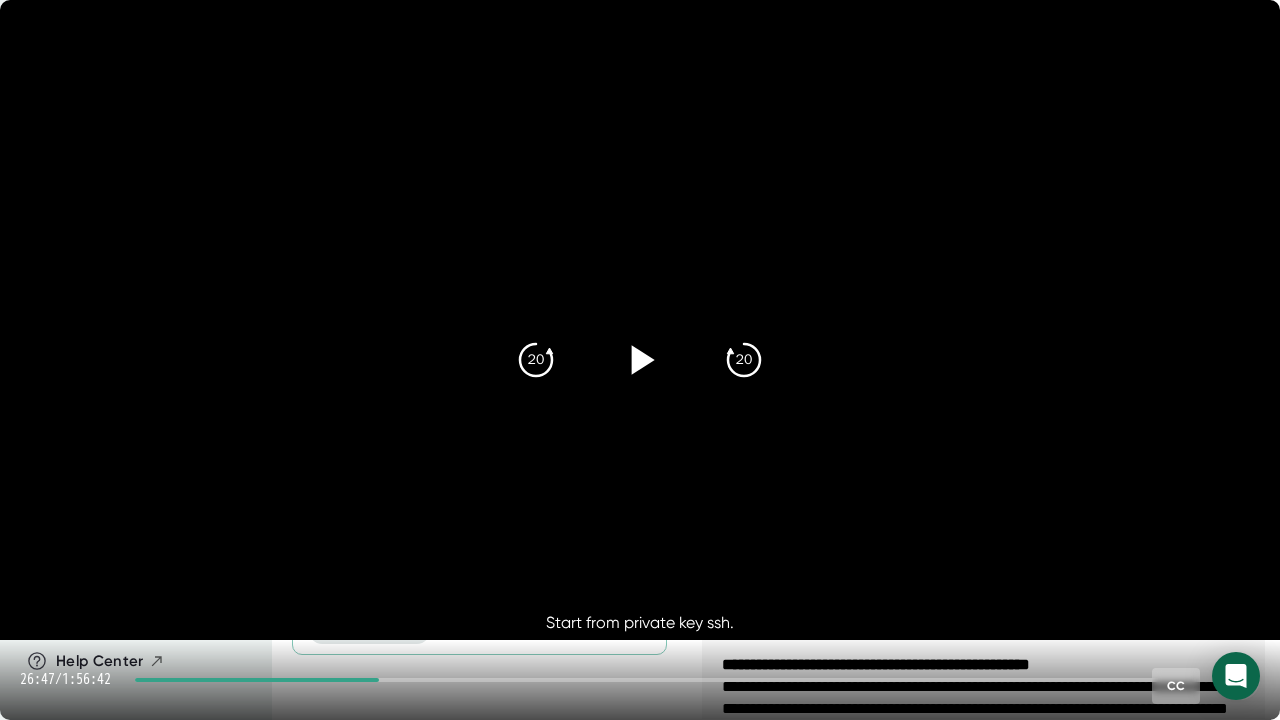 click 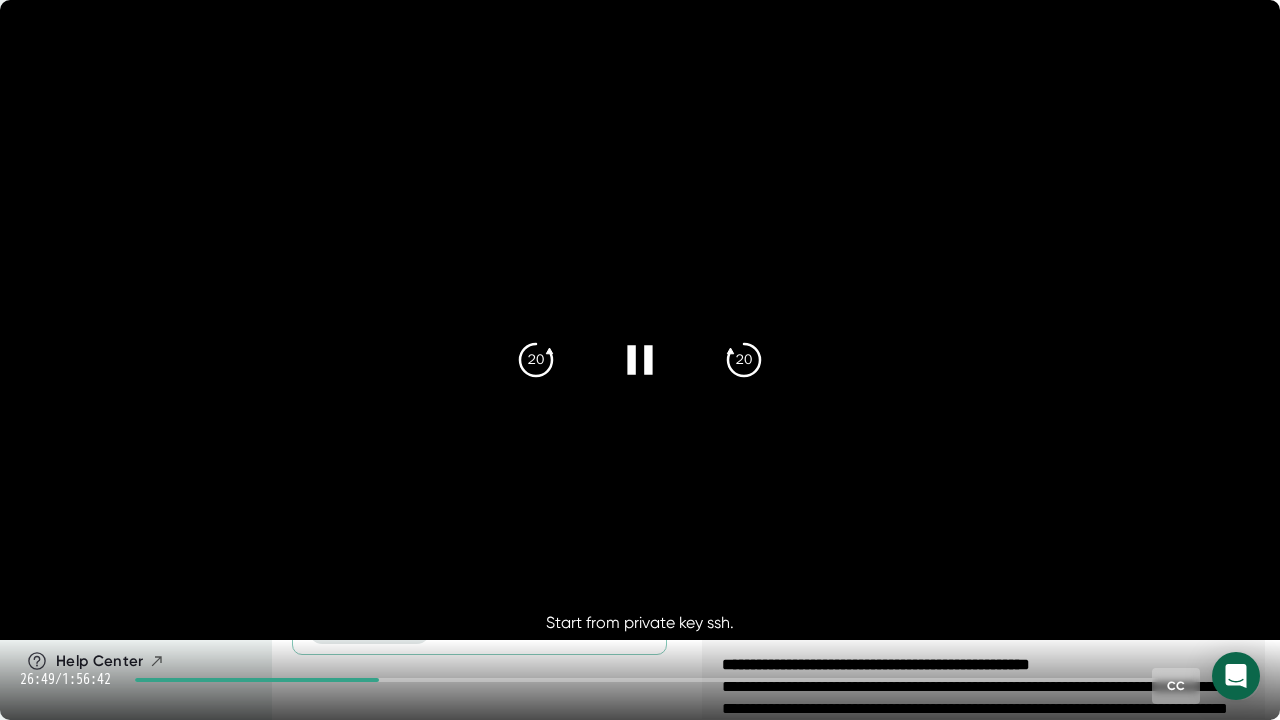 click 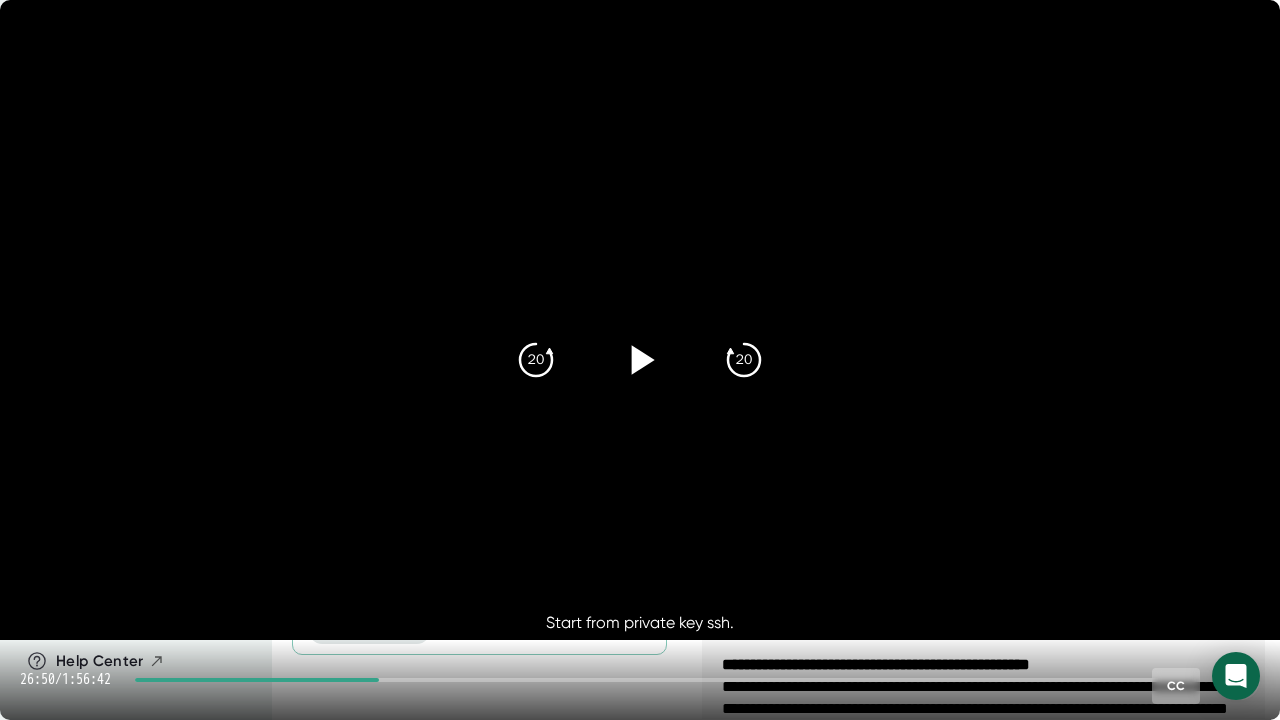 click 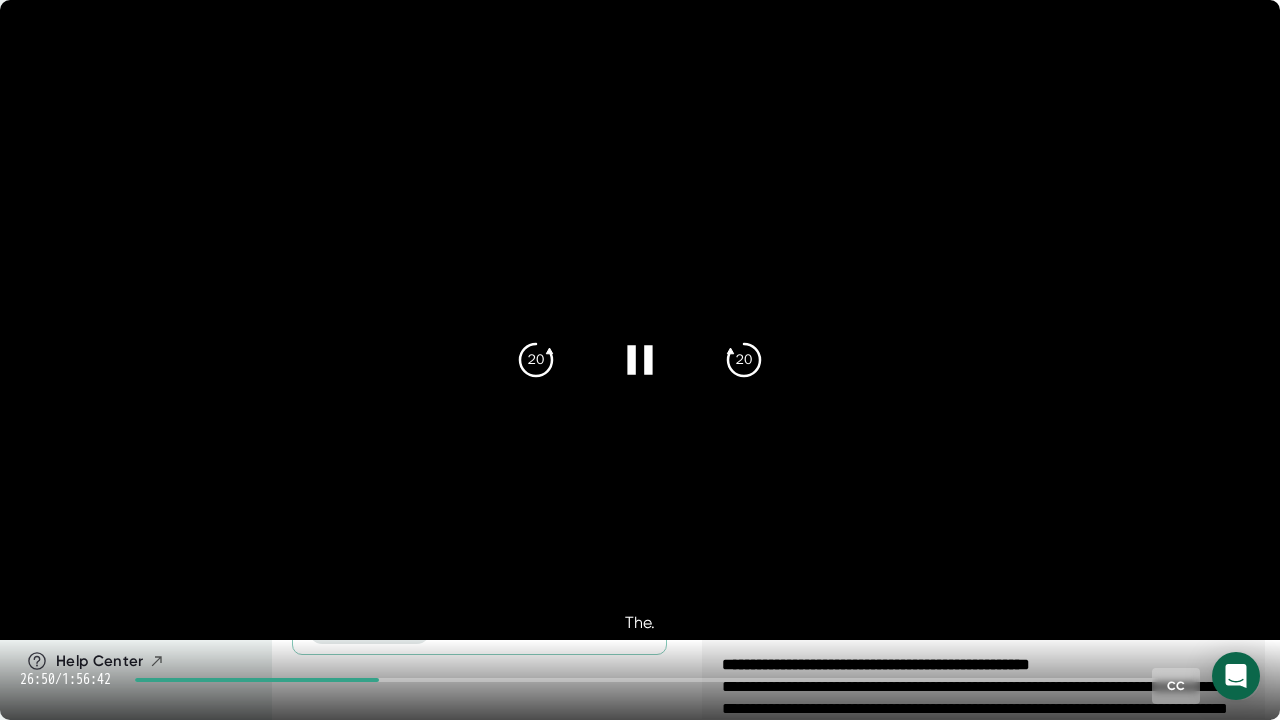 click 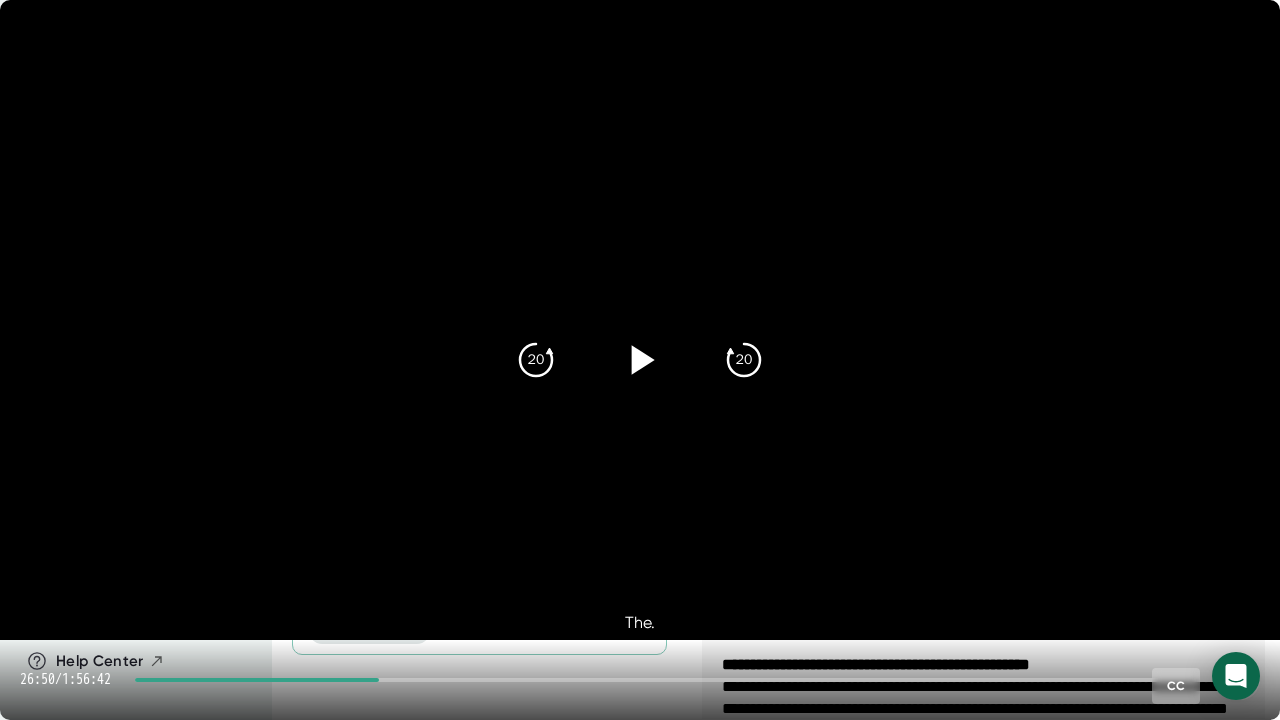 click 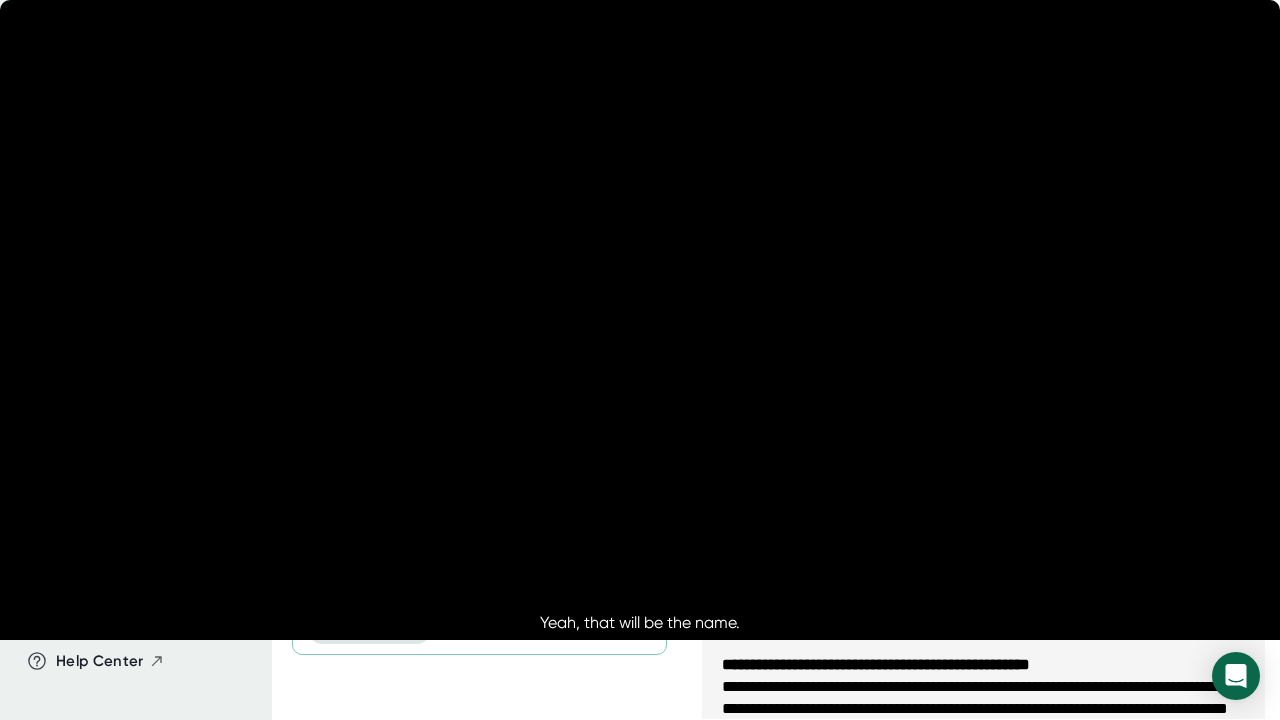 click 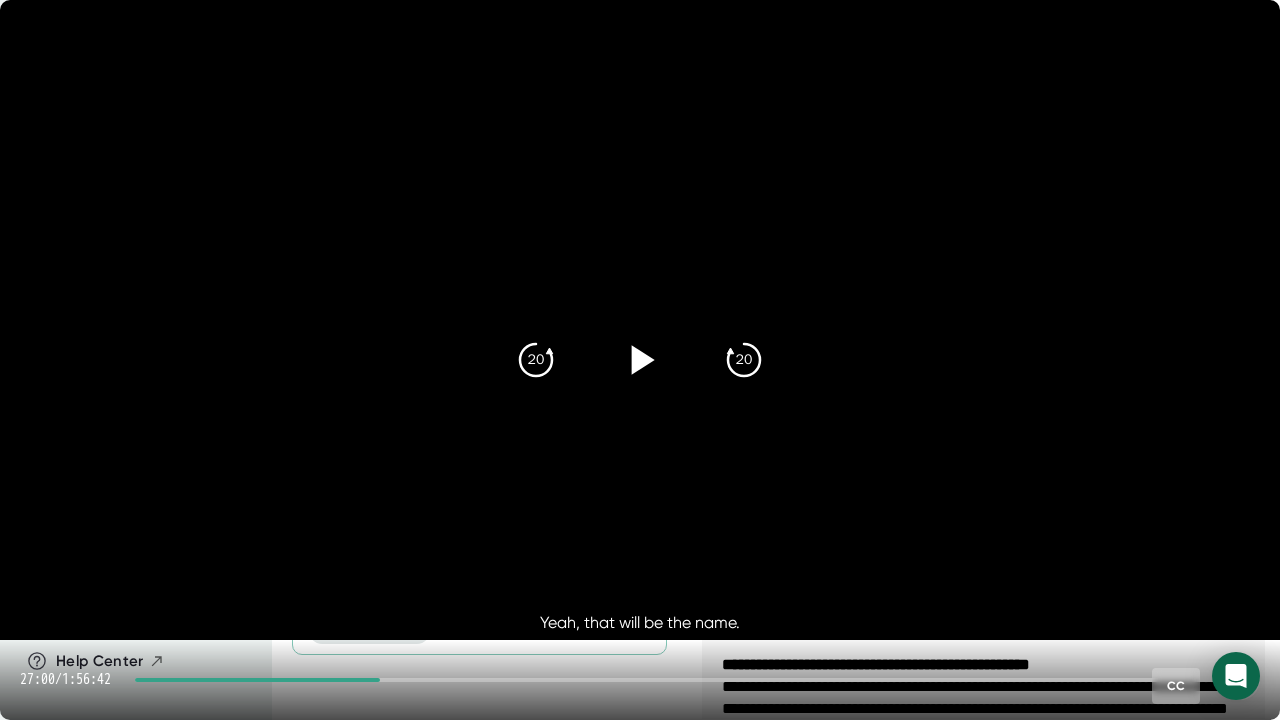 click 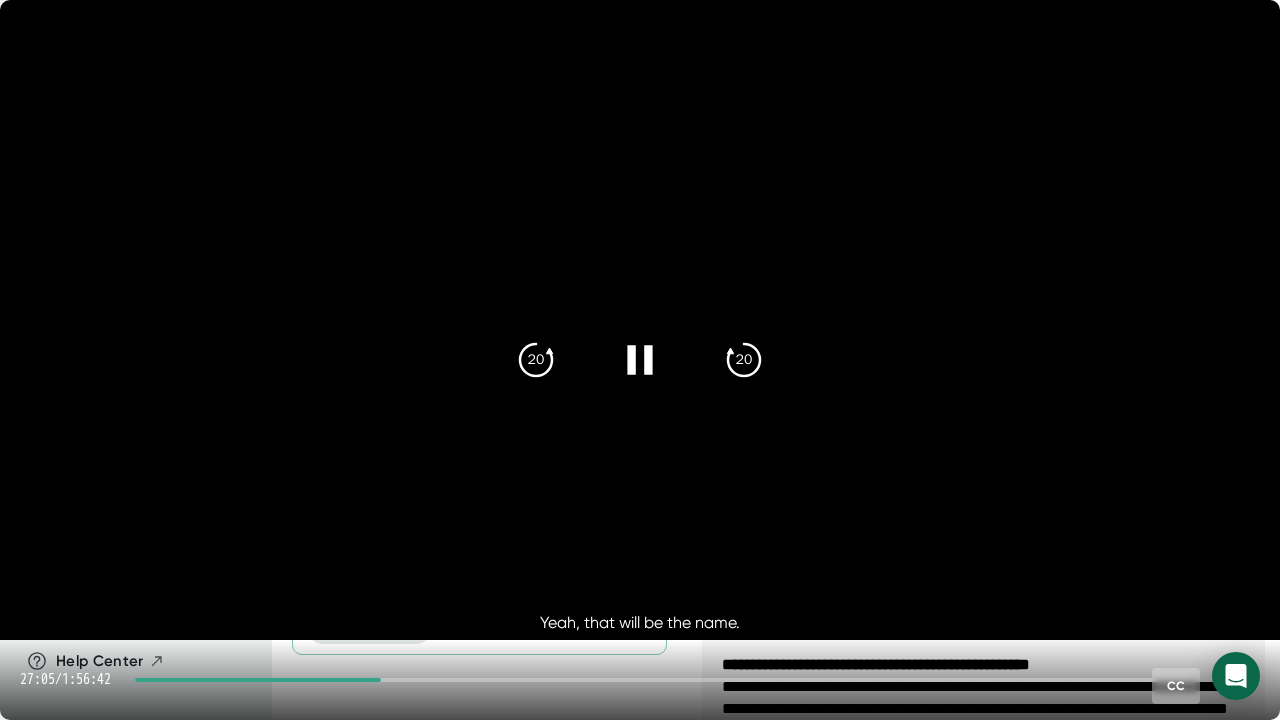 click 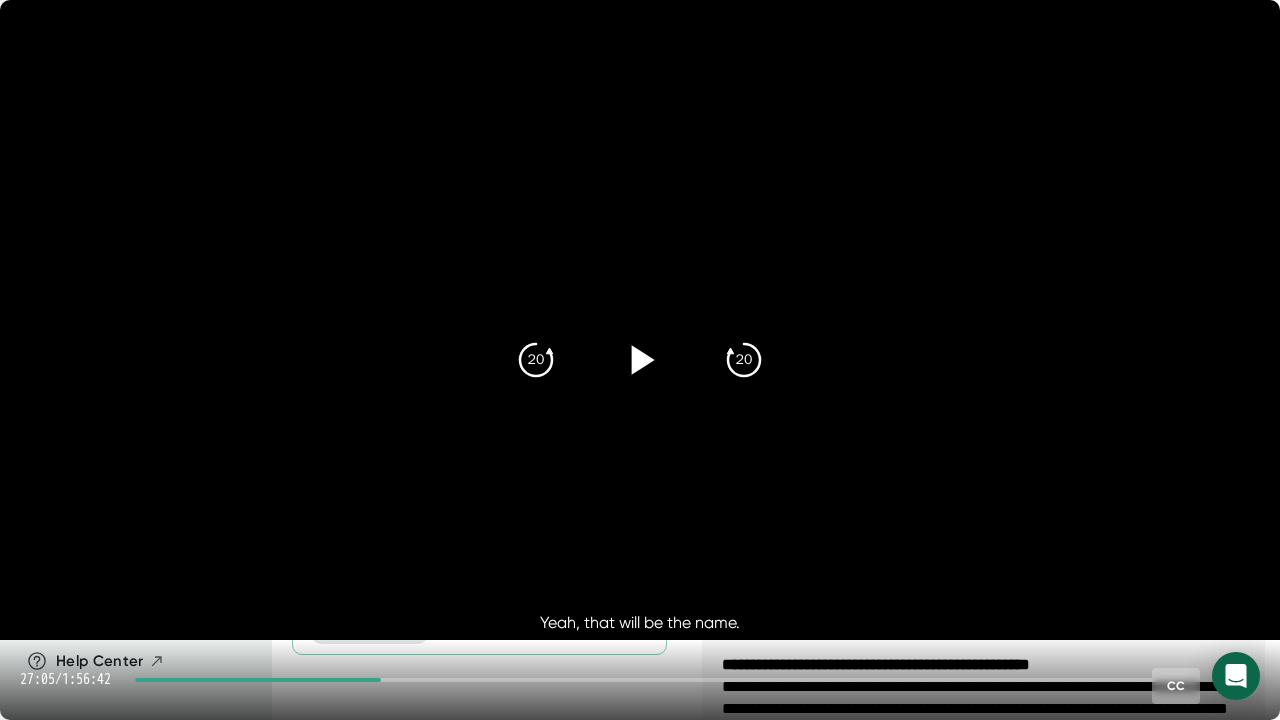 click 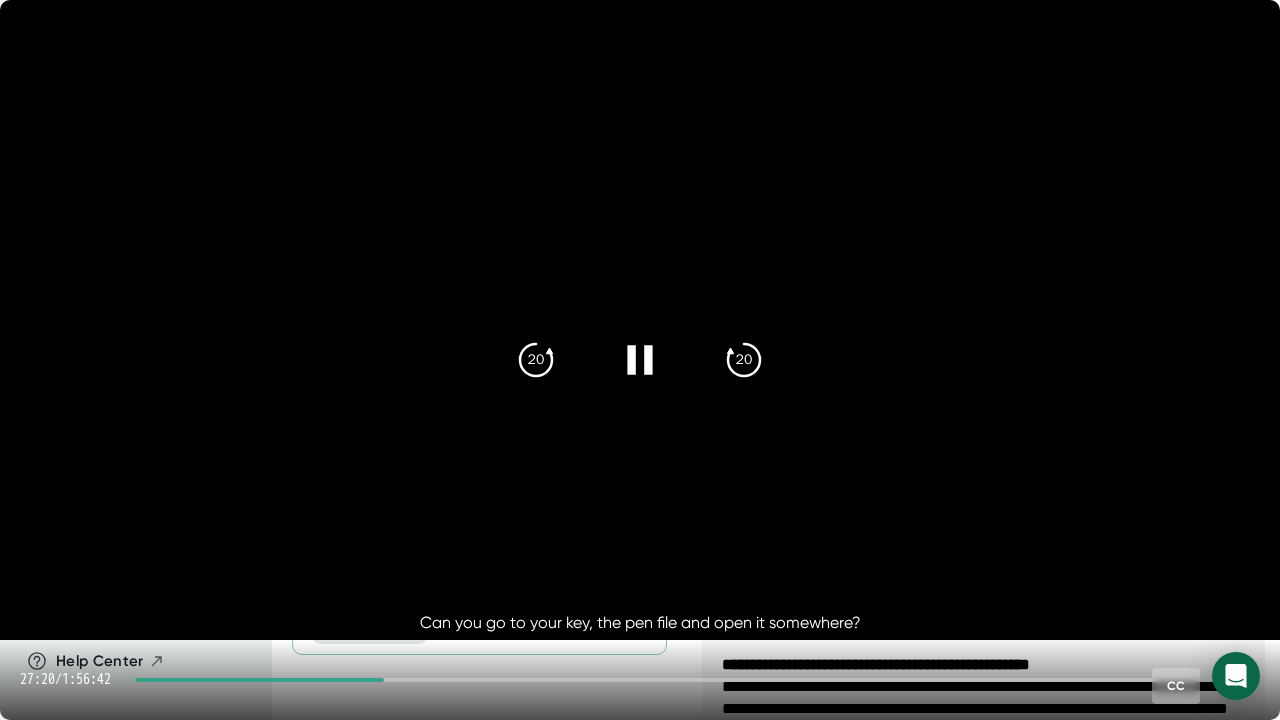 click 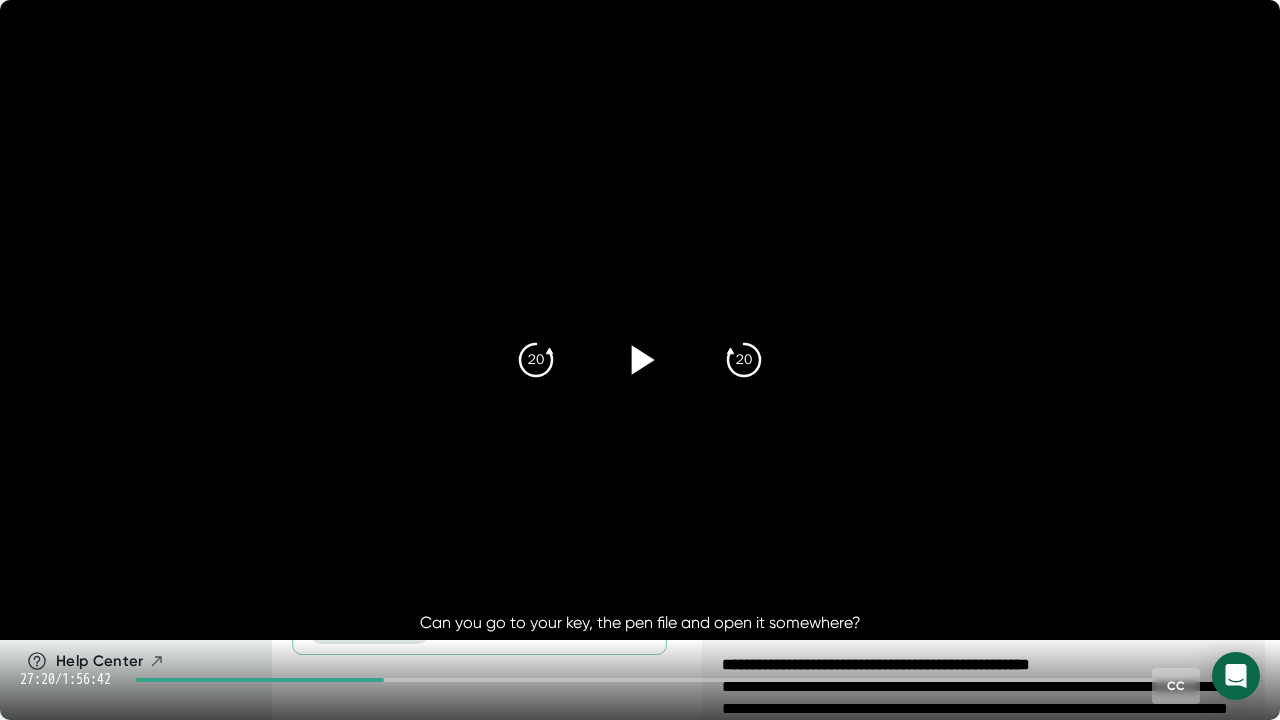 click 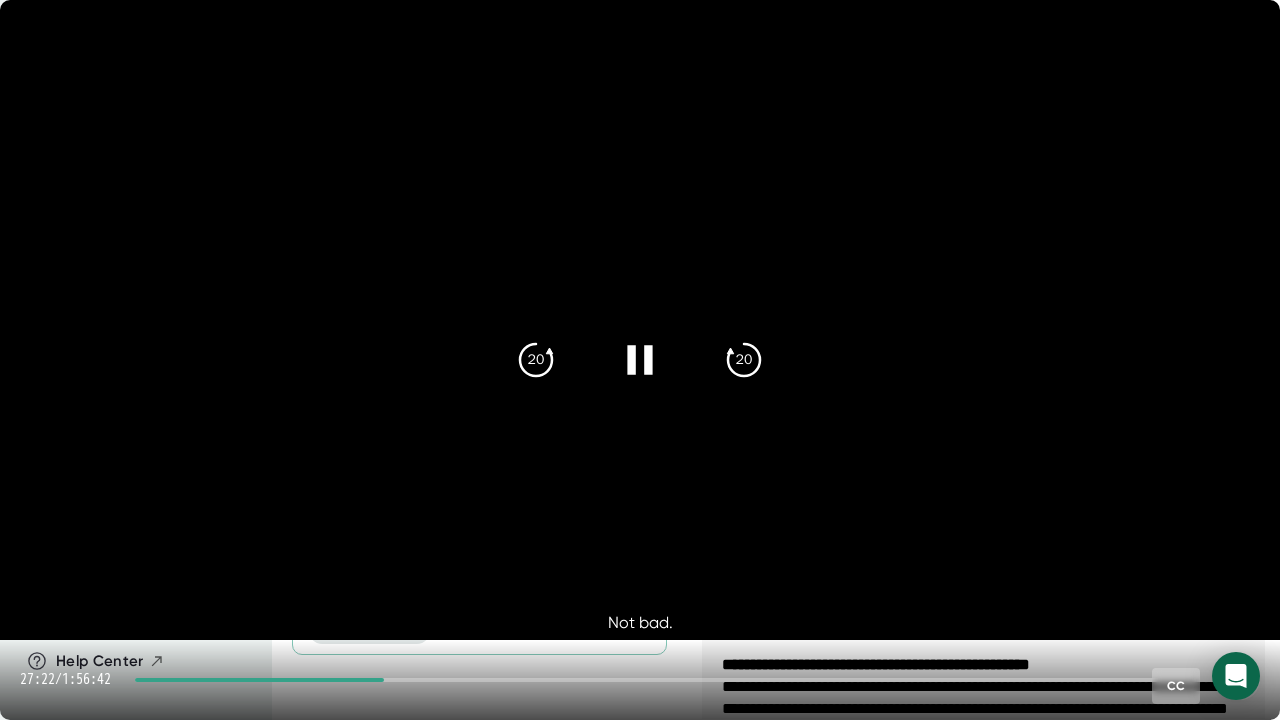 click 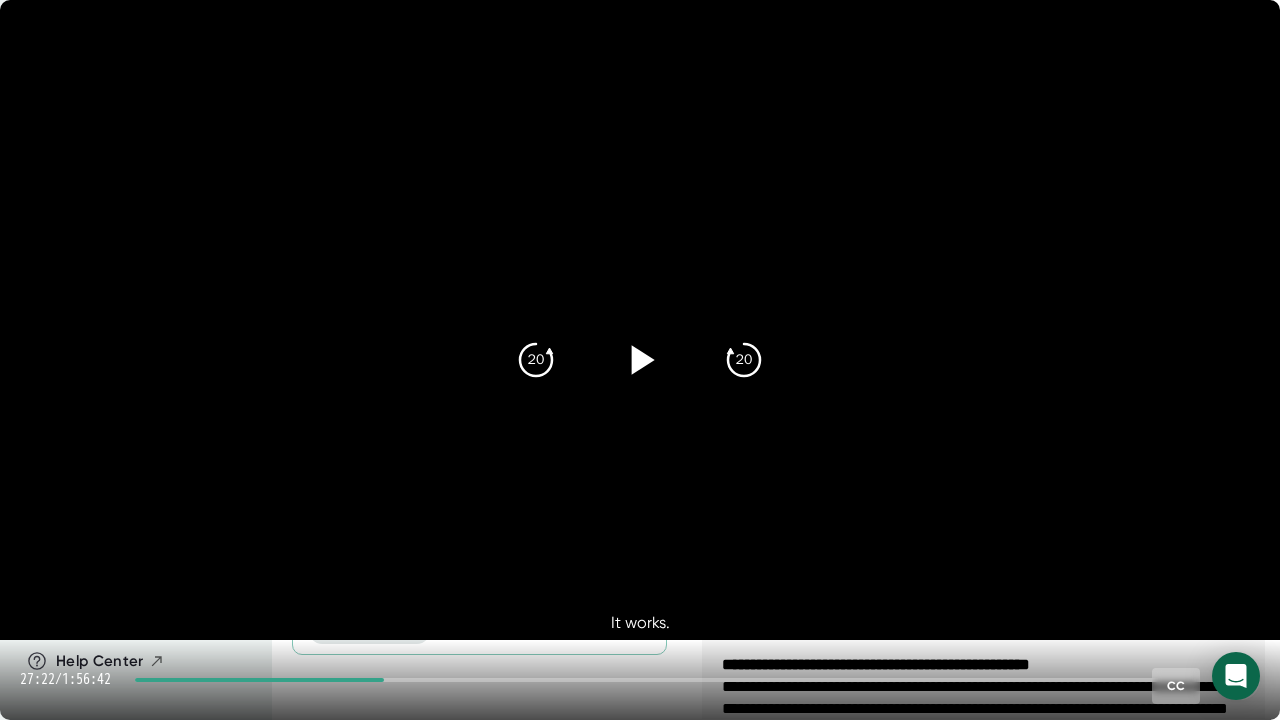 click 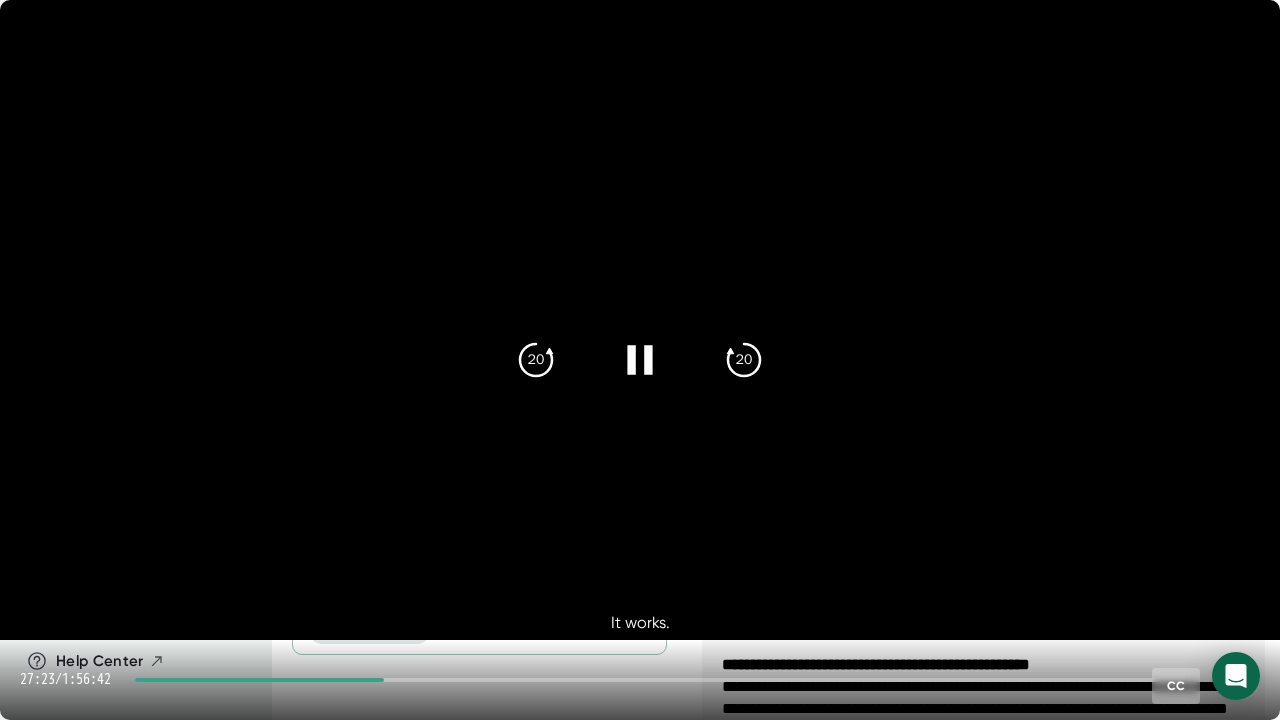 click 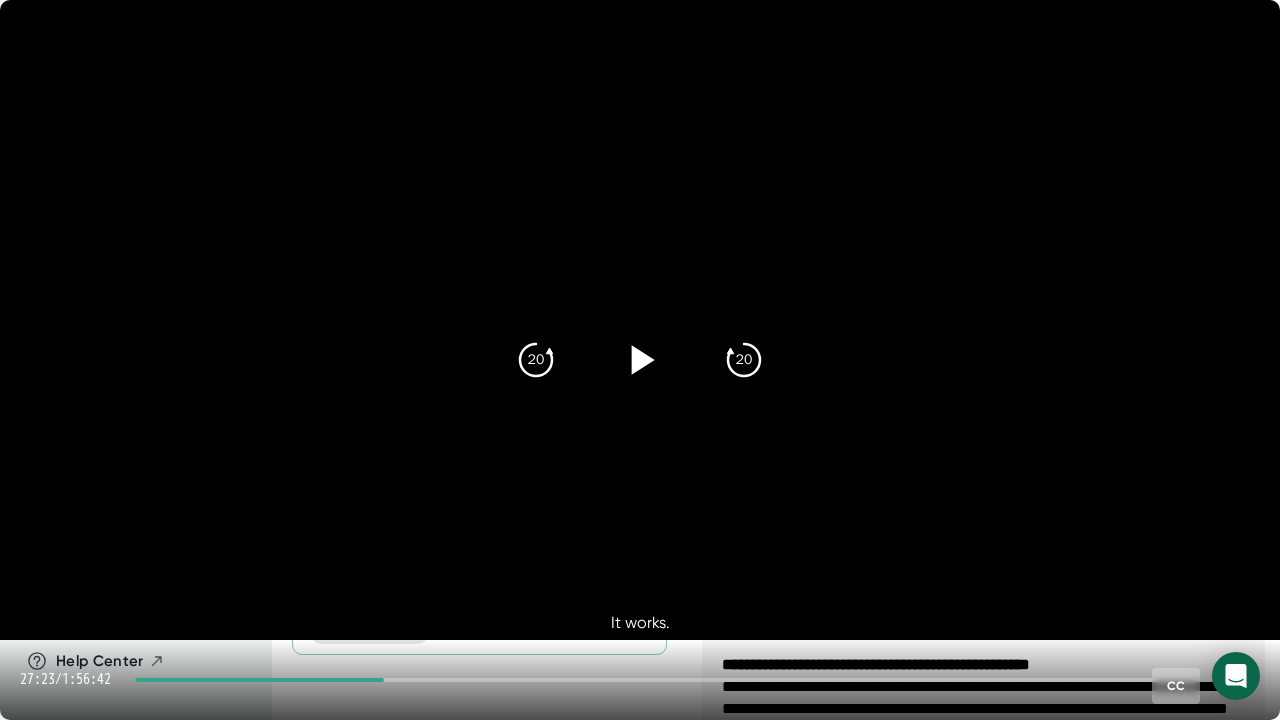 click 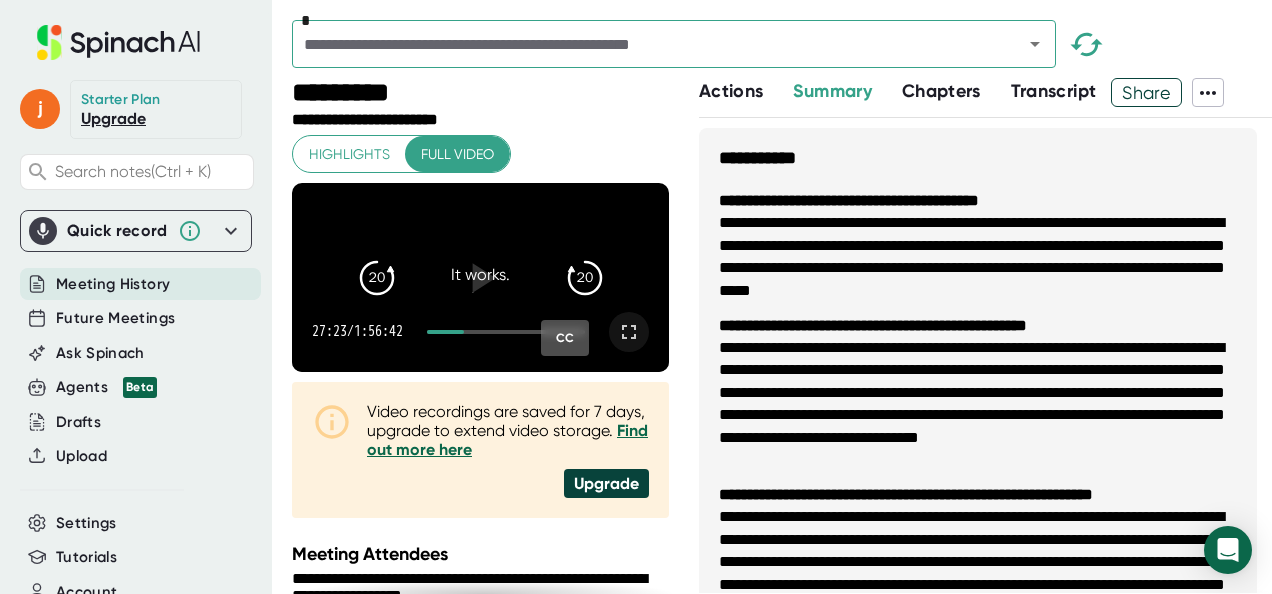click 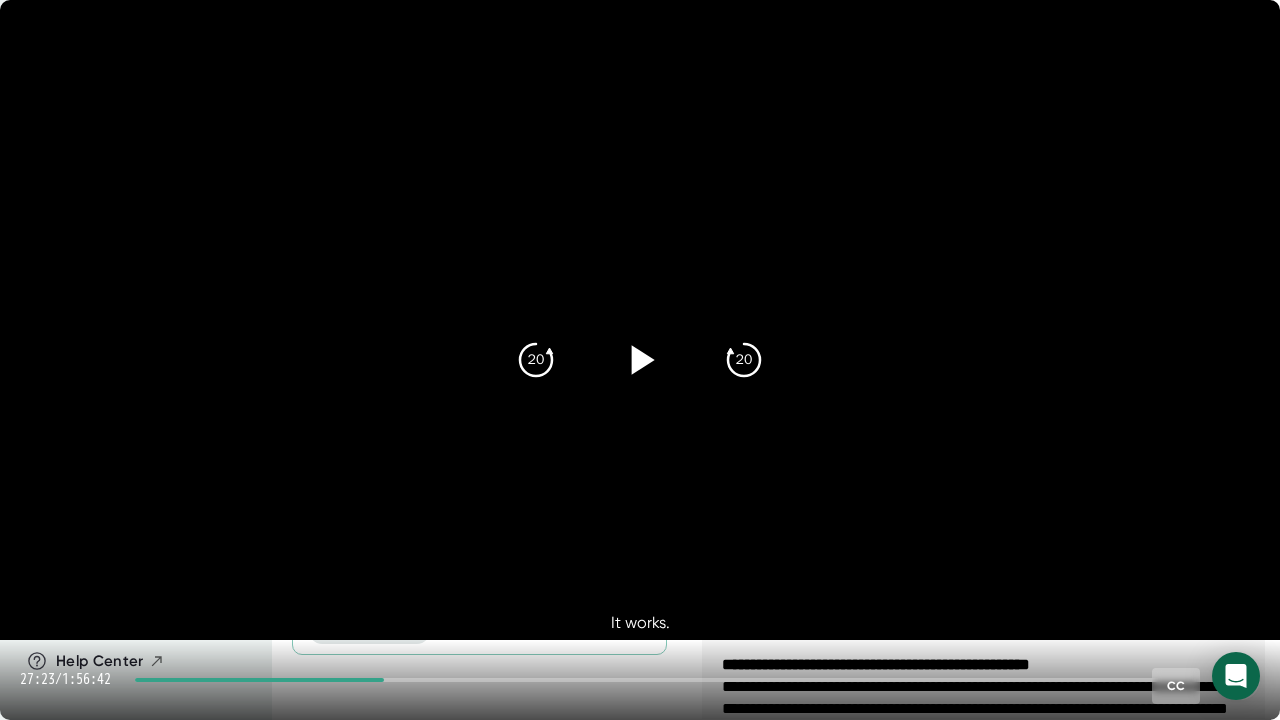 drag, startPoint x: 620, startPoint y: 339, endPoint x: 624, endPoint y: 322, distance: 17.464249 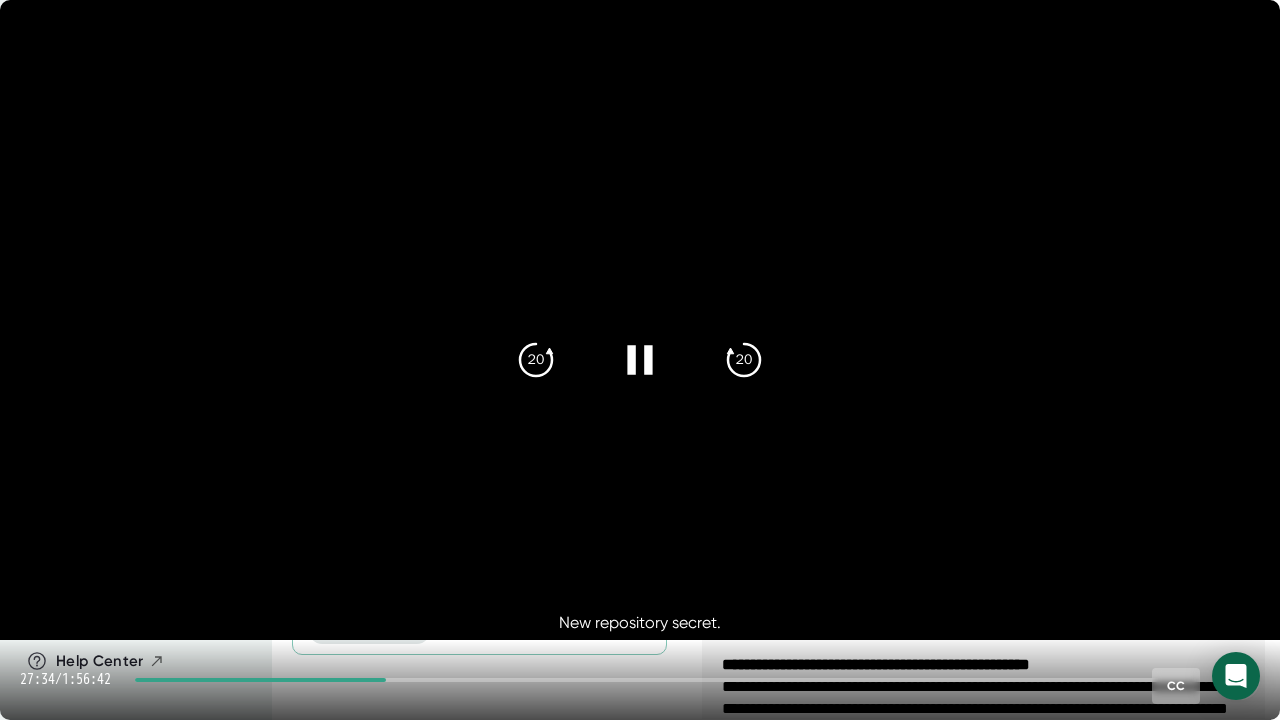 click 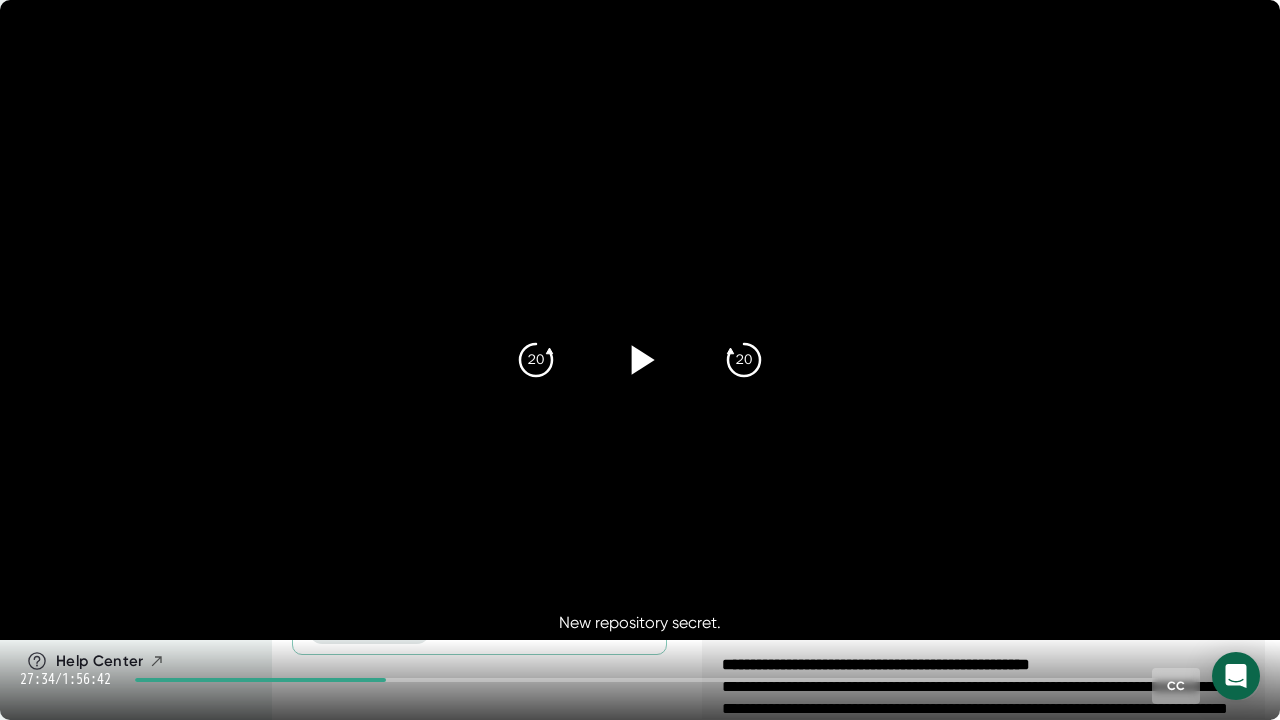 click 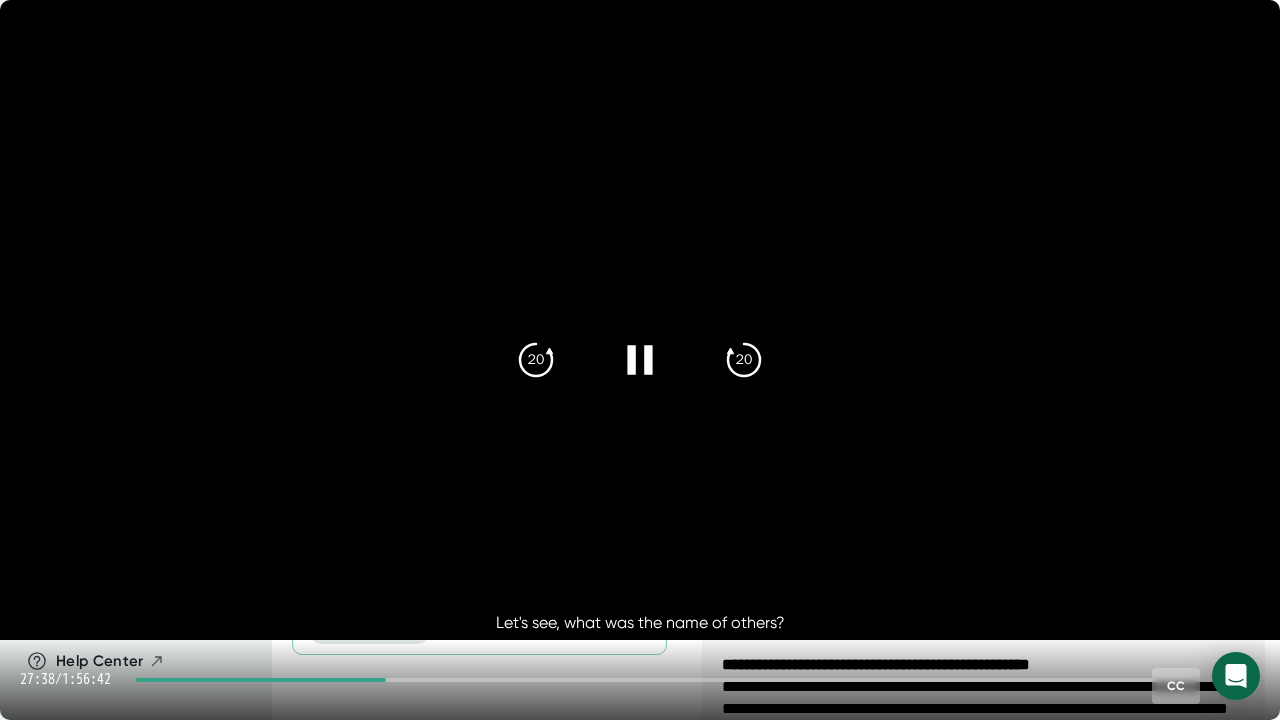 click at bounding box center (640, 360) 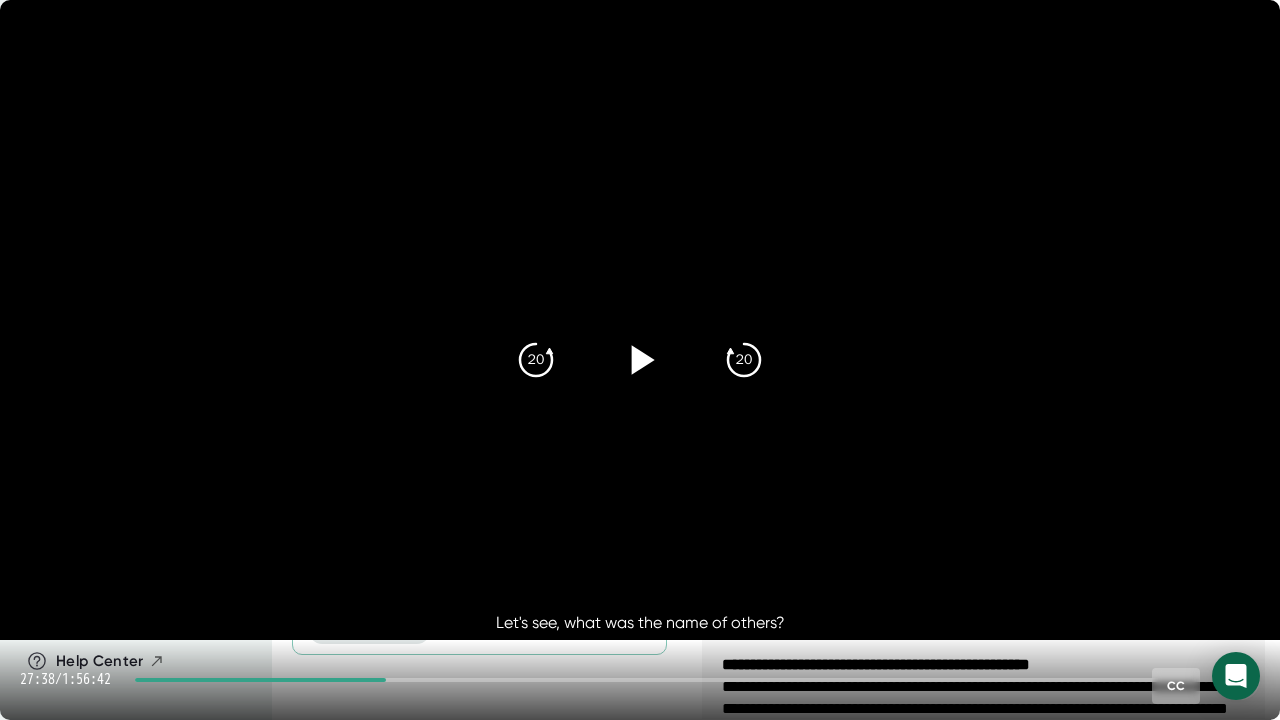 click on "[YEAR]" at bounding box center [640, 360] 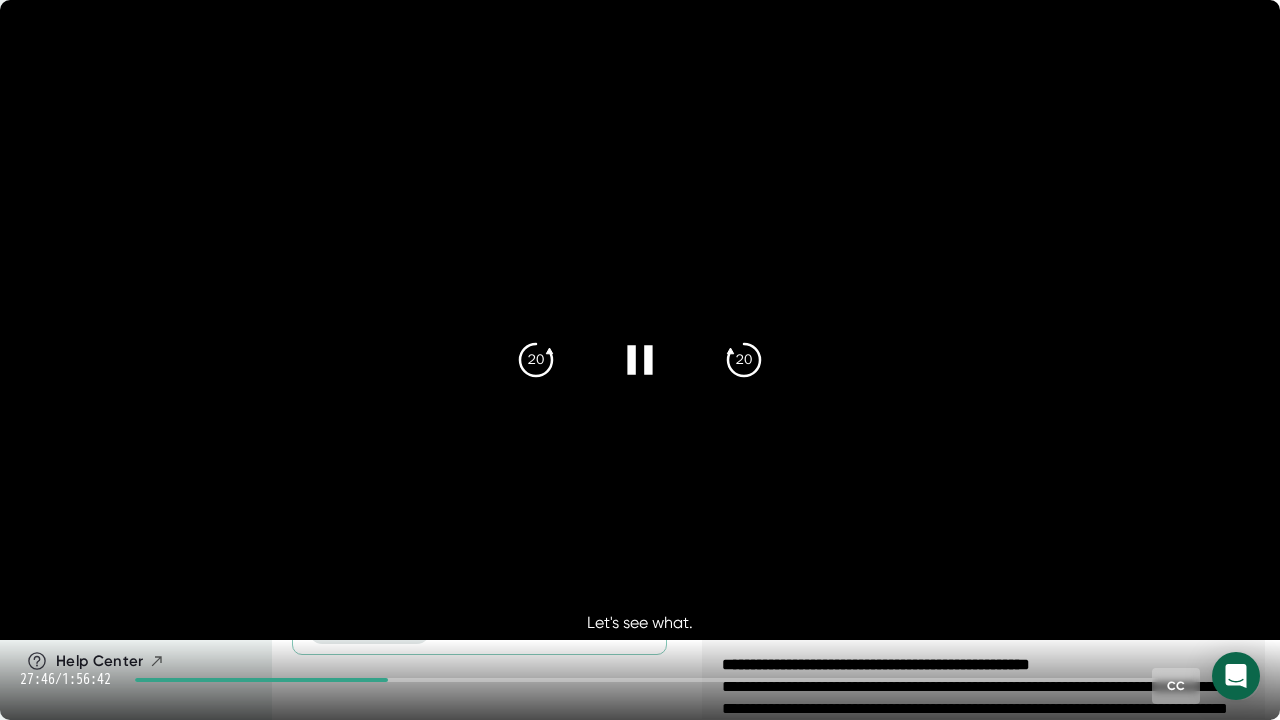 click 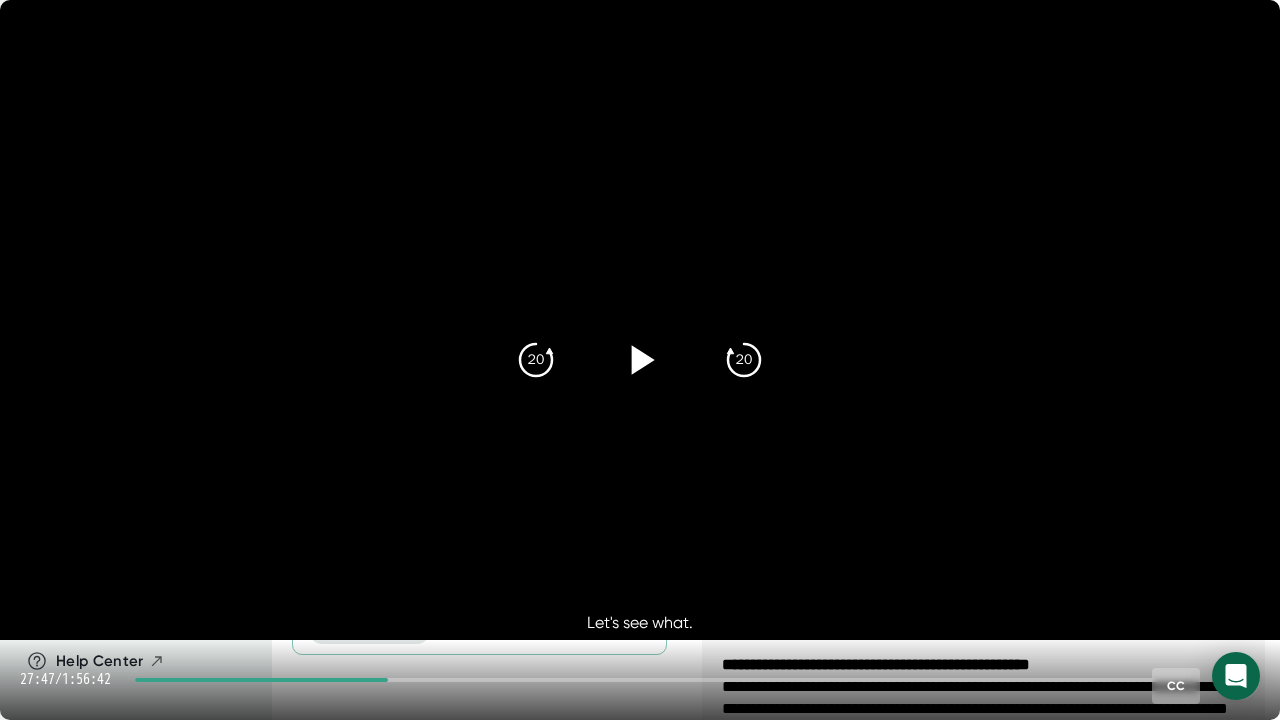 click 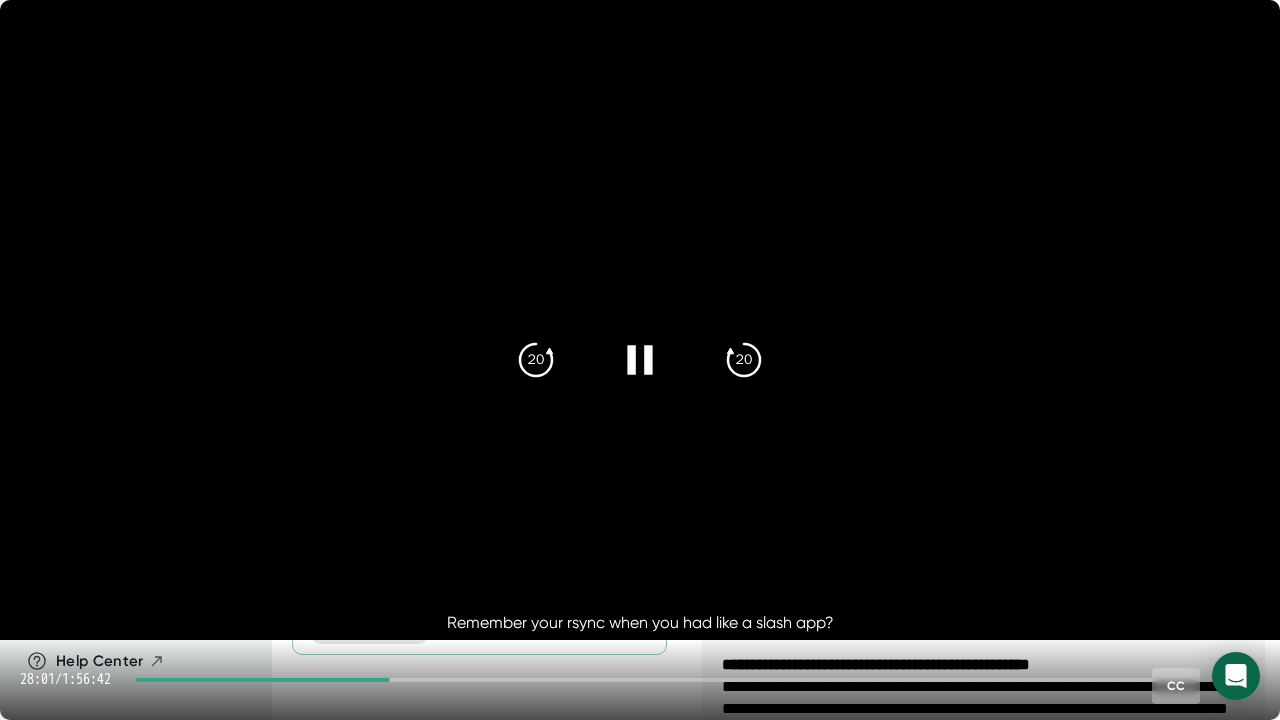 click 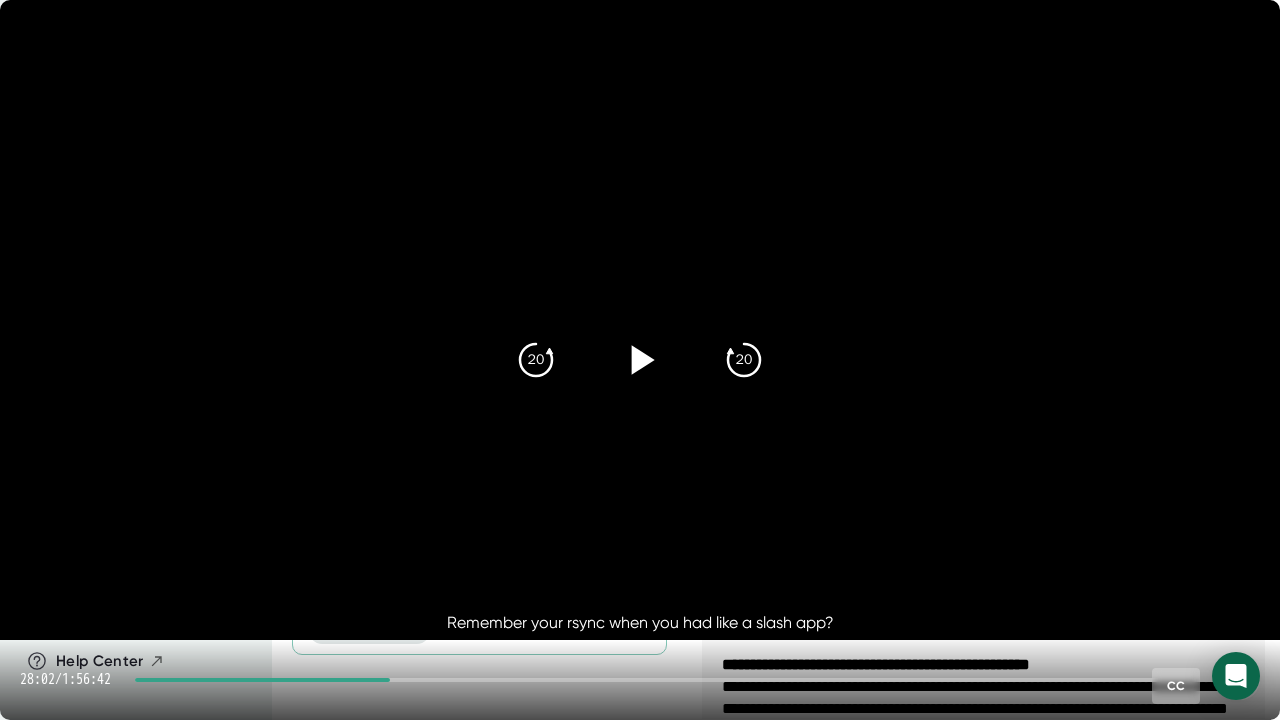 click 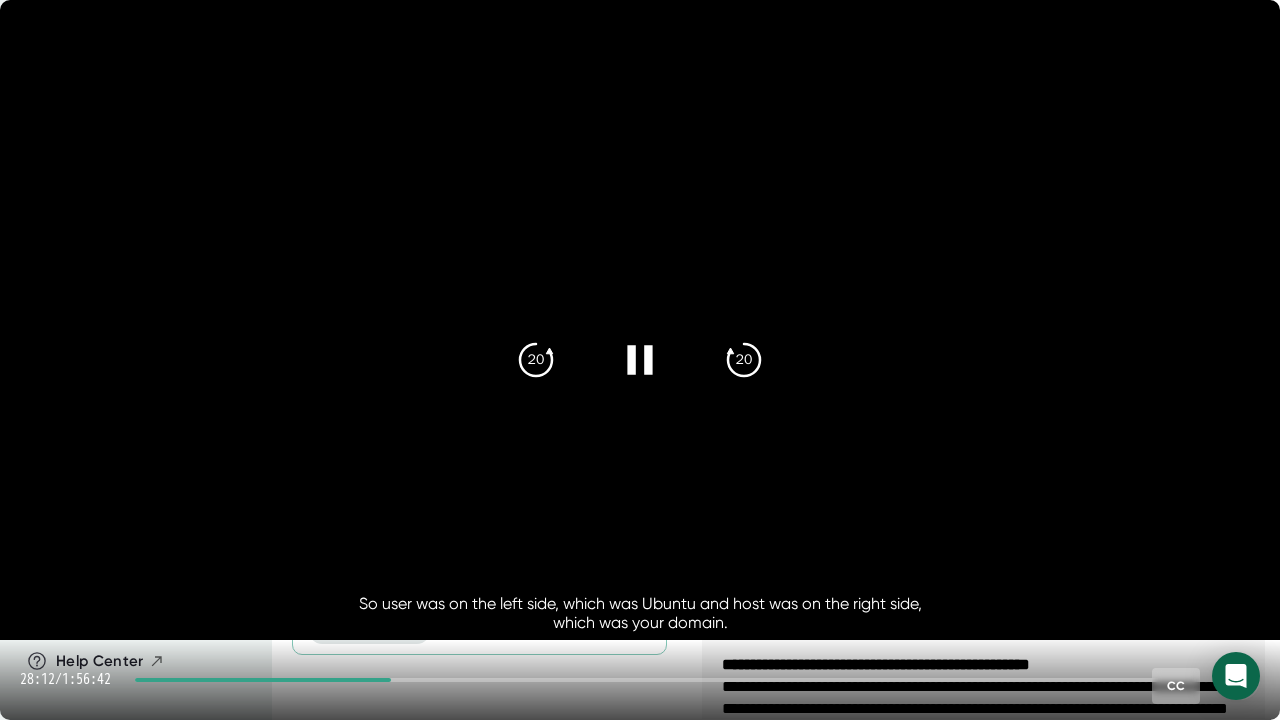 click 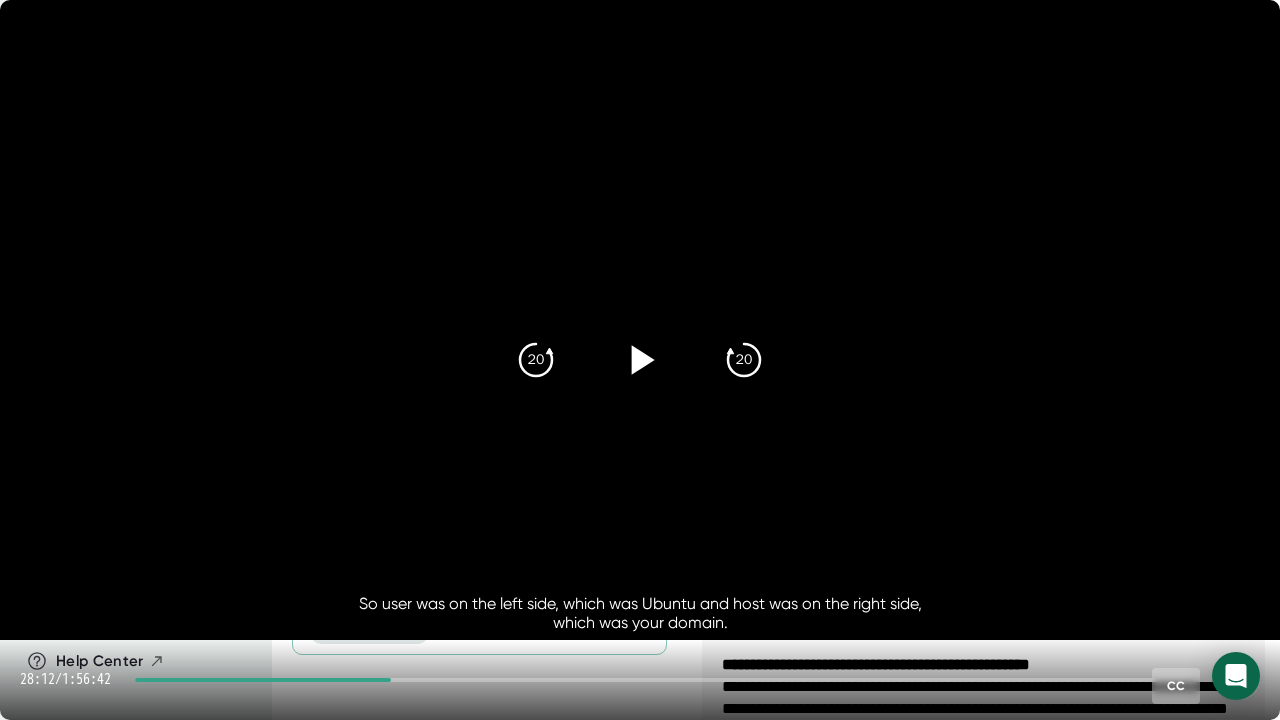 click 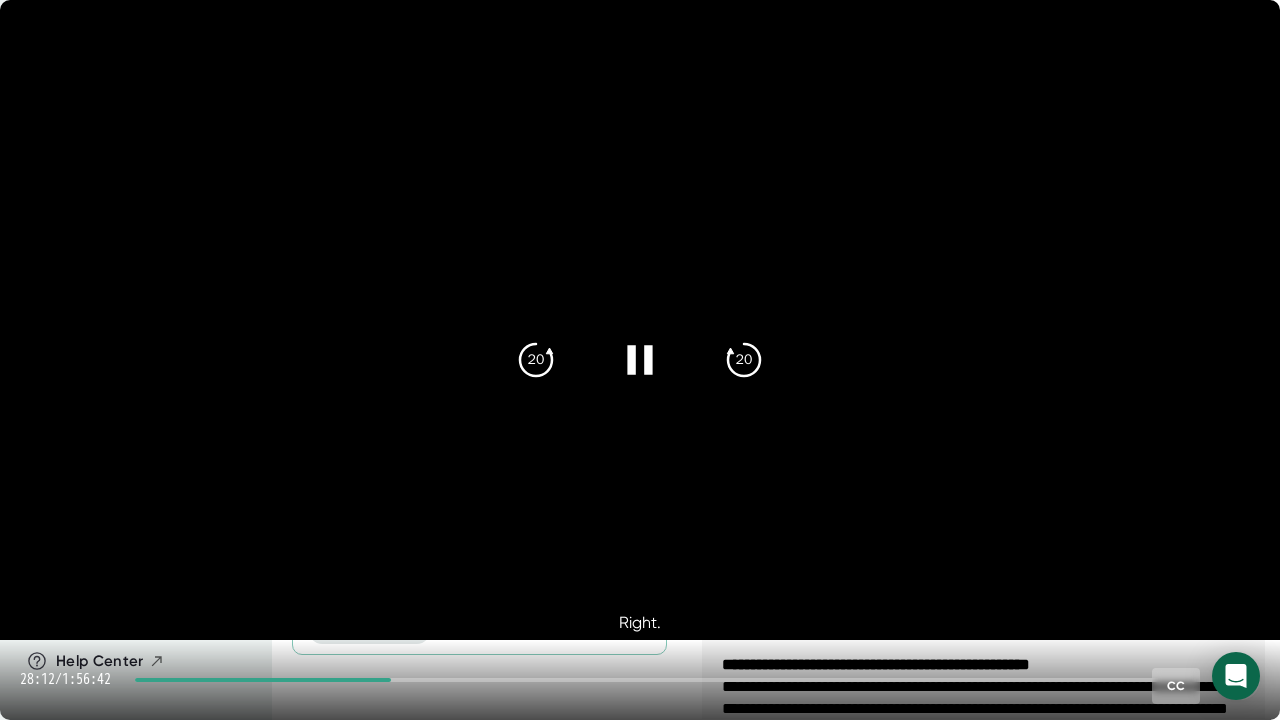 click 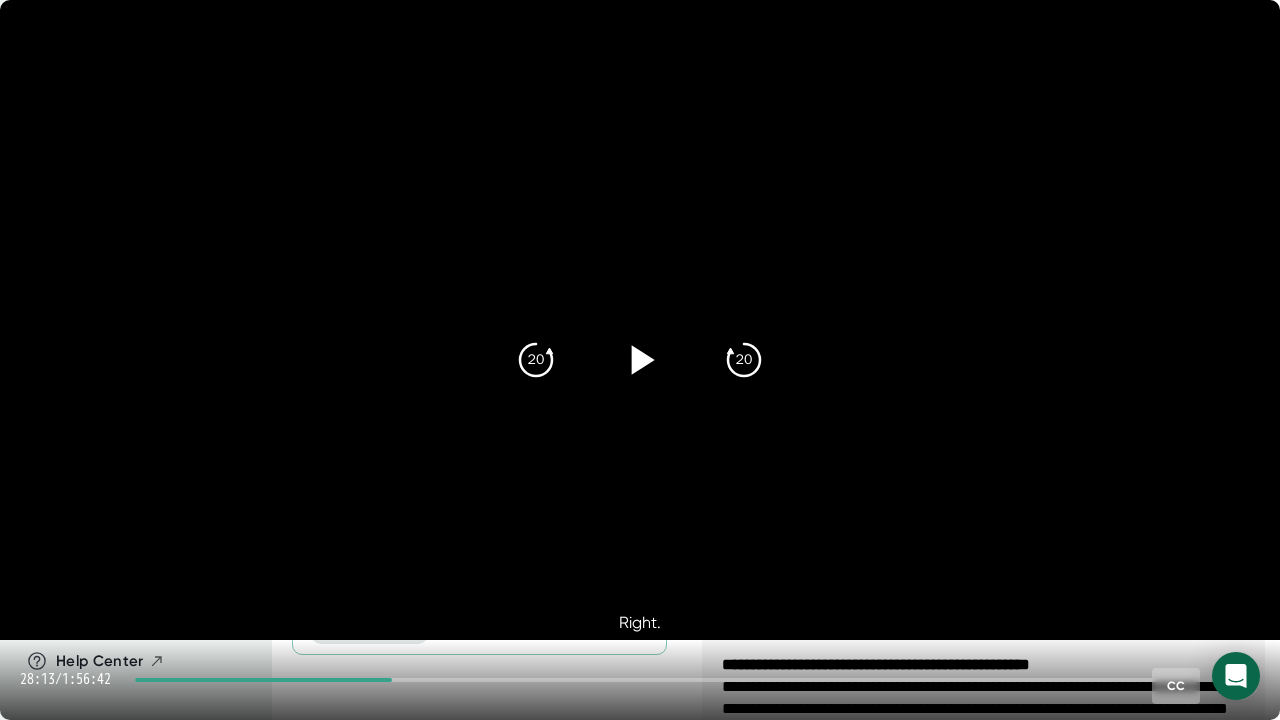 click 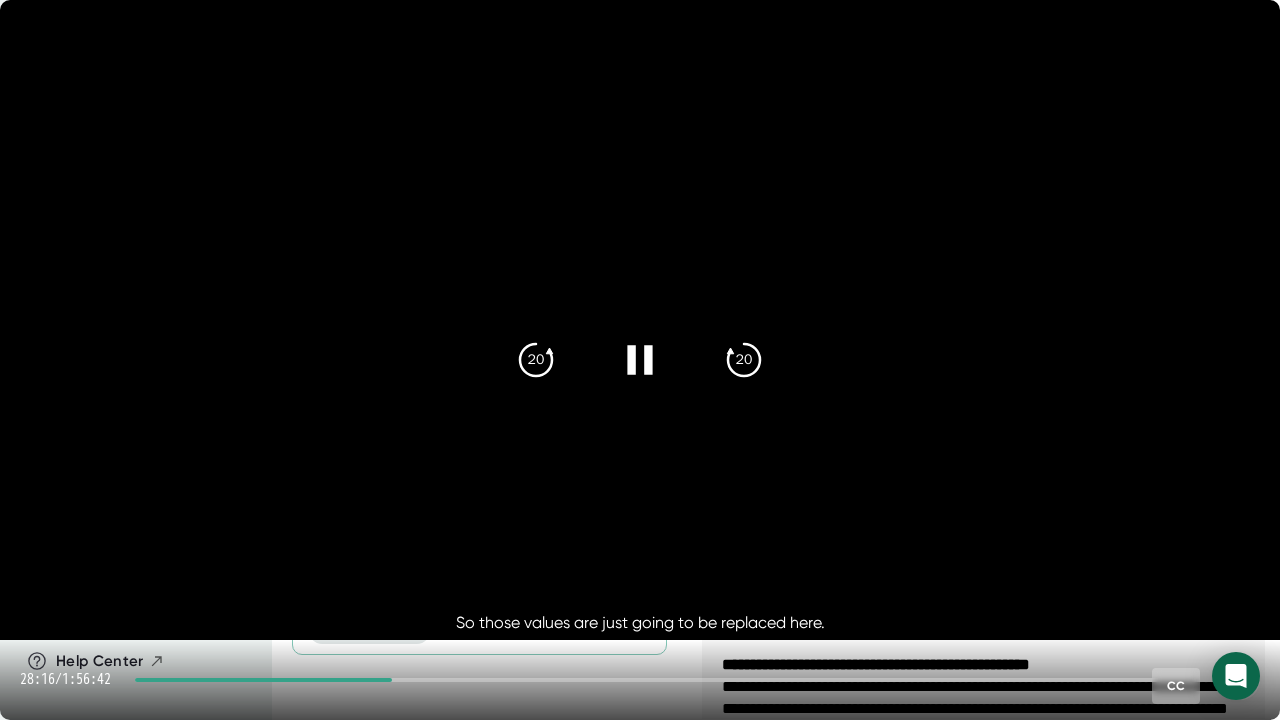 click 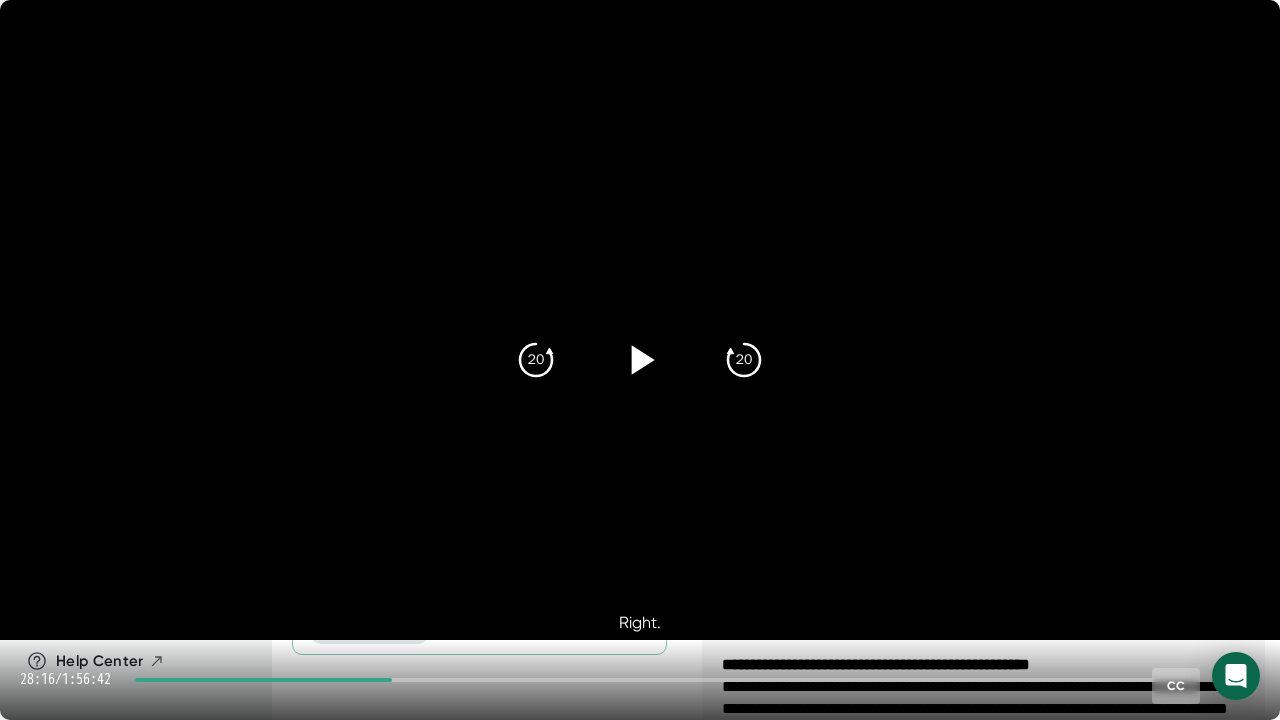 click 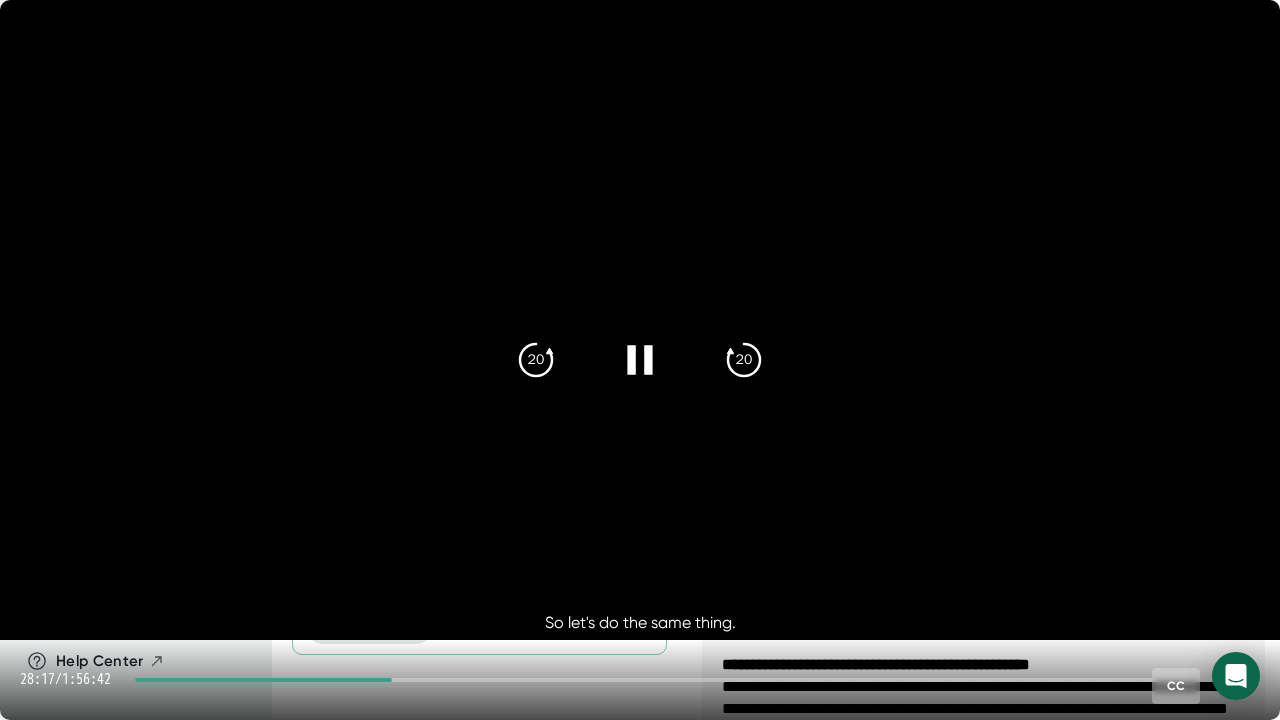 click 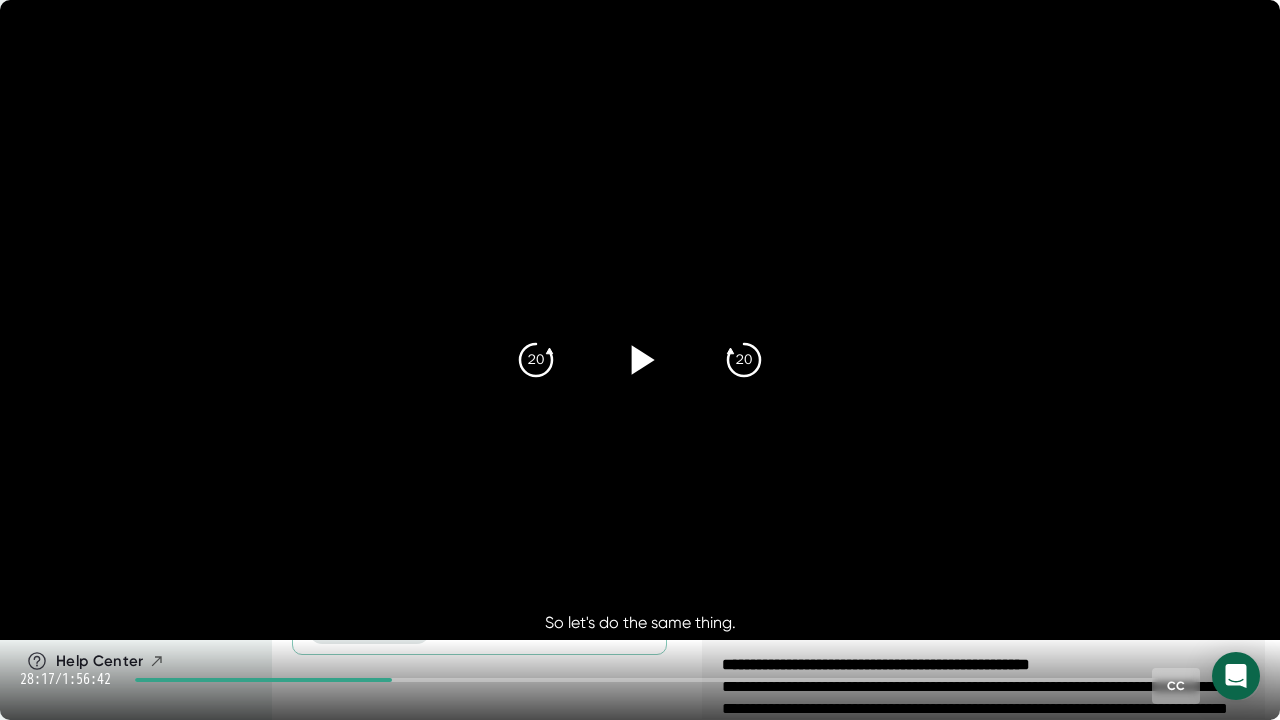 click 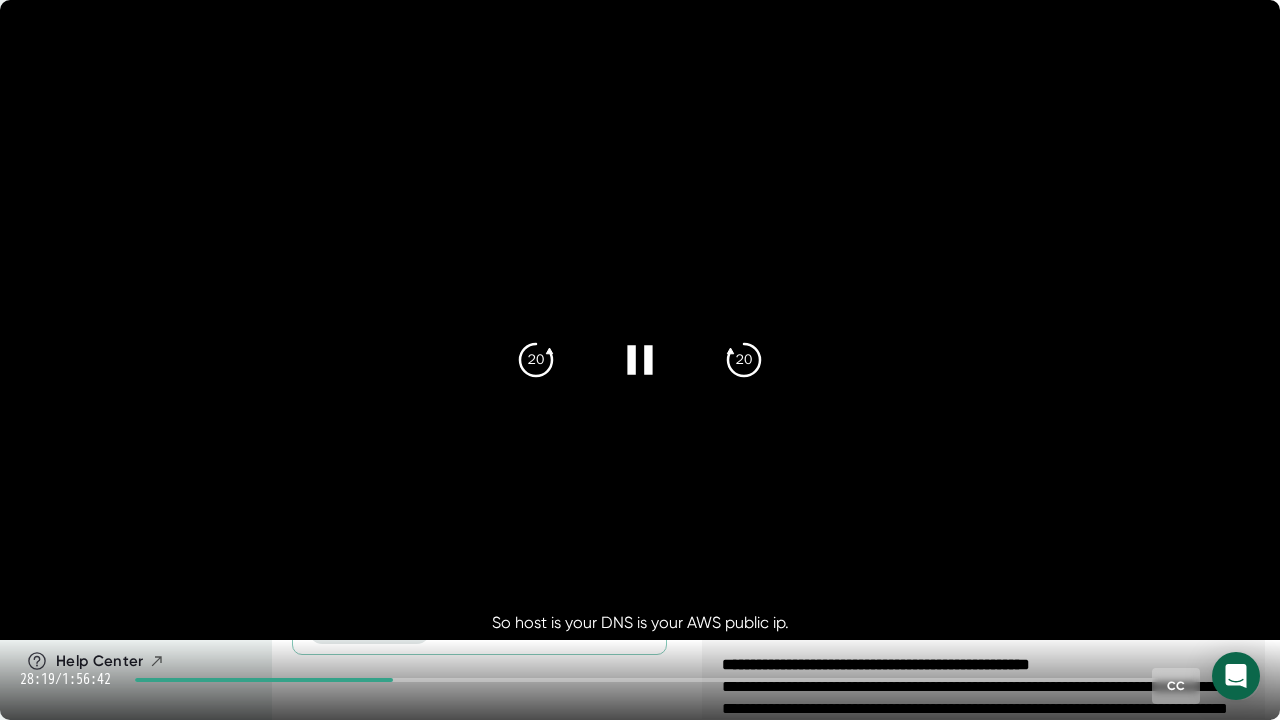 click on "[YEAR]" at bounding box center [640, 360] 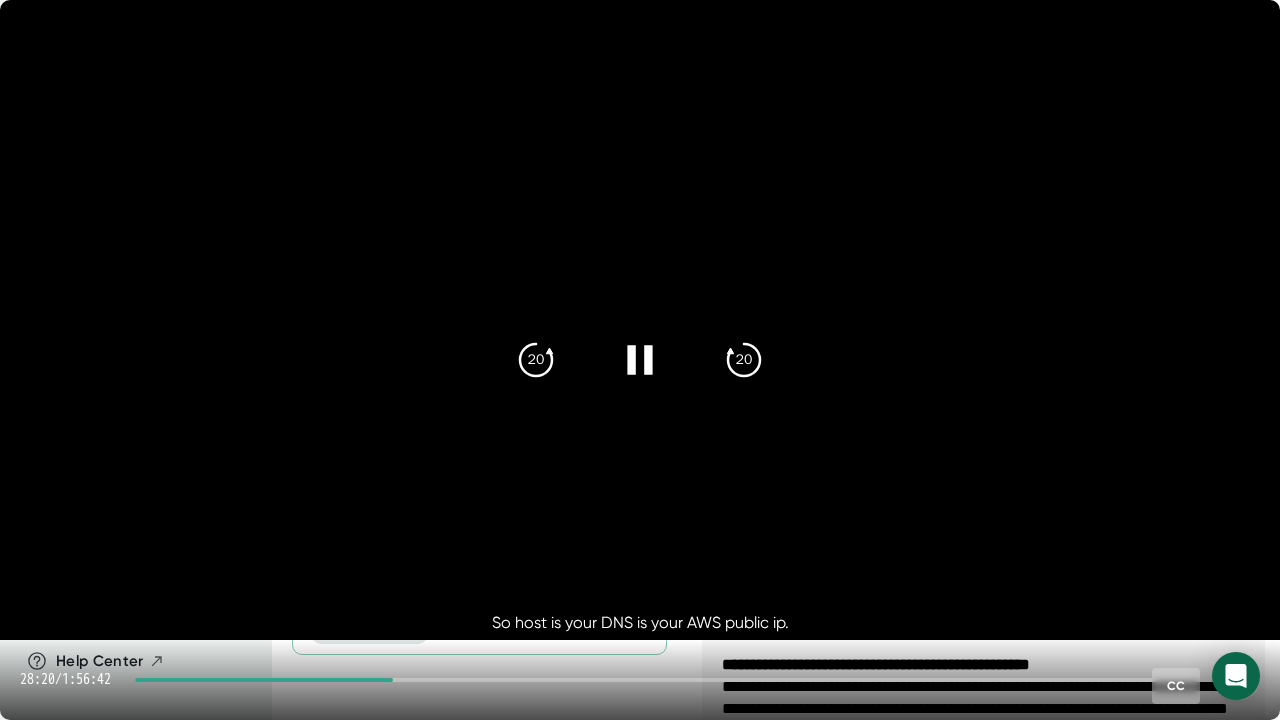 click 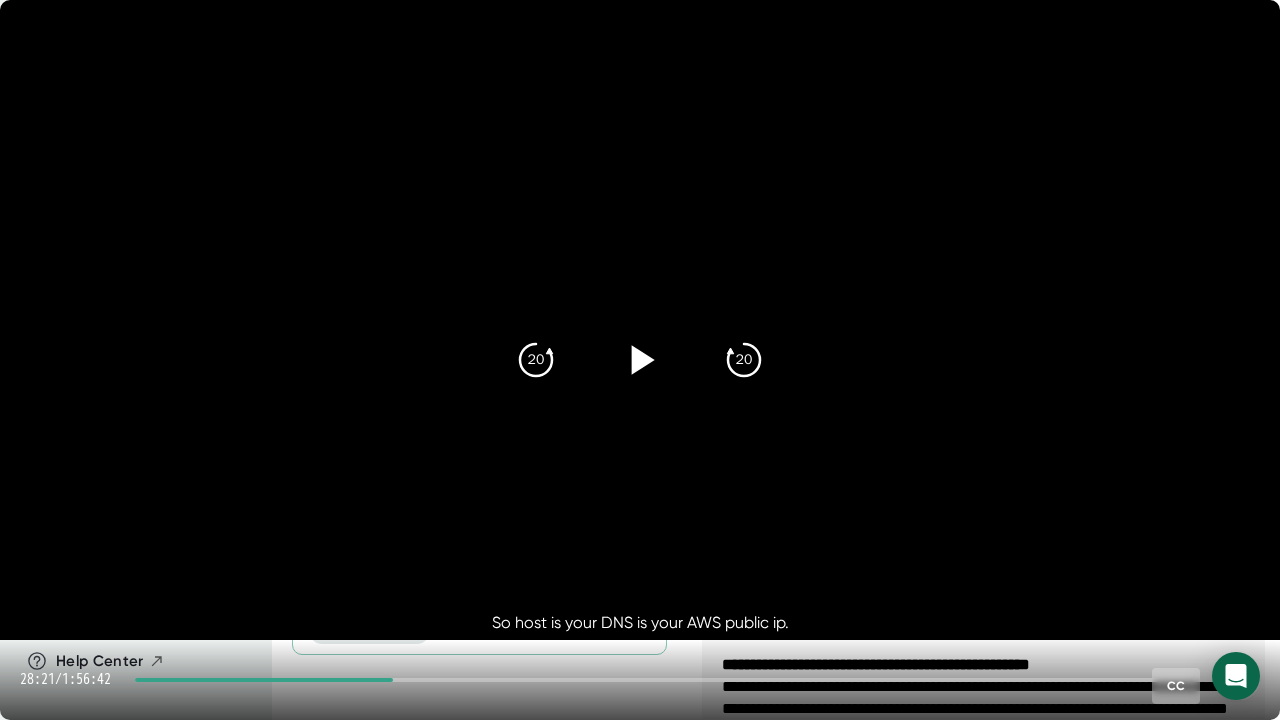 click at bounding box center (640, 360) 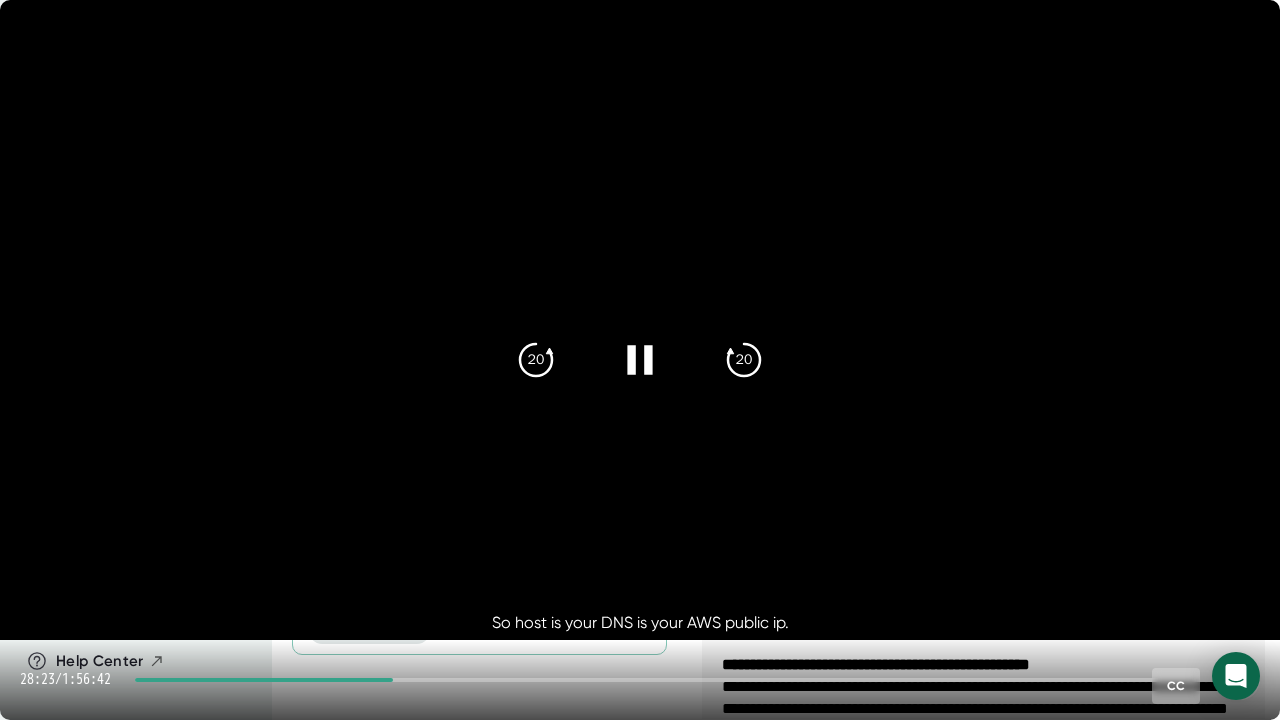 click 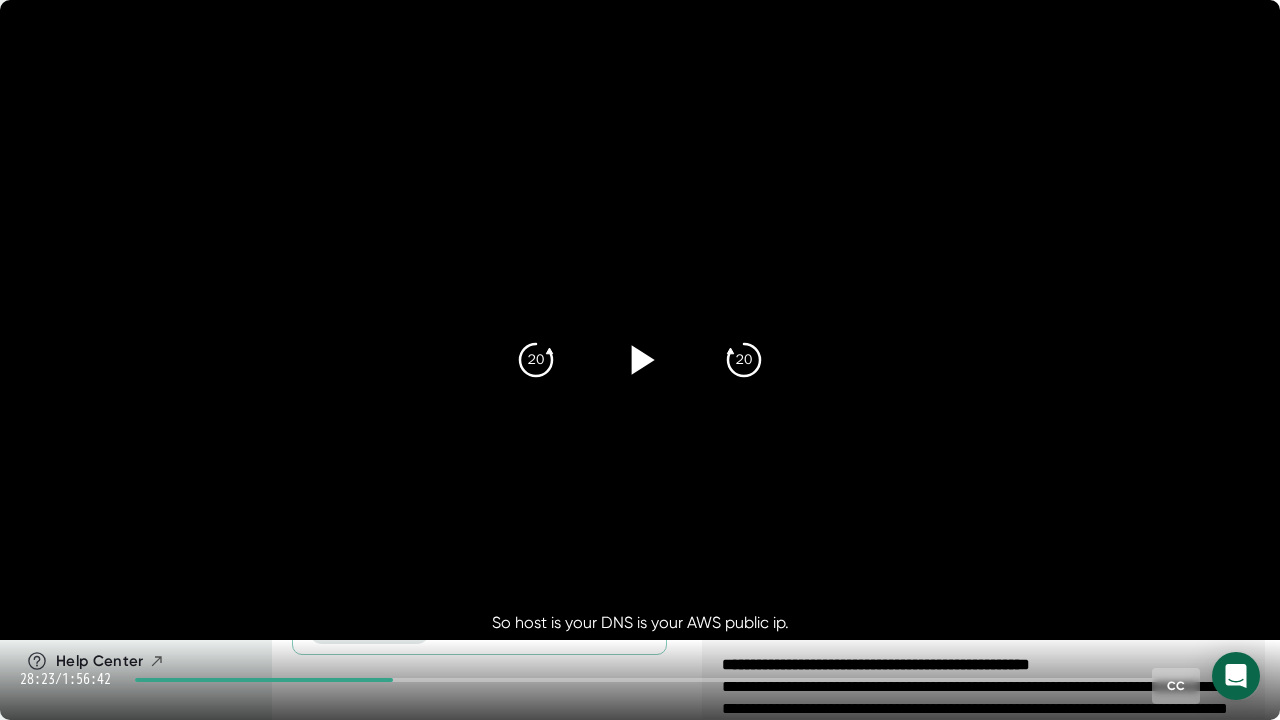 click 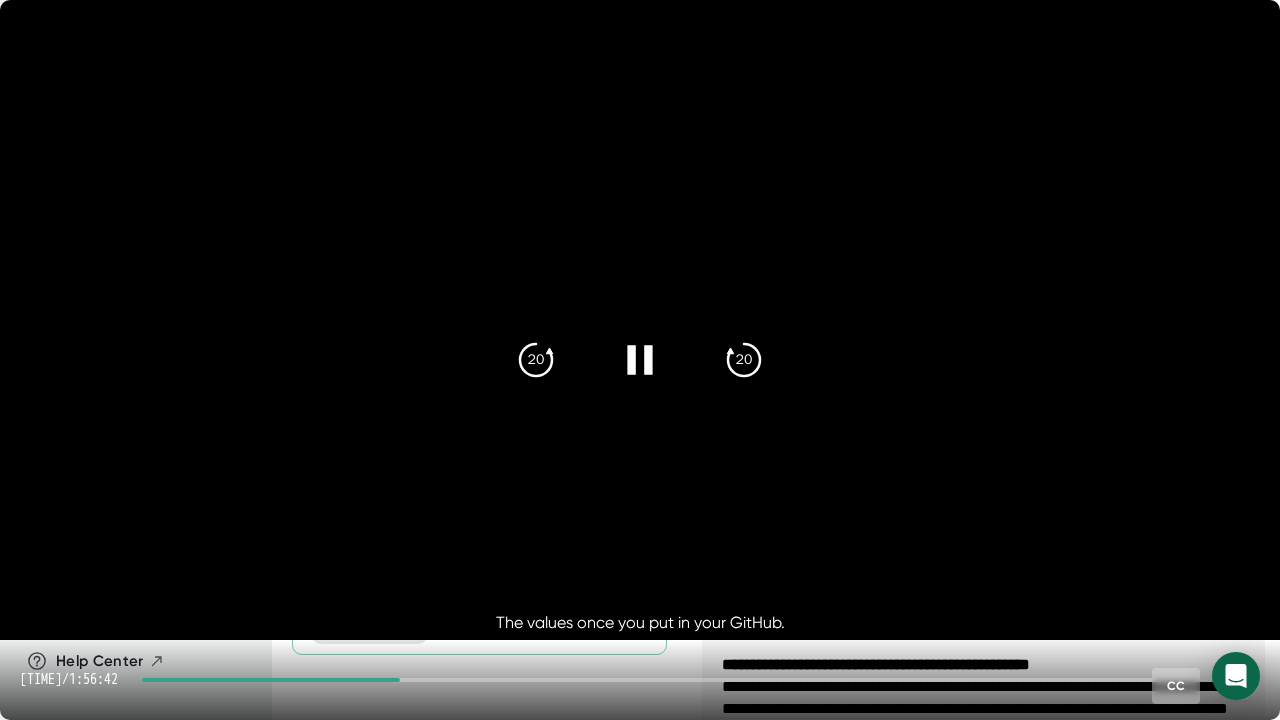 click 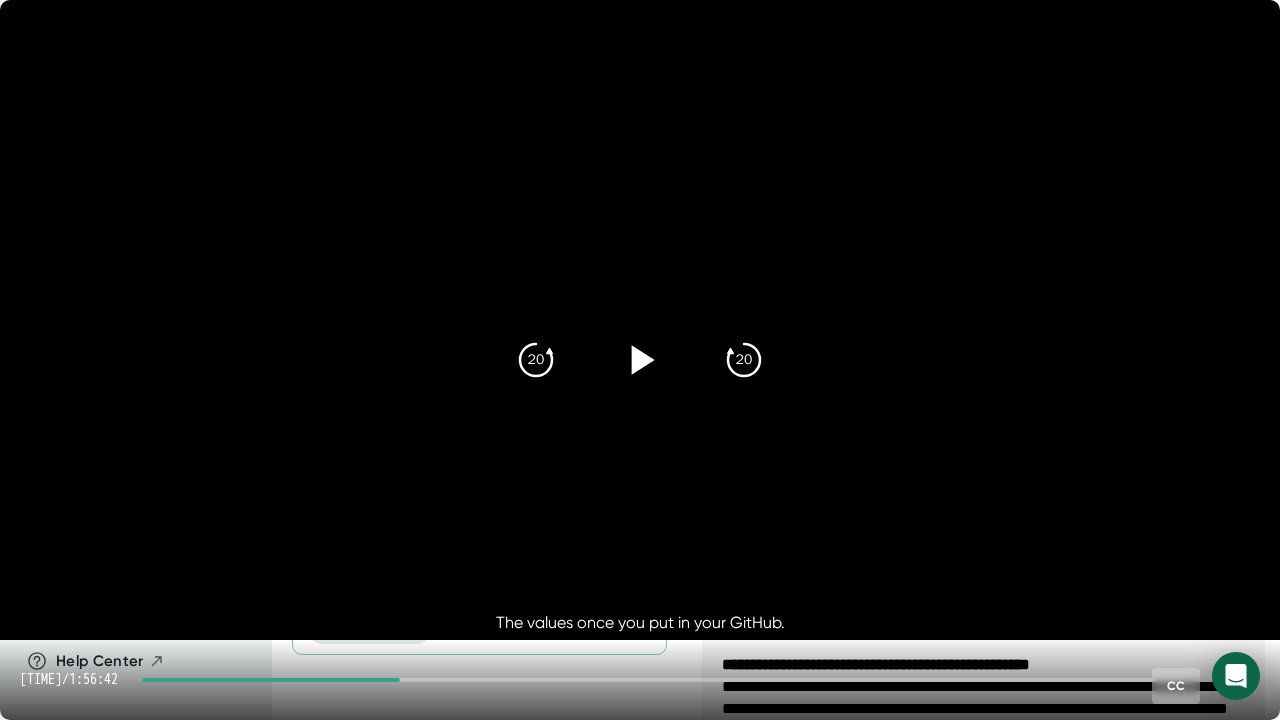 click 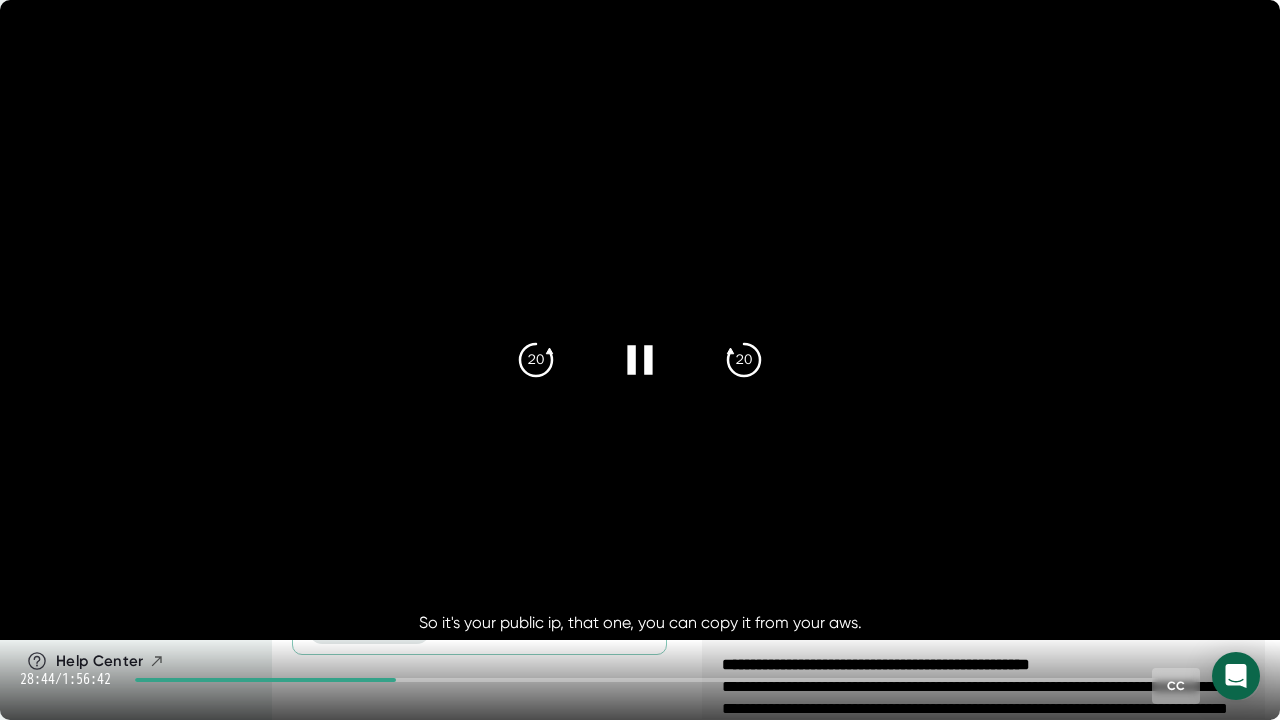 click 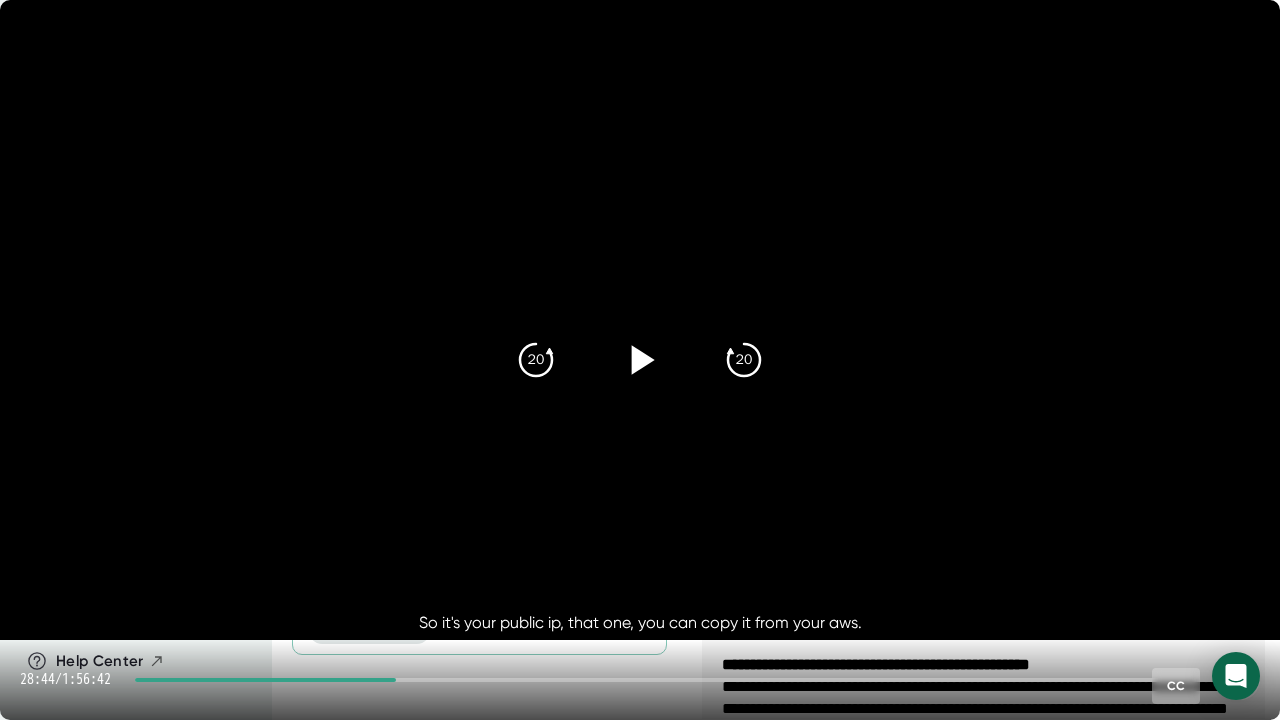 click 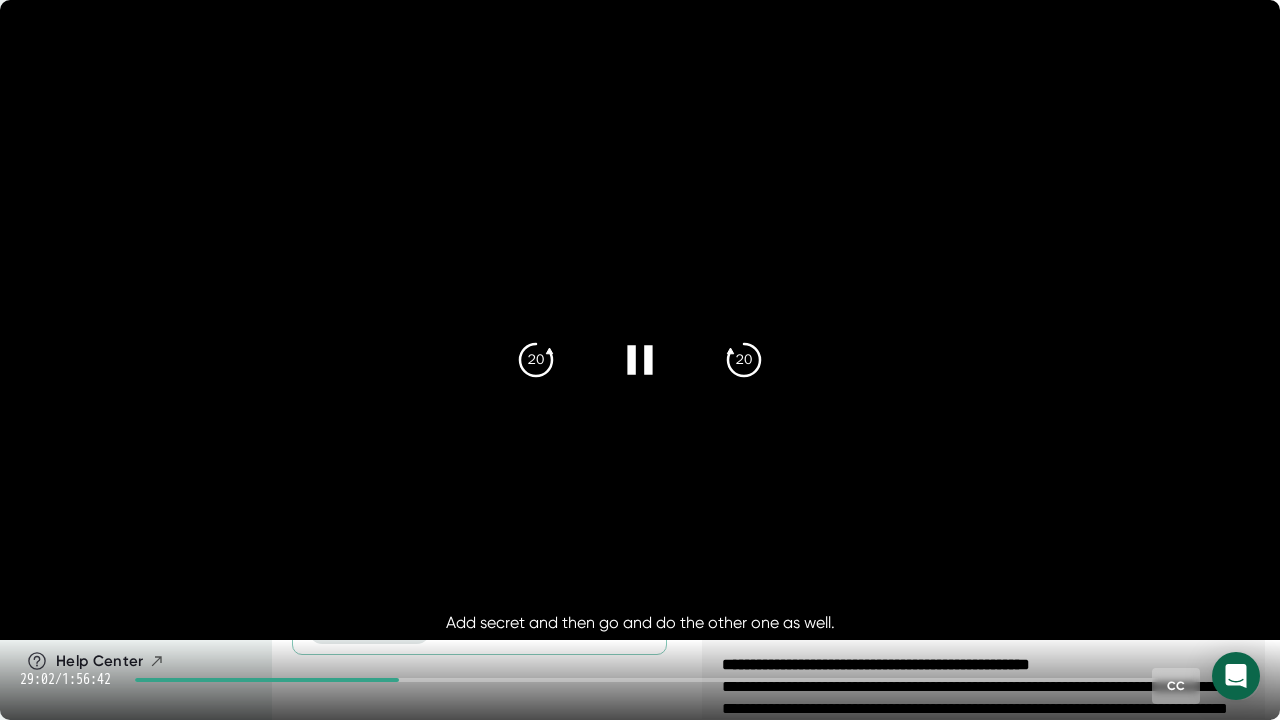 click 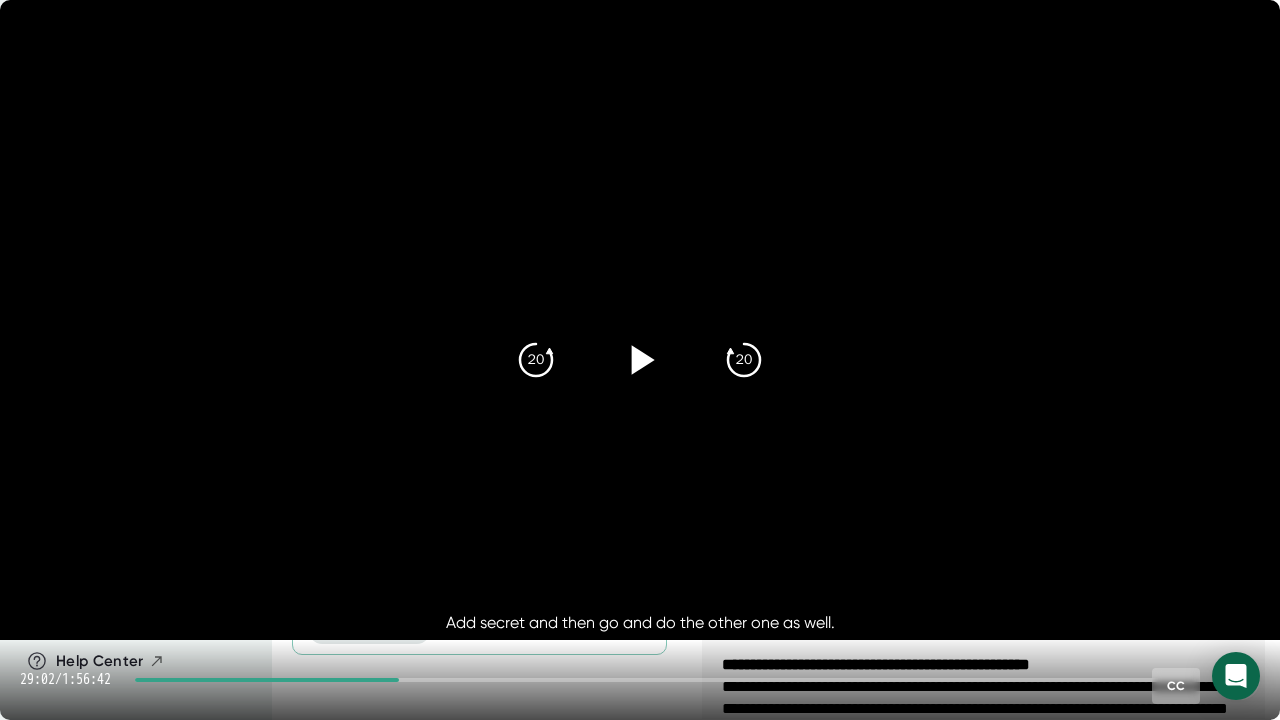 click 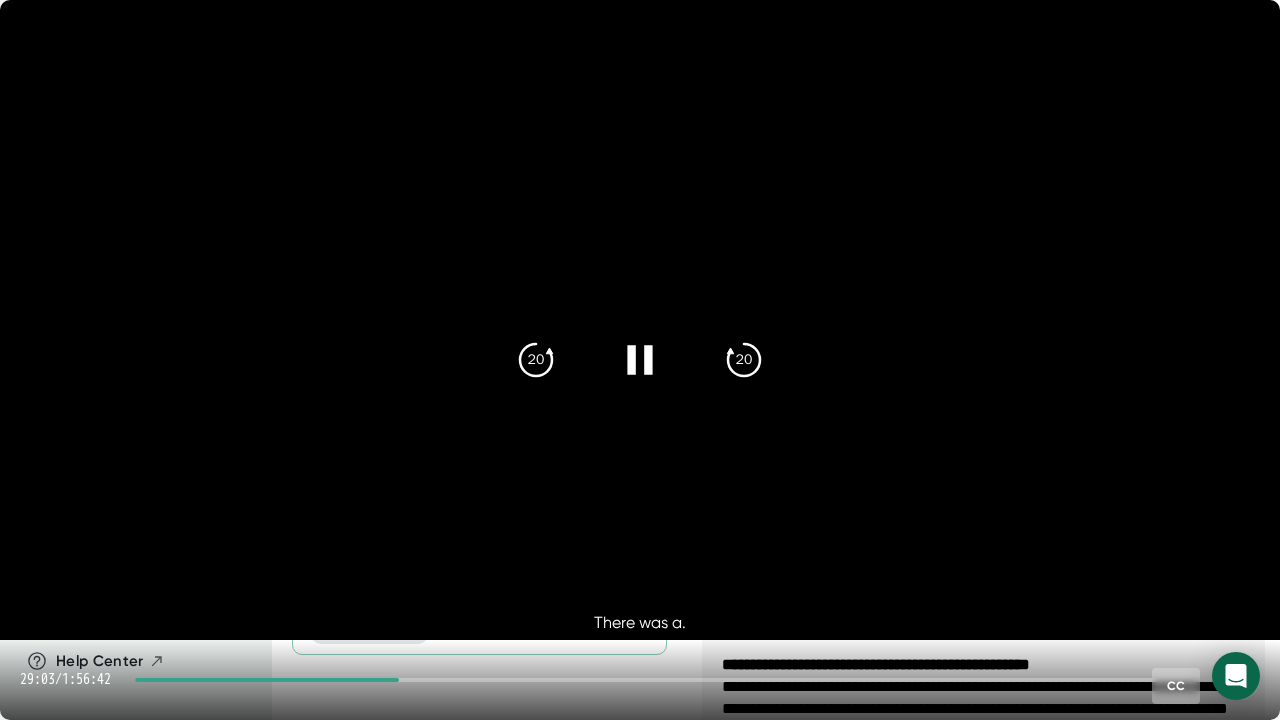 click 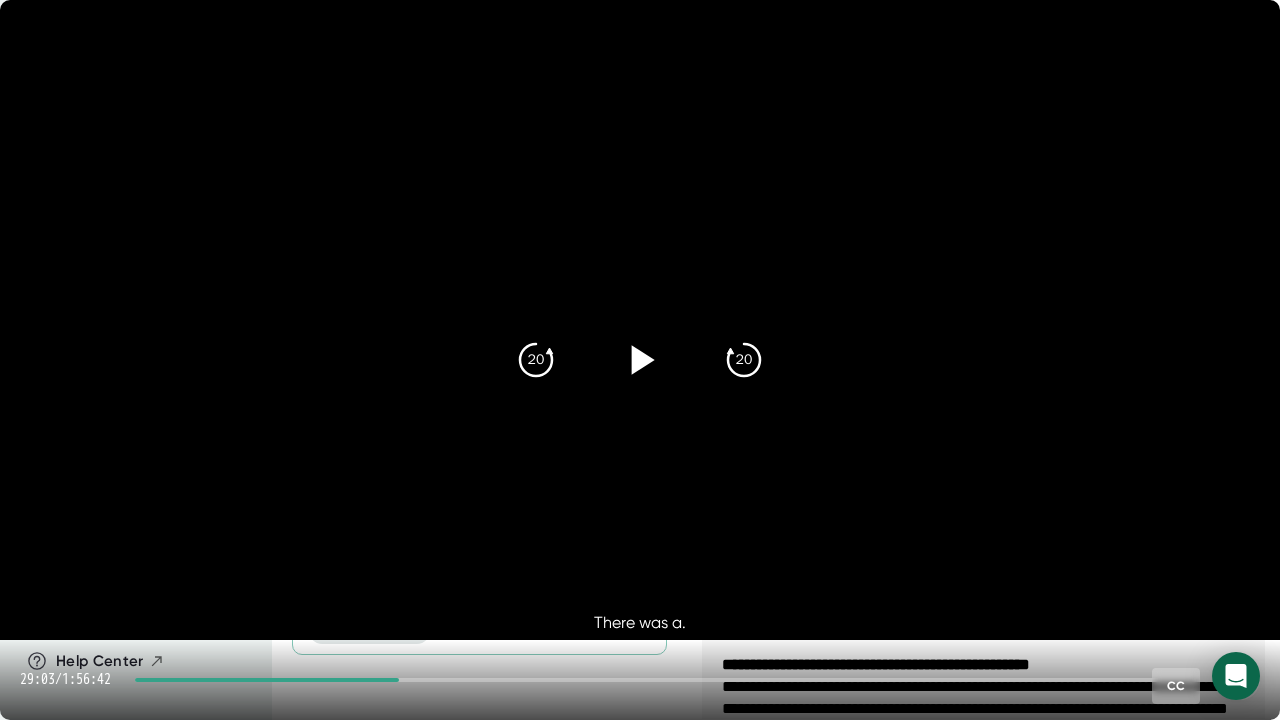click at bounding box center [640, 360] 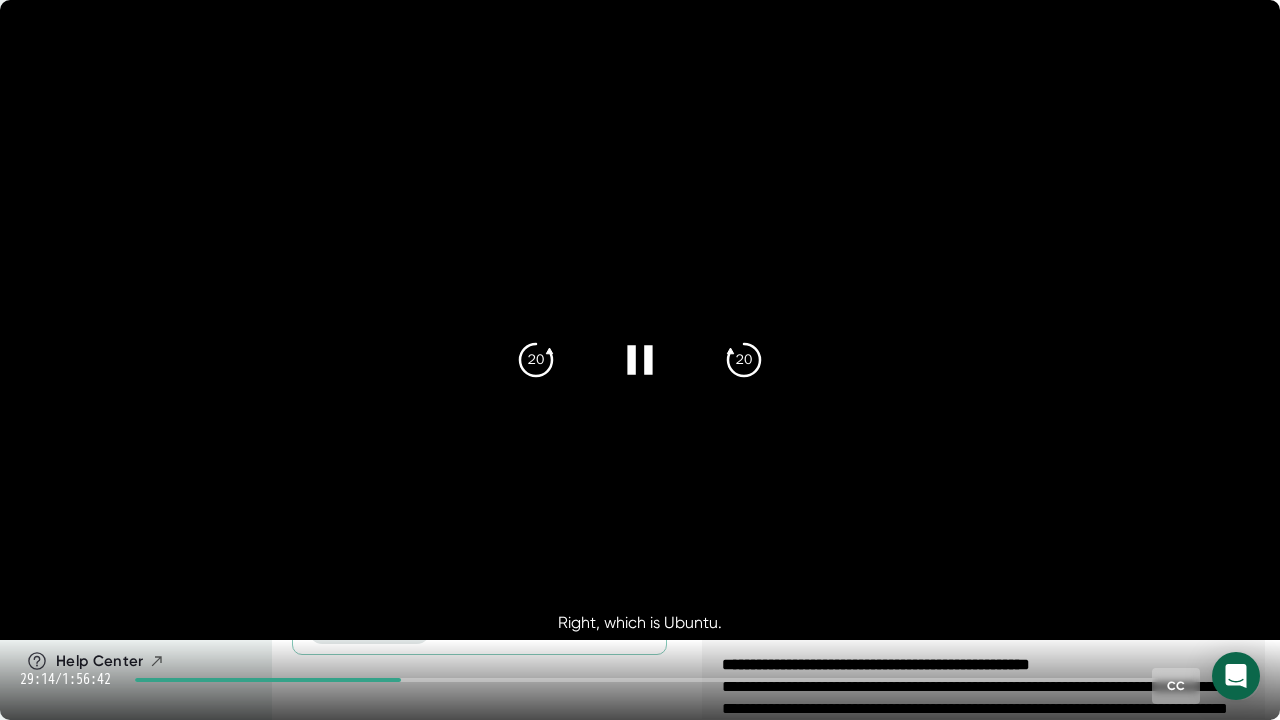 click 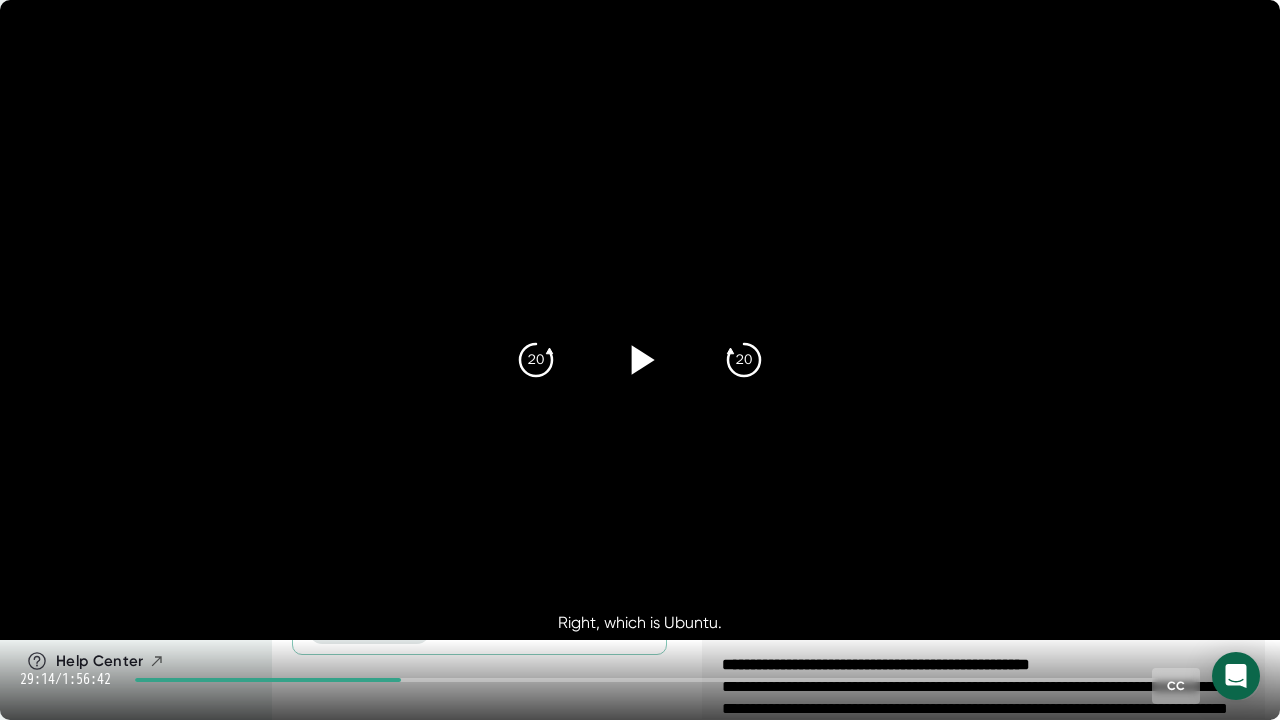 click 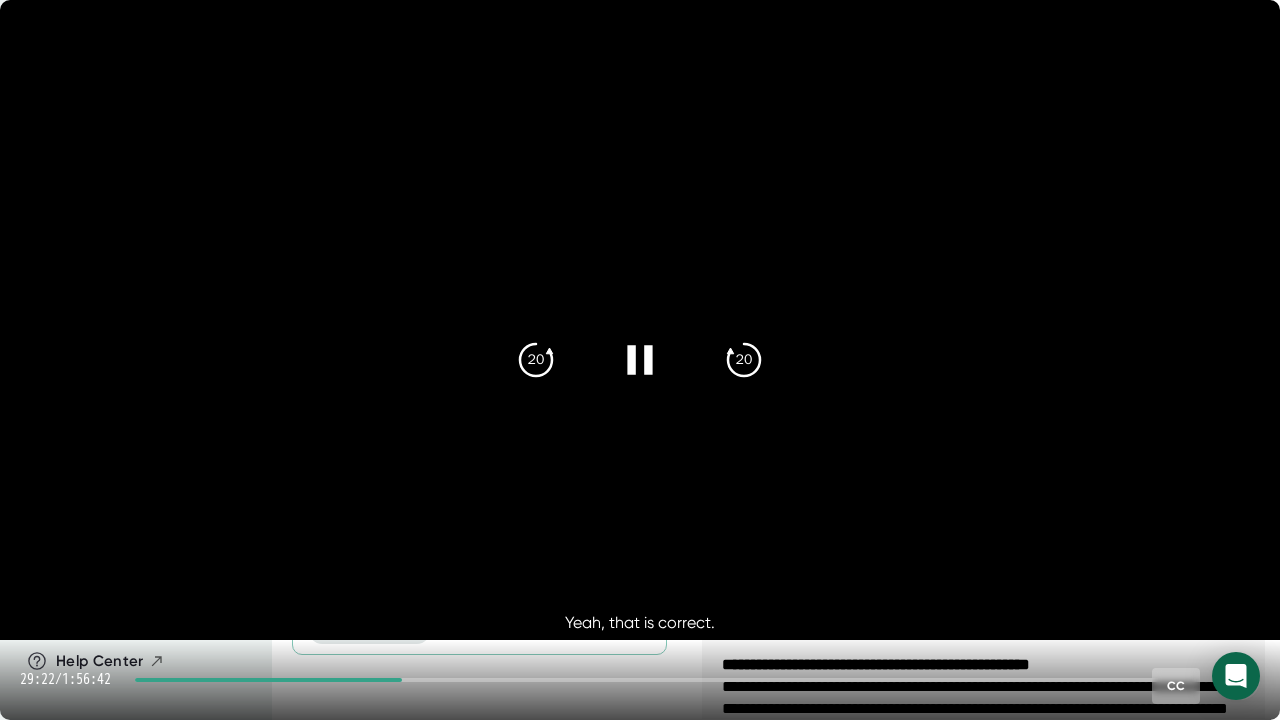 click 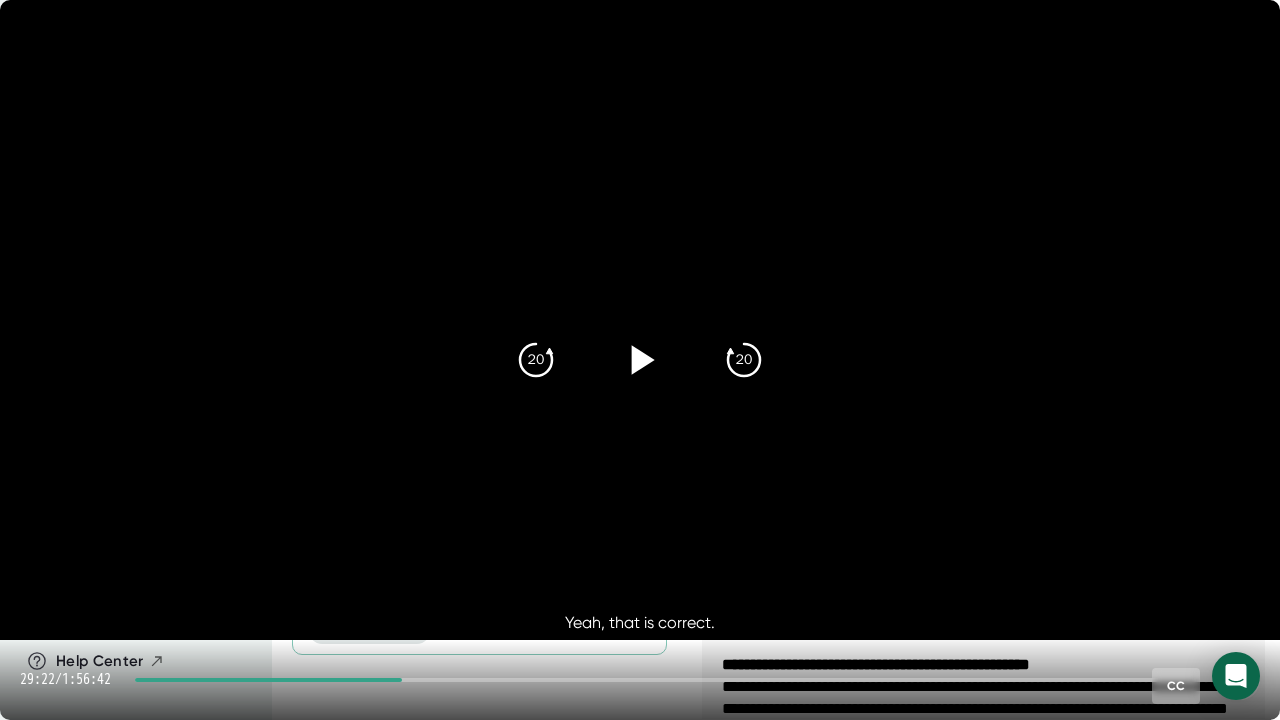 click 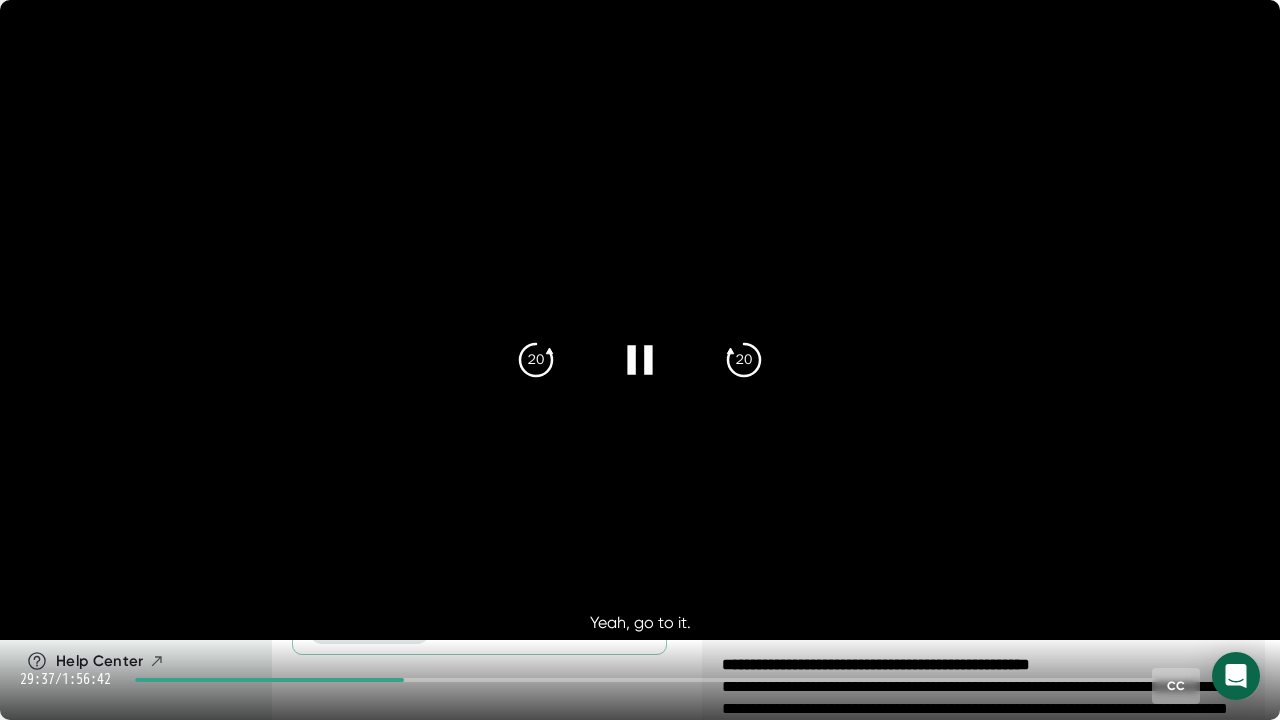 click 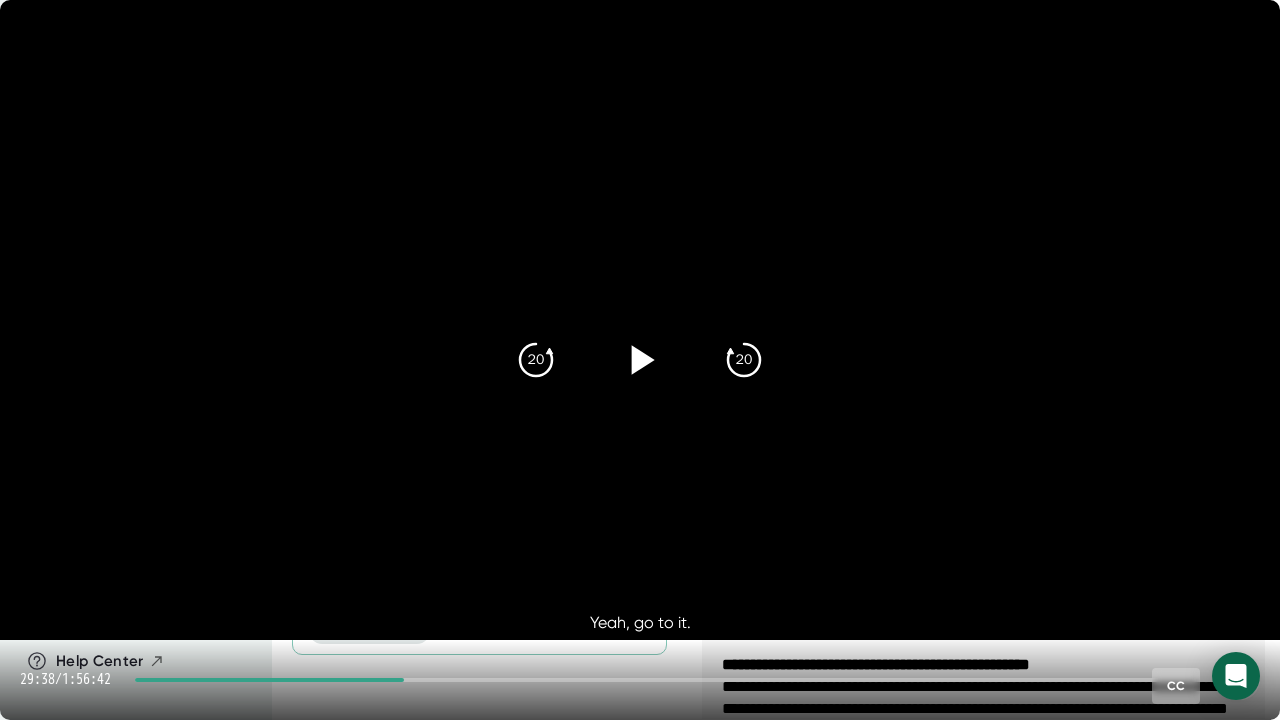 click 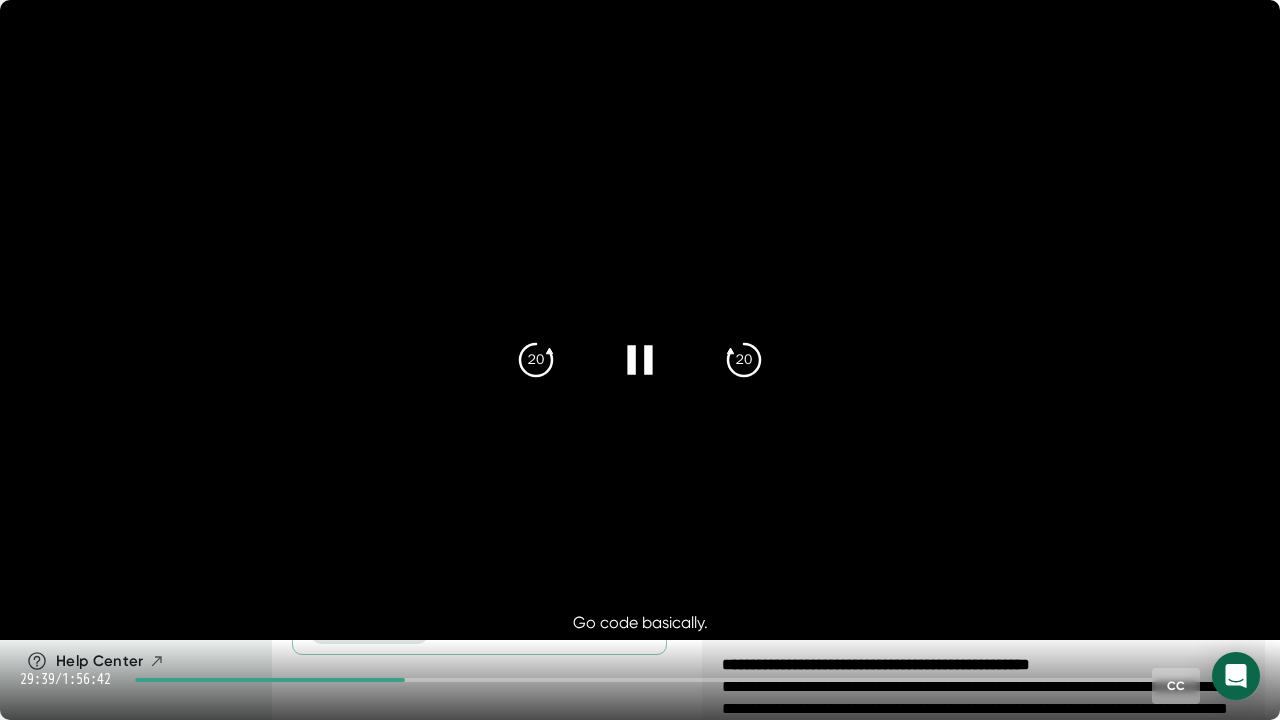 click 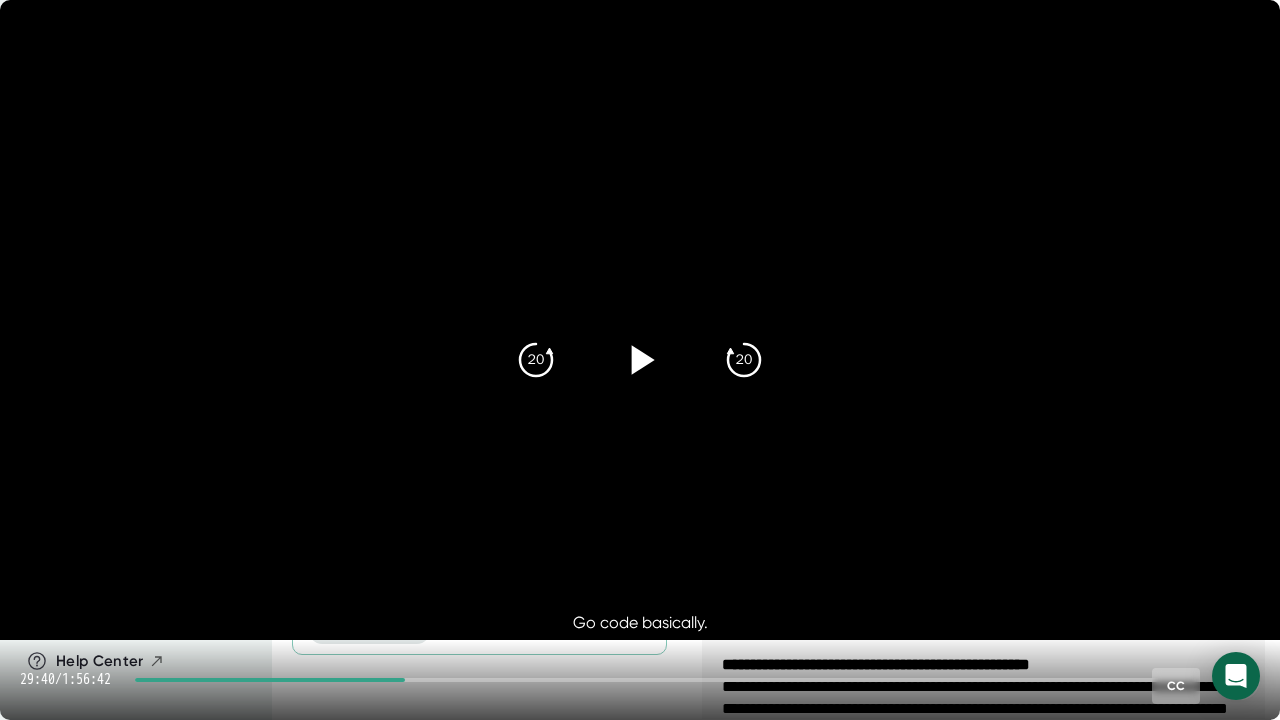 click 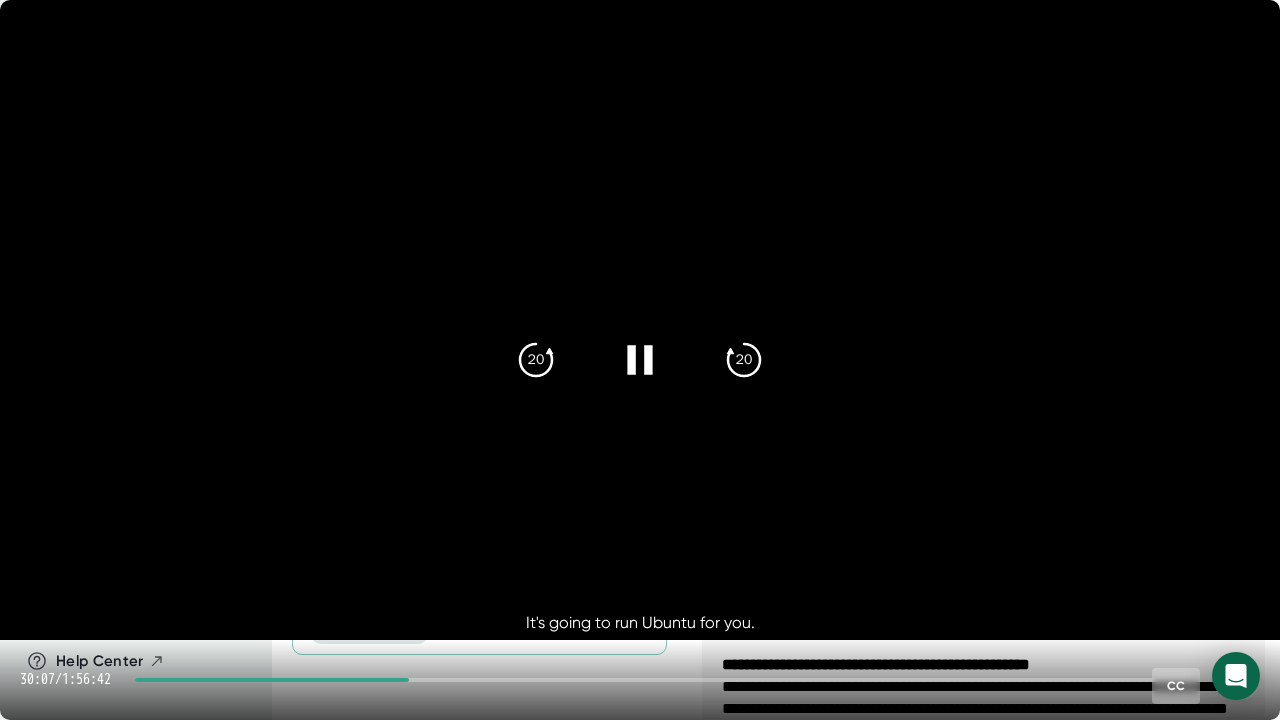 click 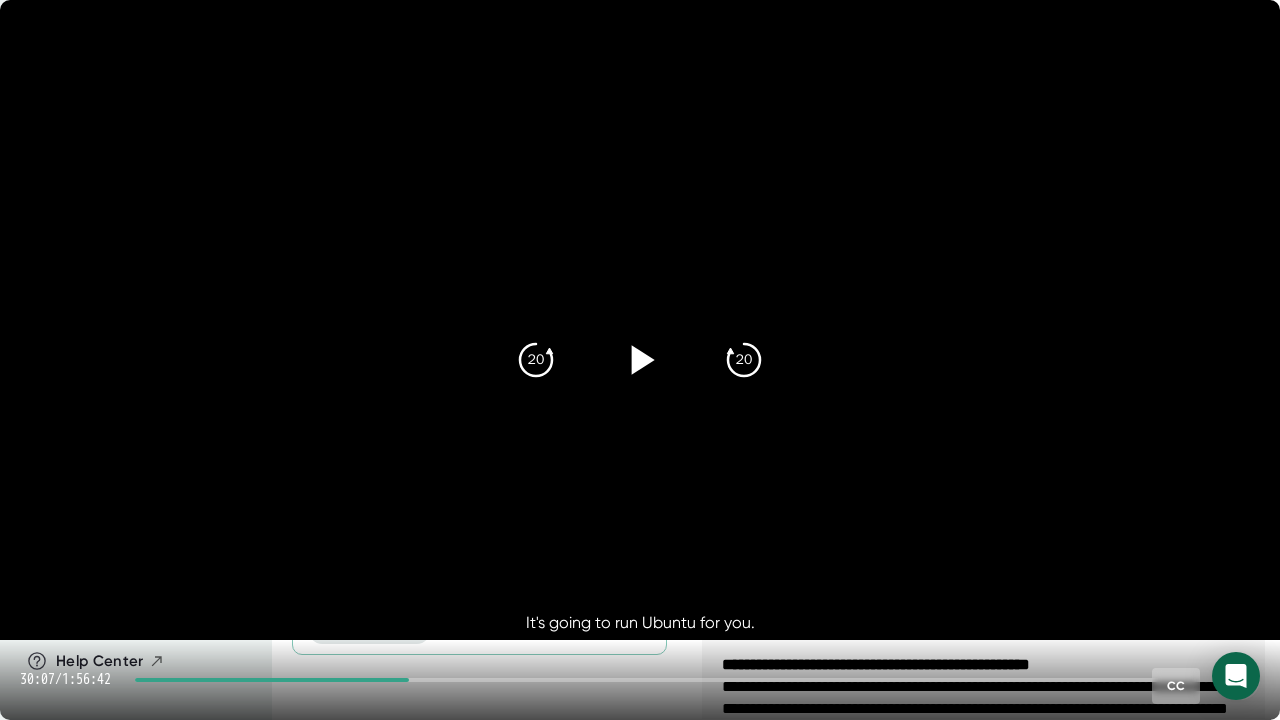 click 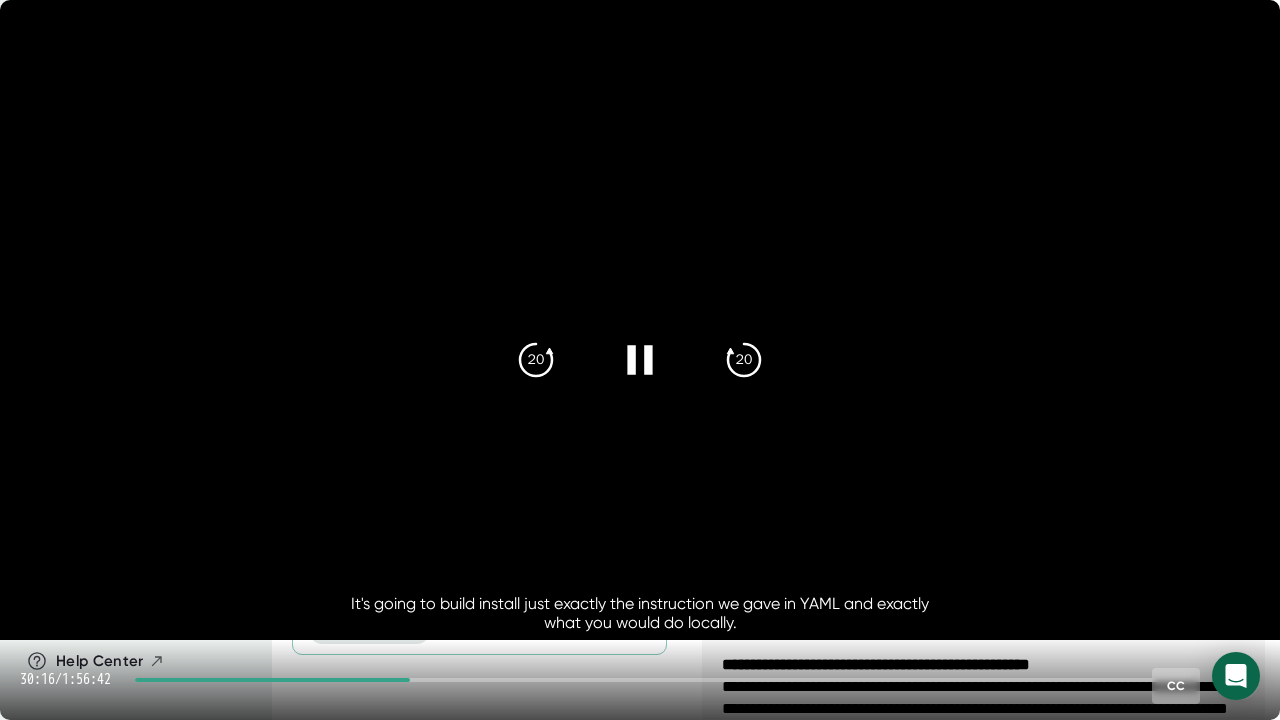 click 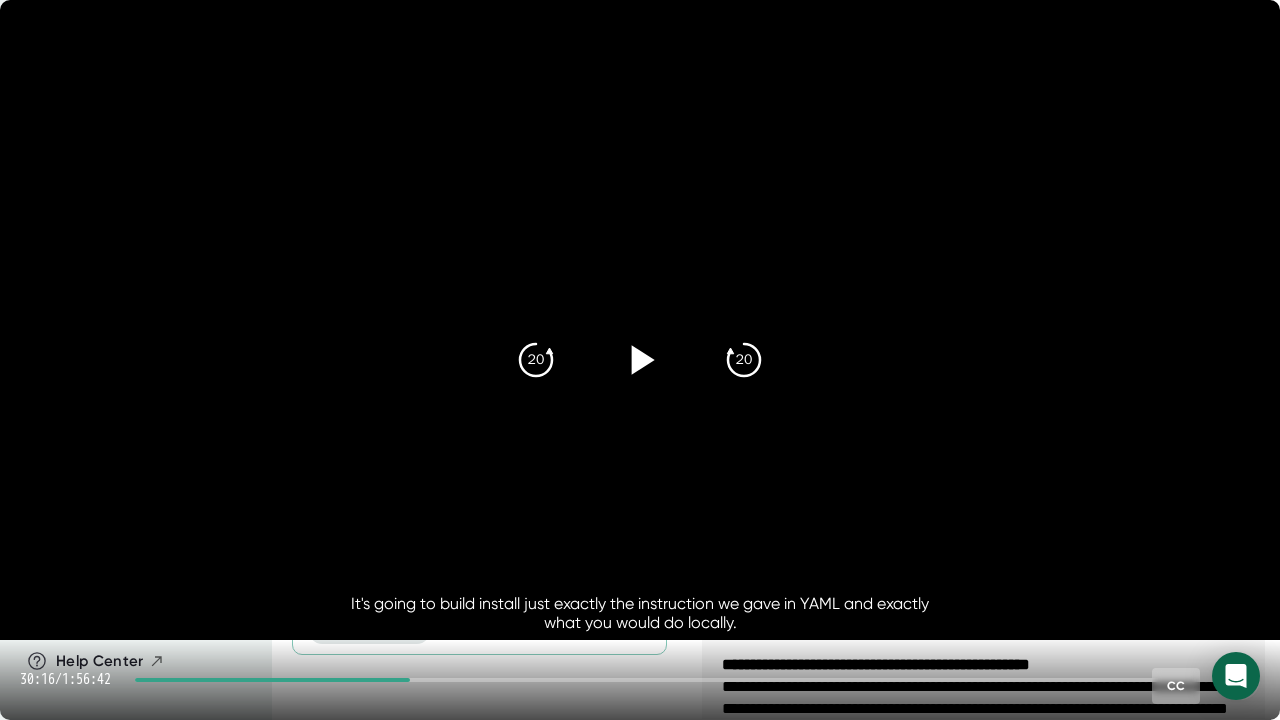 click 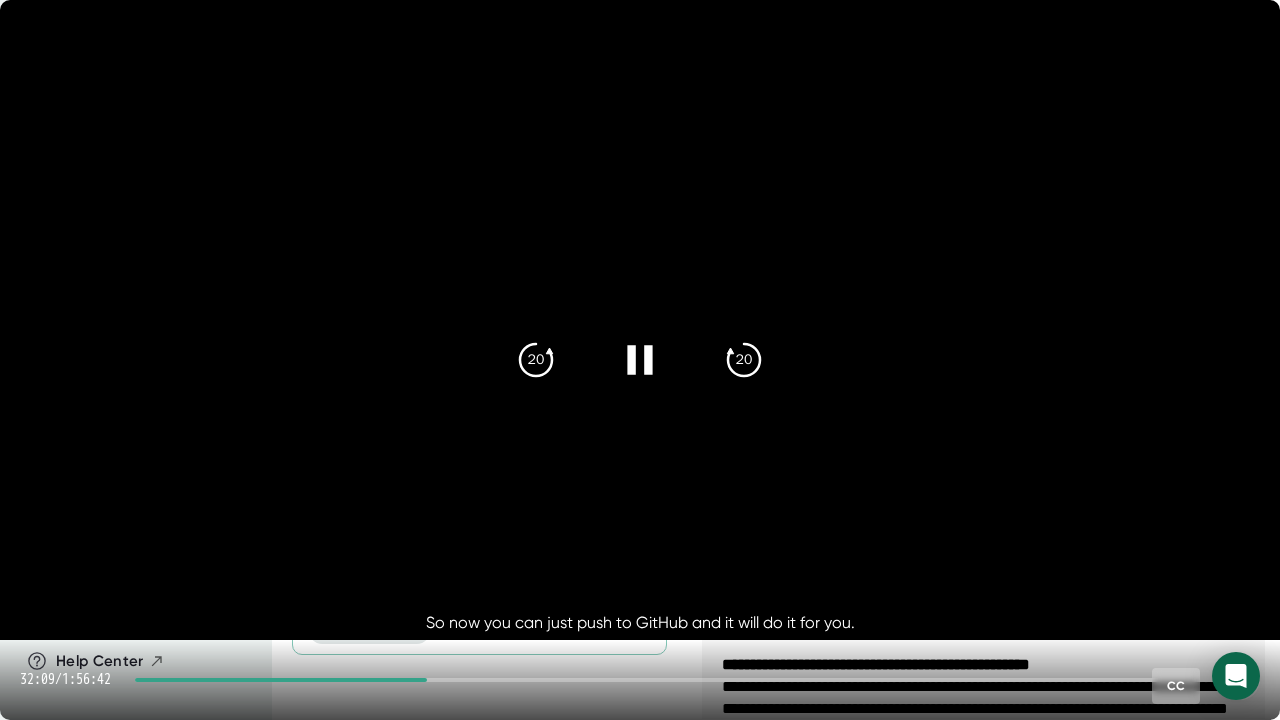 click 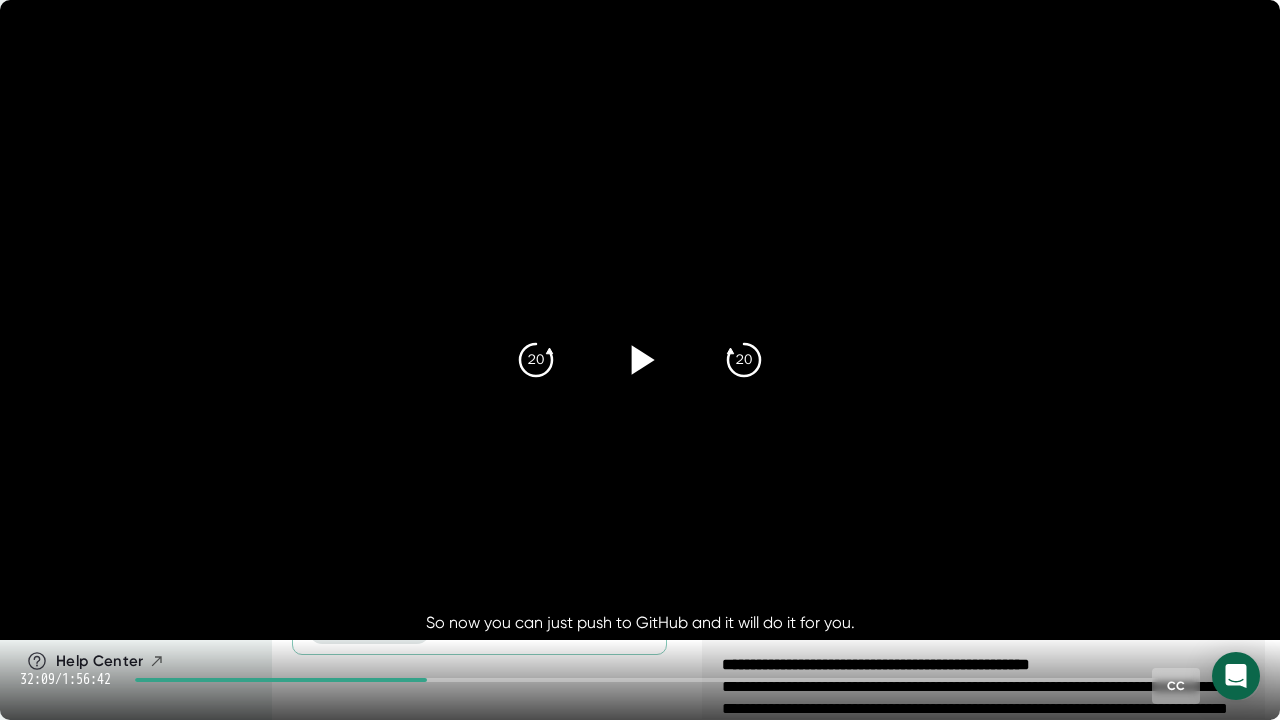 click 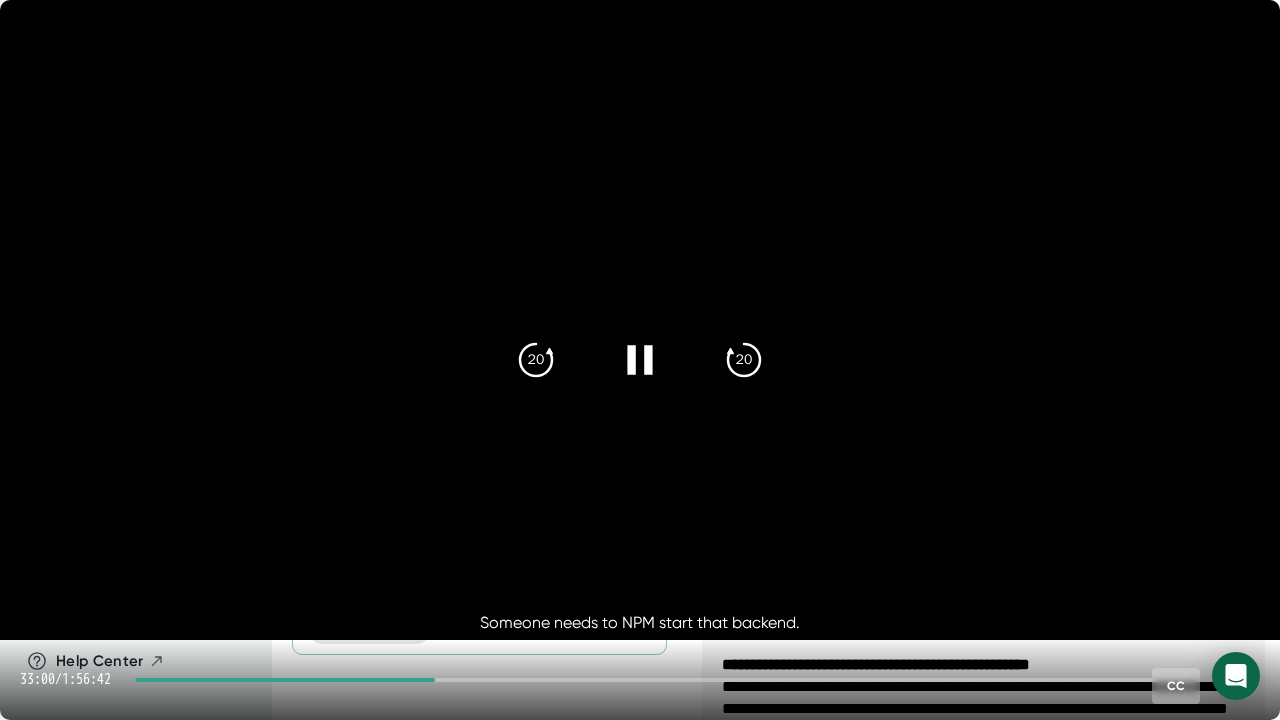 click 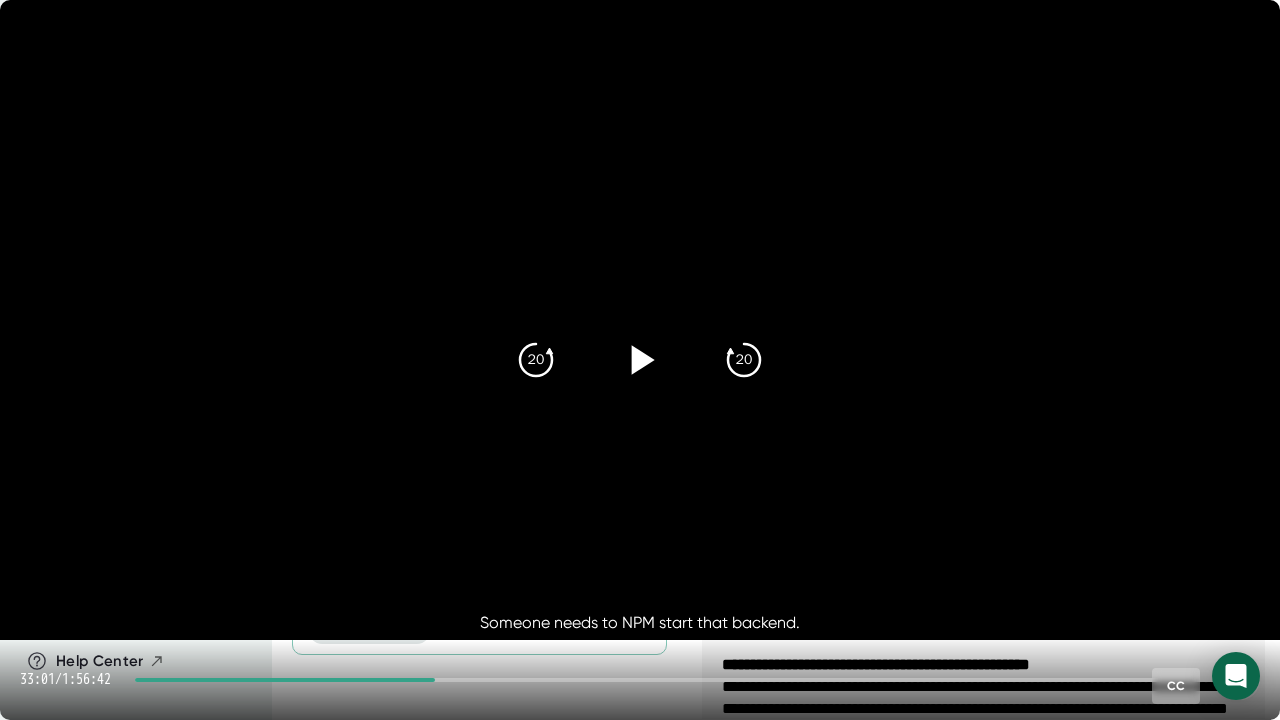 click 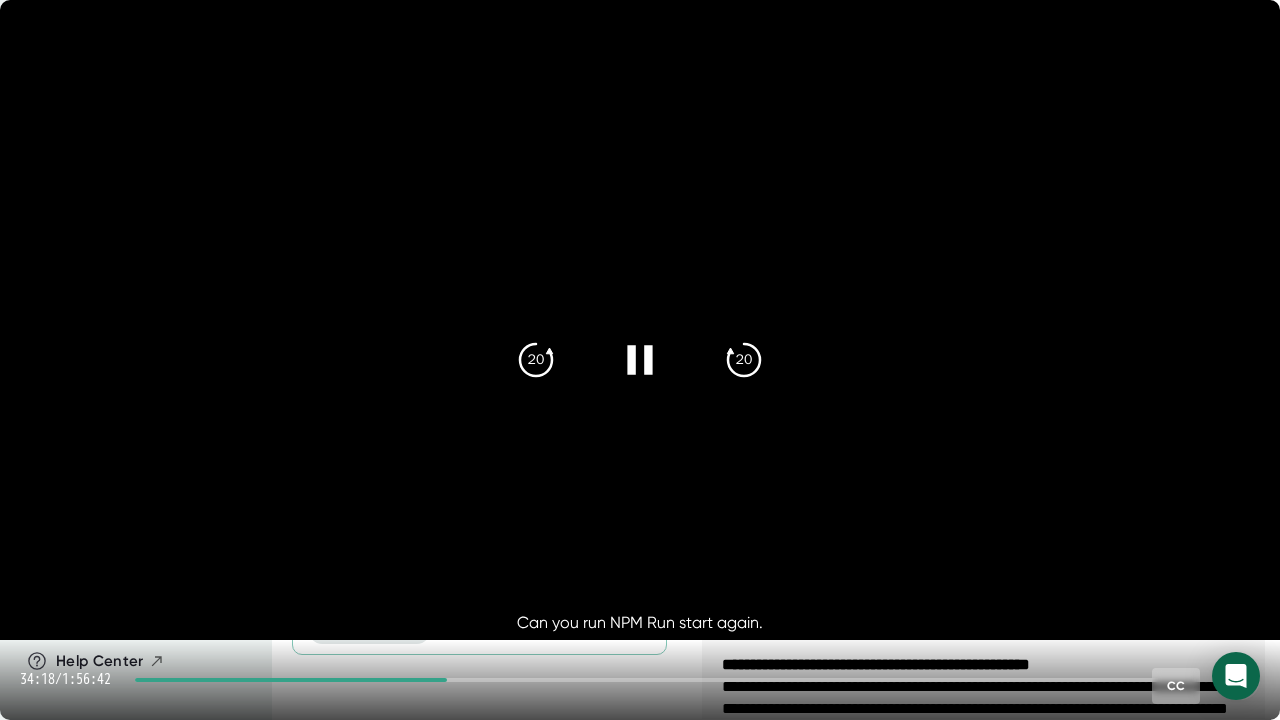 click 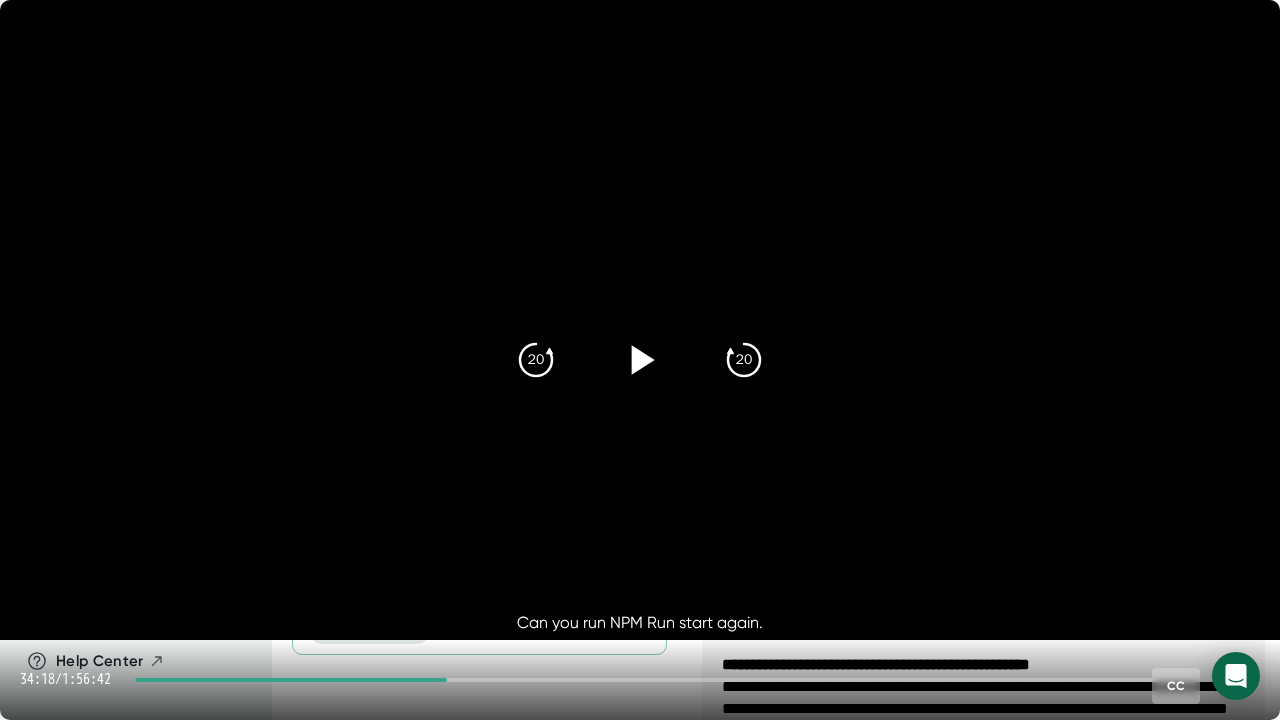 click at bounding box center (640, 360) 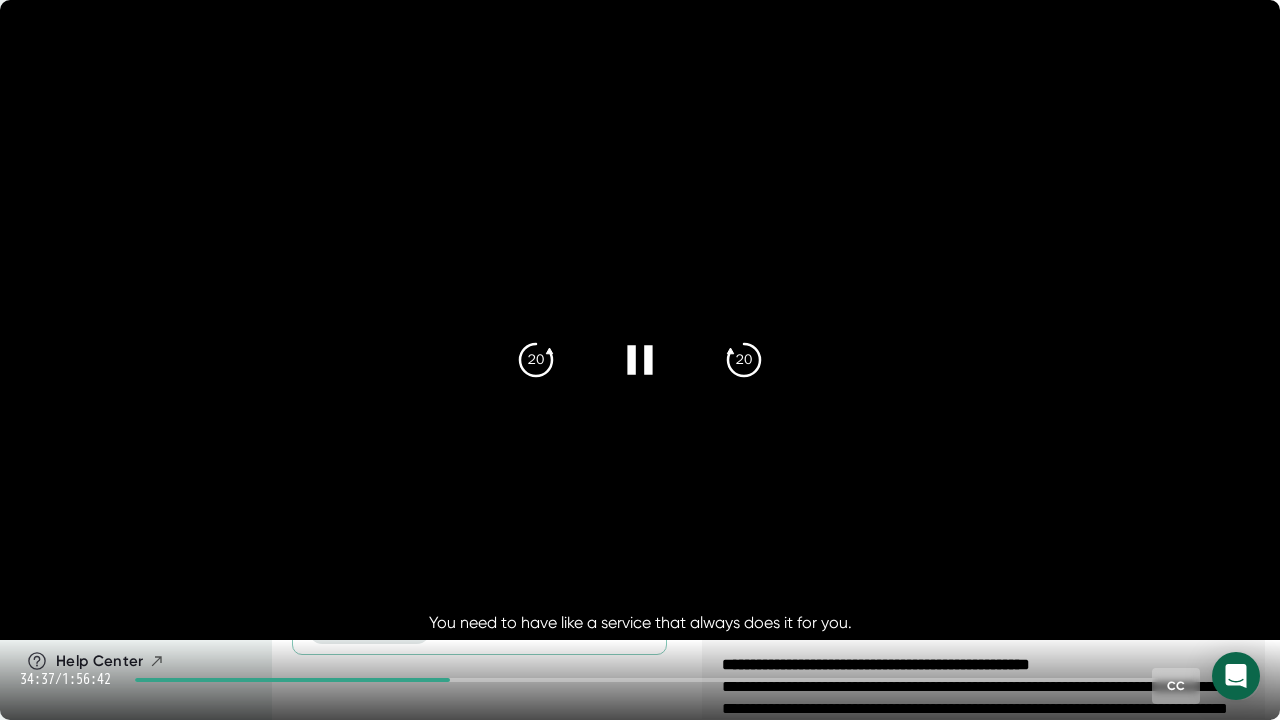 click 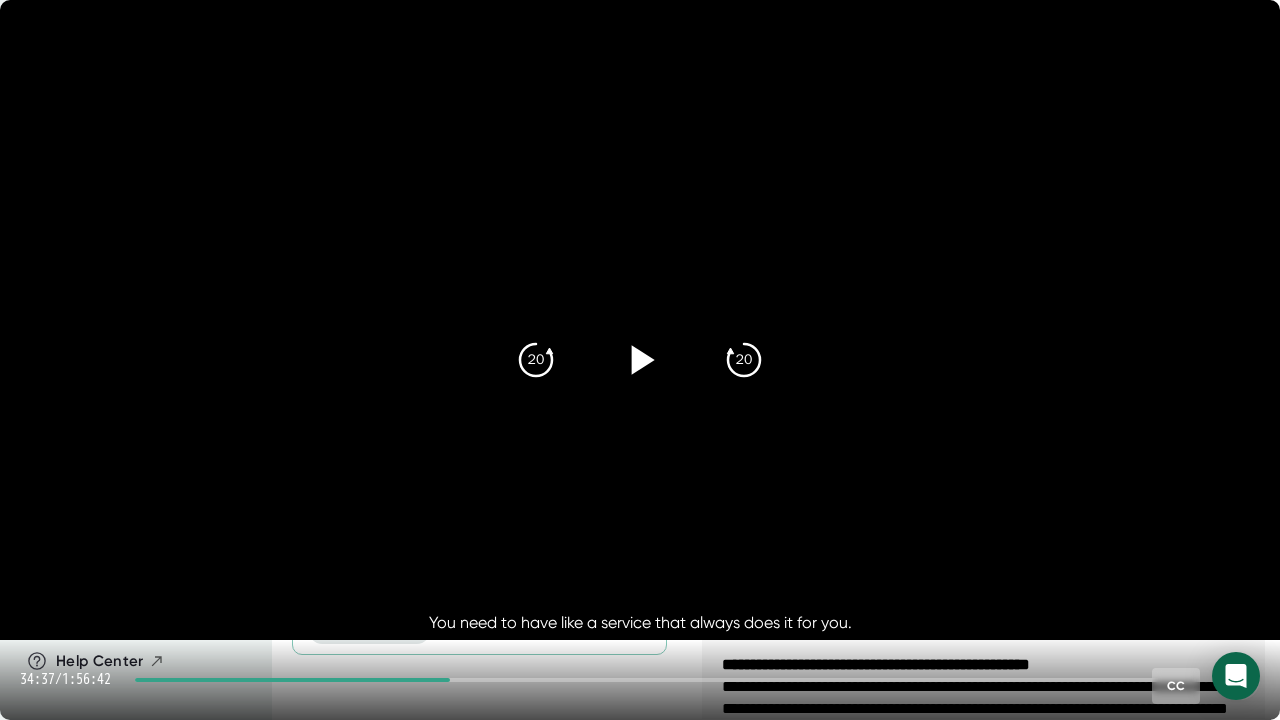 click 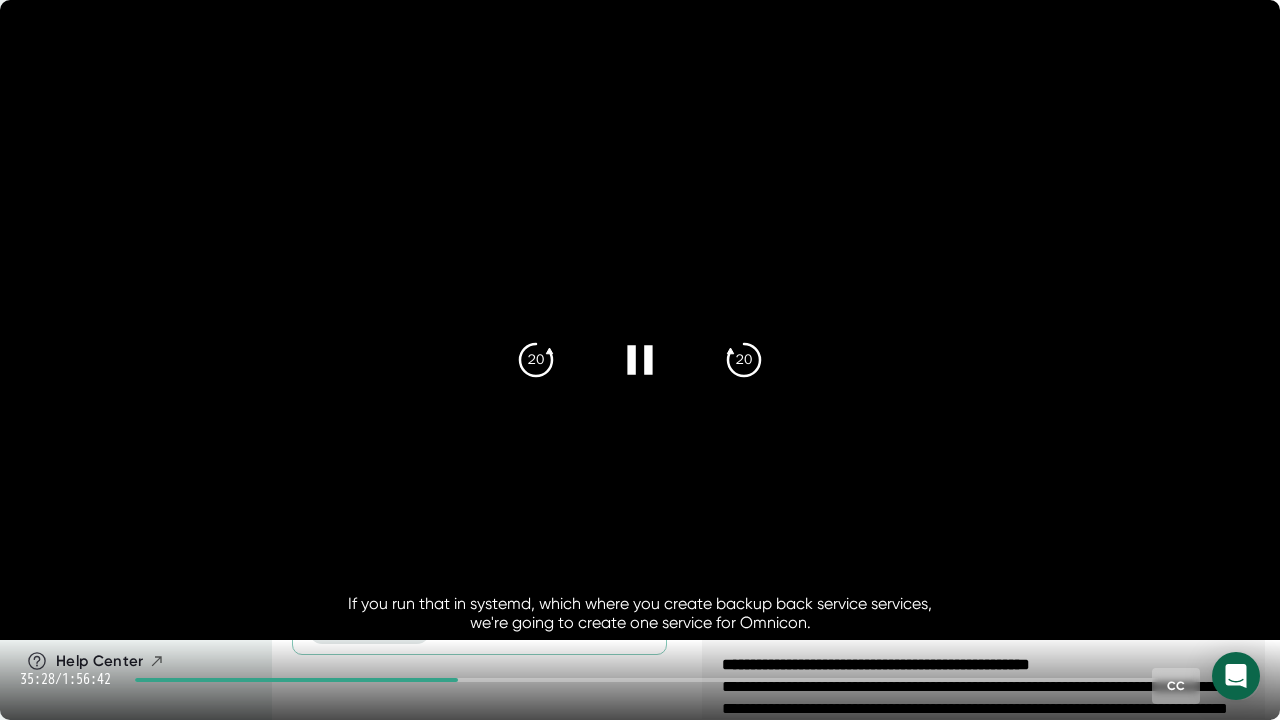 click at bounding box center [640, 320] 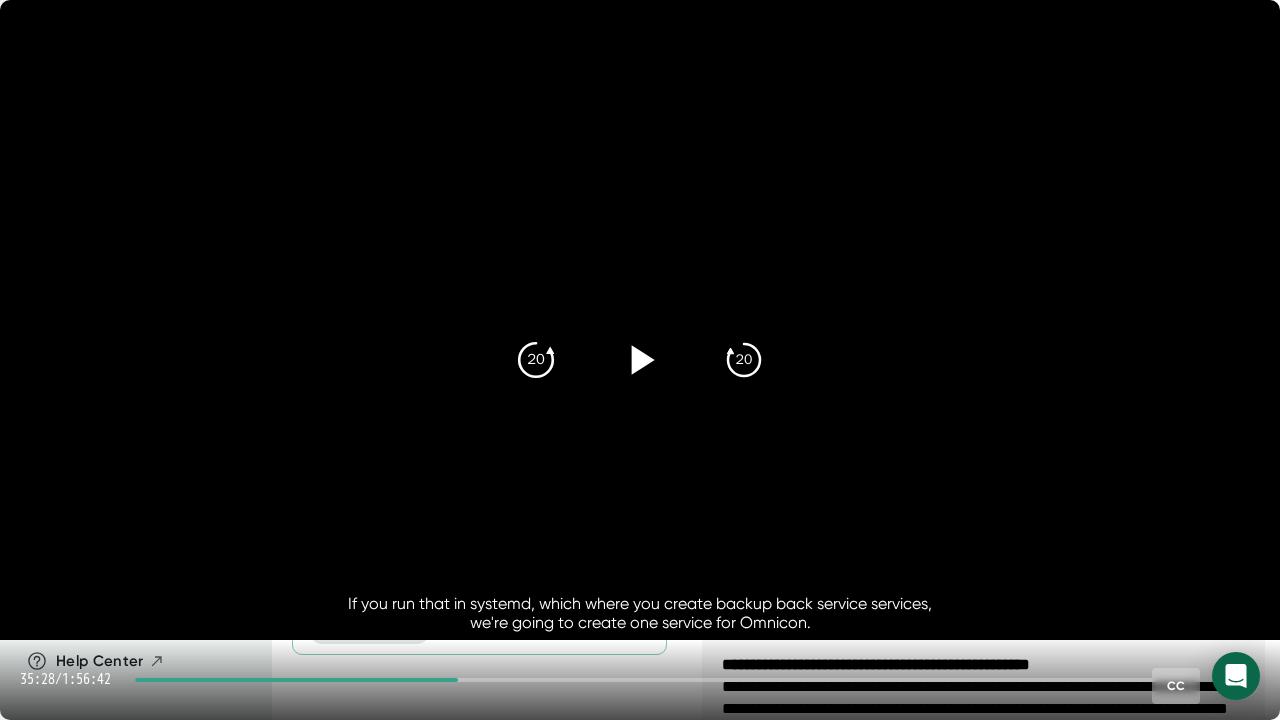 click on "20" 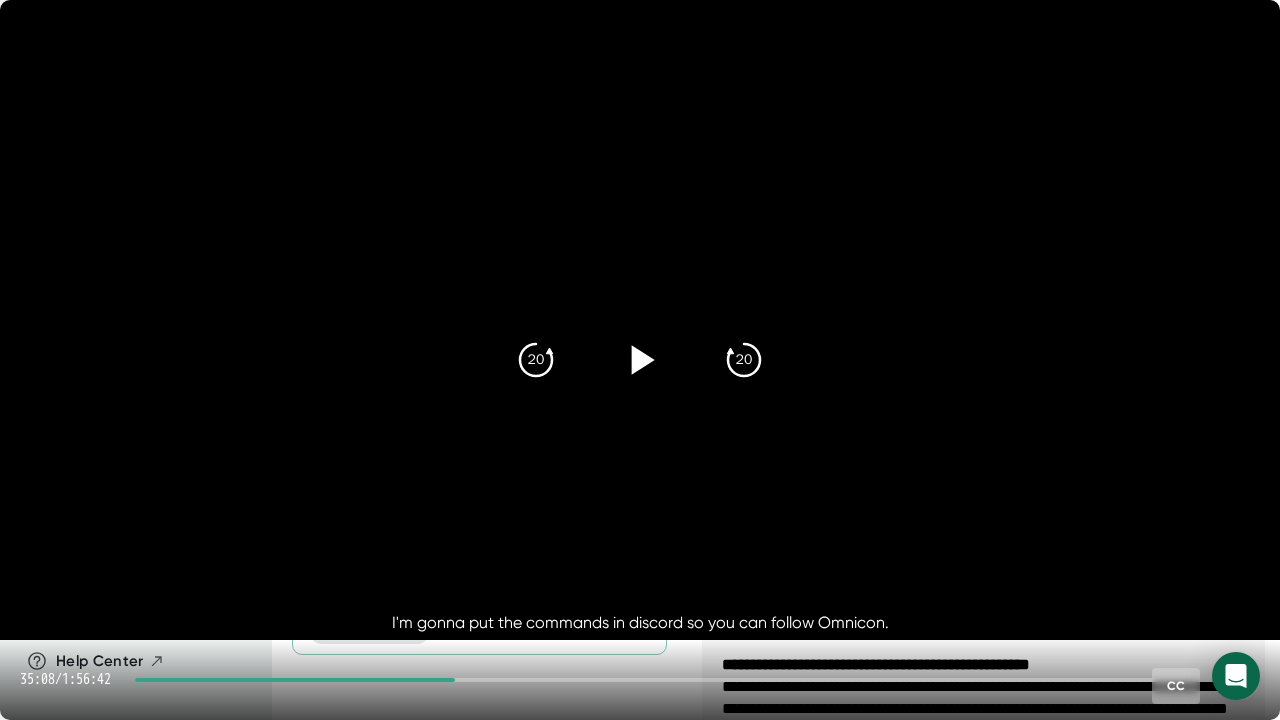 click 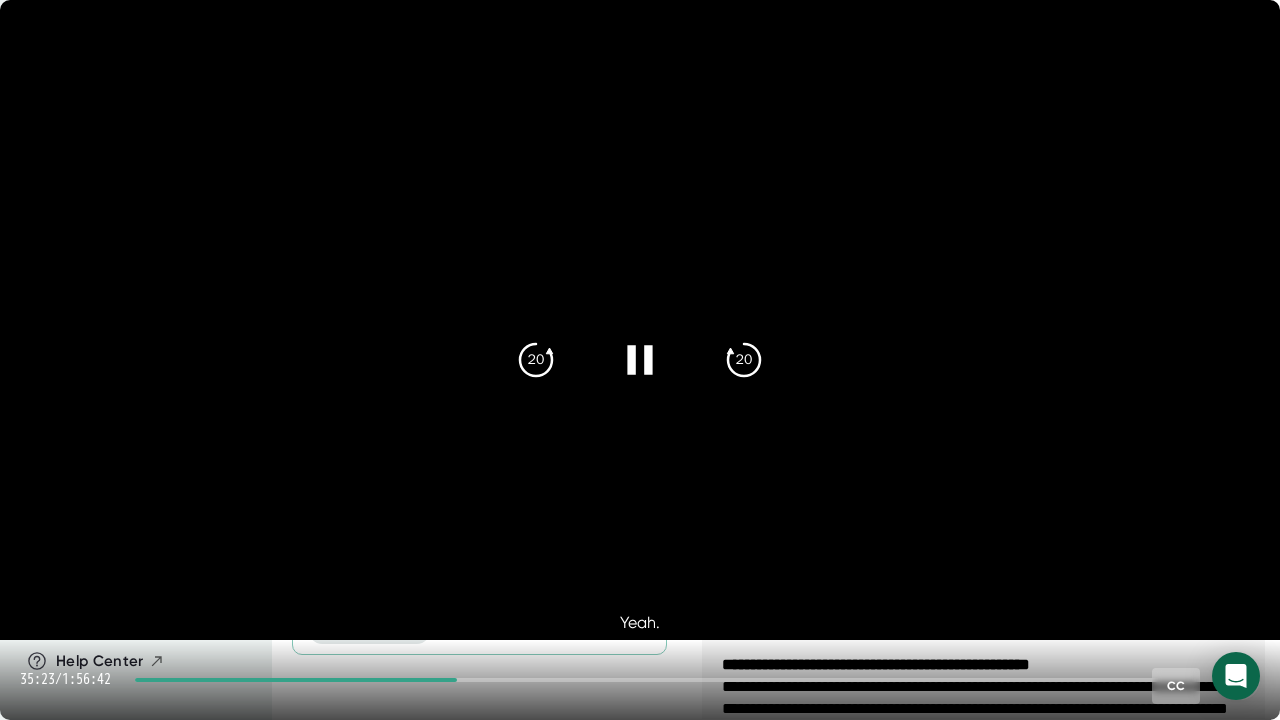 click 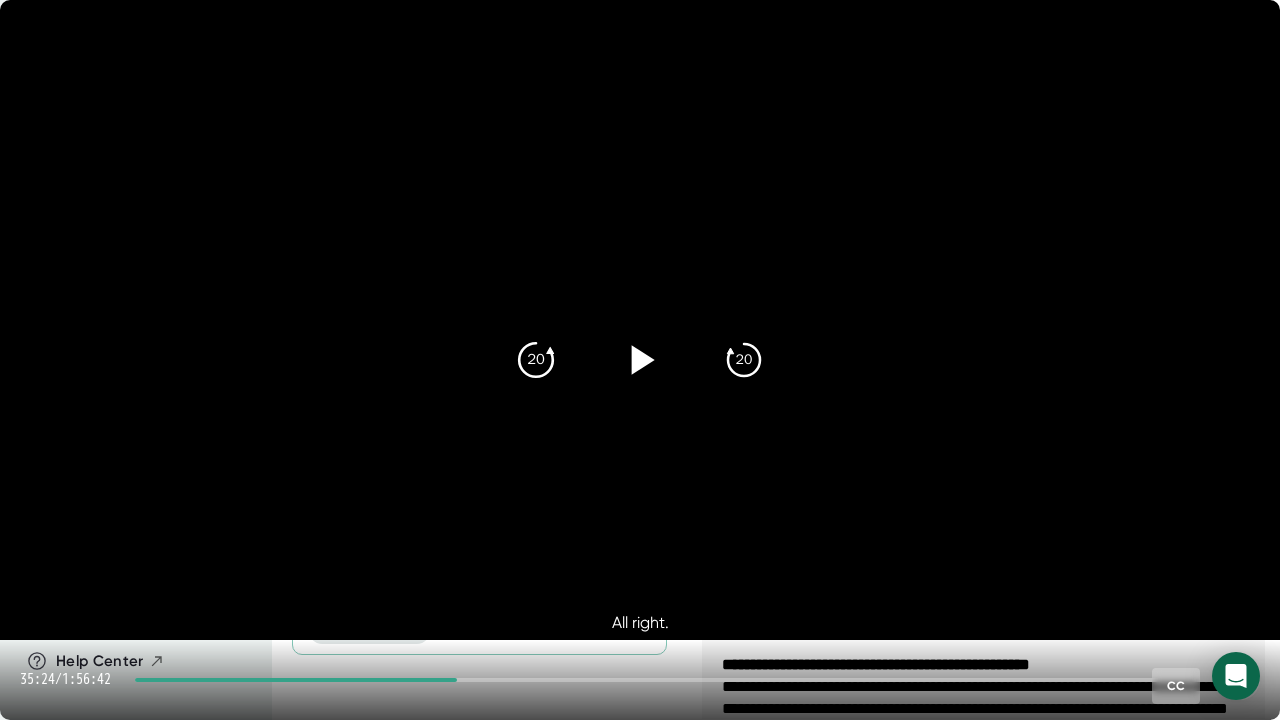 click 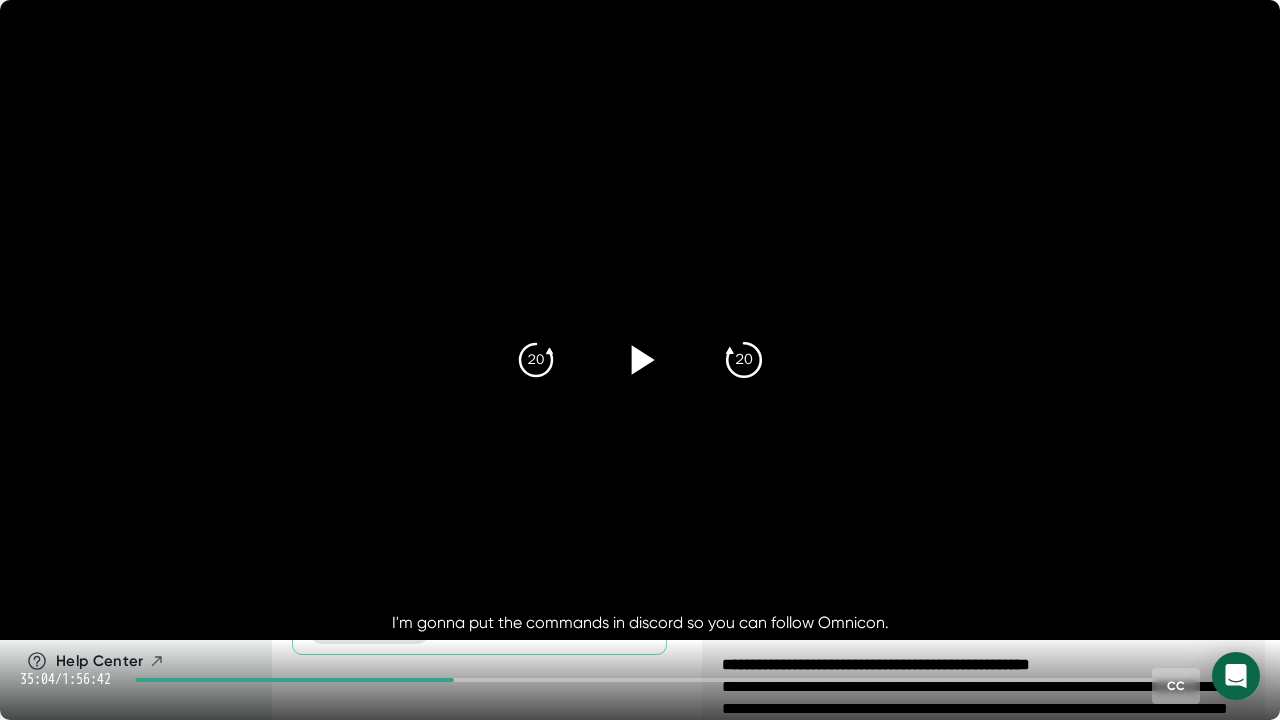 click on "20" at bounding box center (744, 360) 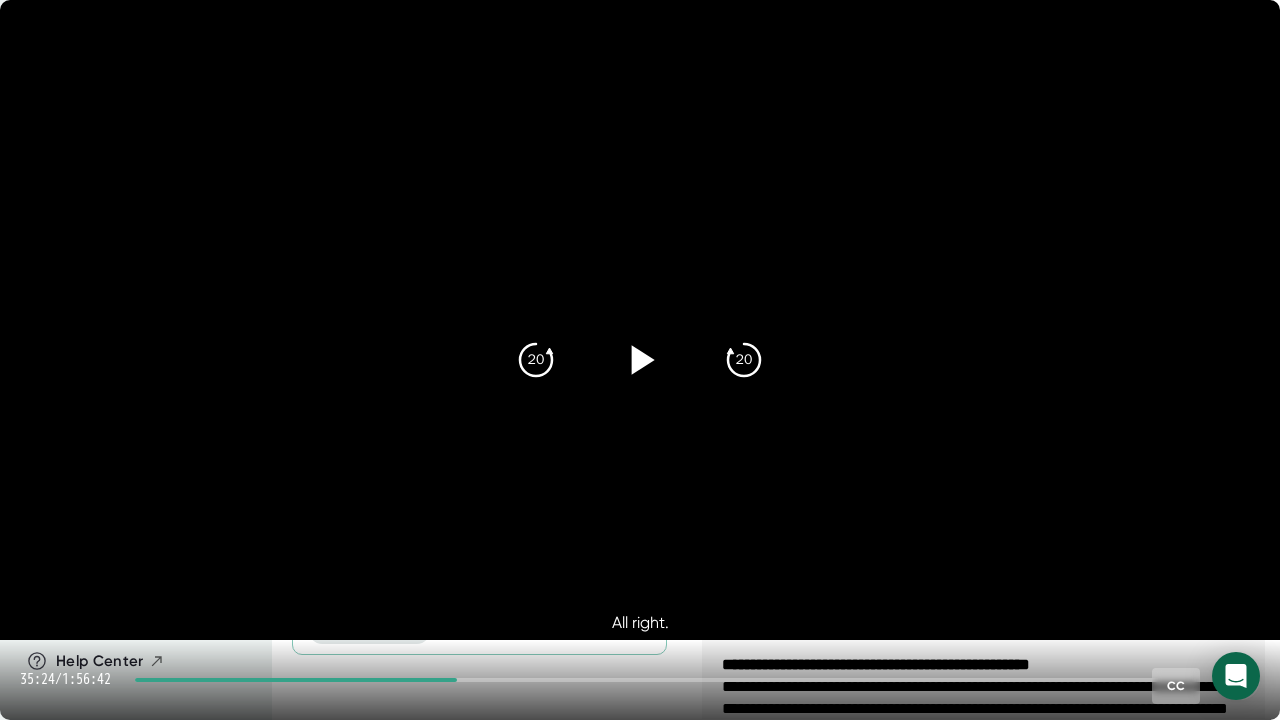 click 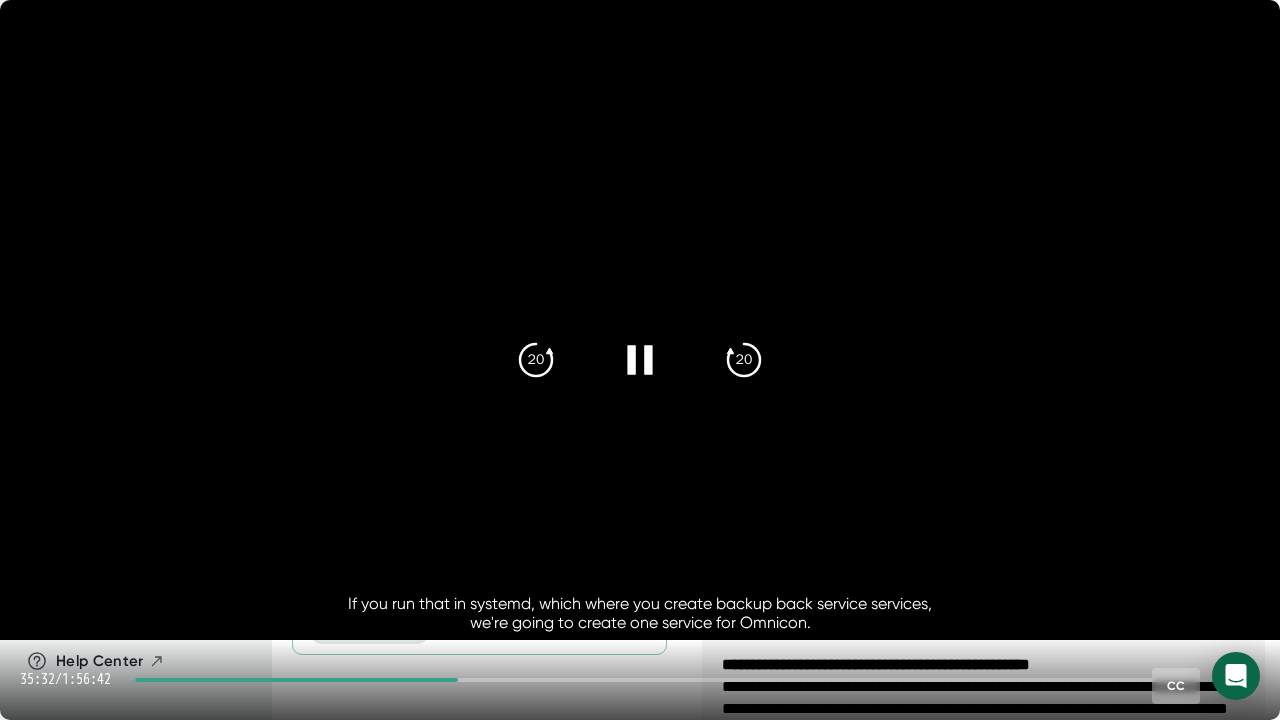 click 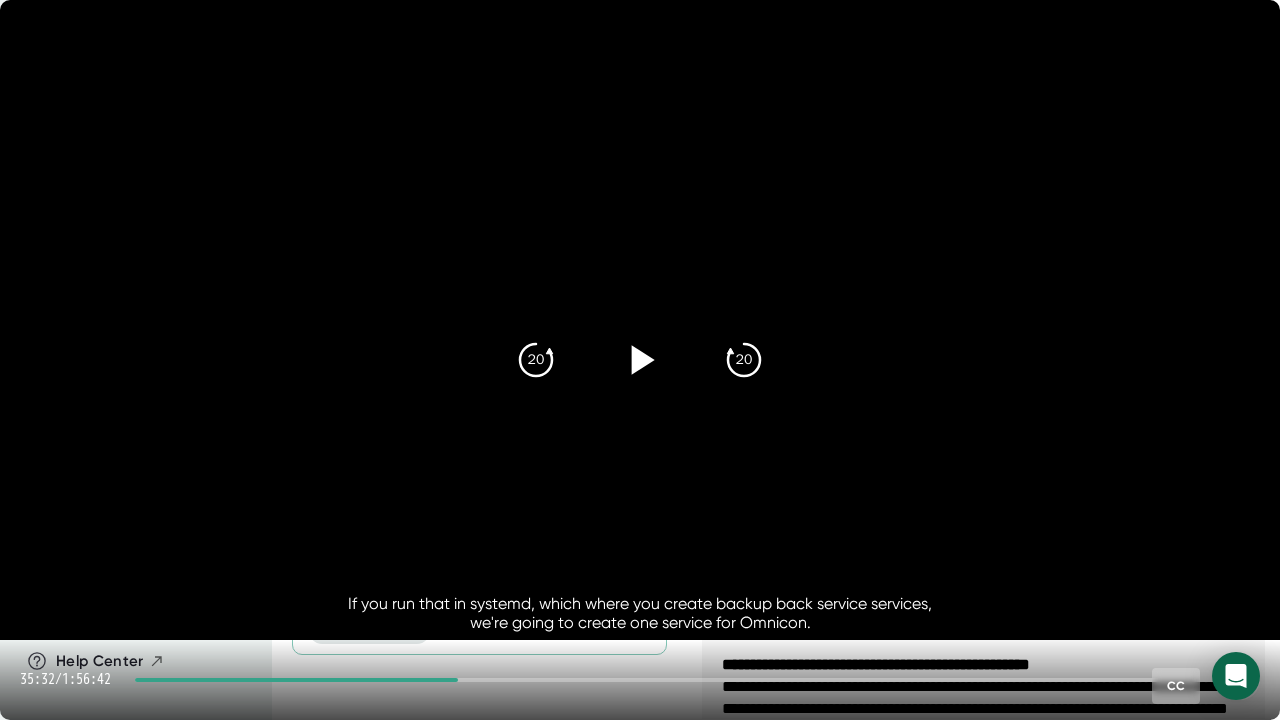 click 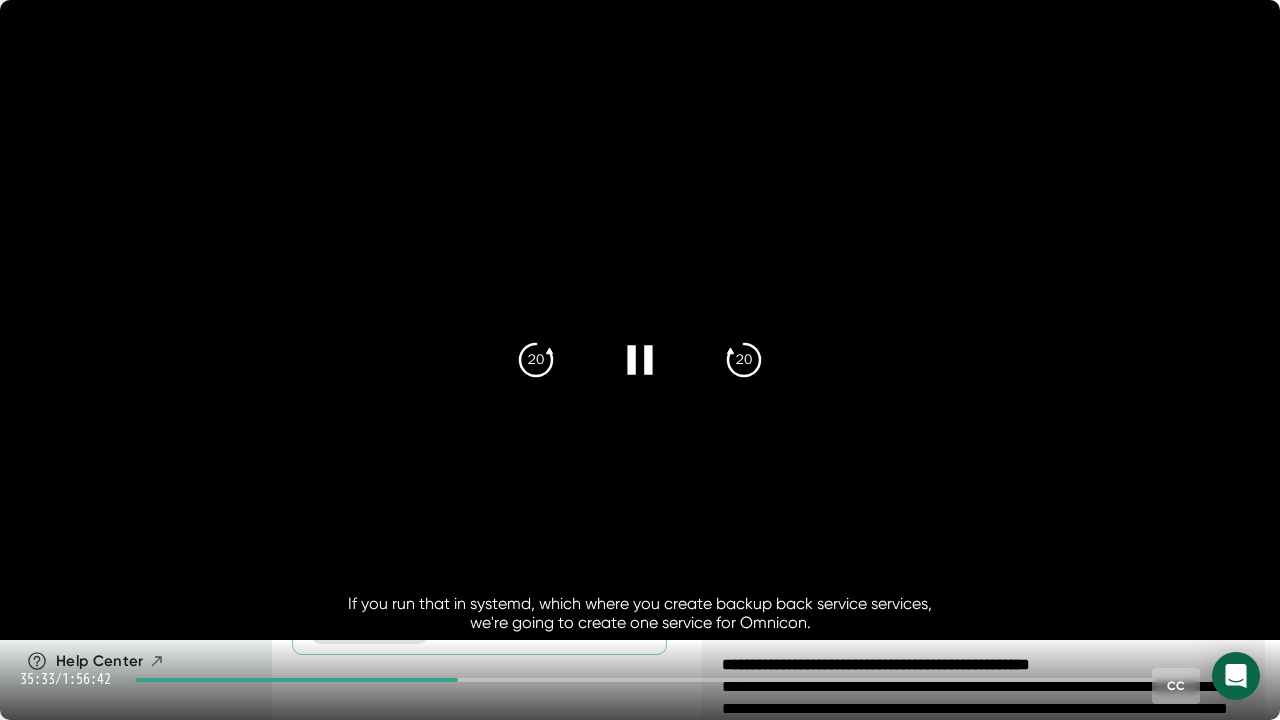 click 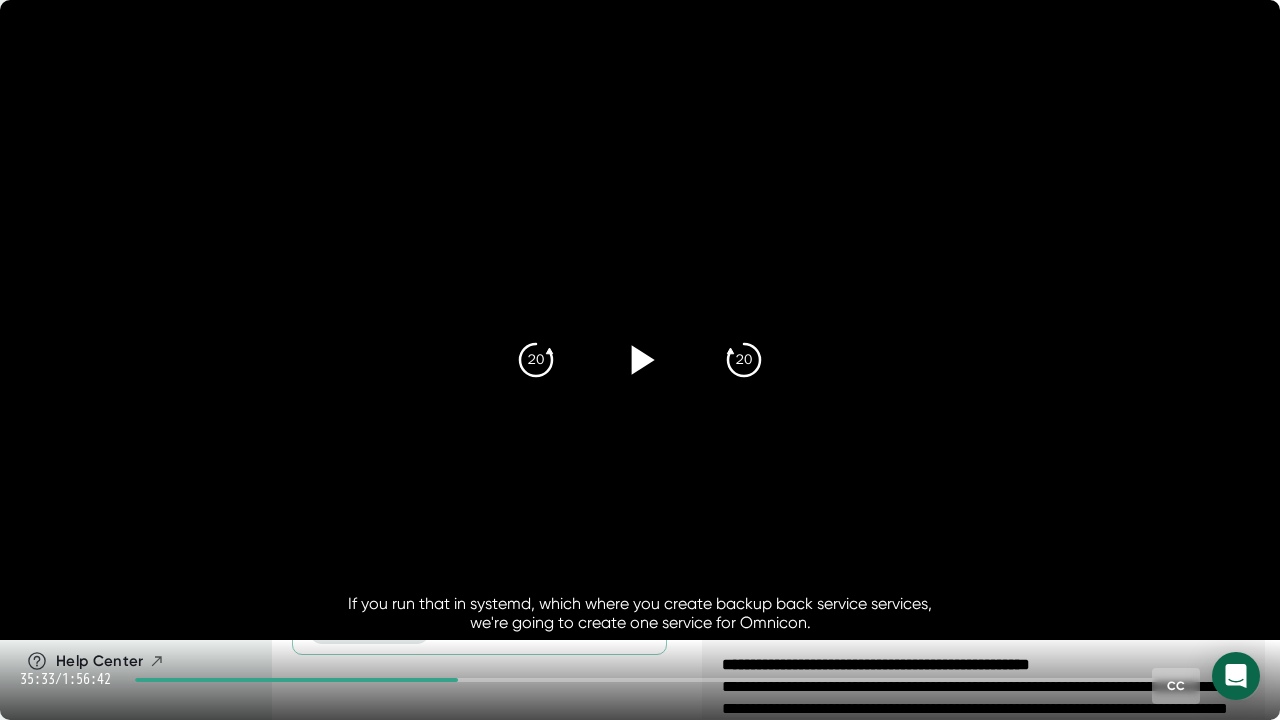click 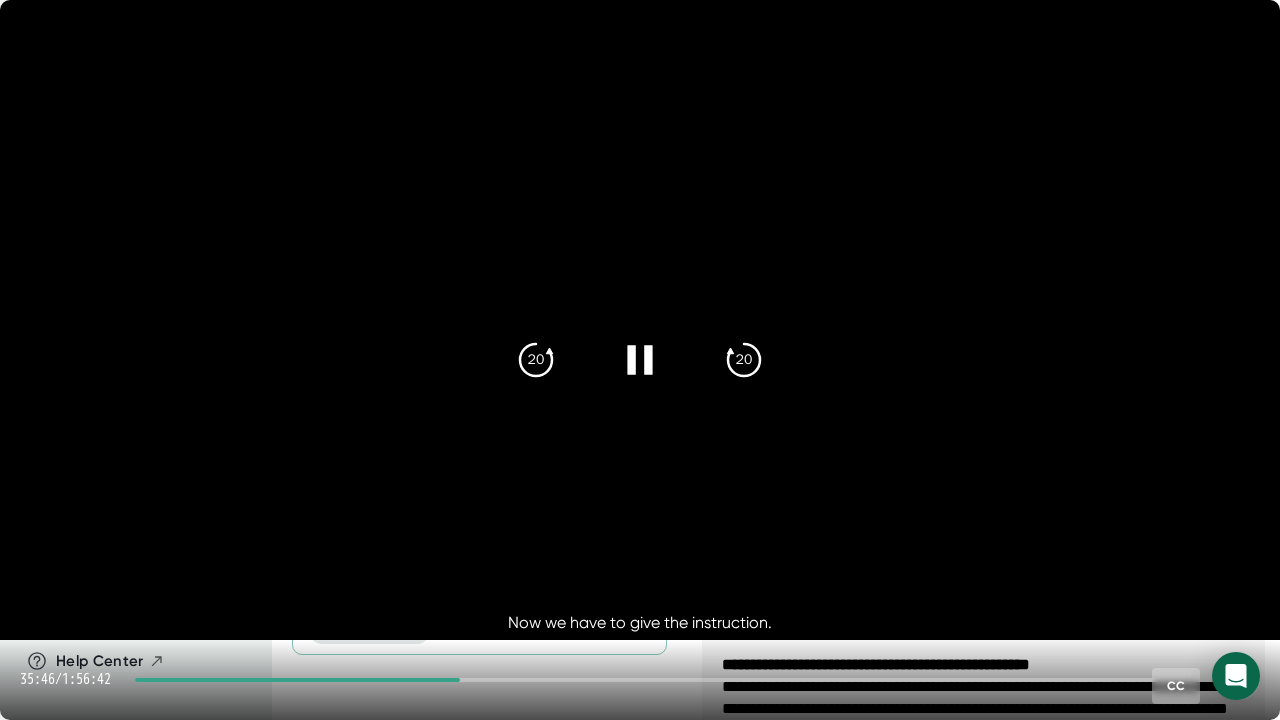 click 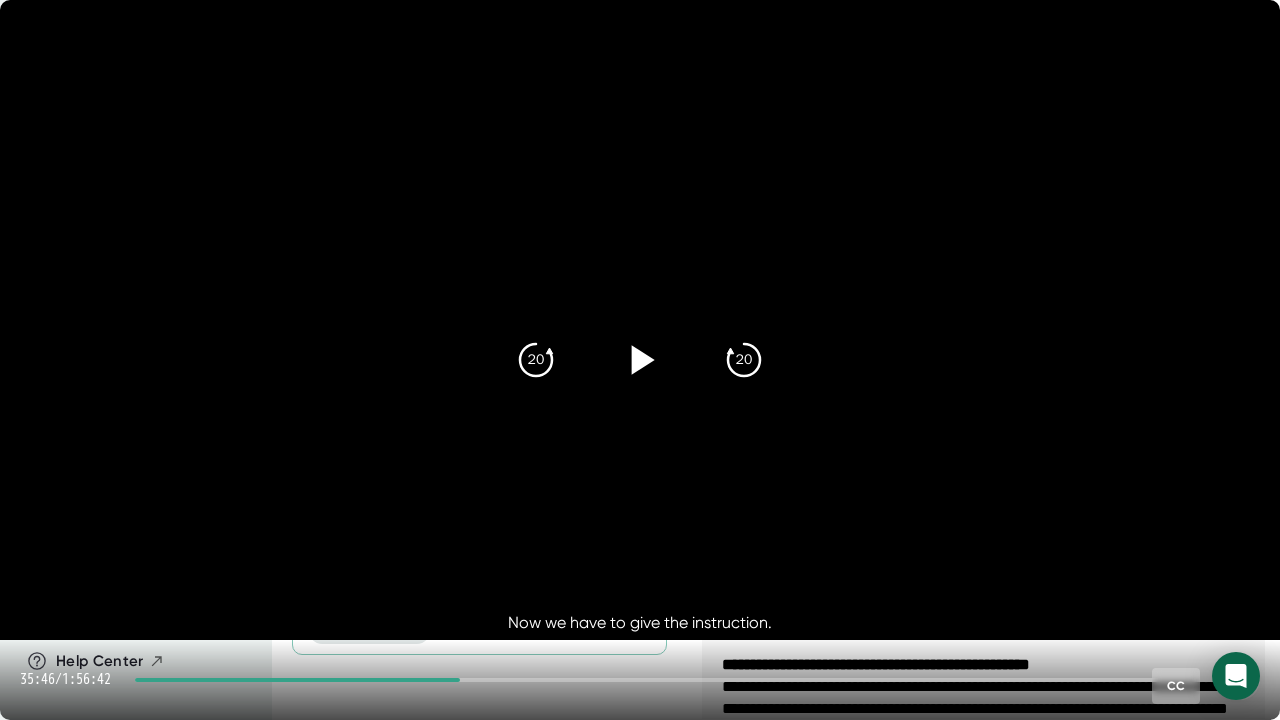 click 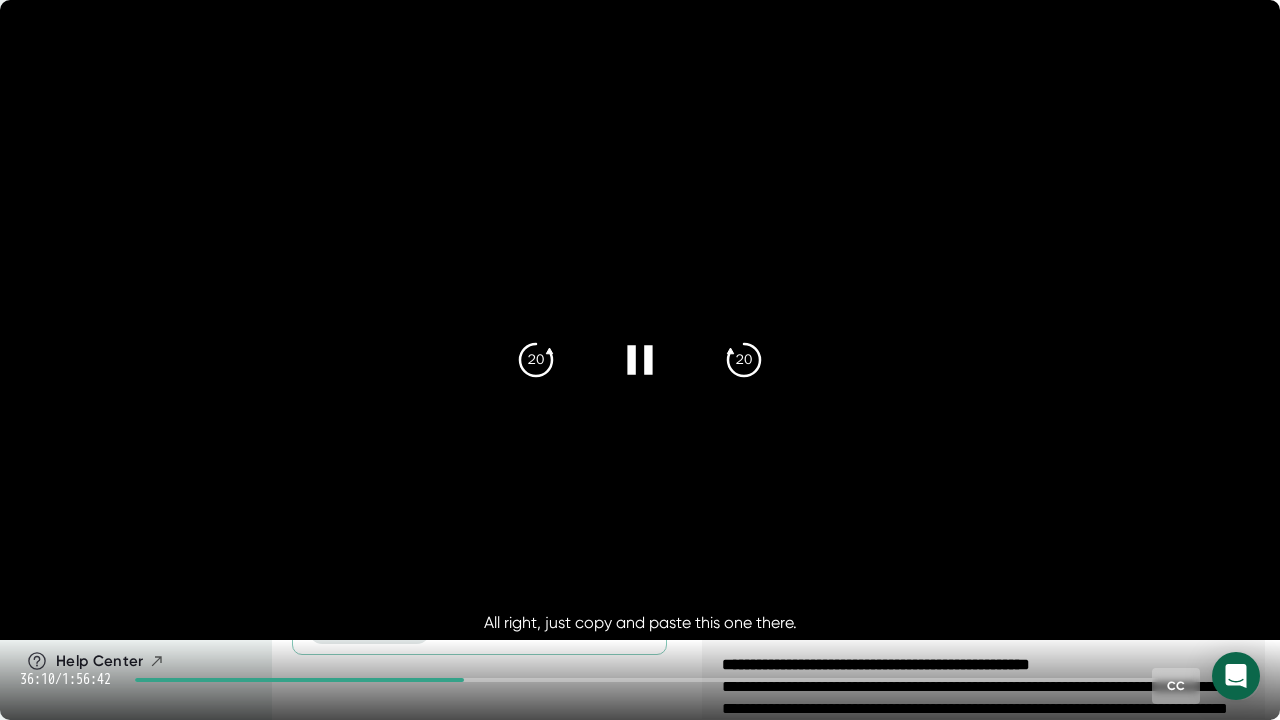 click 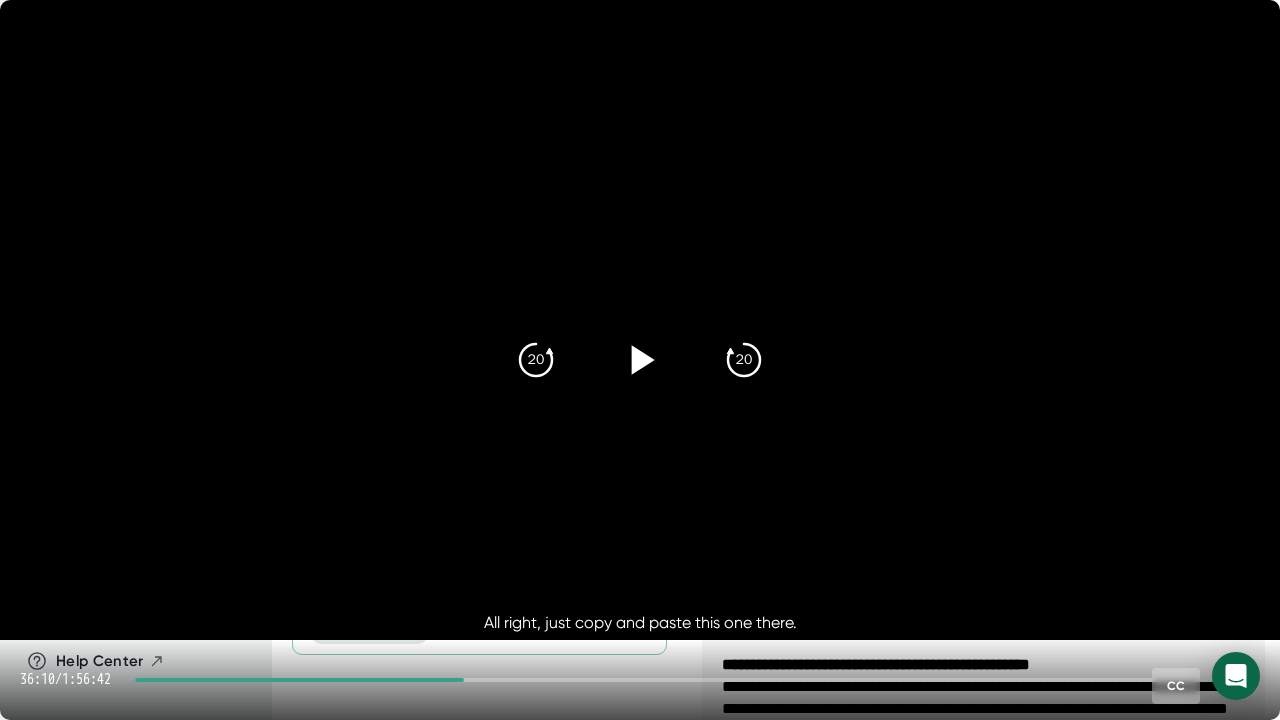 click 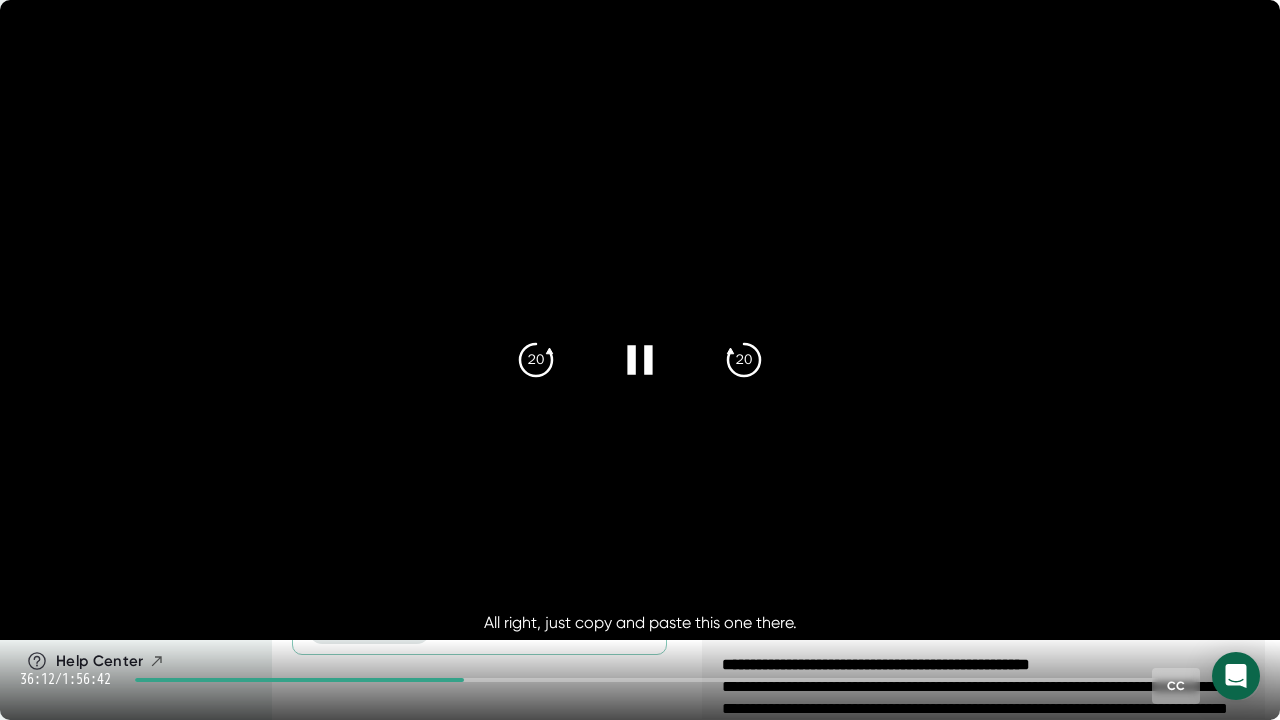 click 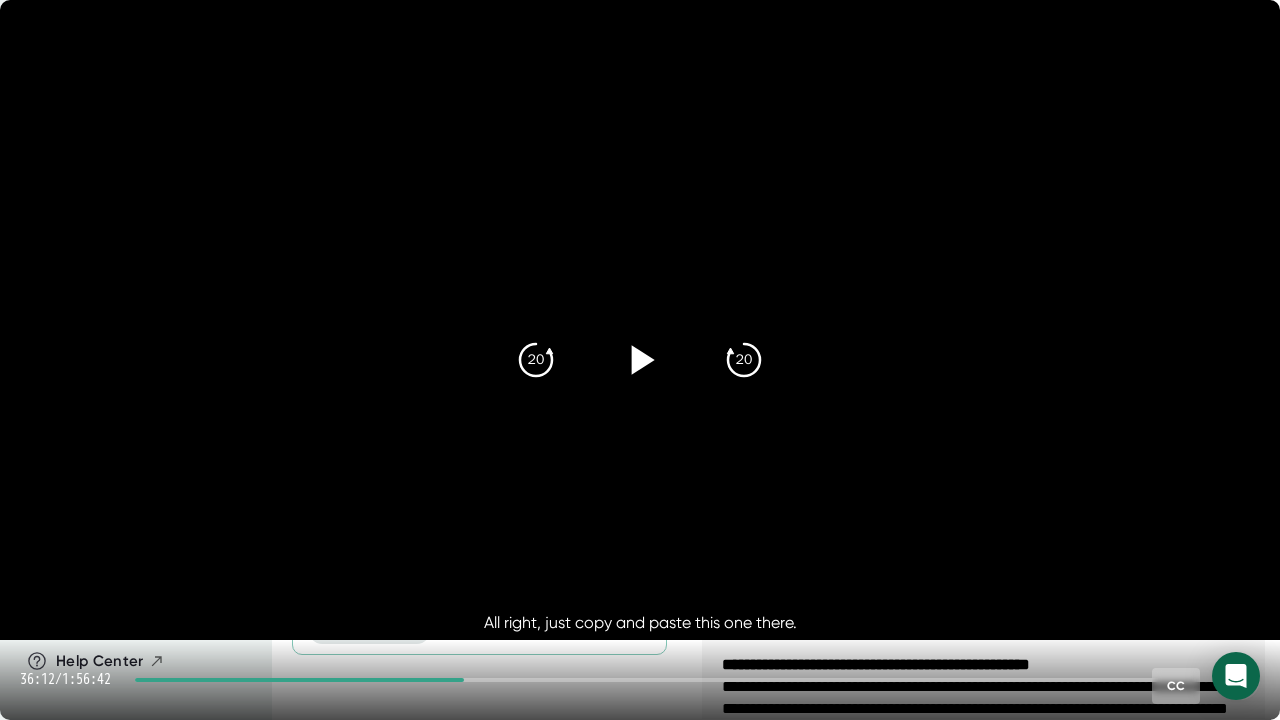click at bounding box center (640, 360) 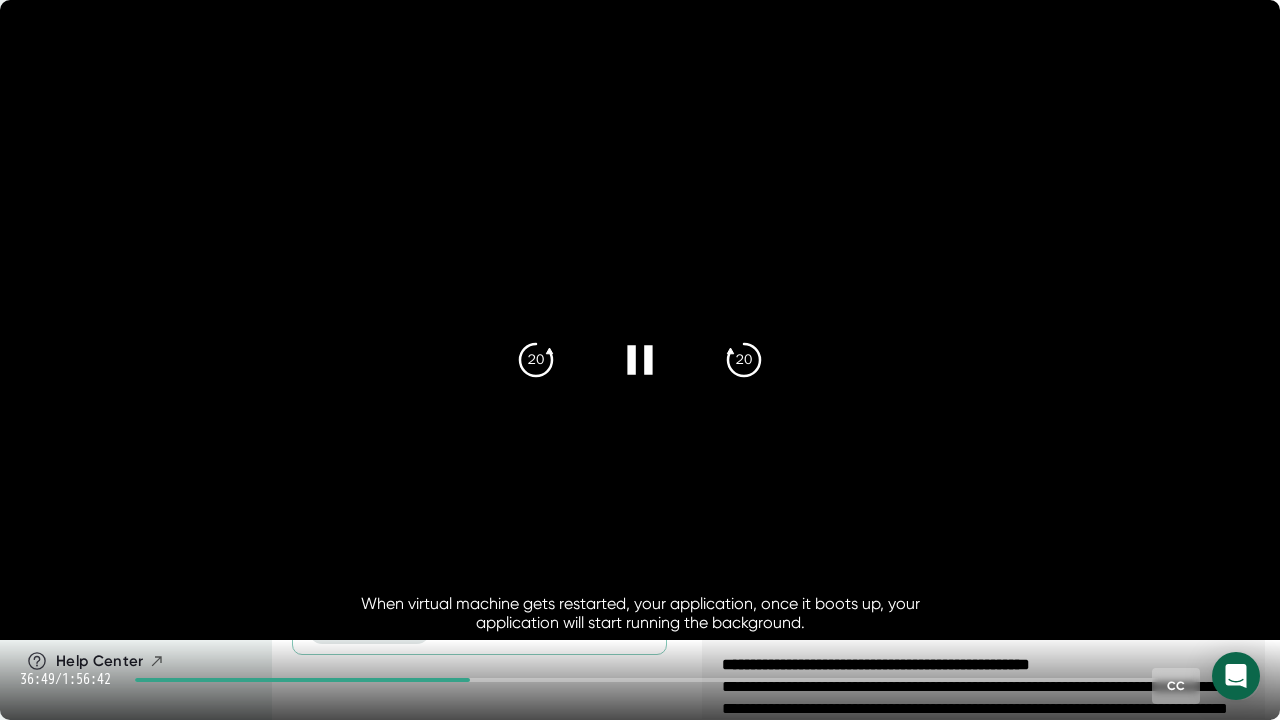 click at bounding box center [640, 360] 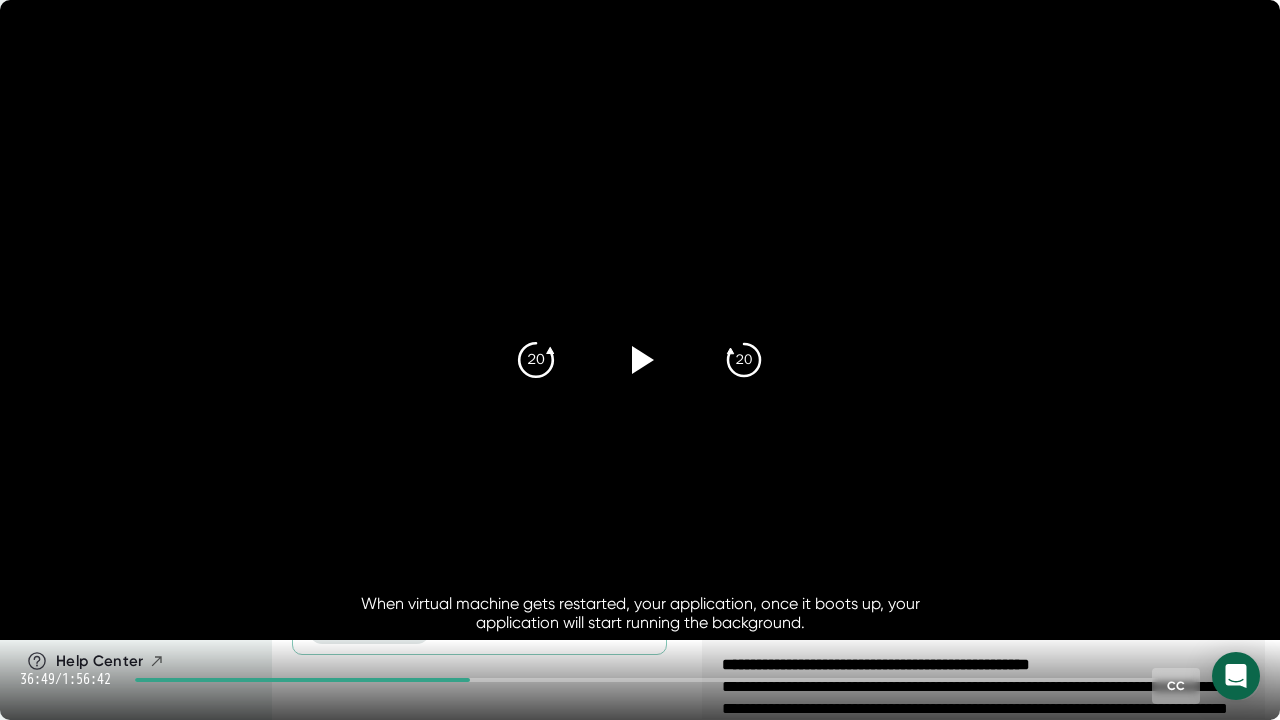 click on "20" 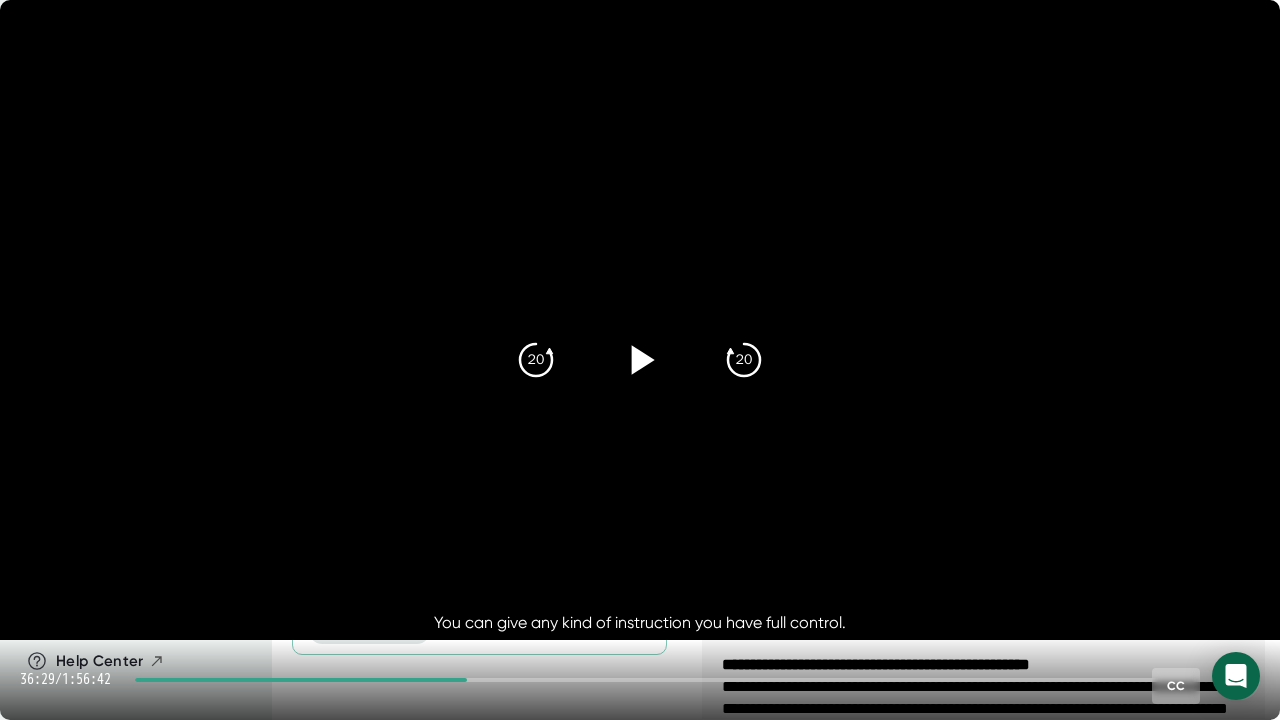 click 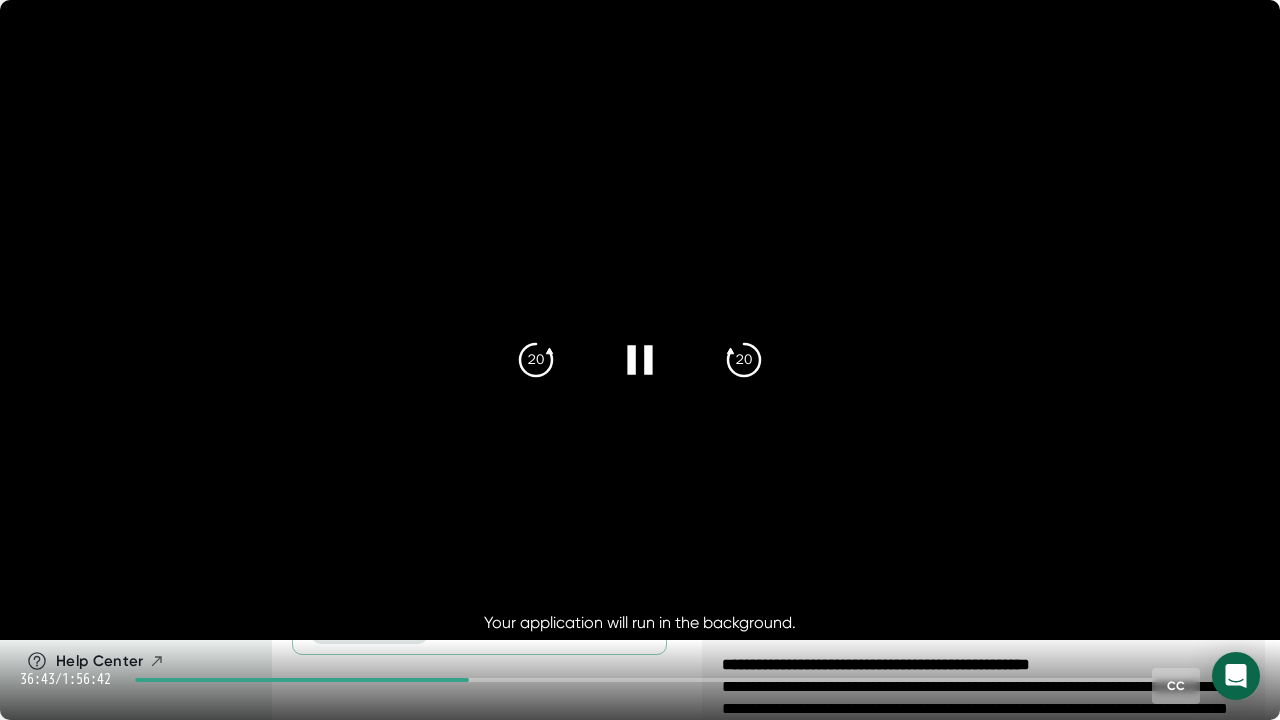 click 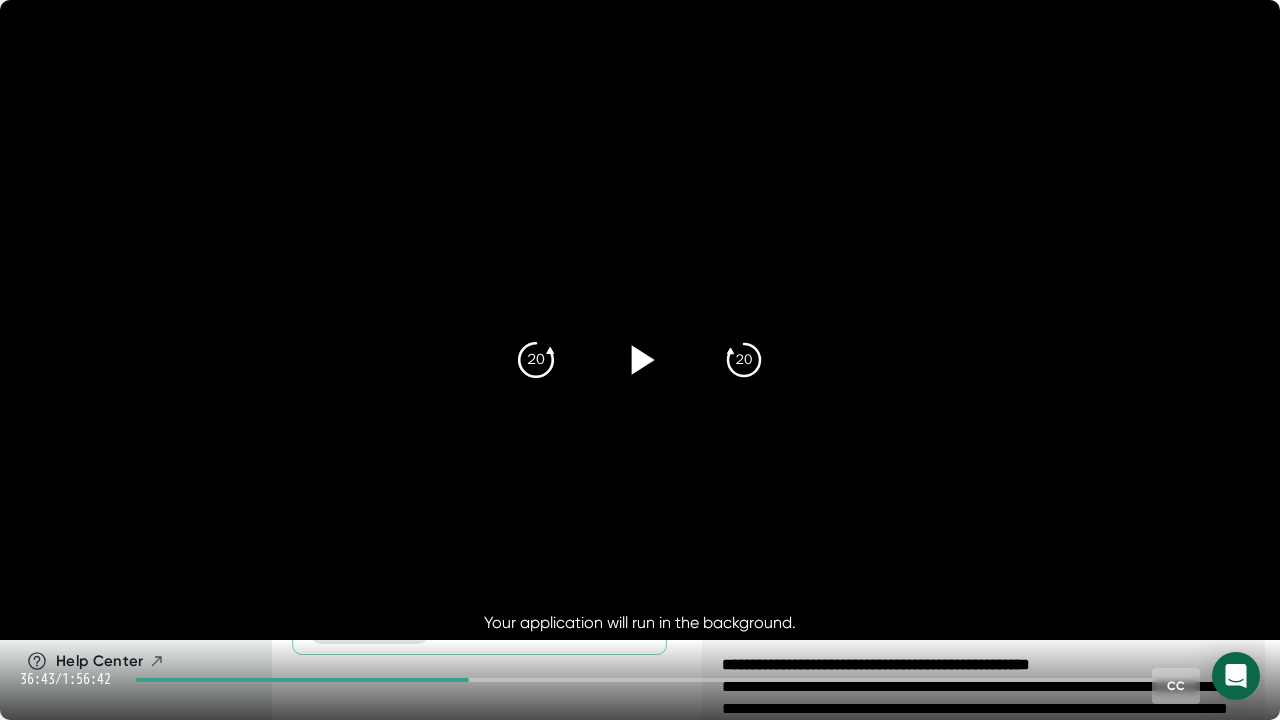 click on "20" 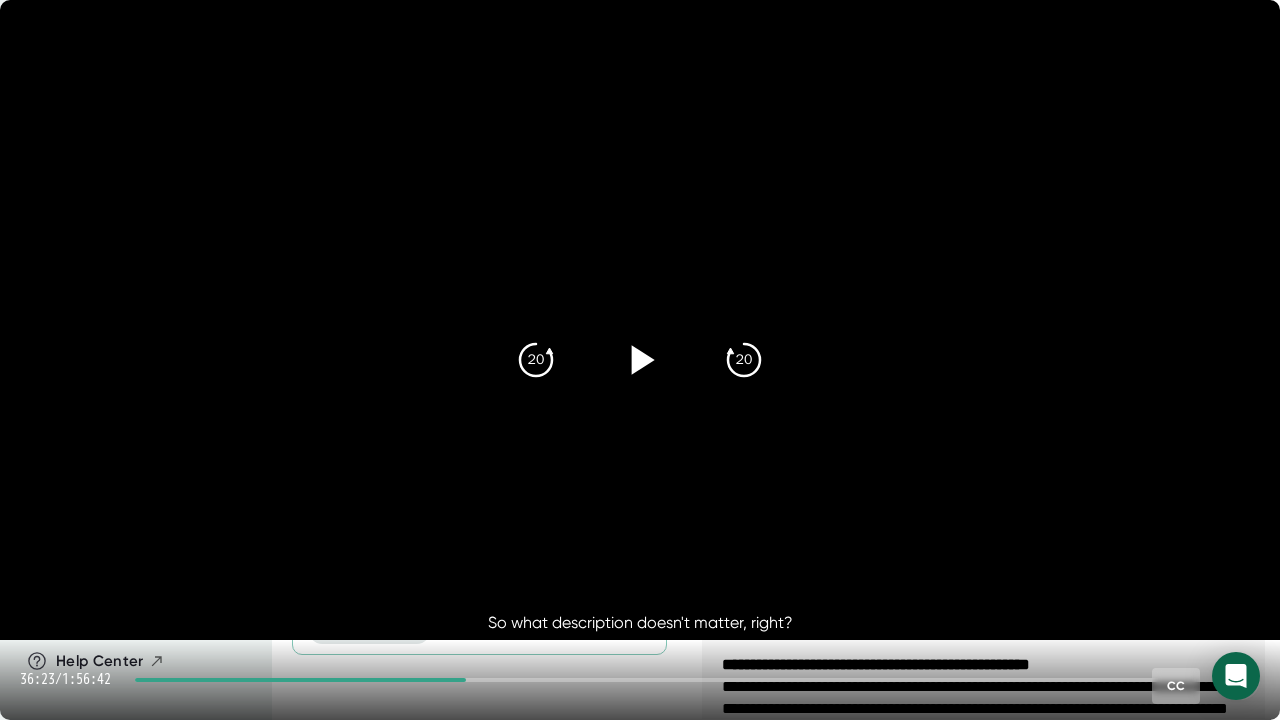 click at bounding box center (640, 360) 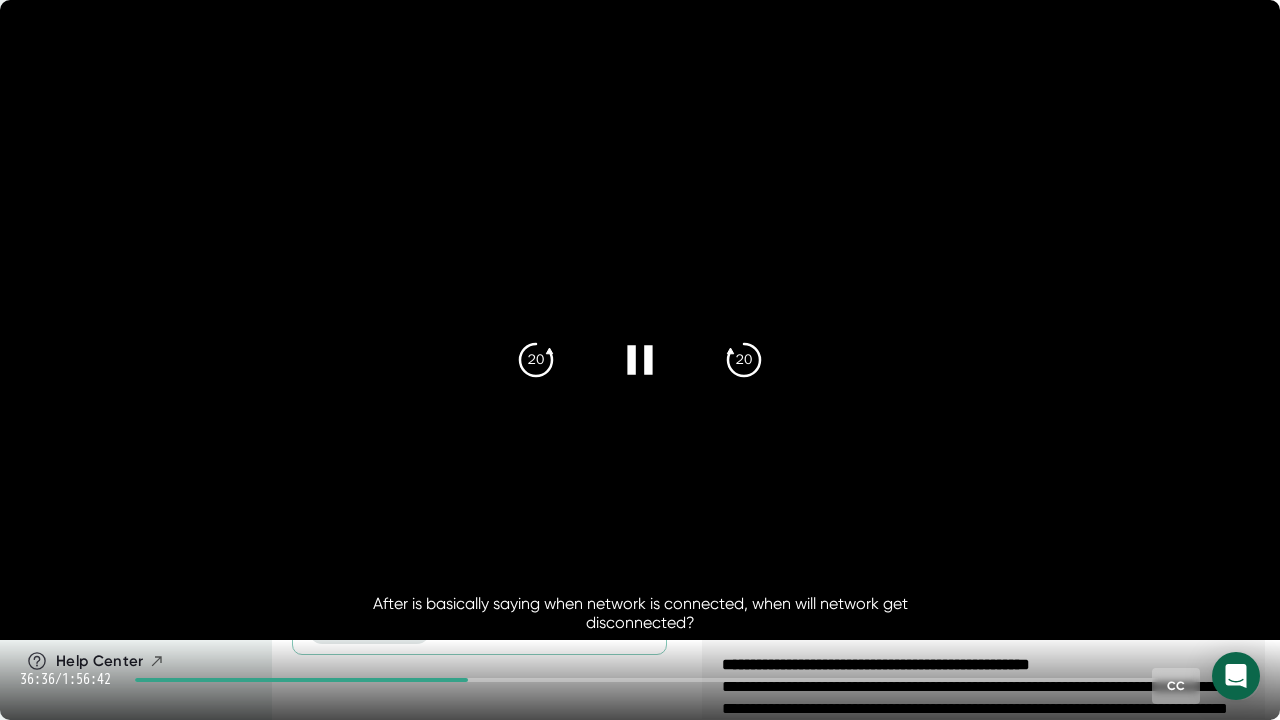 click 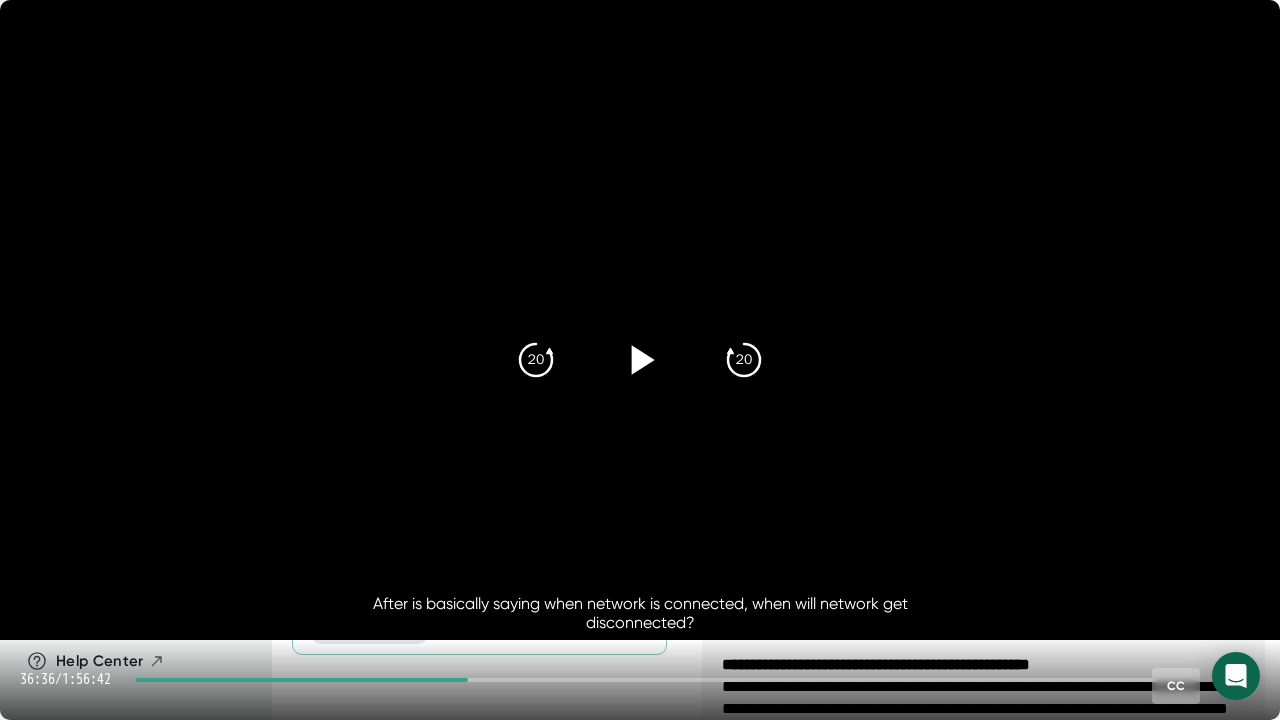 click 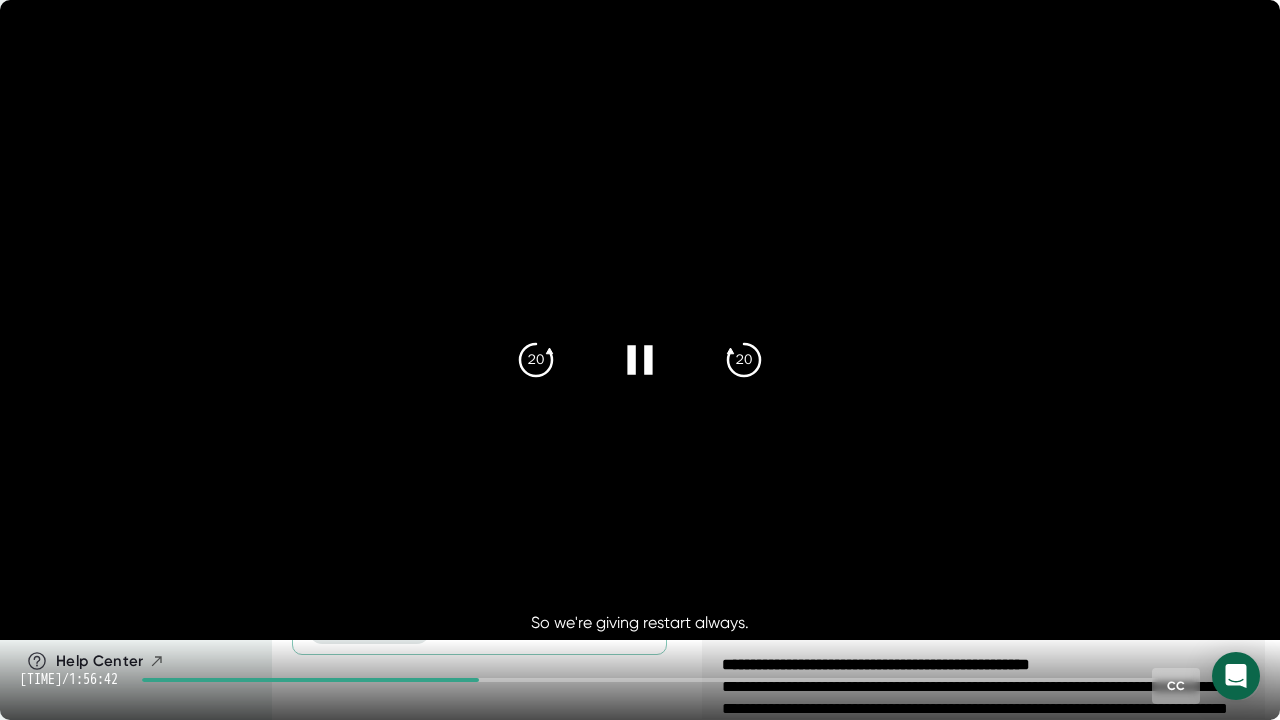 click 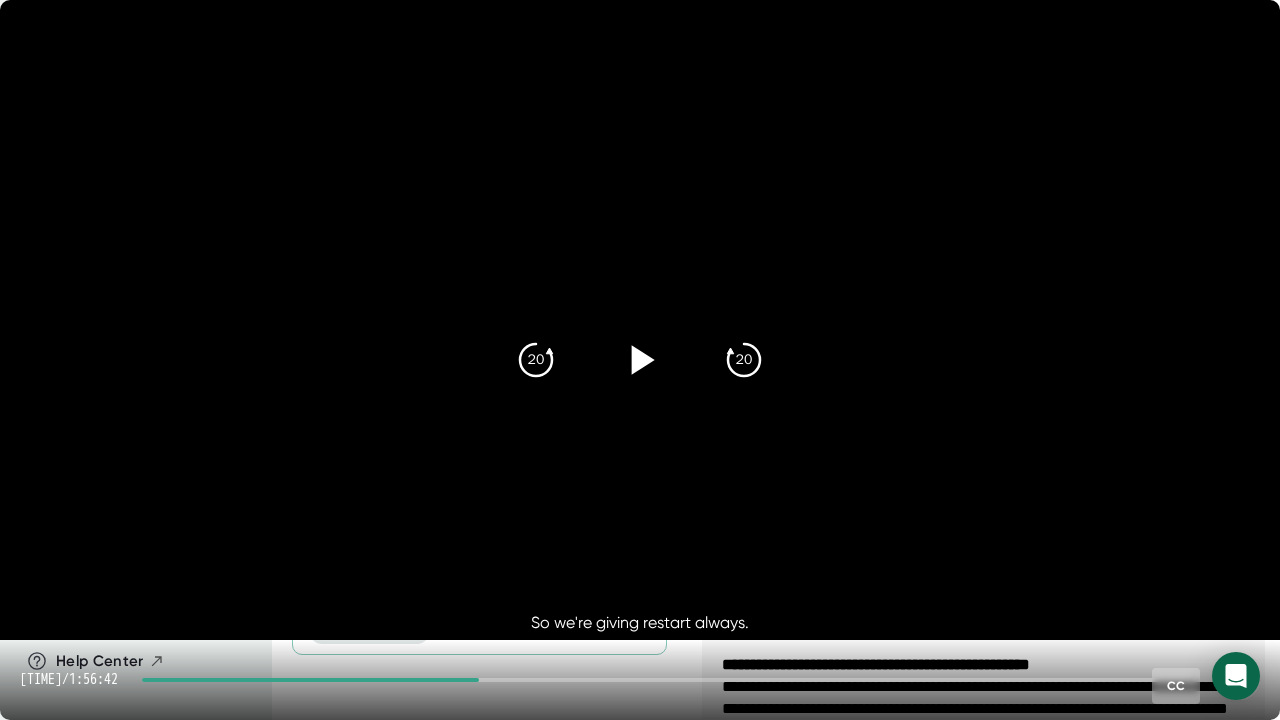 click 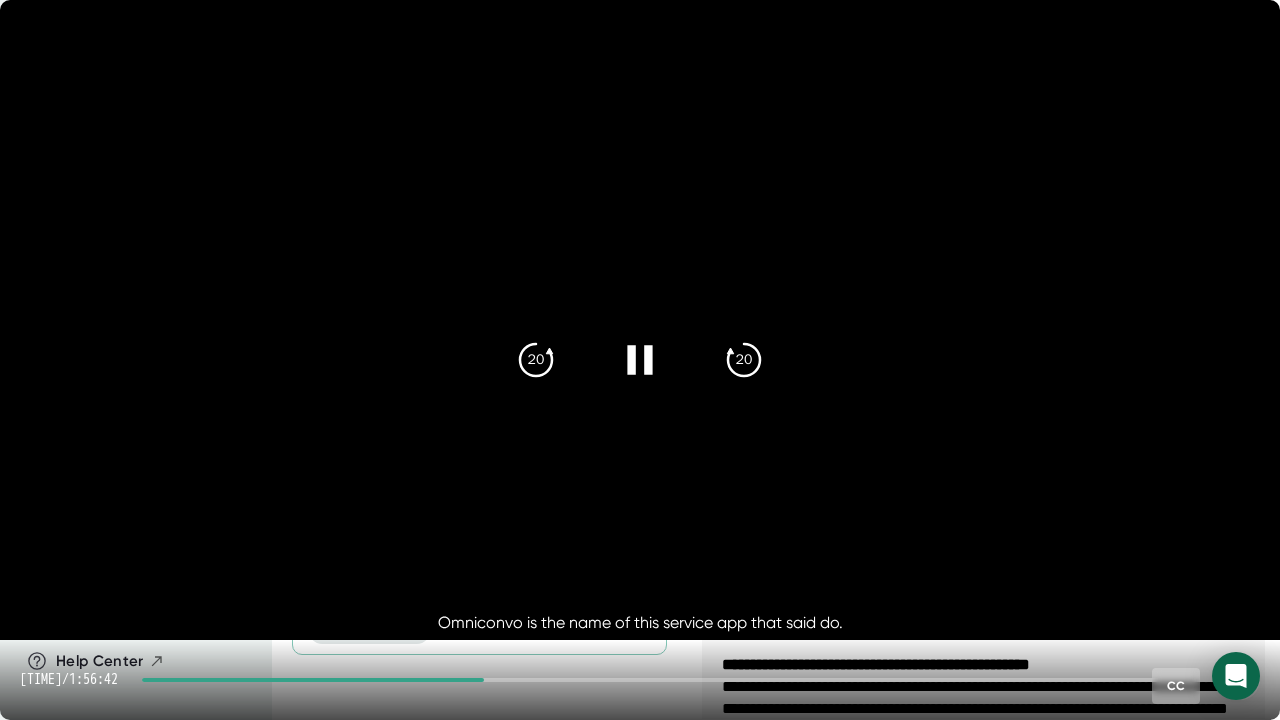 click 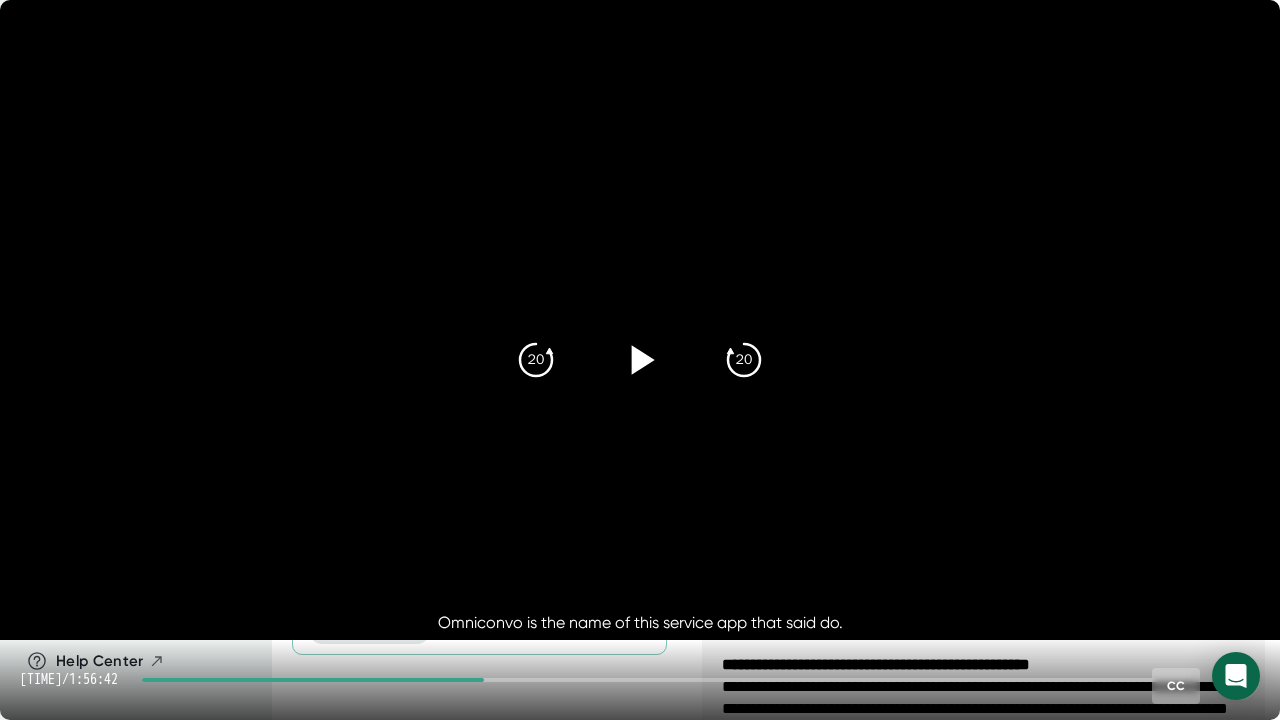 click 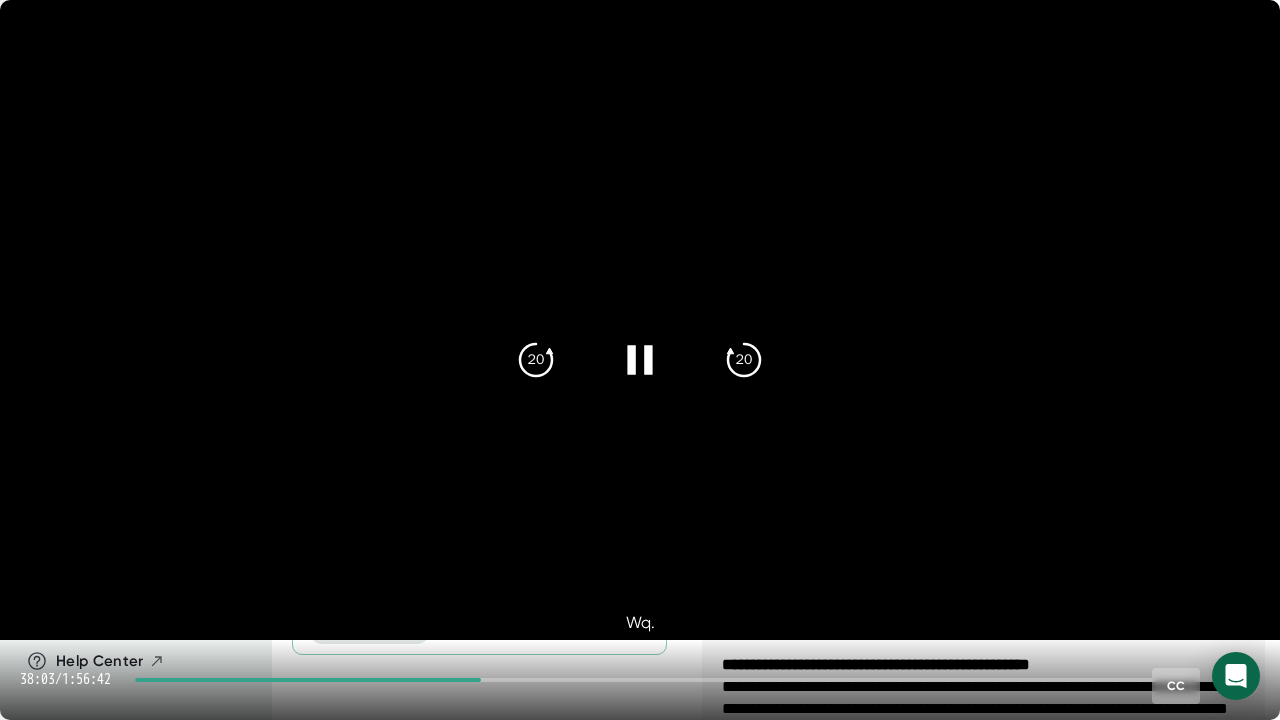 click 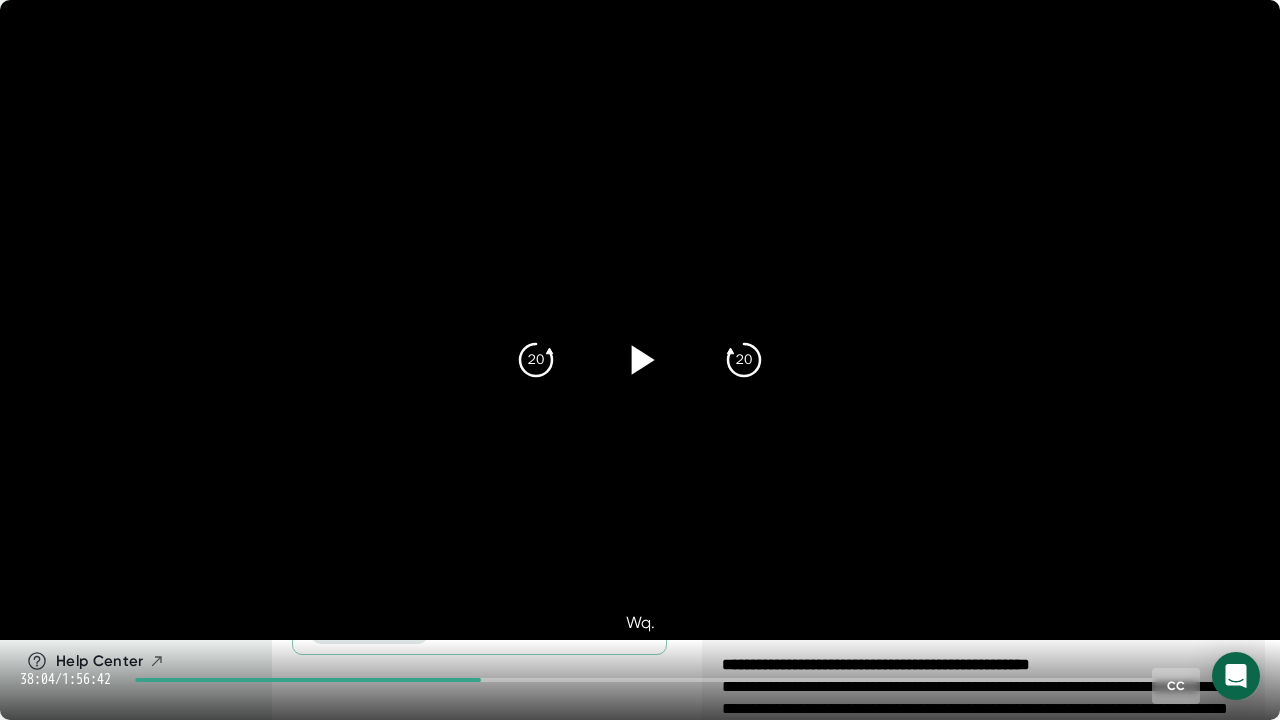 click 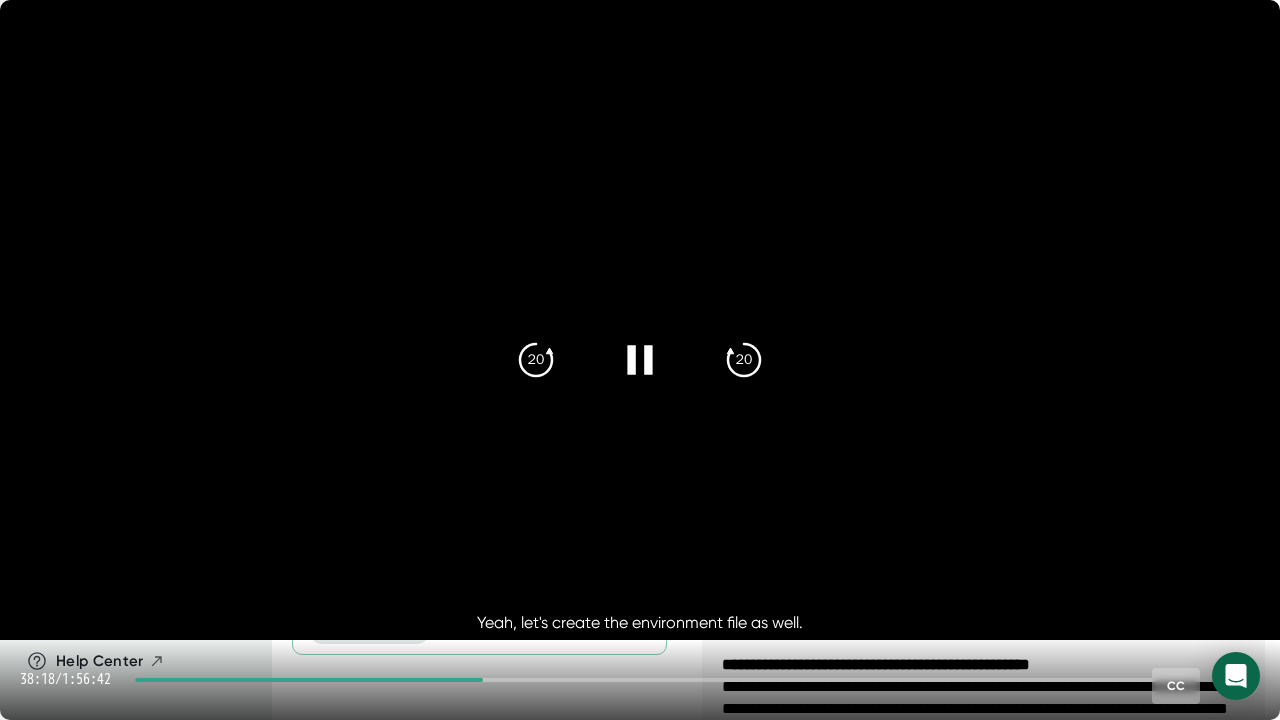 click 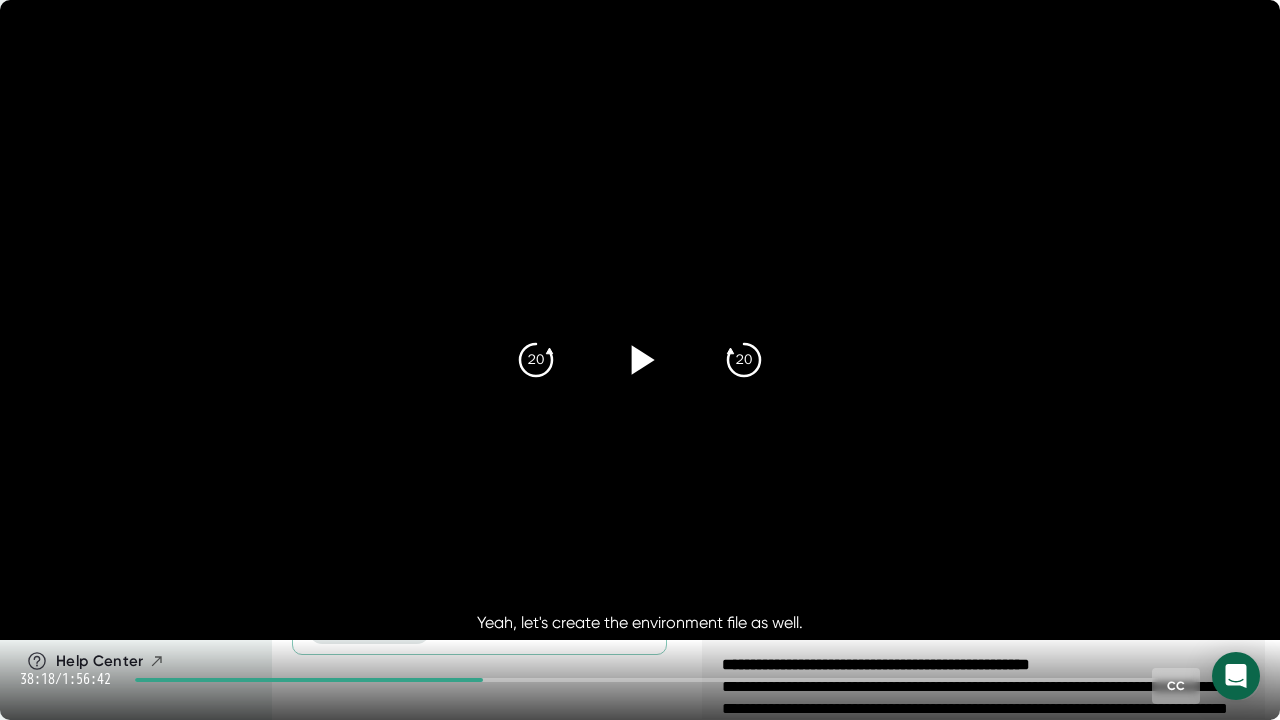 click 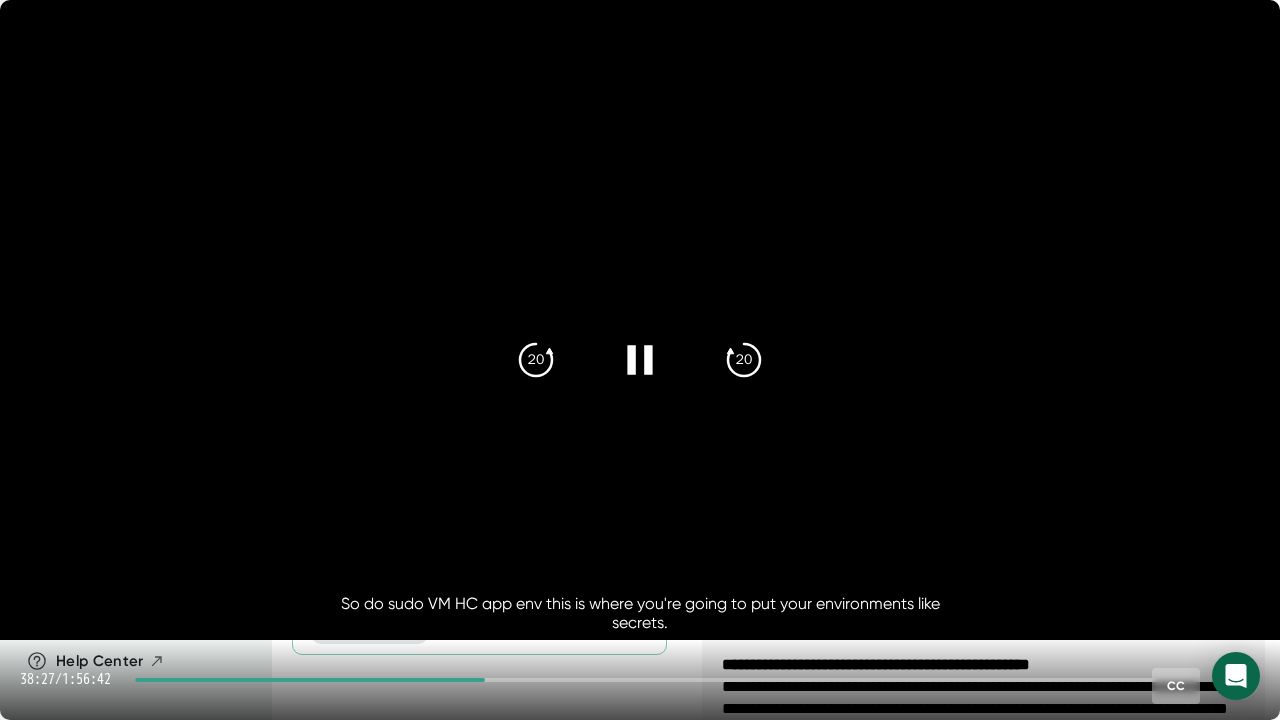 click 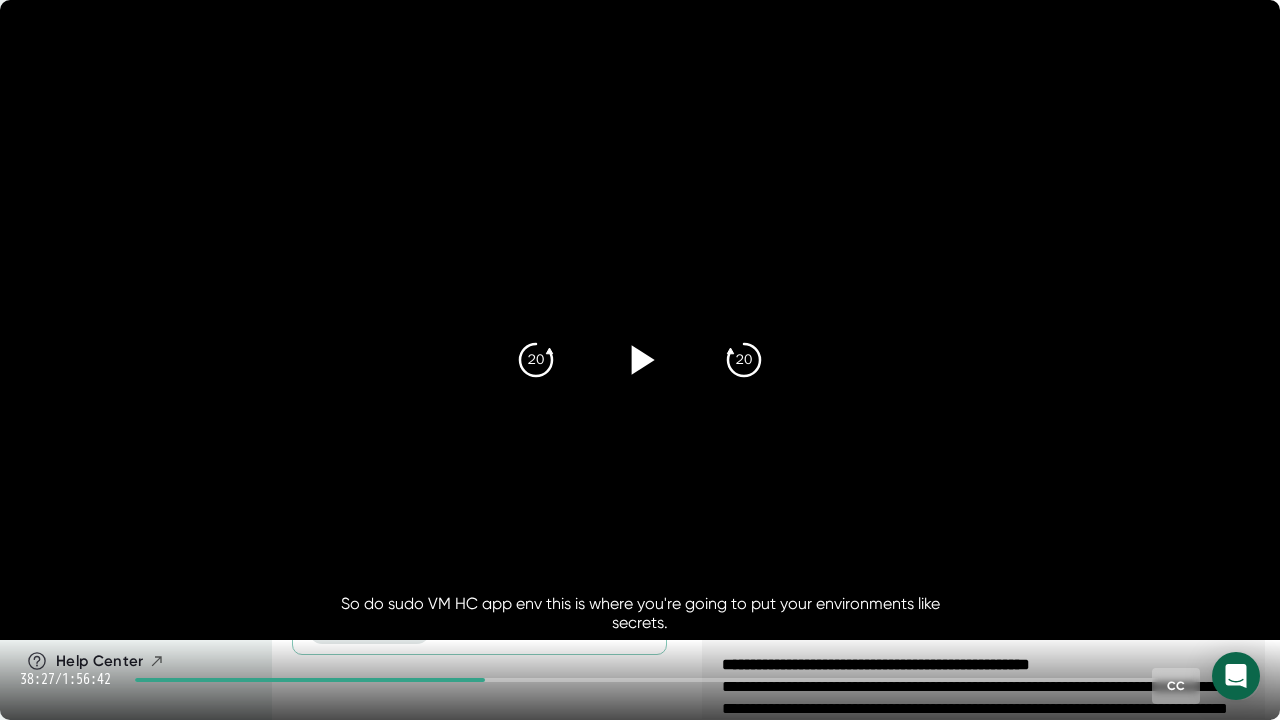 click 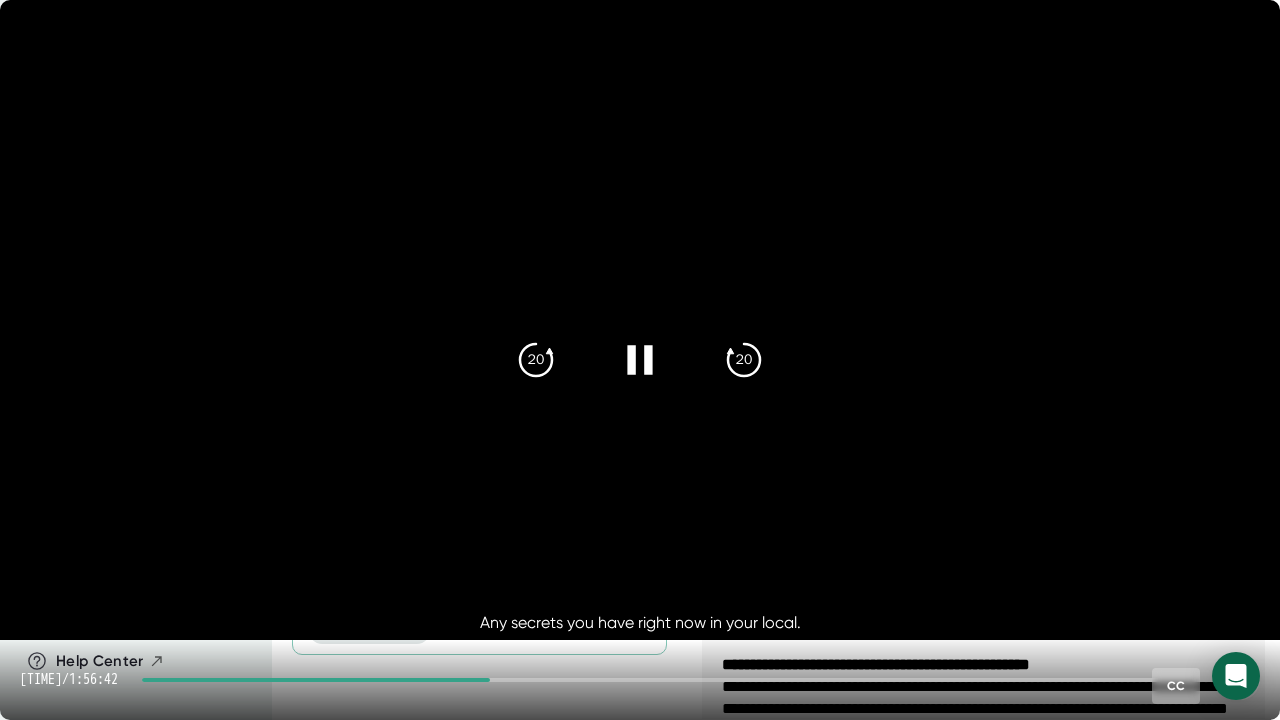 click 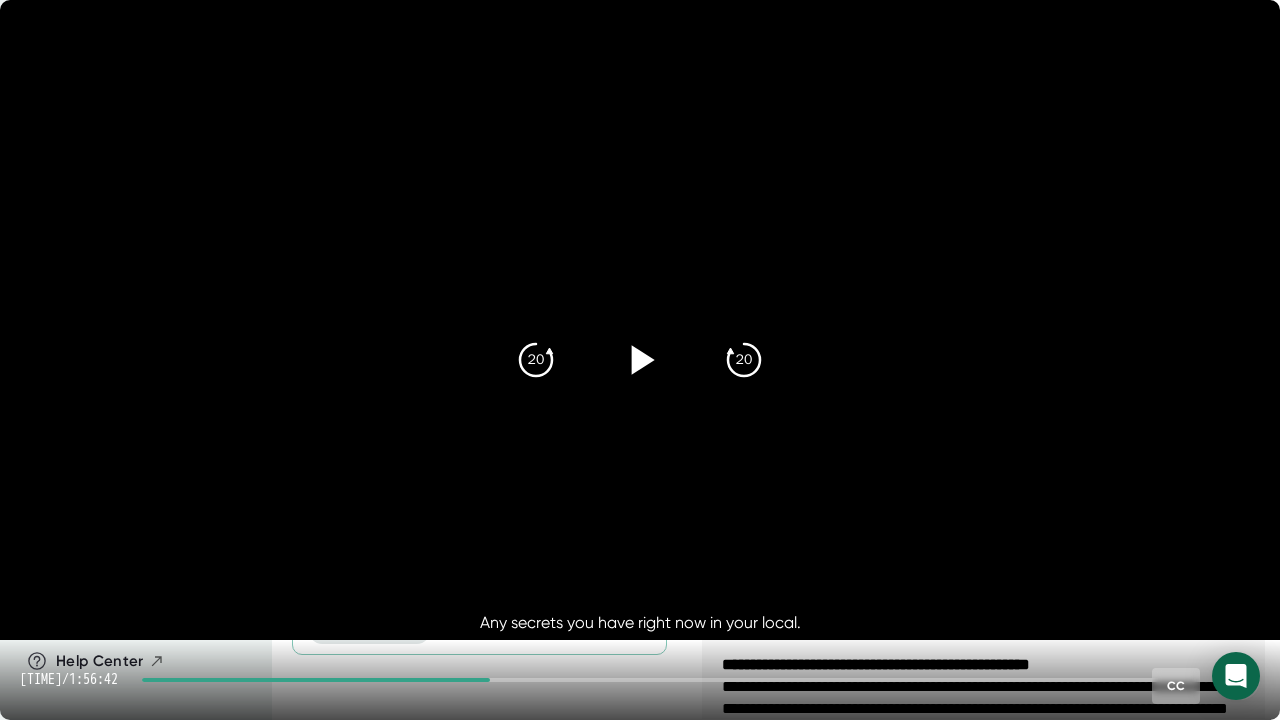 click 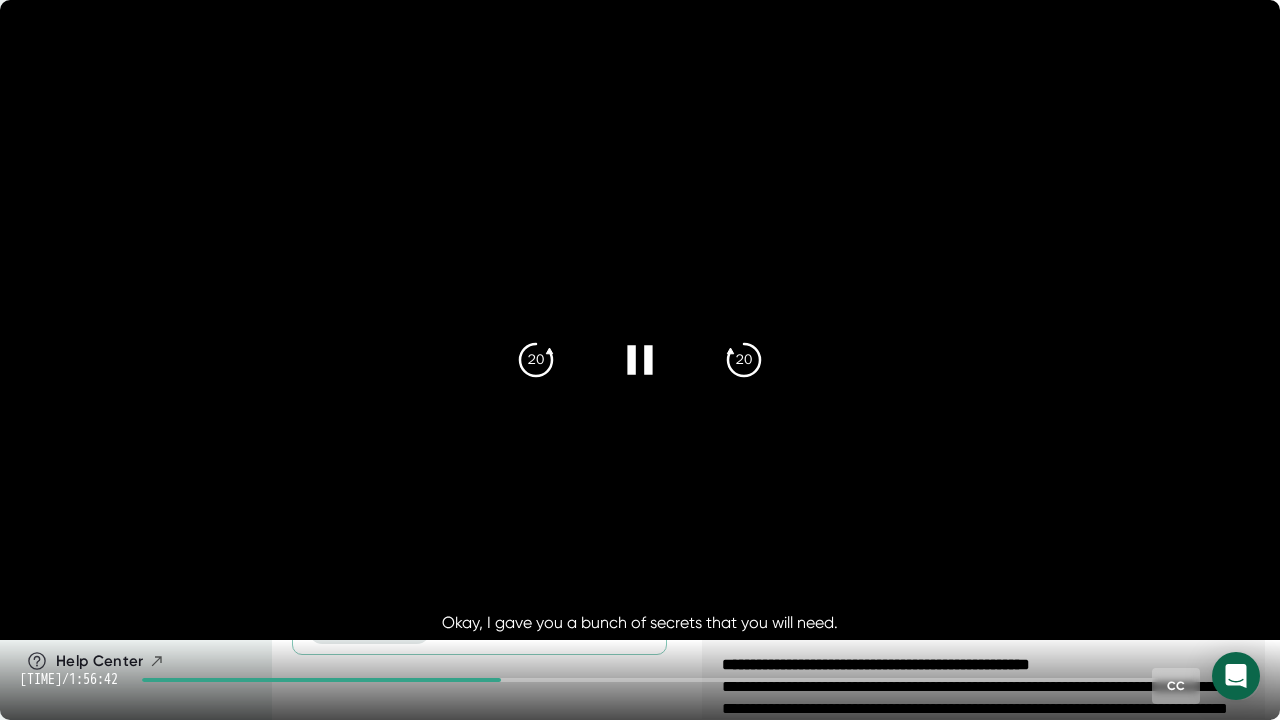 click at bounding box center [640, 320] 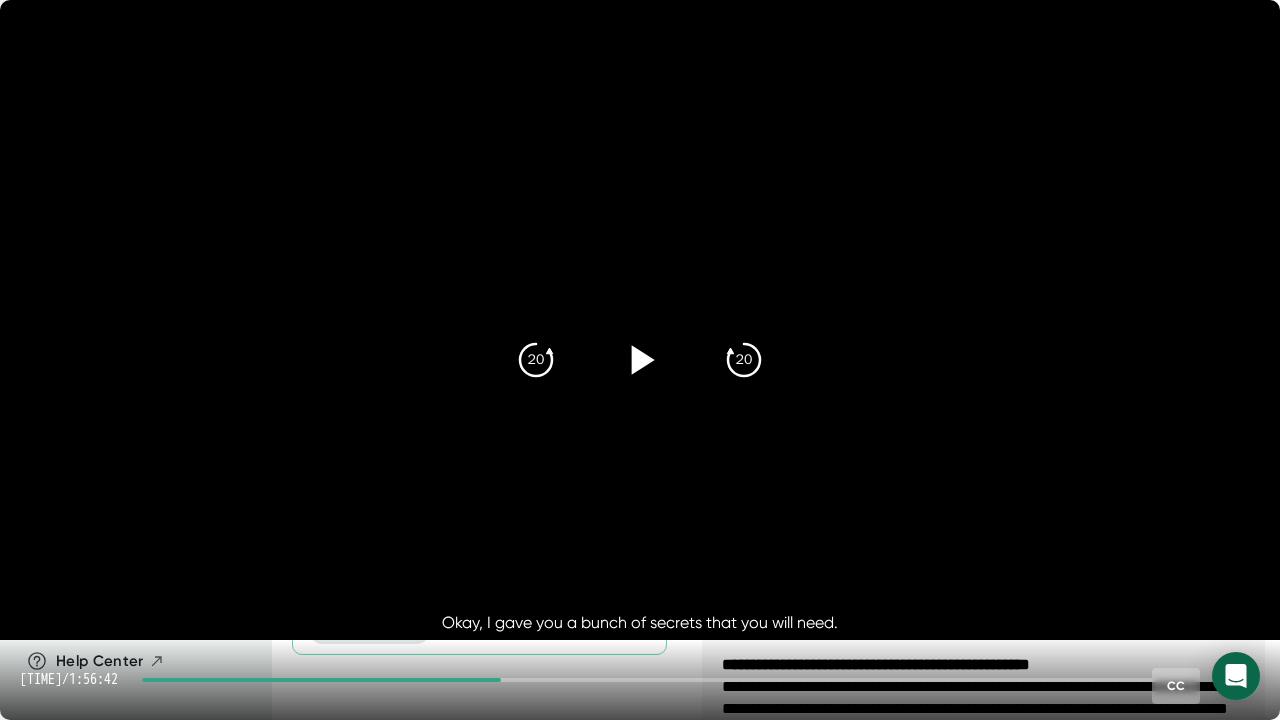 click on "[YEAR]" at bounding box center (640, 360) 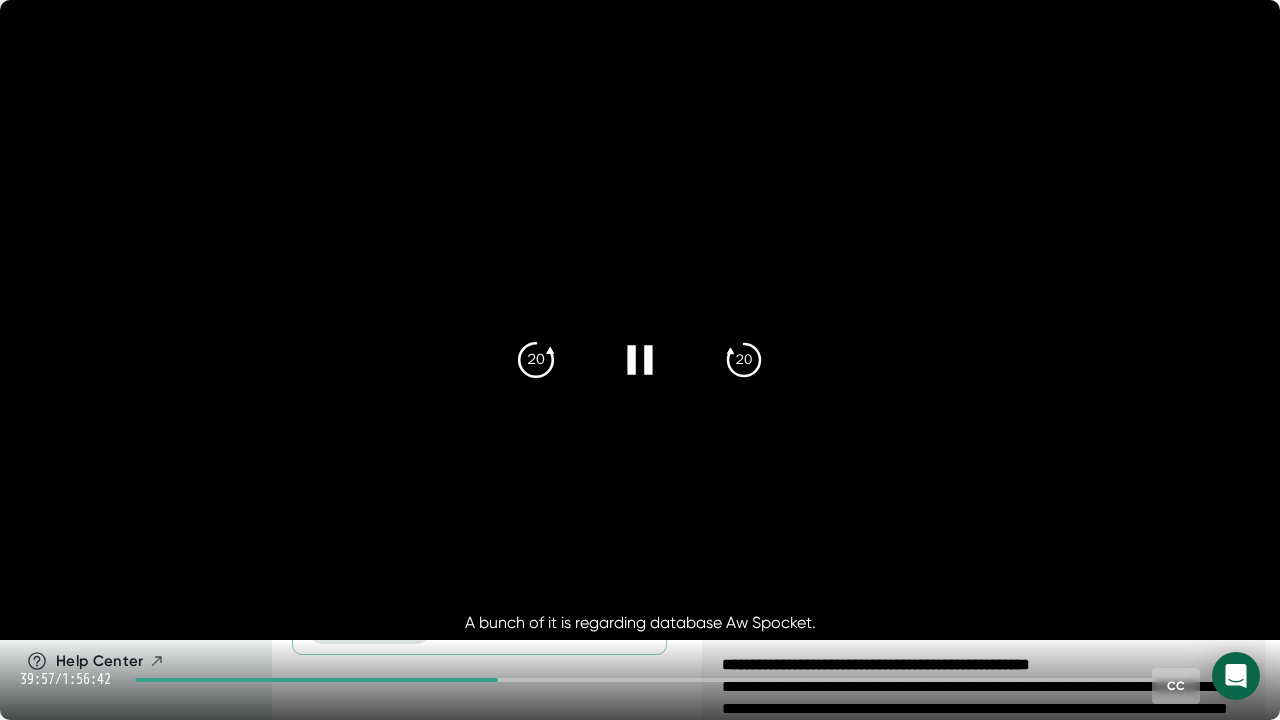 click on "20" 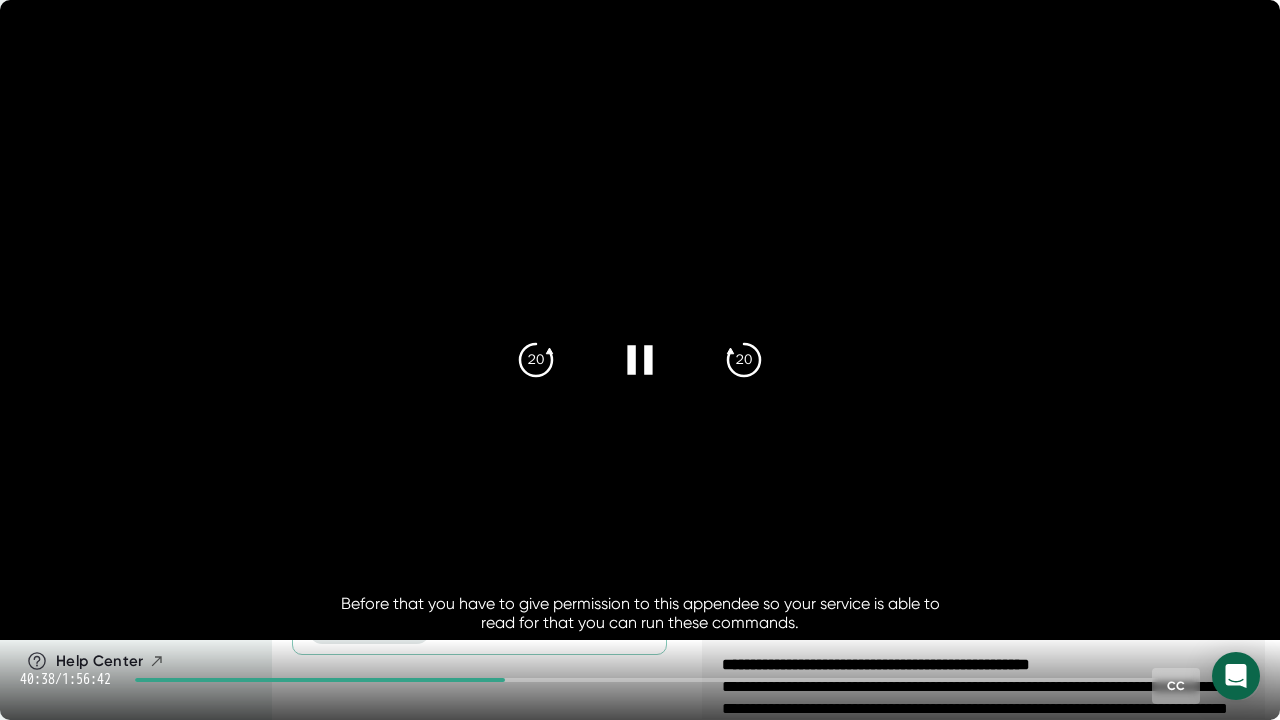 click 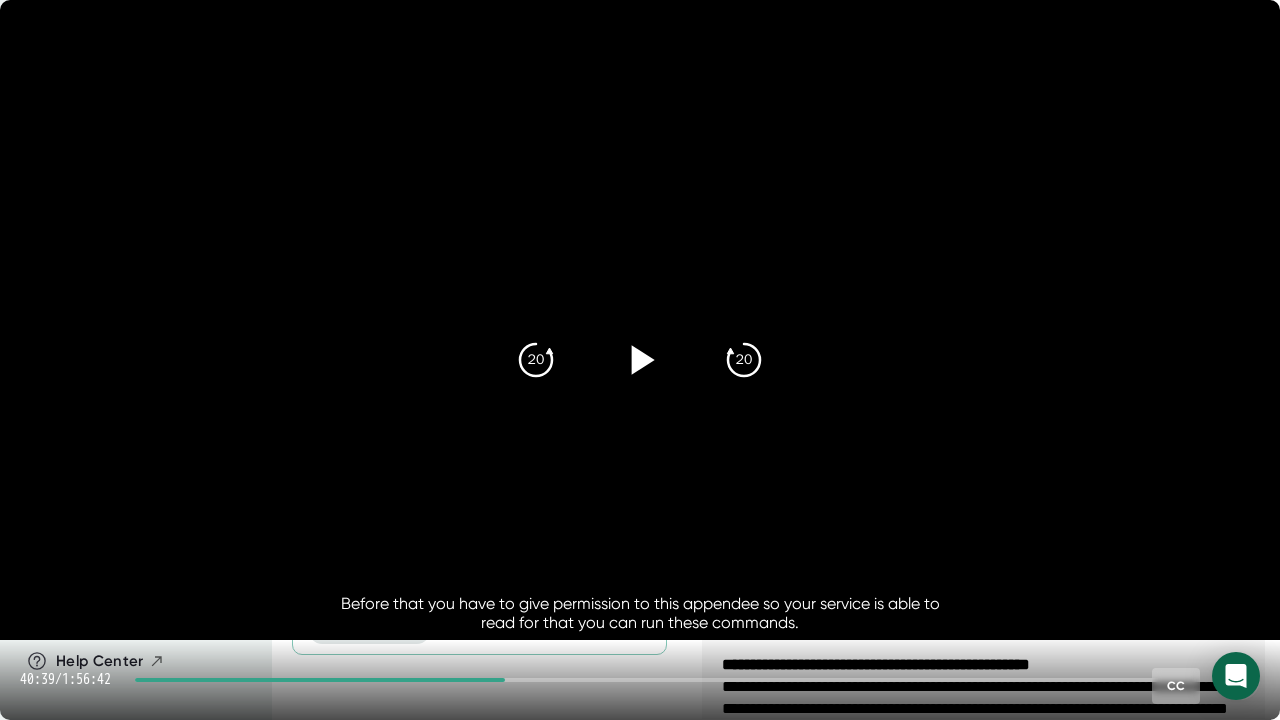 click 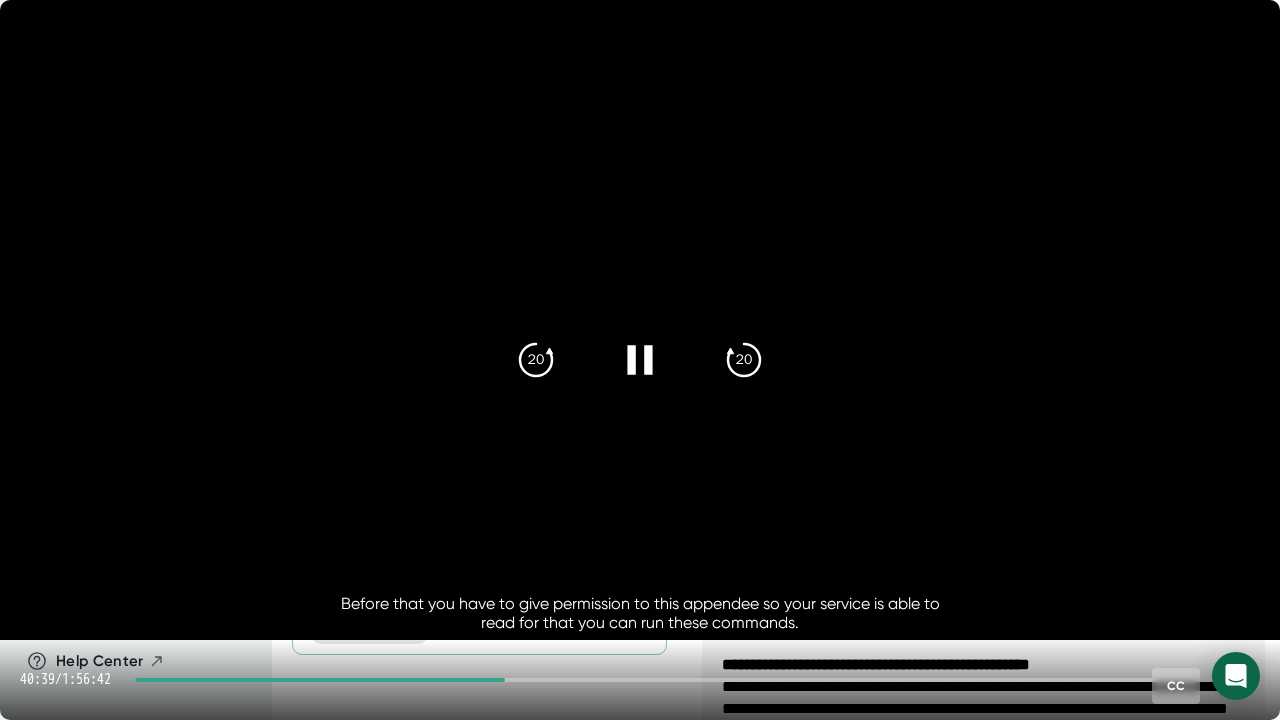click 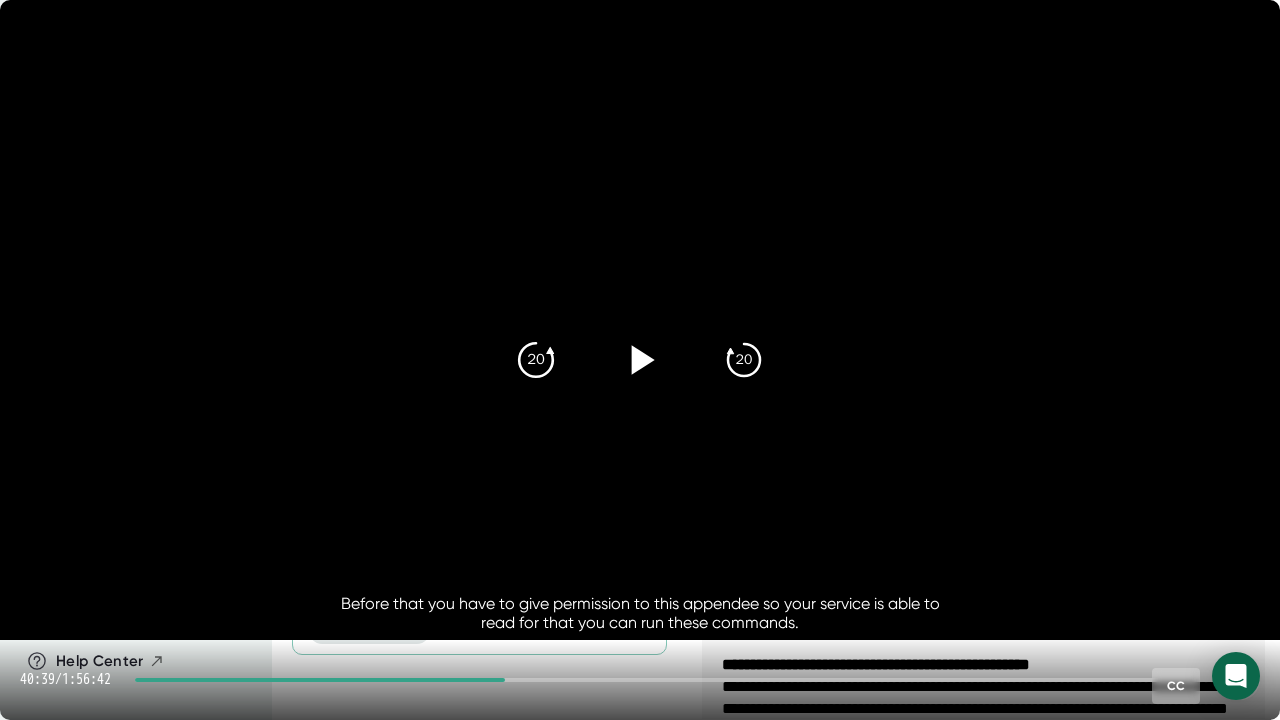 click on "20" 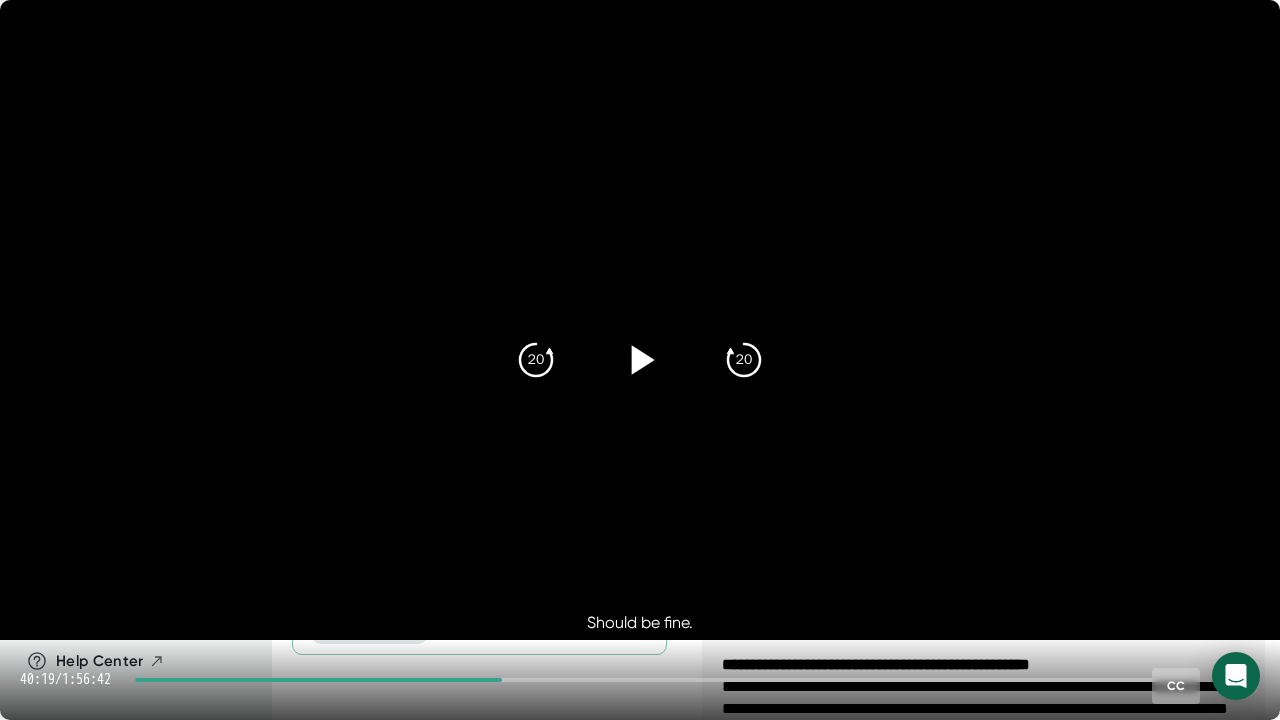 click 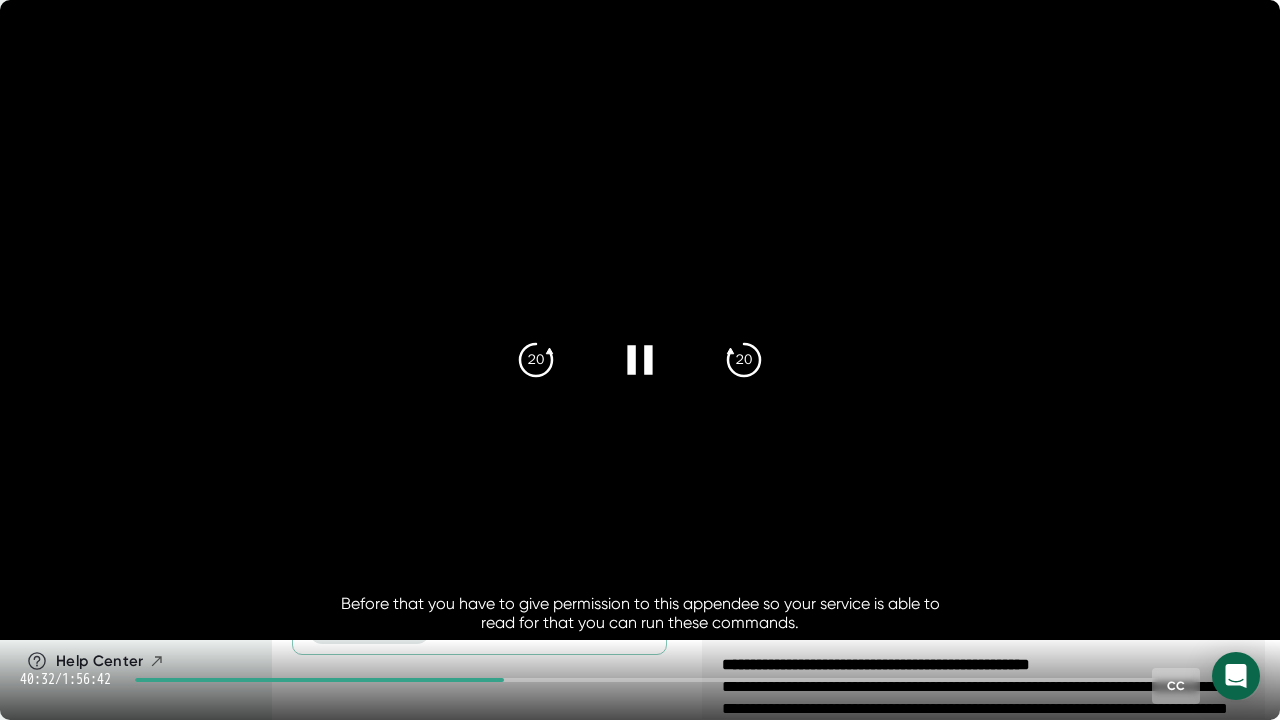 drag, startPoint x: 633, startPoint y: 350, endPoint x: 687, endPoint y: 344, distance: 54.33231 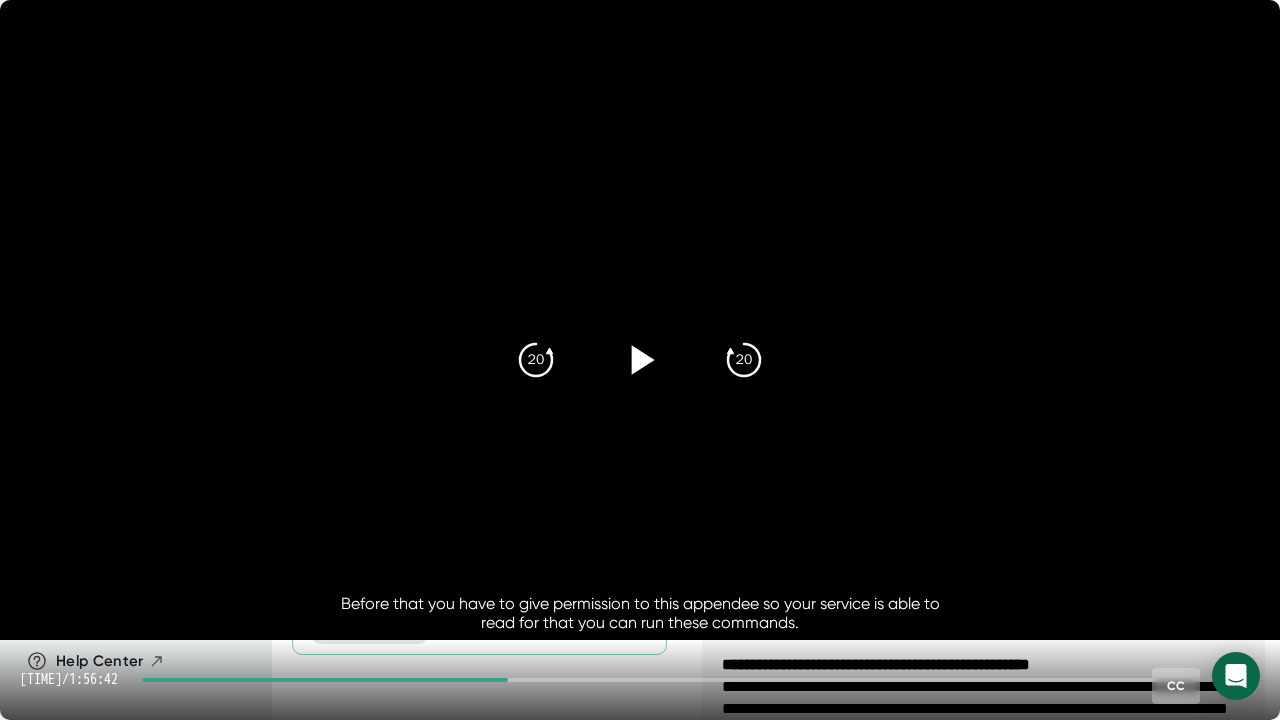 click 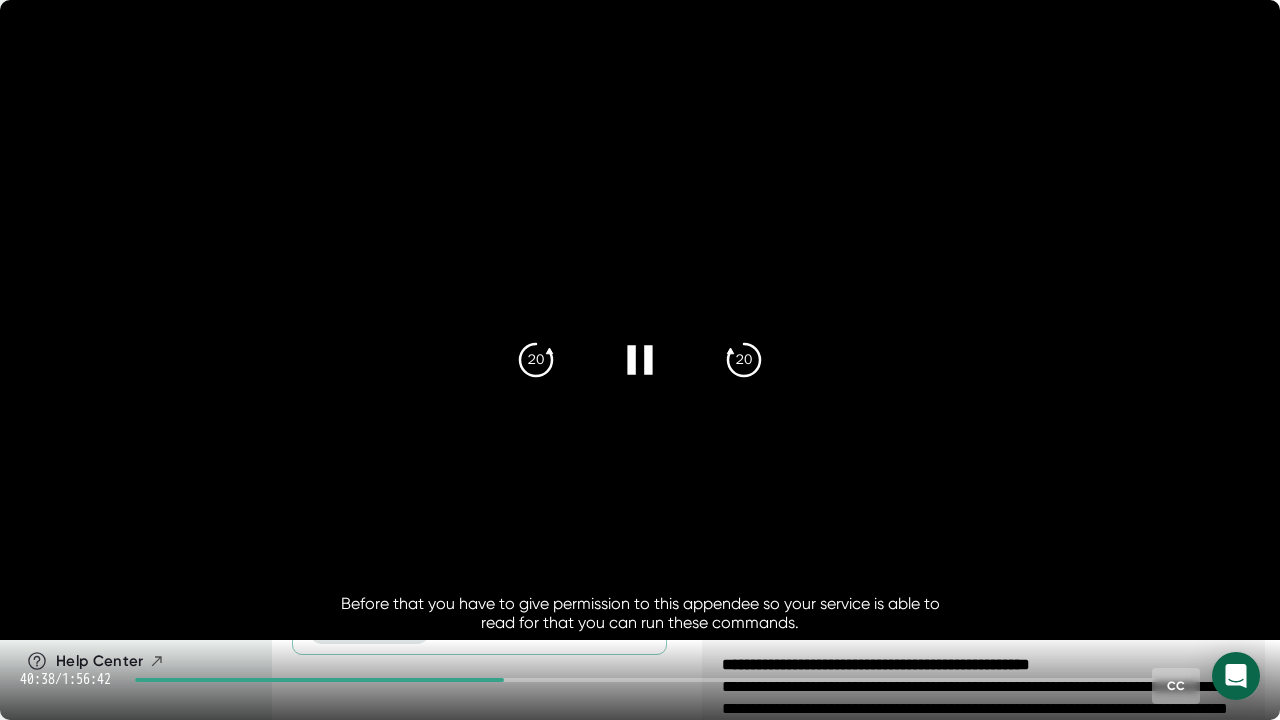 click 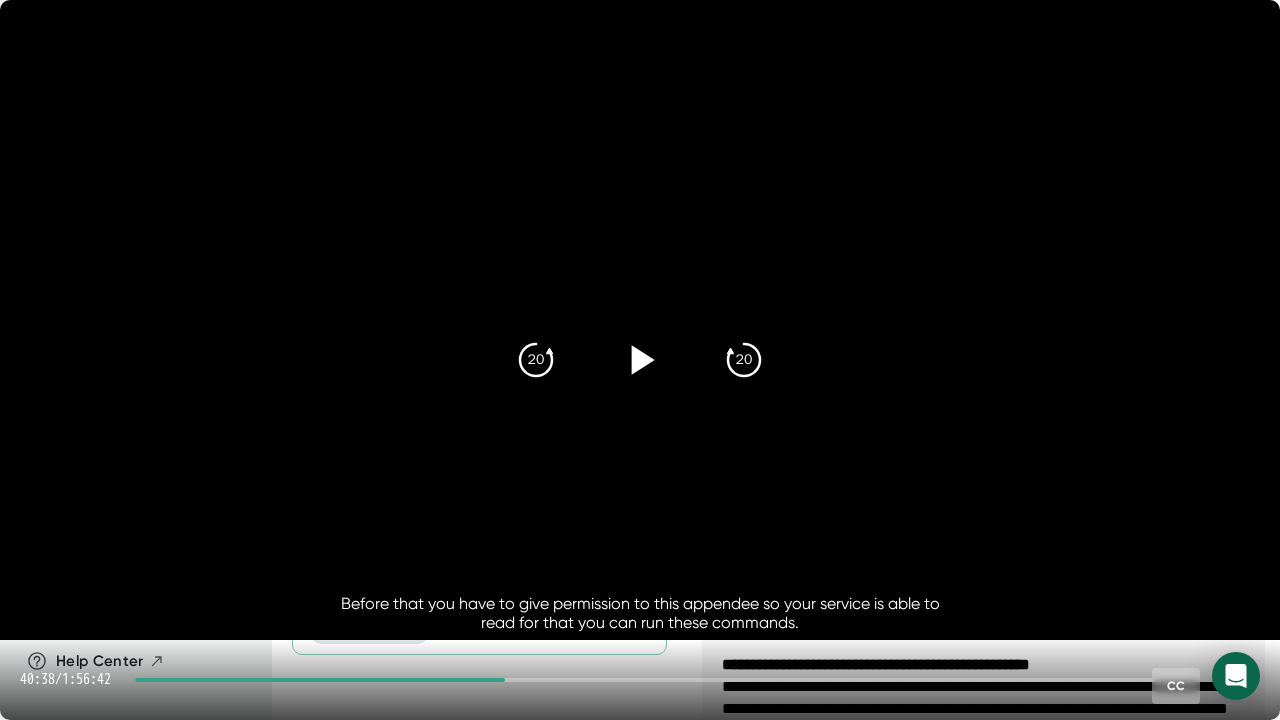 click at bounding box center (640, 360) 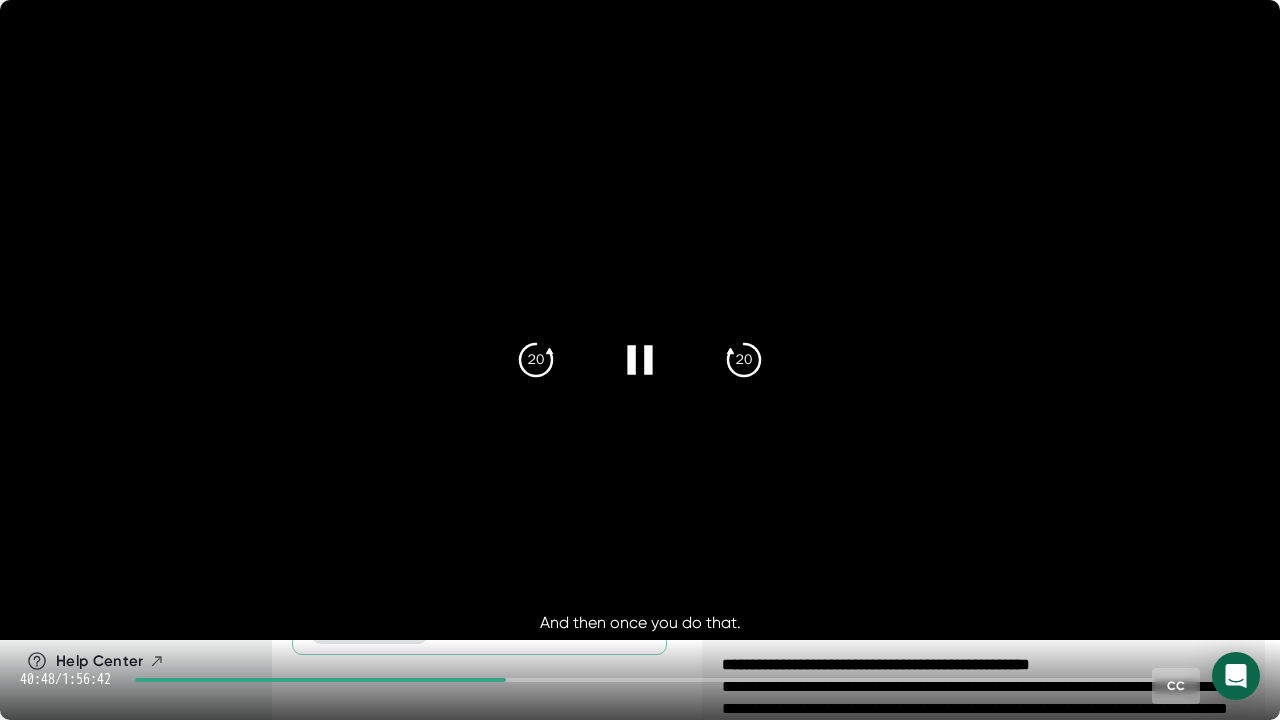 click 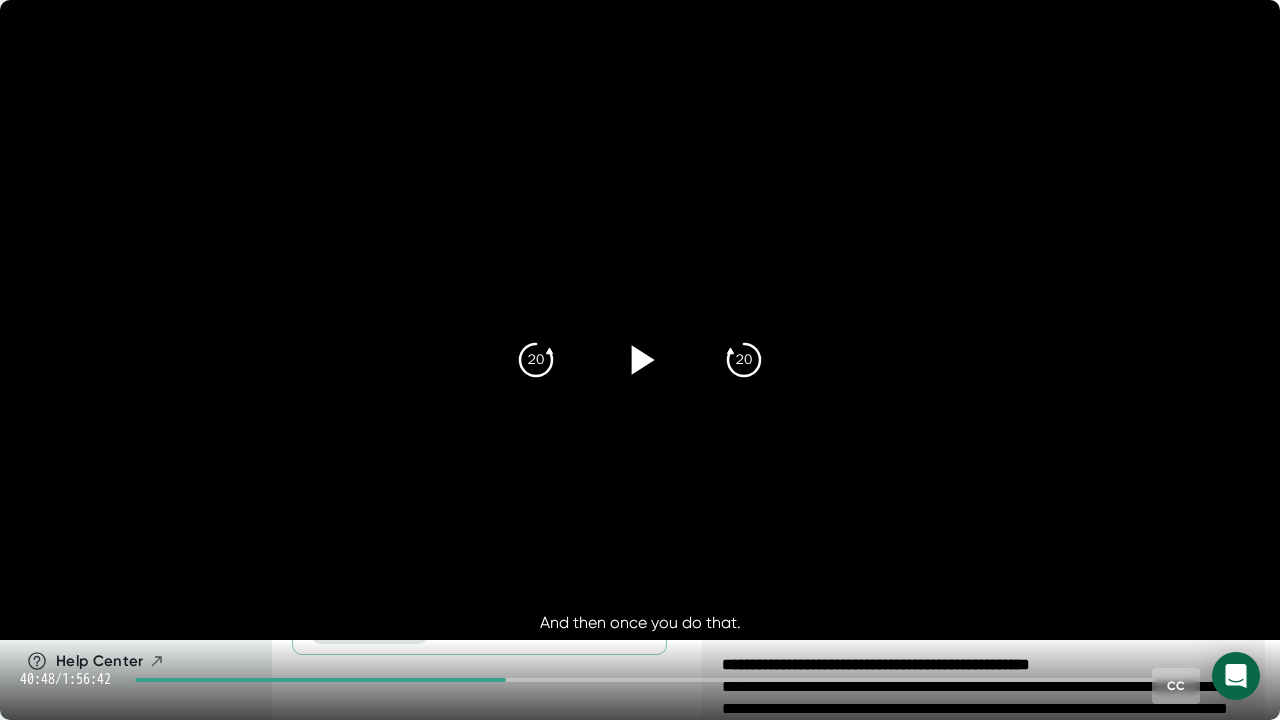 click at bounding box center [640, 360] 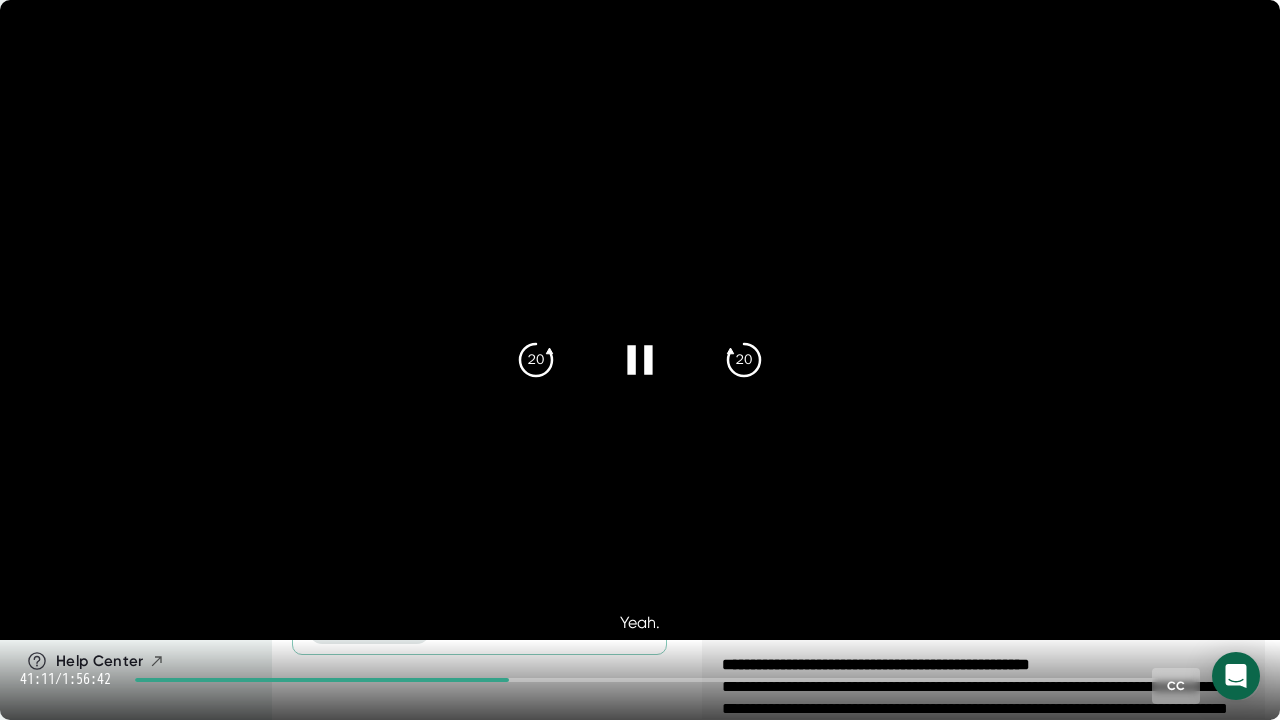 click 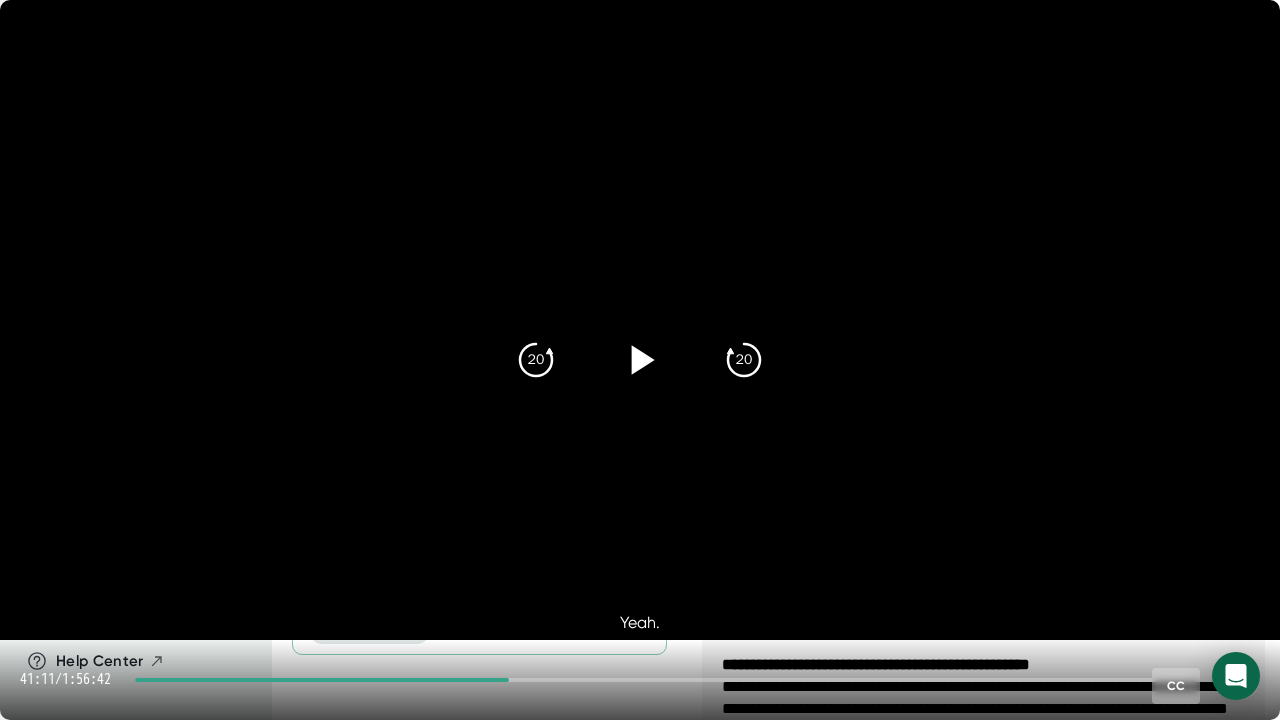 click 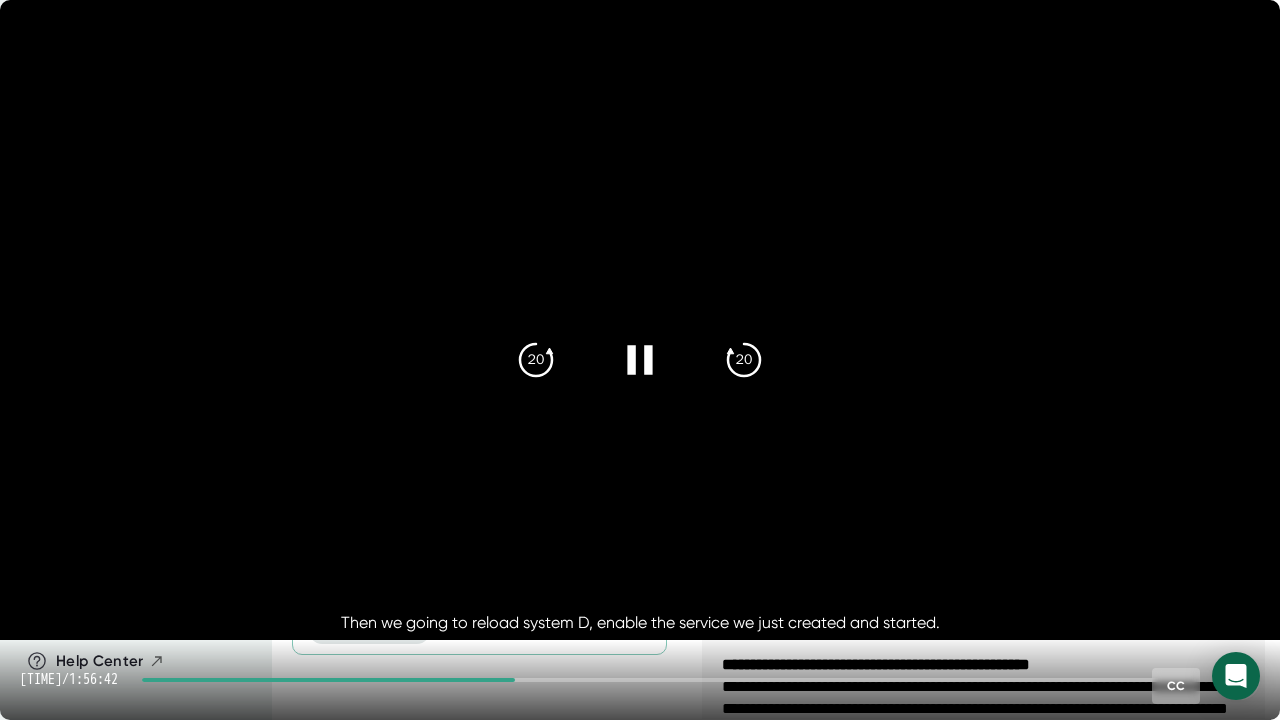 click 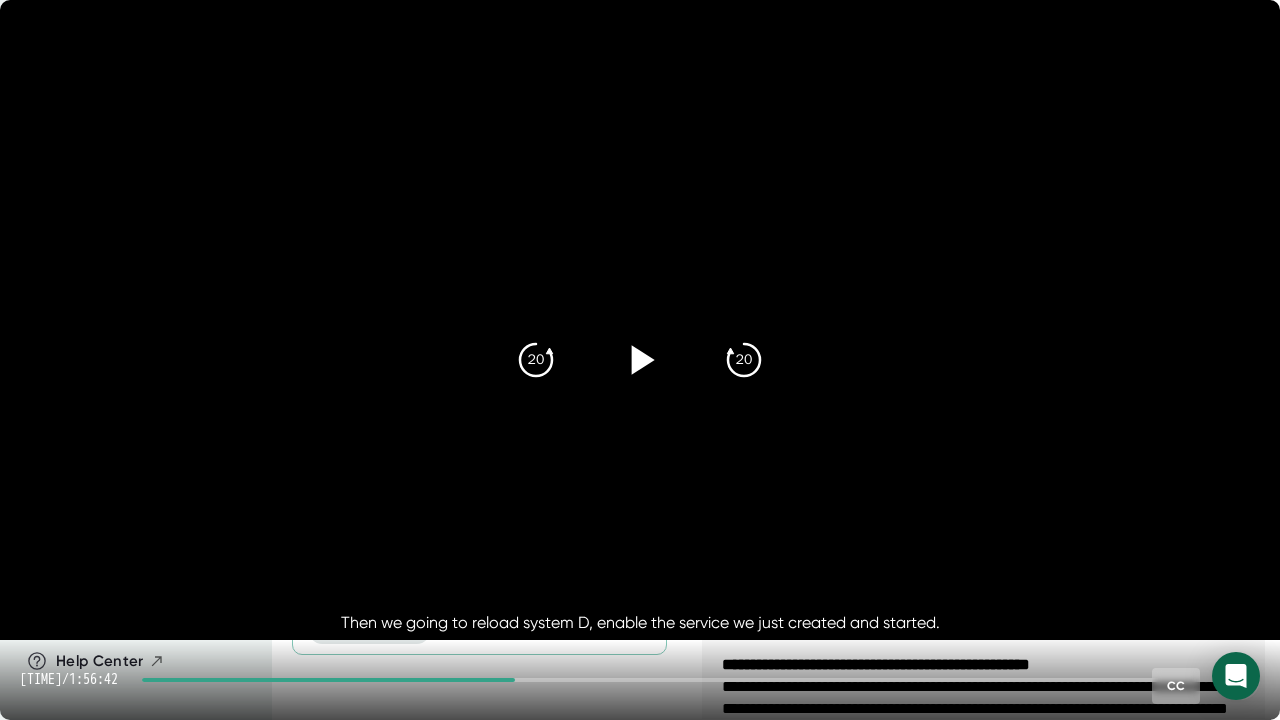 click 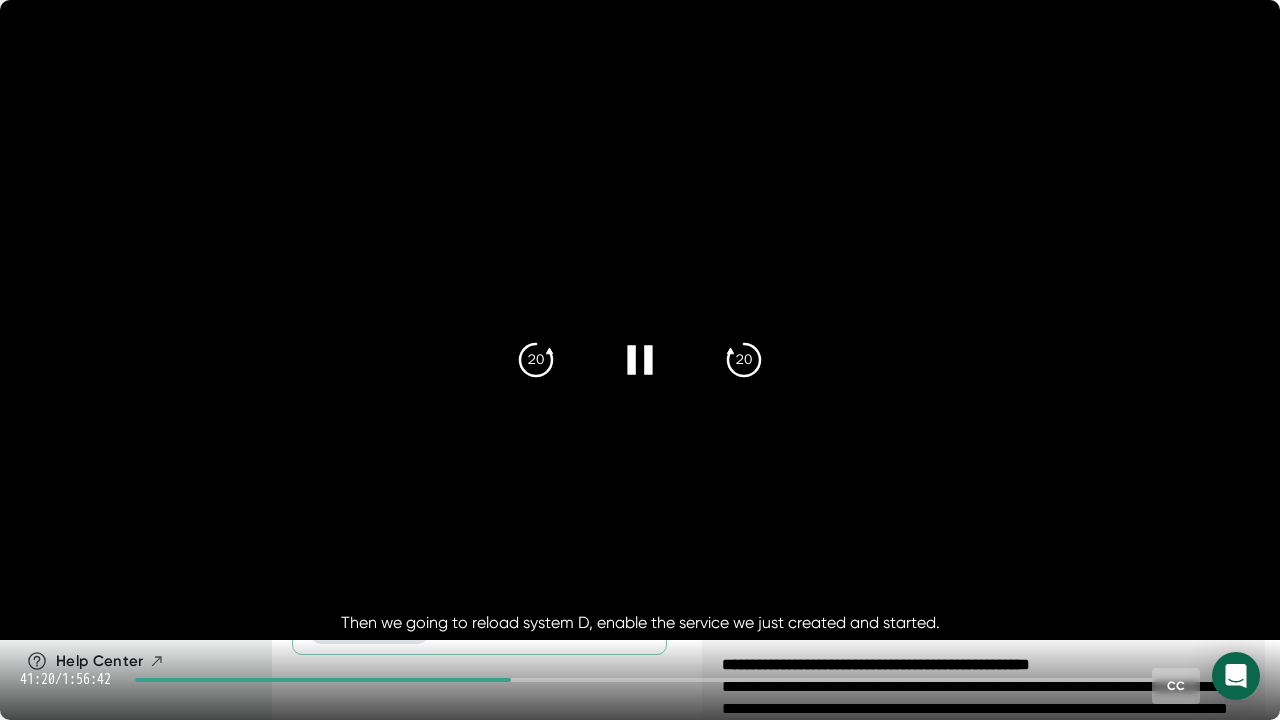 click 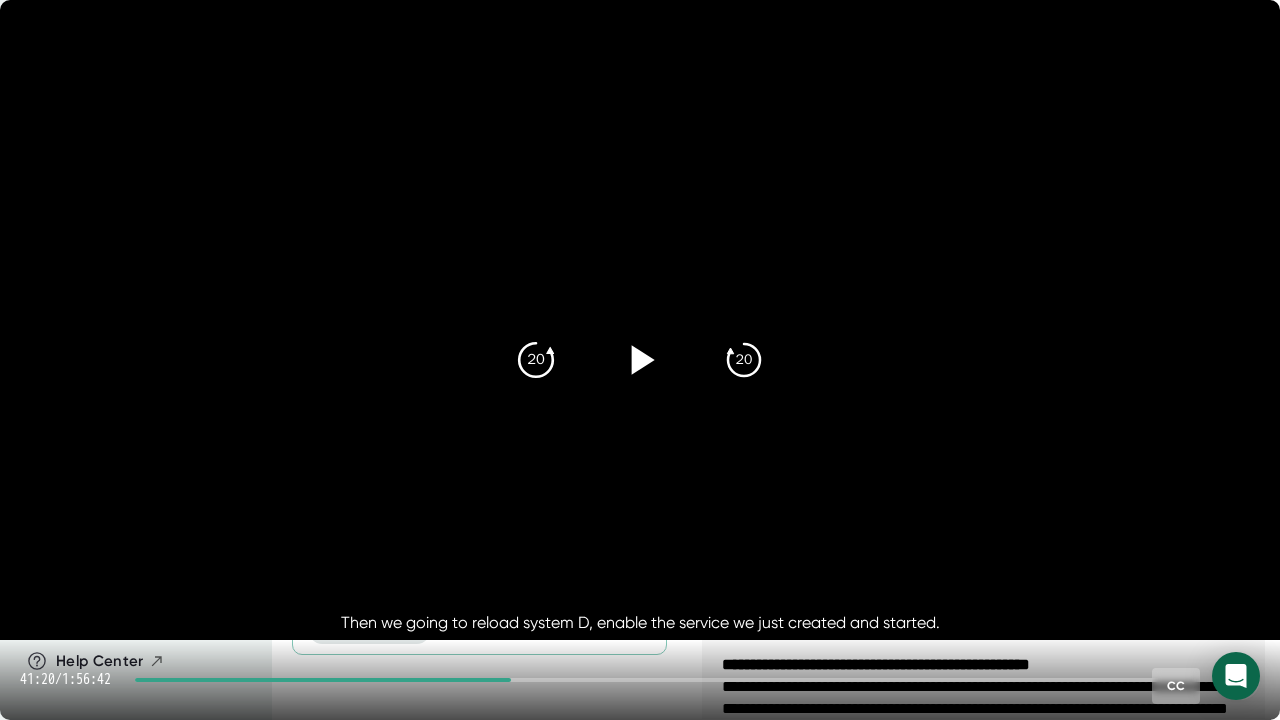 click on "20" 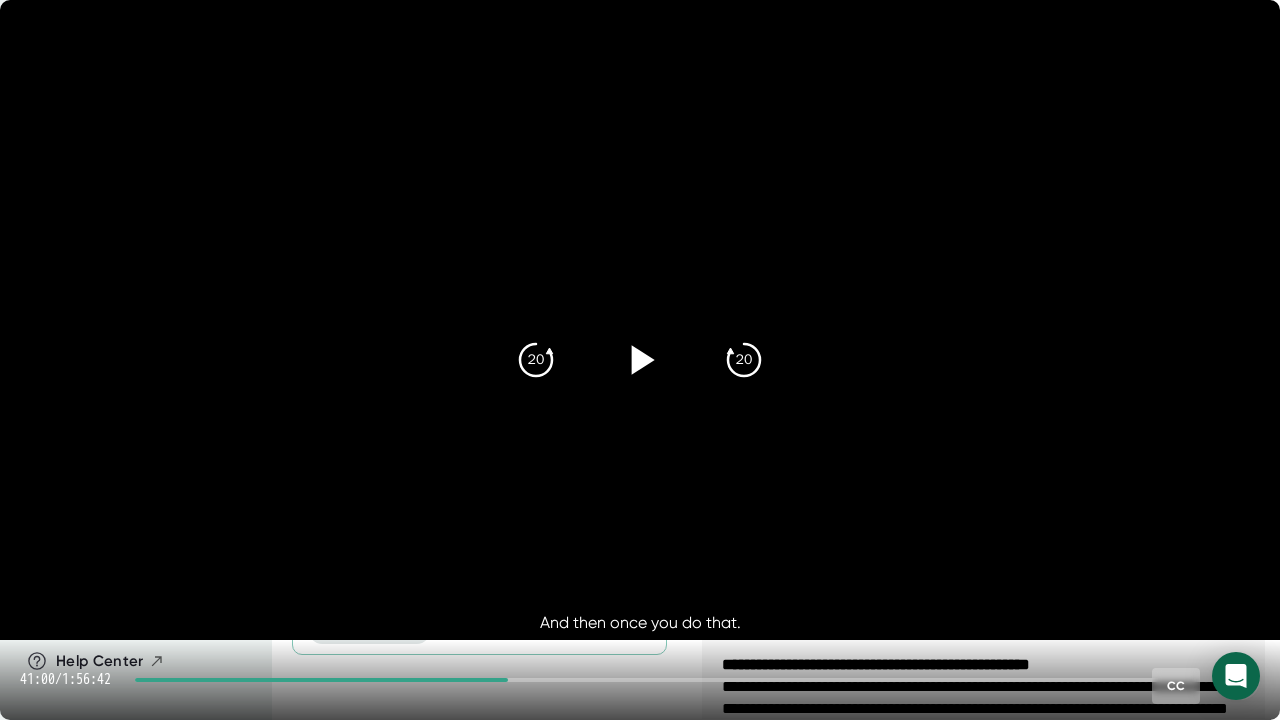click 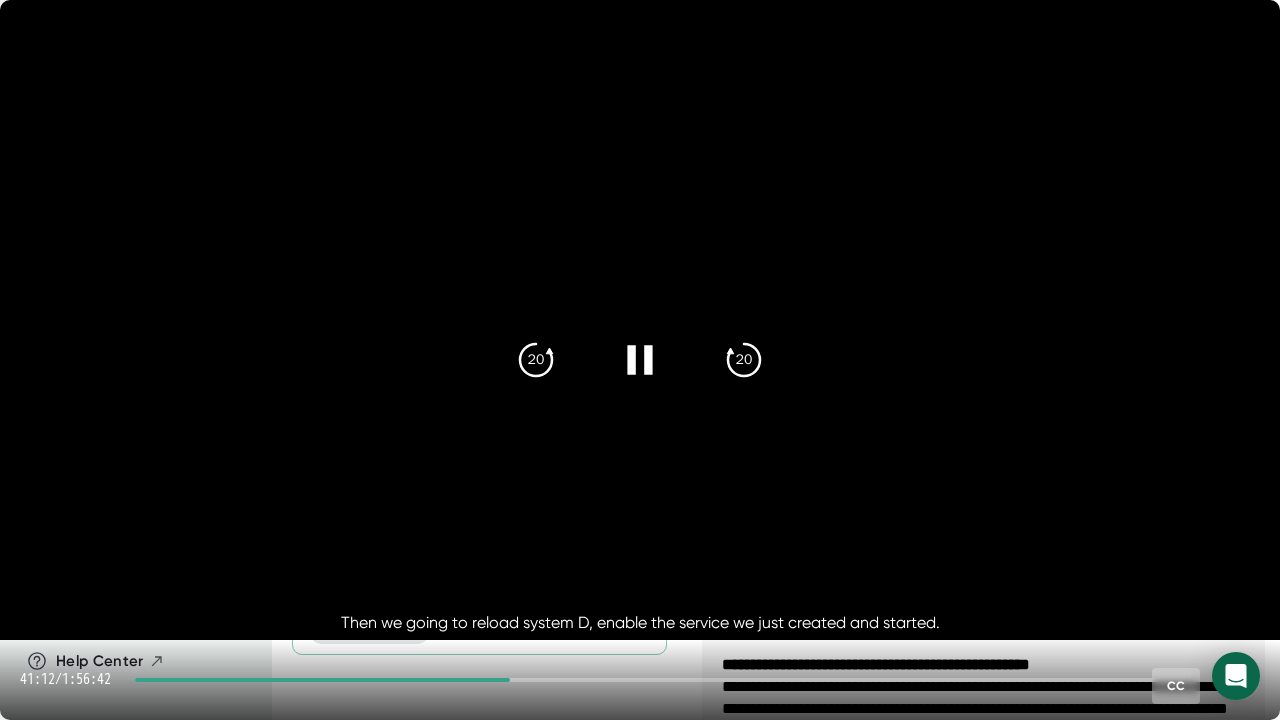 click 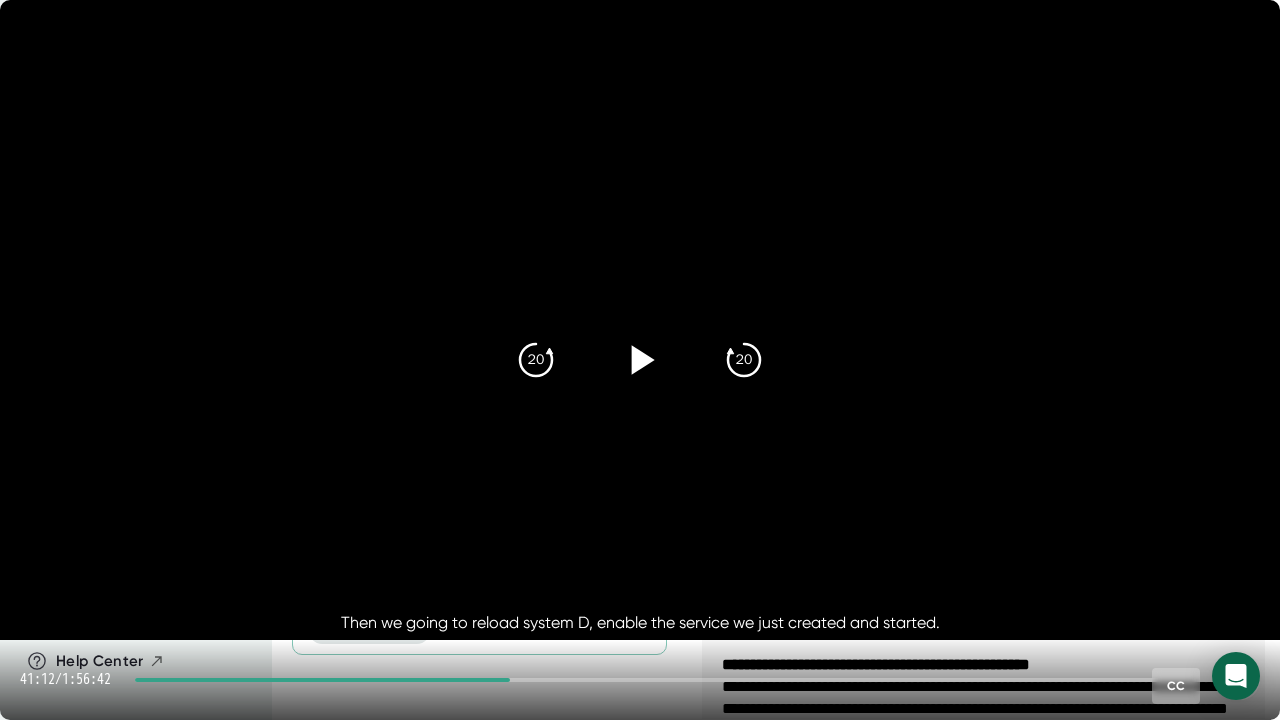click 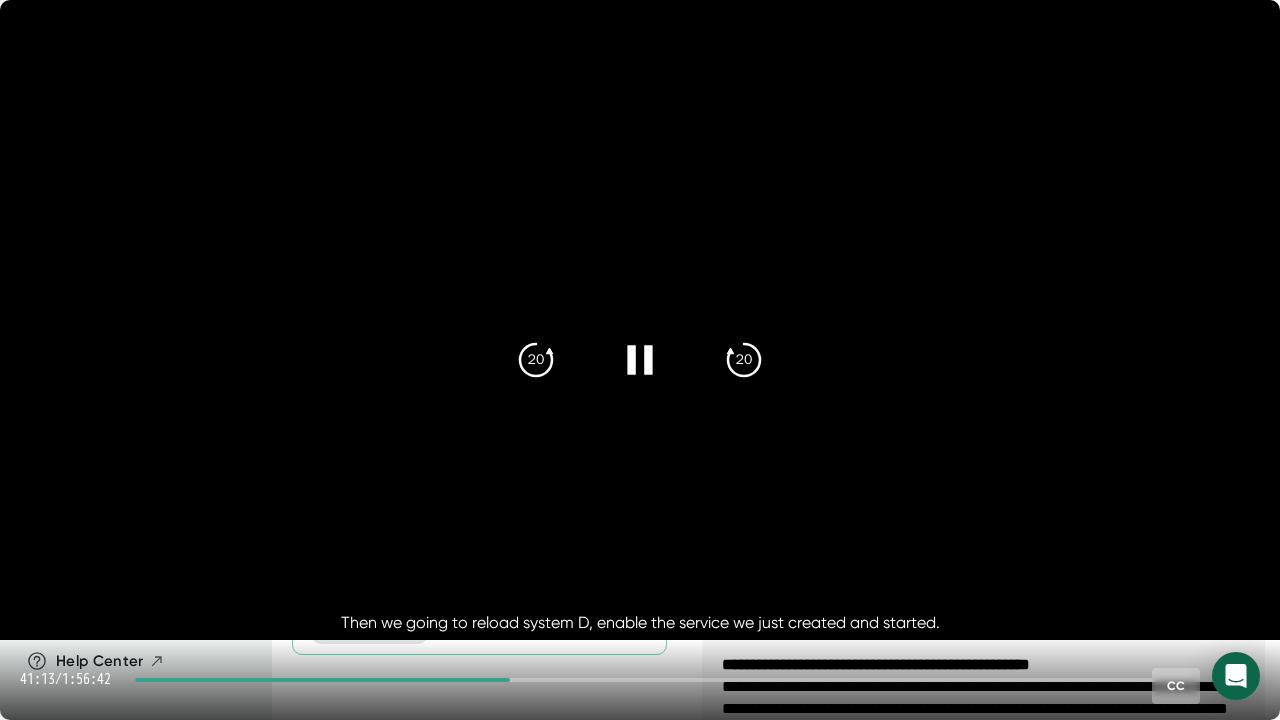 click 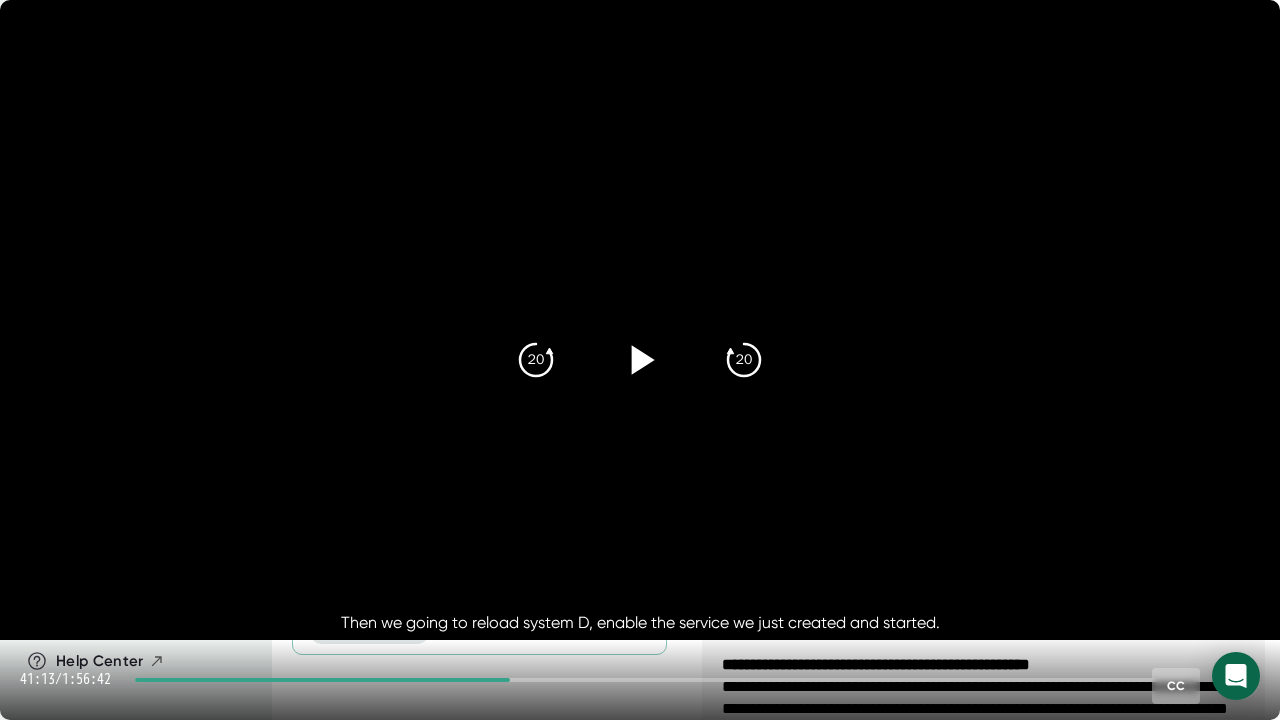 click 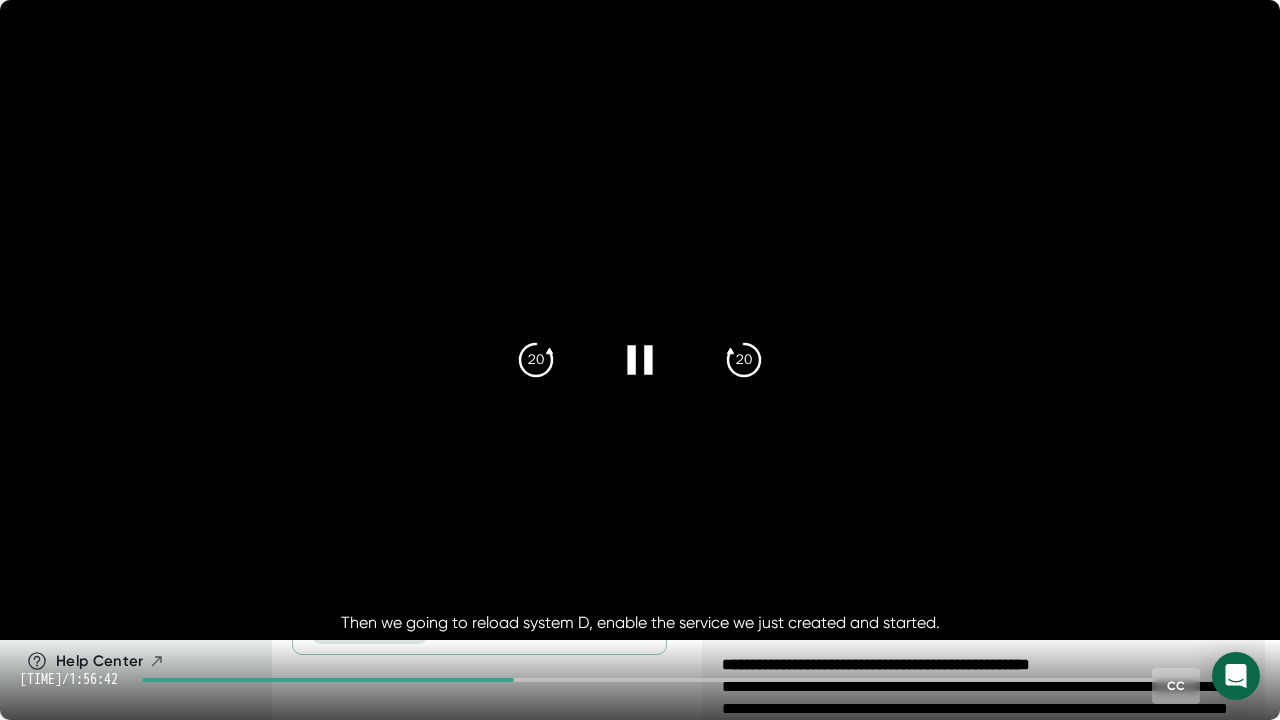 click 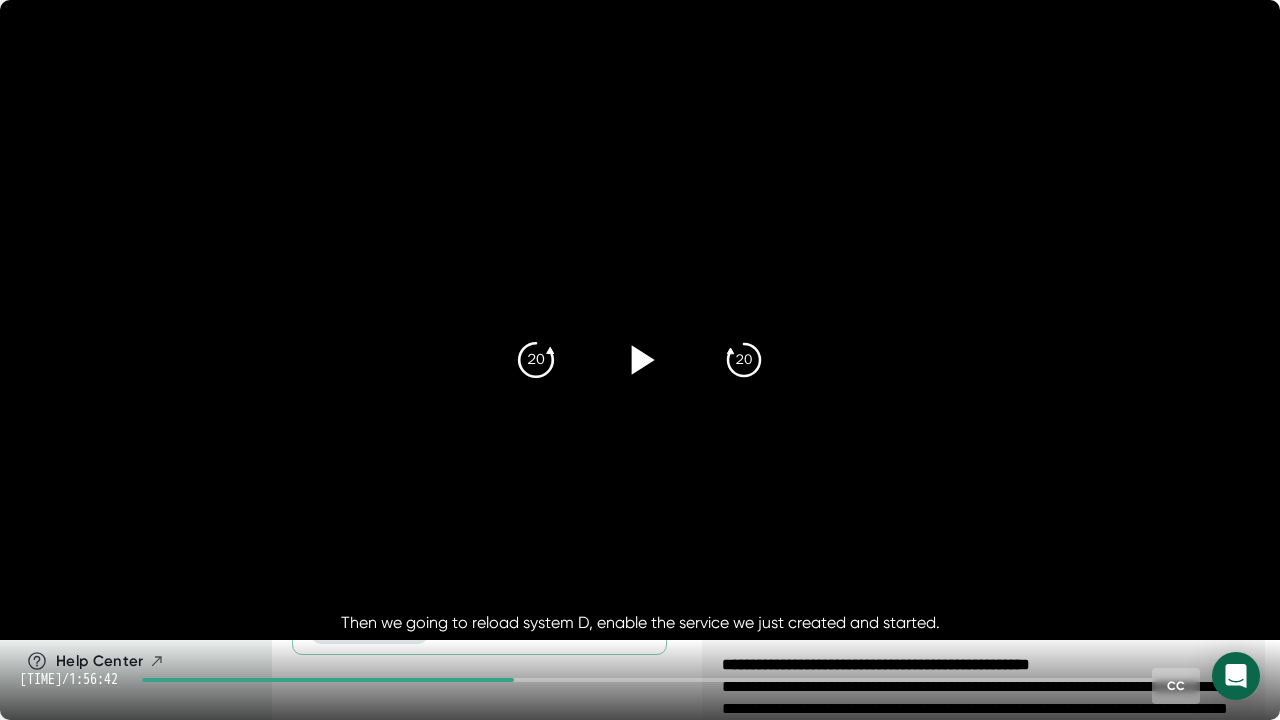 click 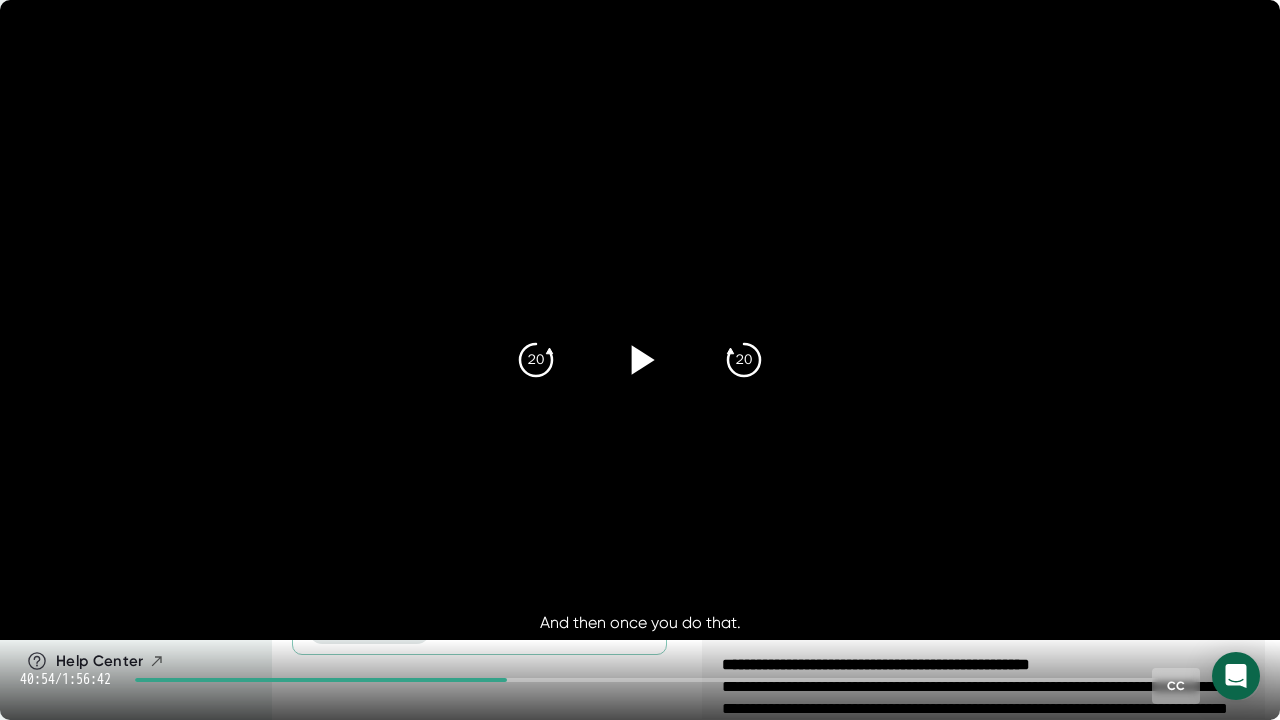 click 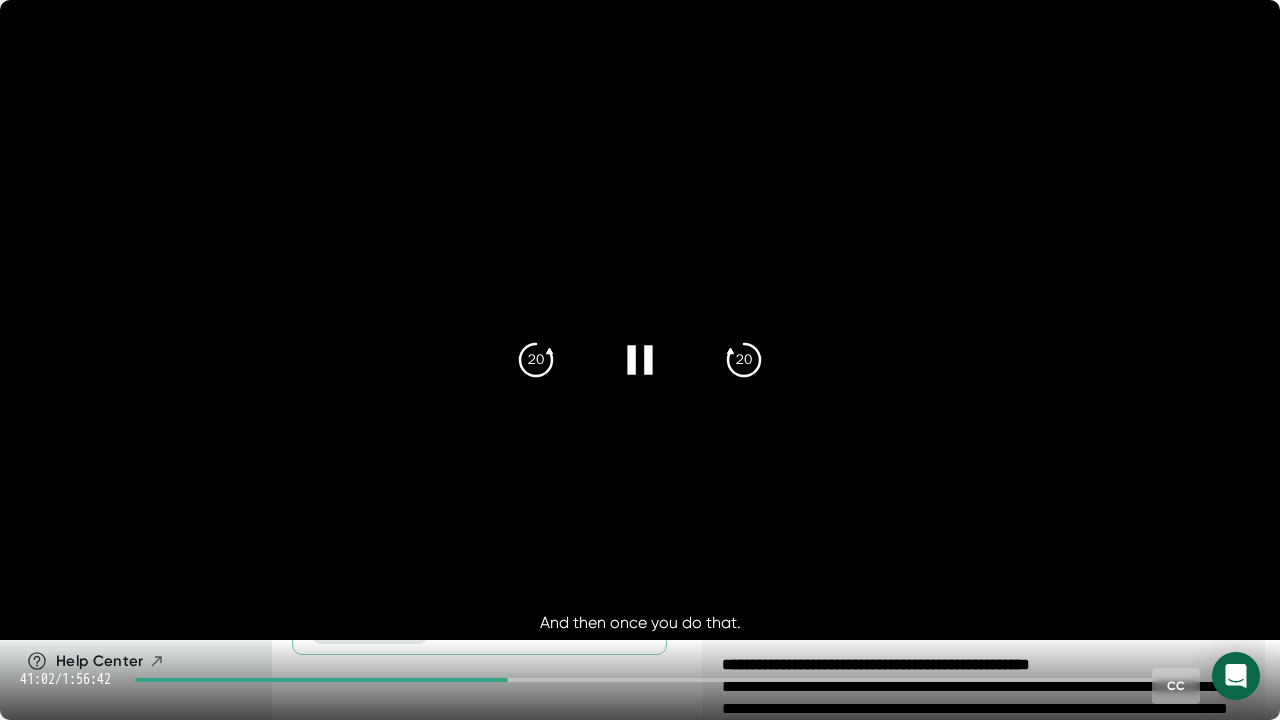 click 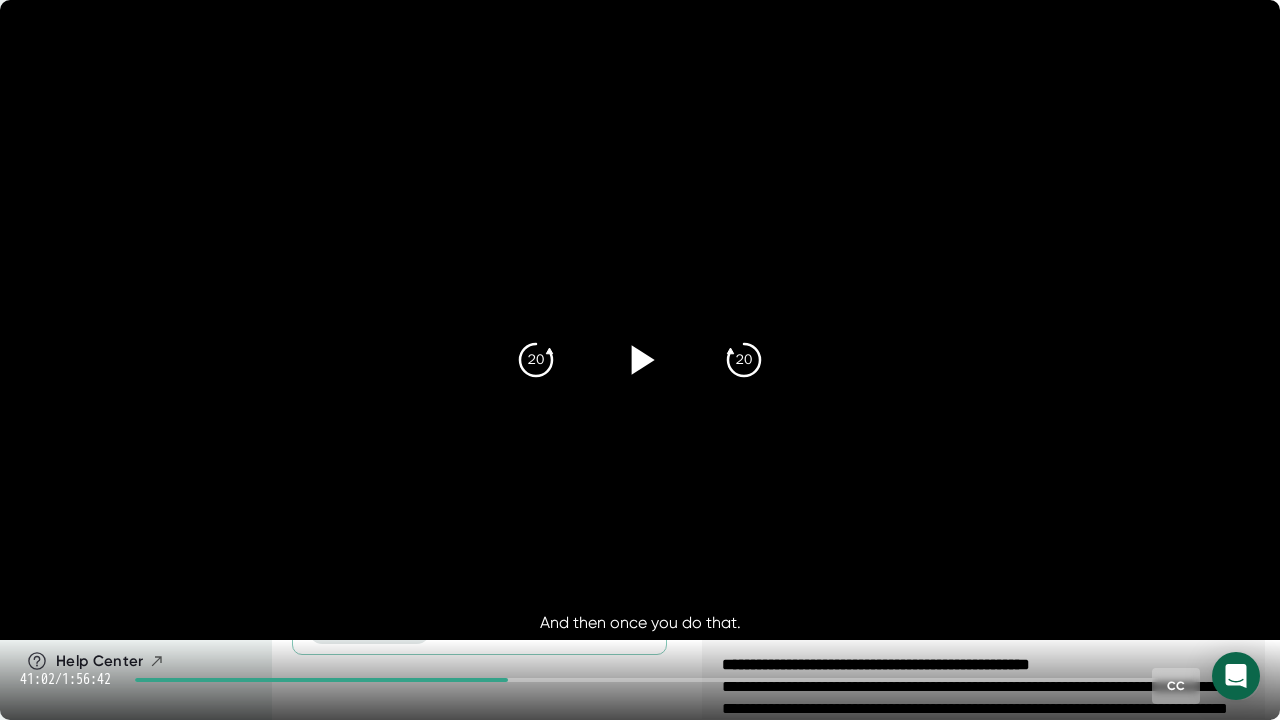 click 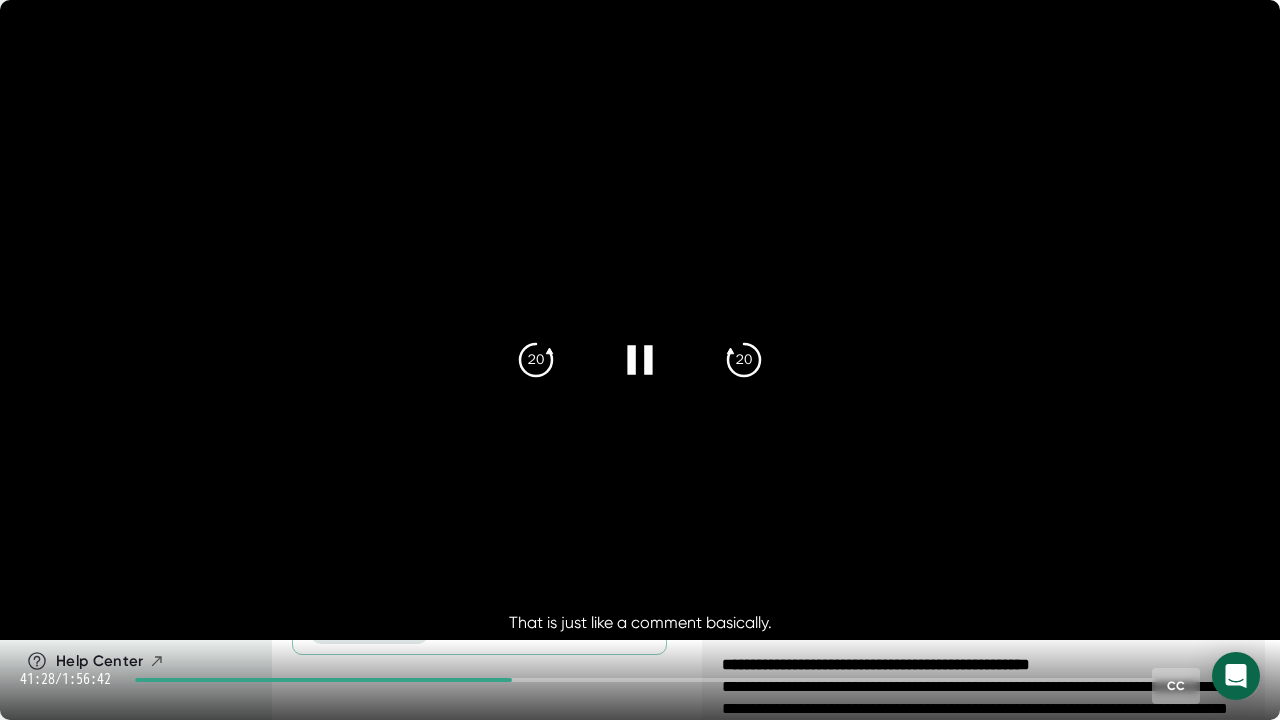 click 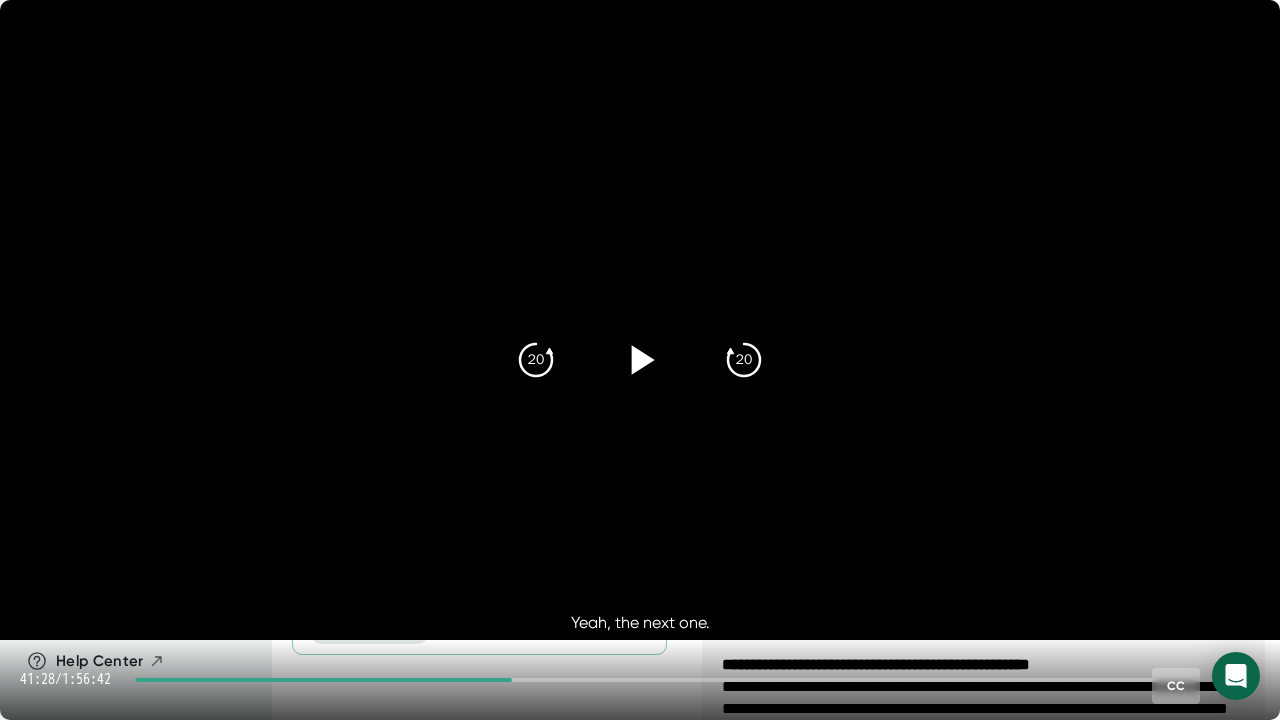 click 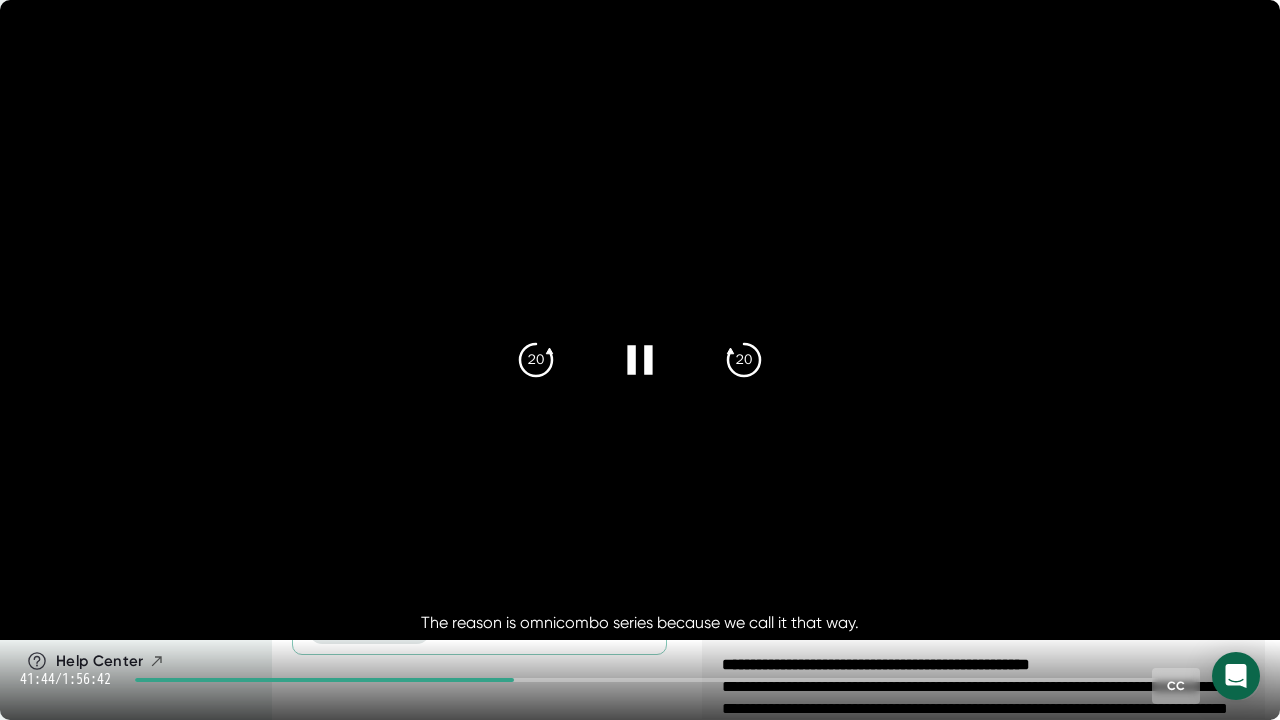 click 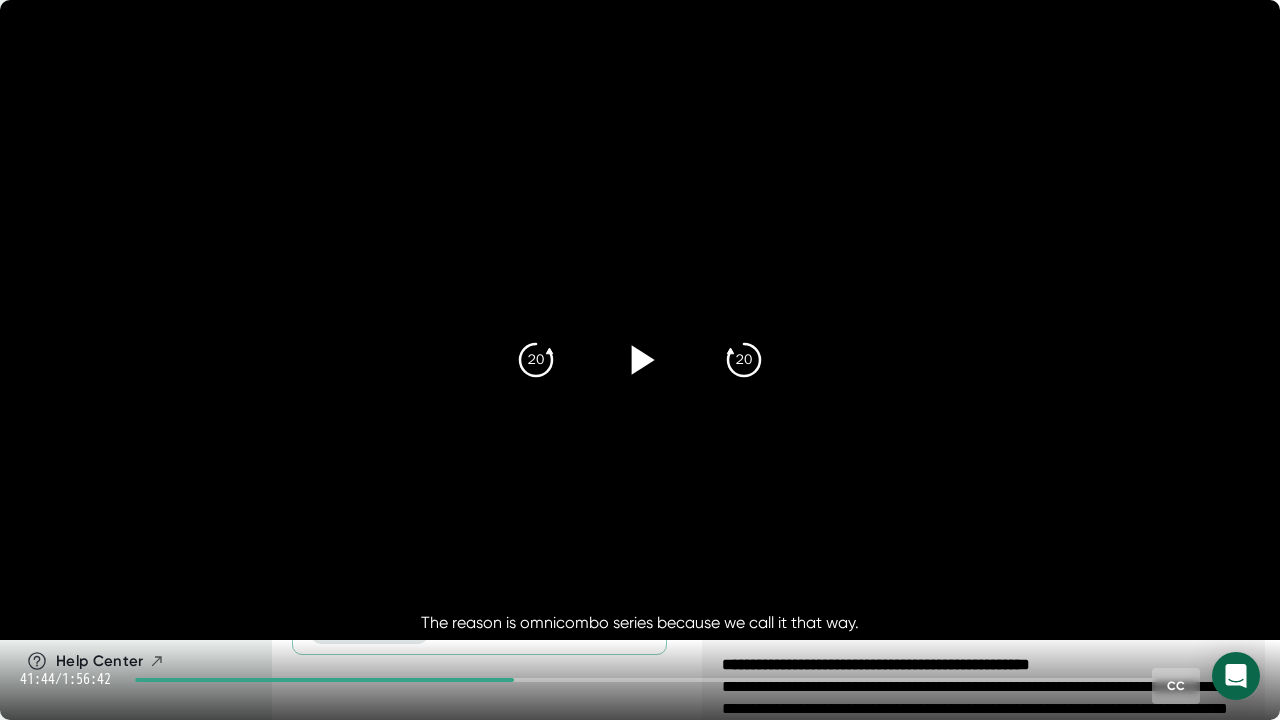 click 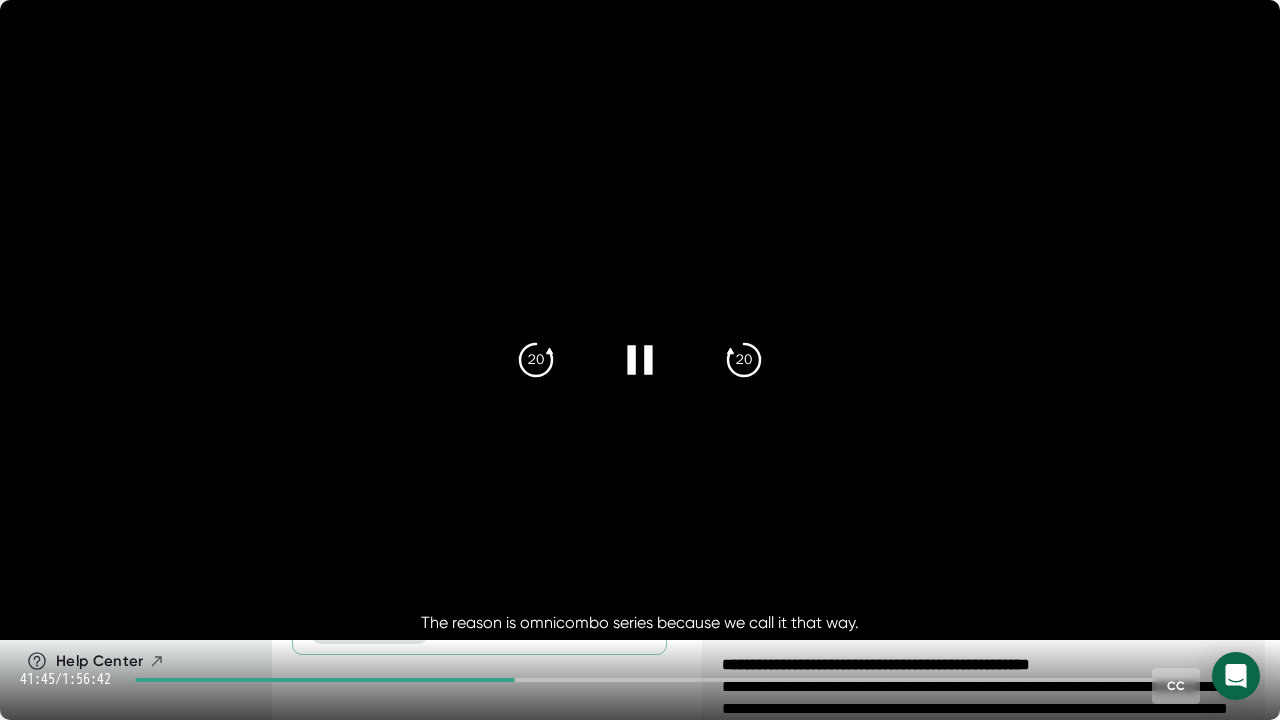 click 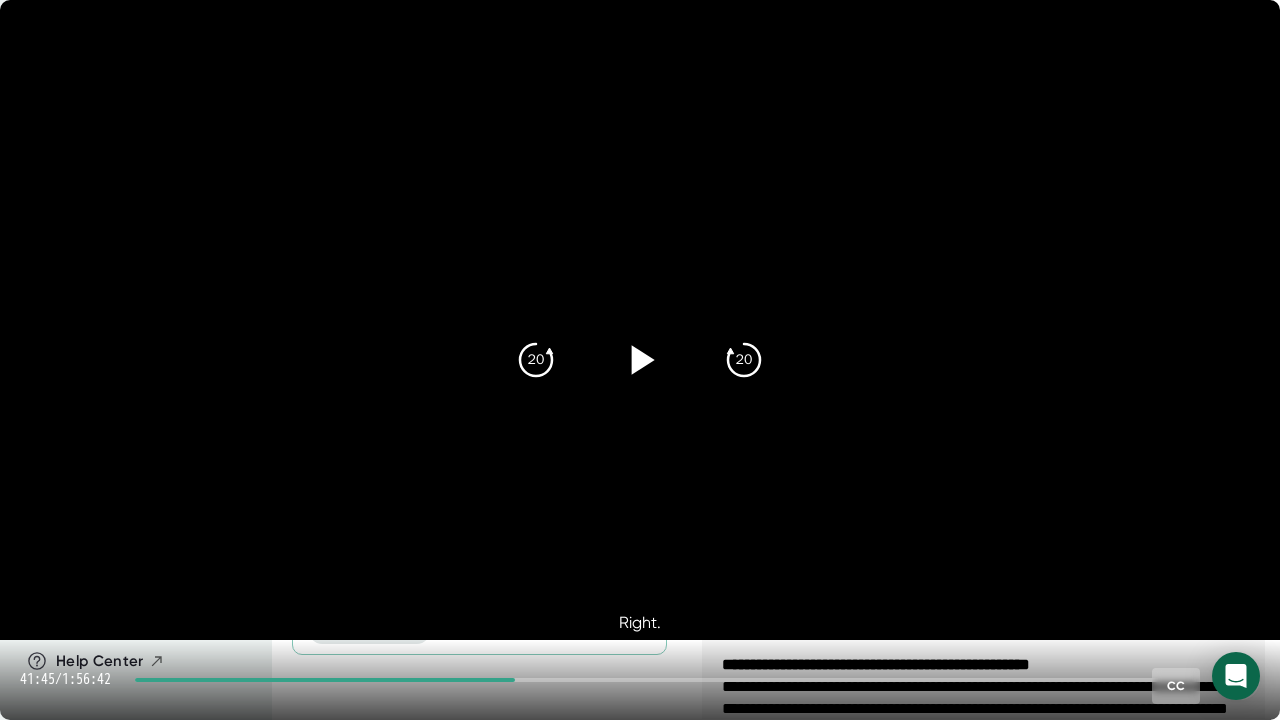 click 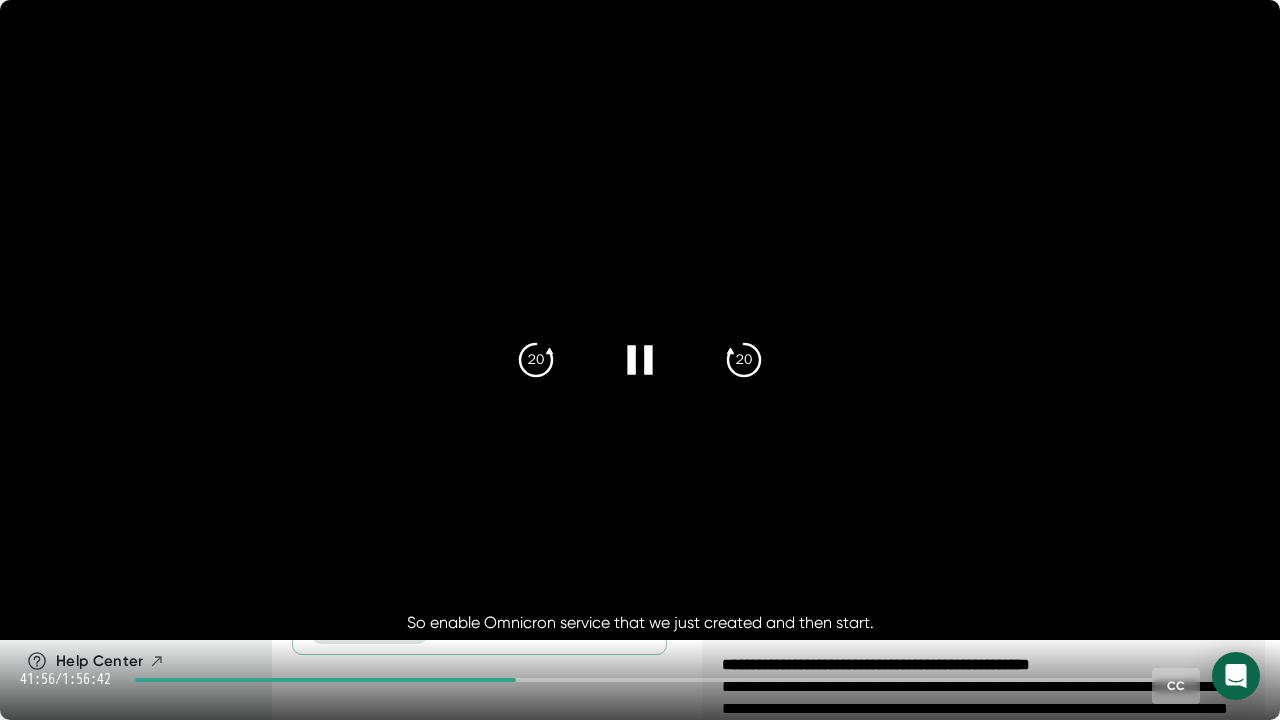 click 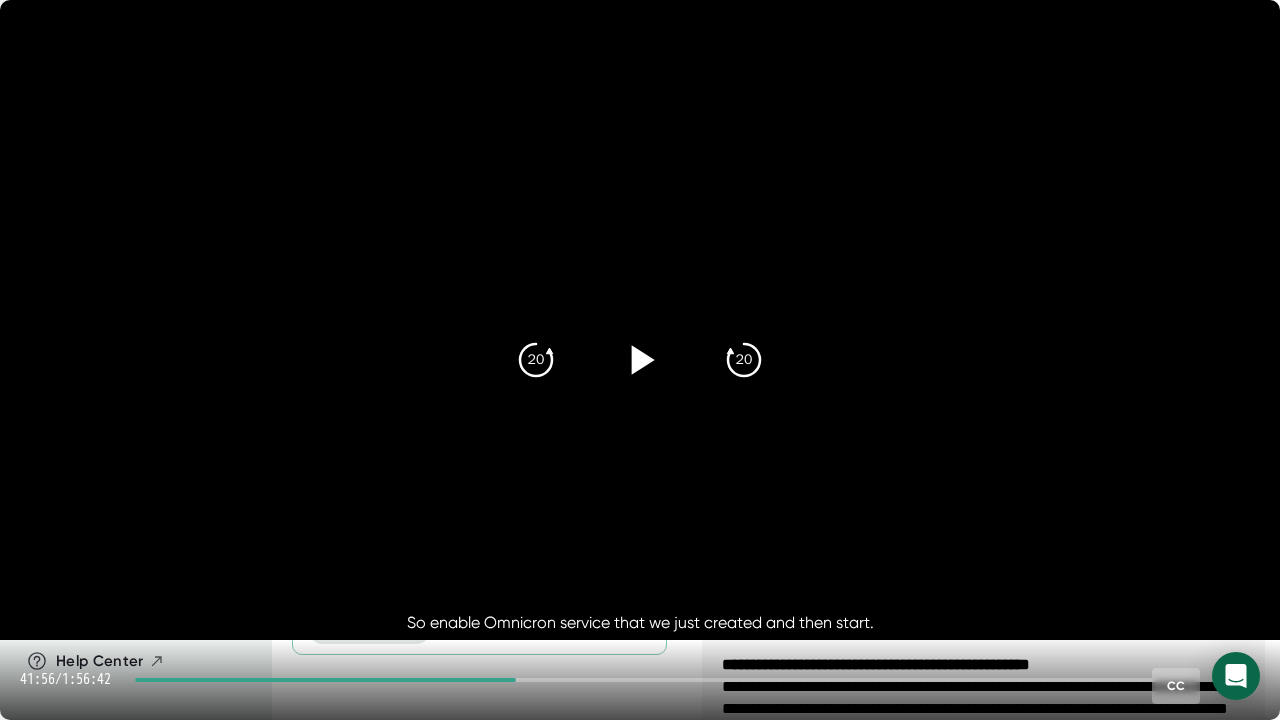 click 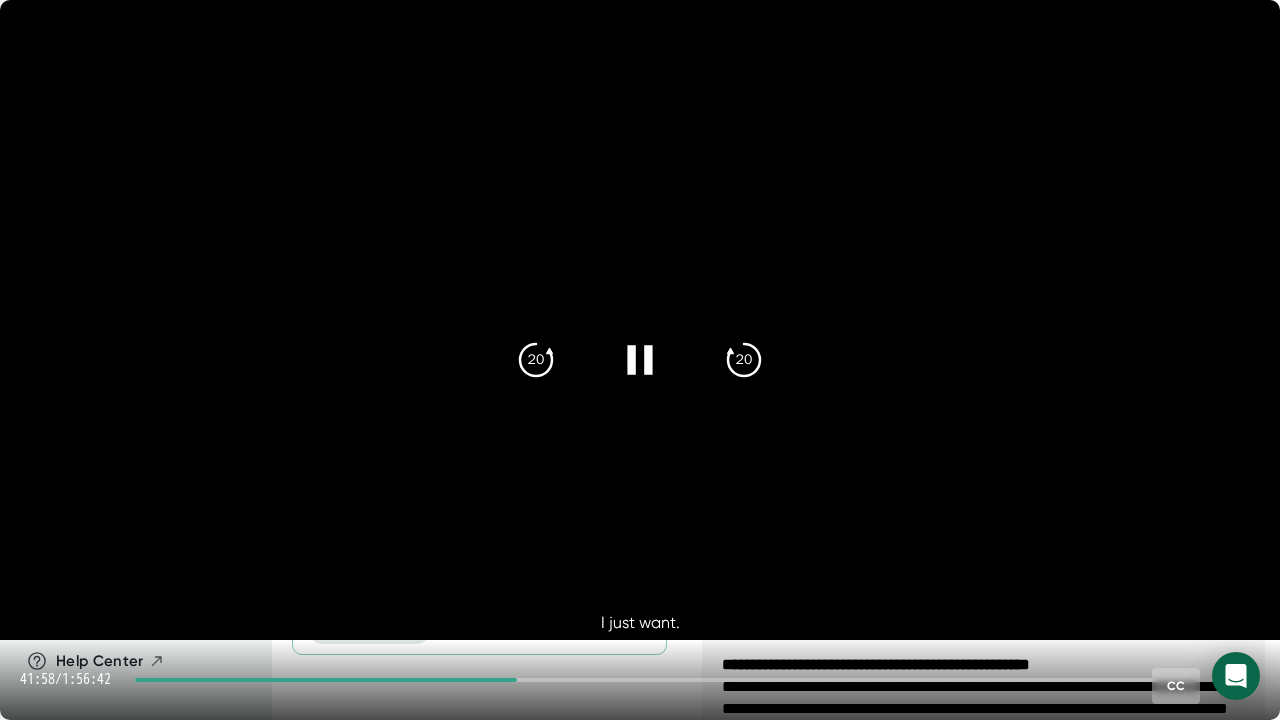 click 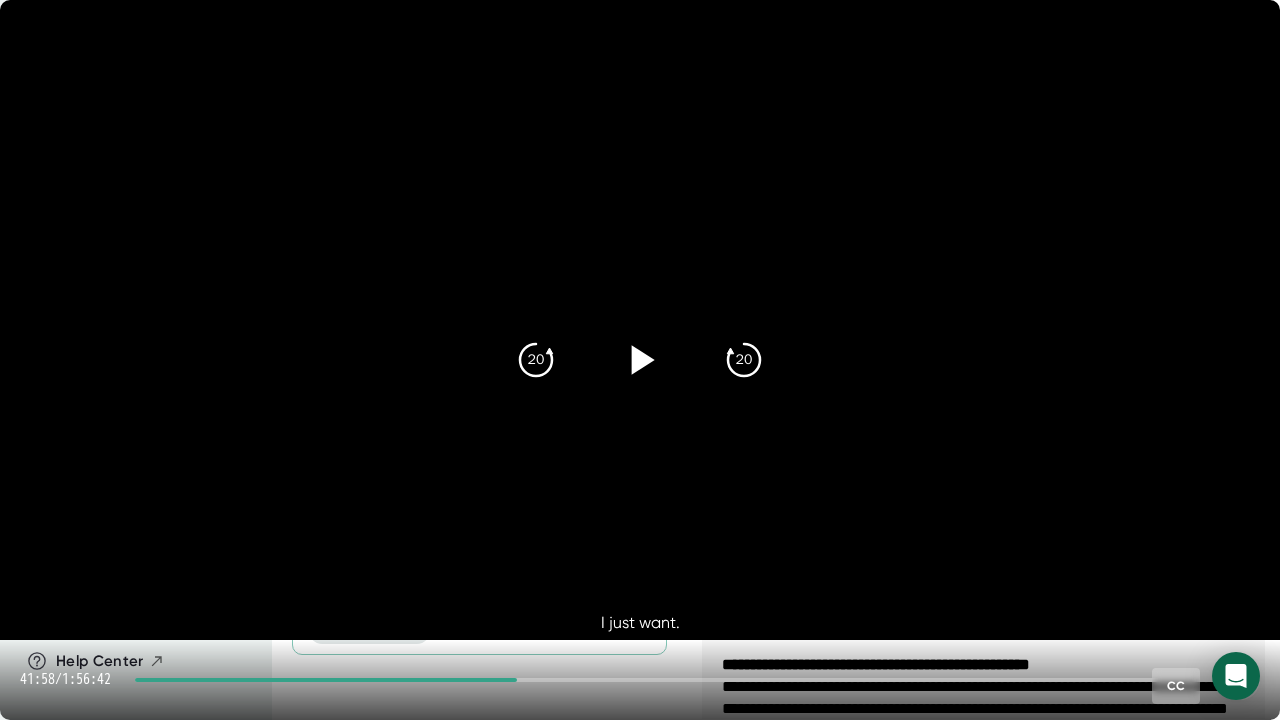 click 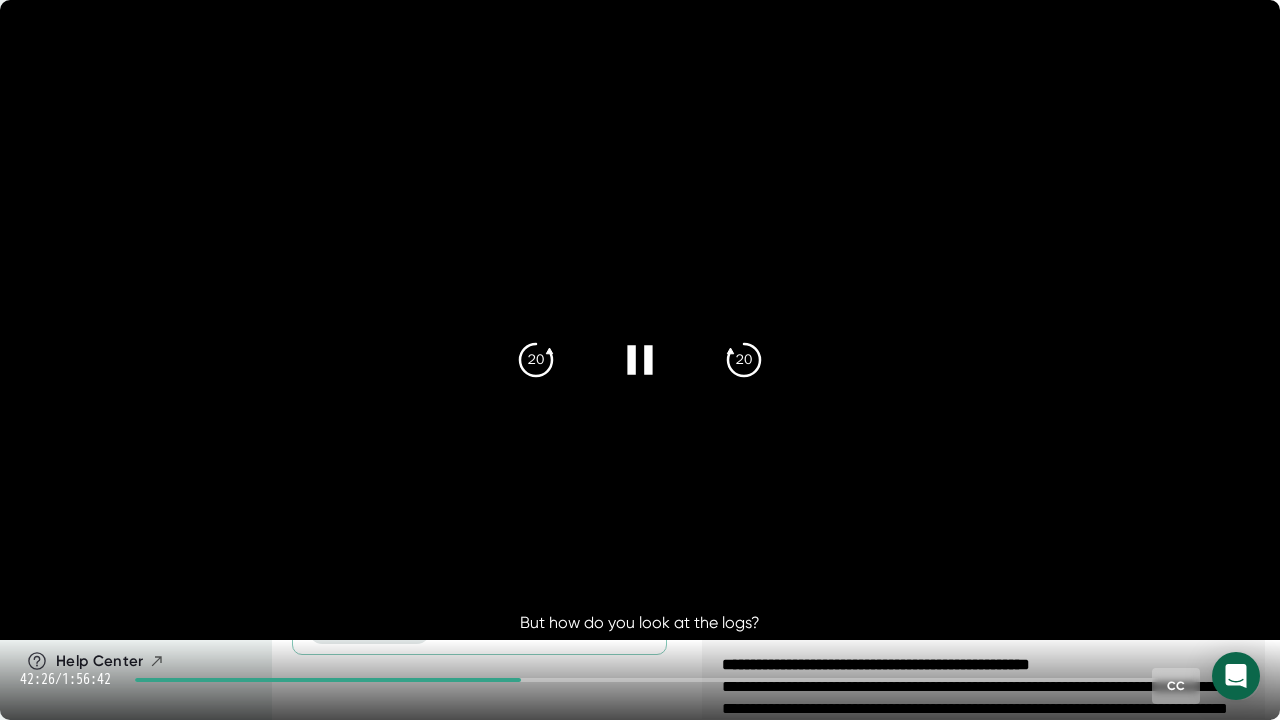 click at bounding box center [640, 360] 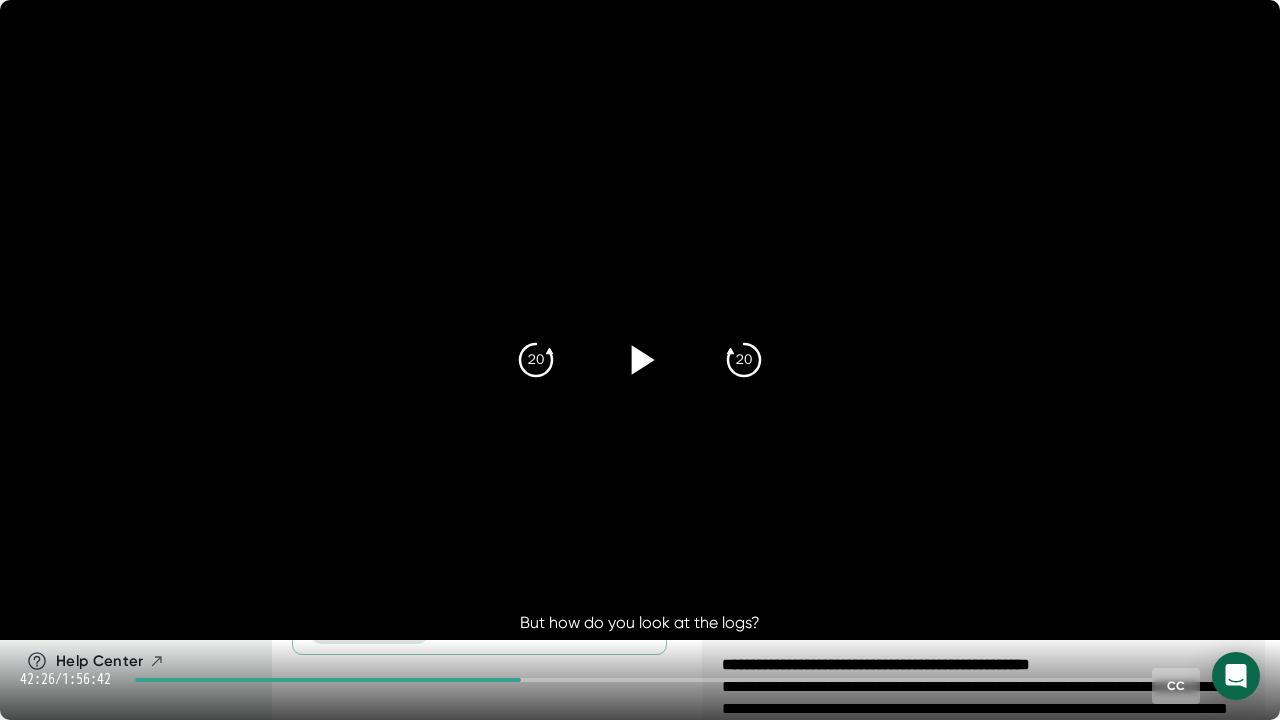 click 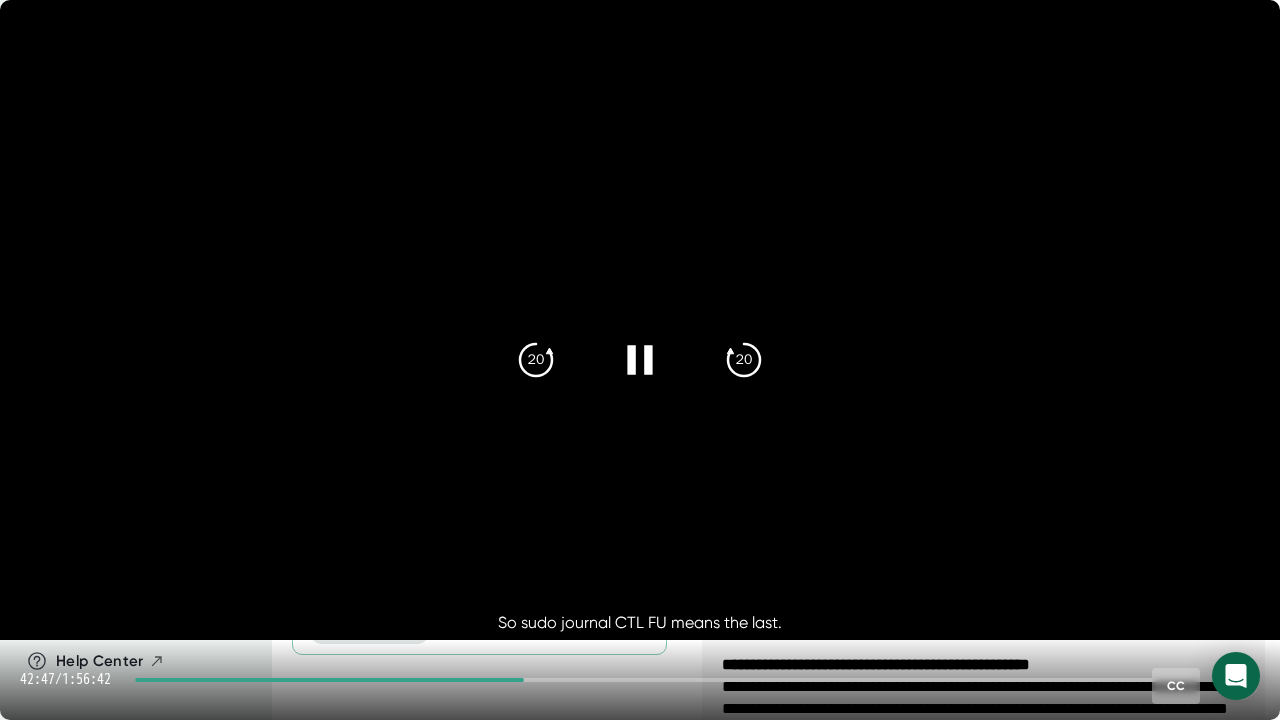 click at bounding box center [640, 360] 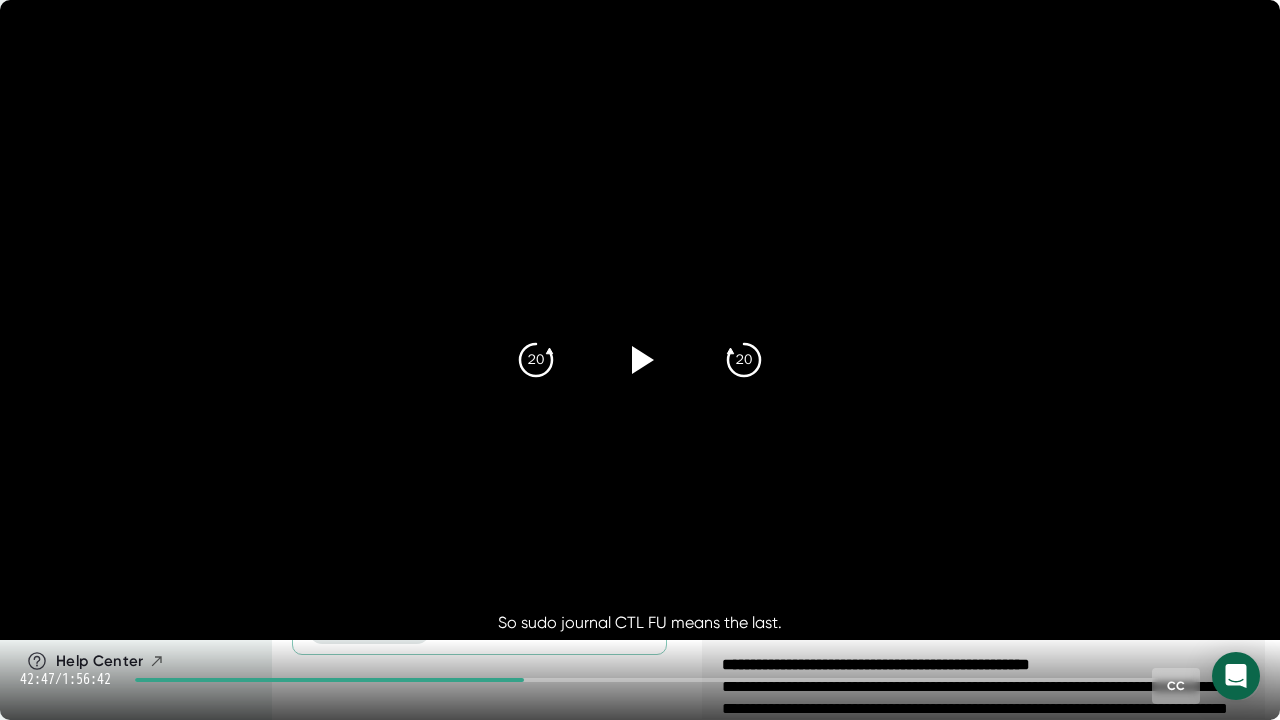 click on "[YEAR]" at bounding box center [640, 360] 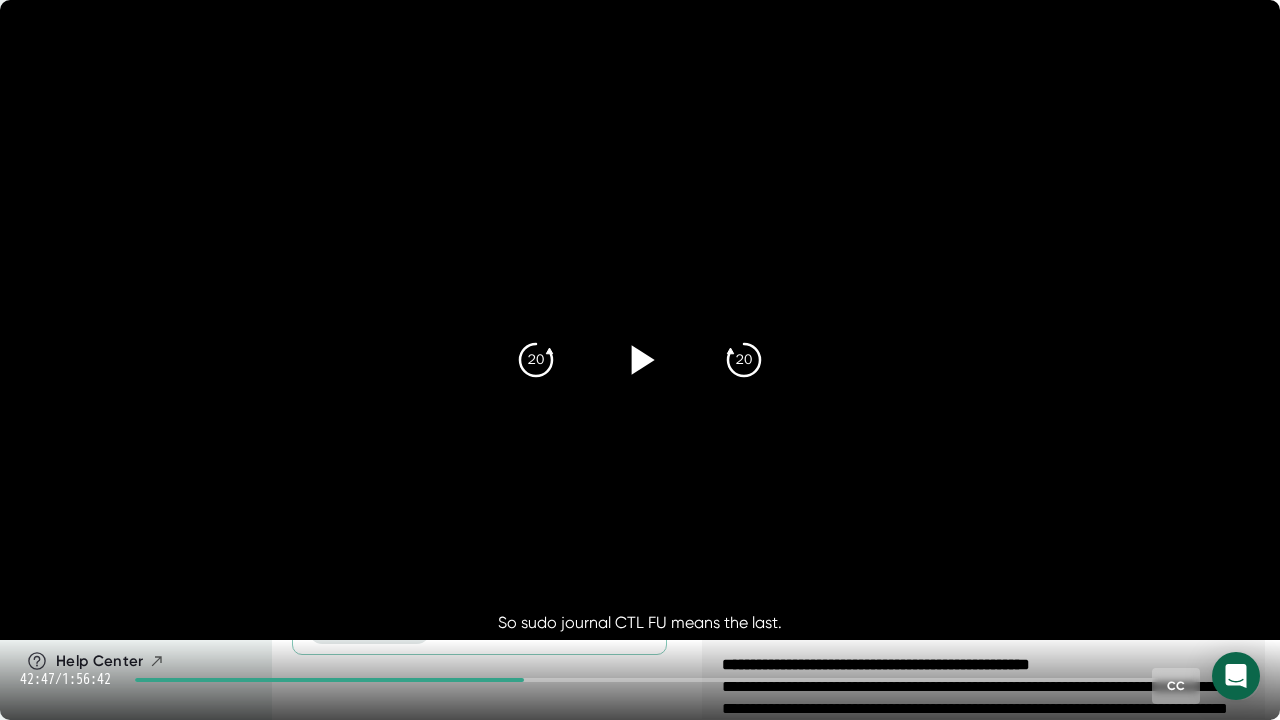 click 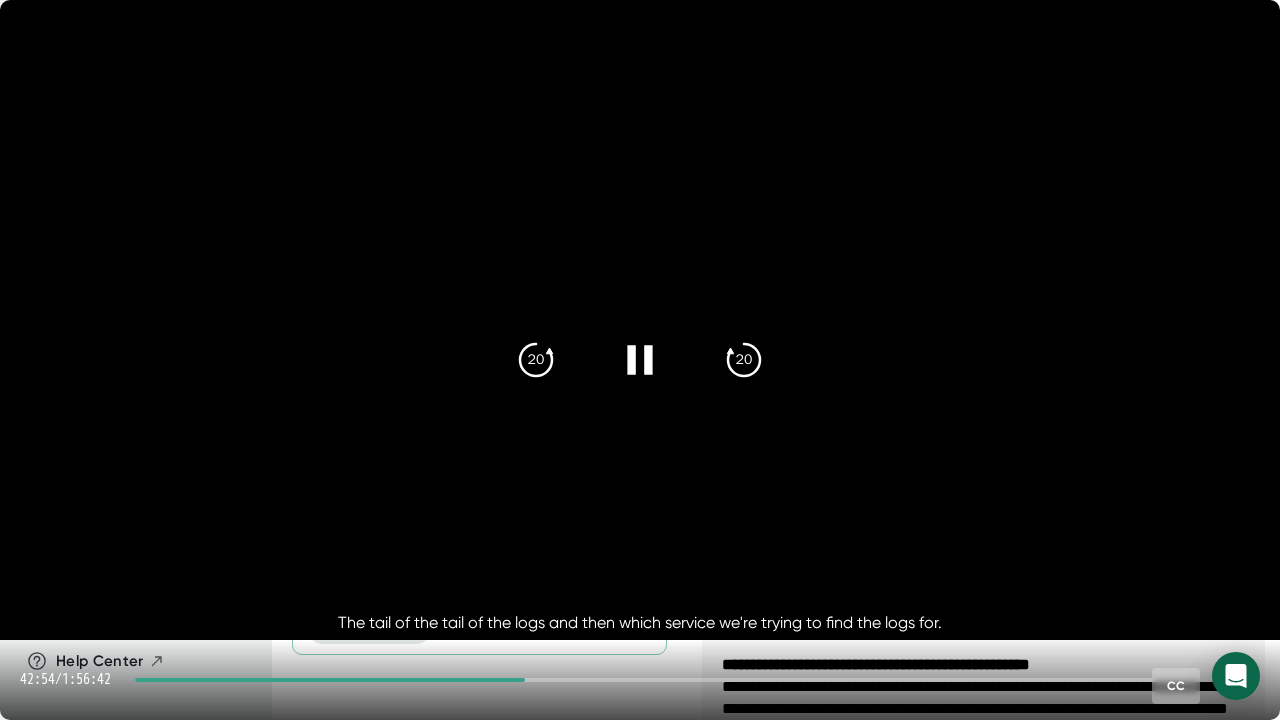 click 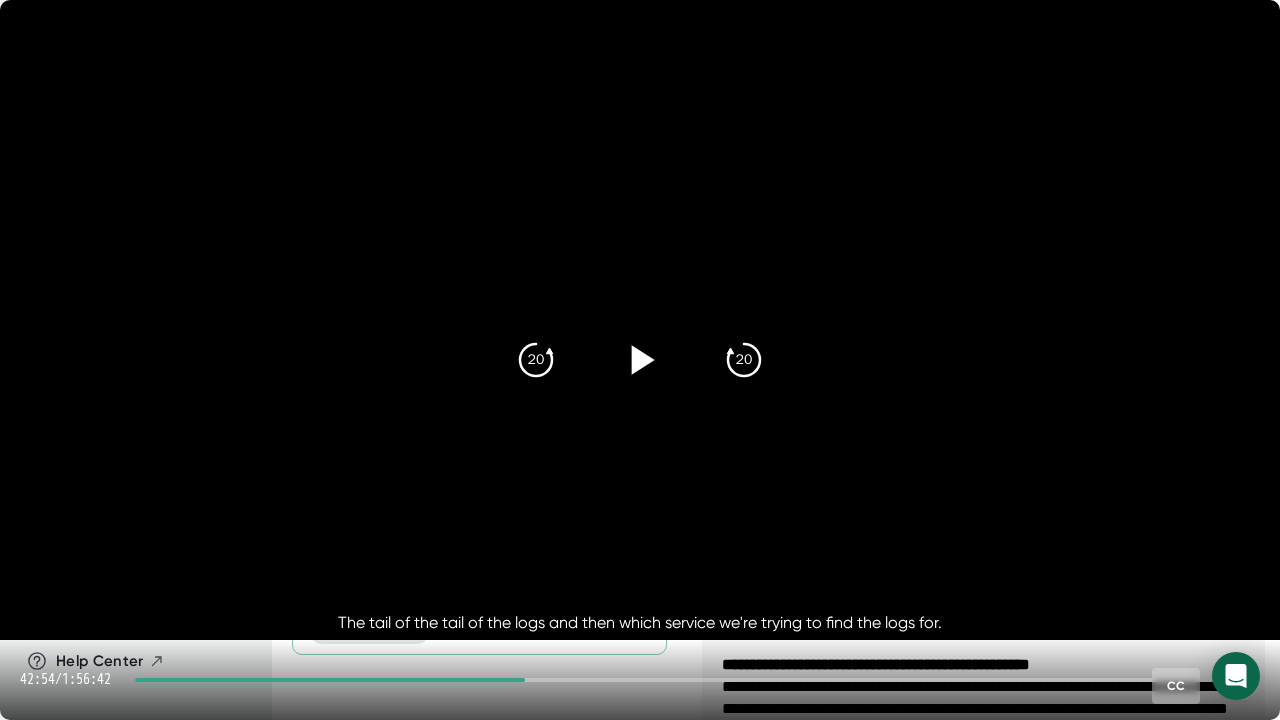 click 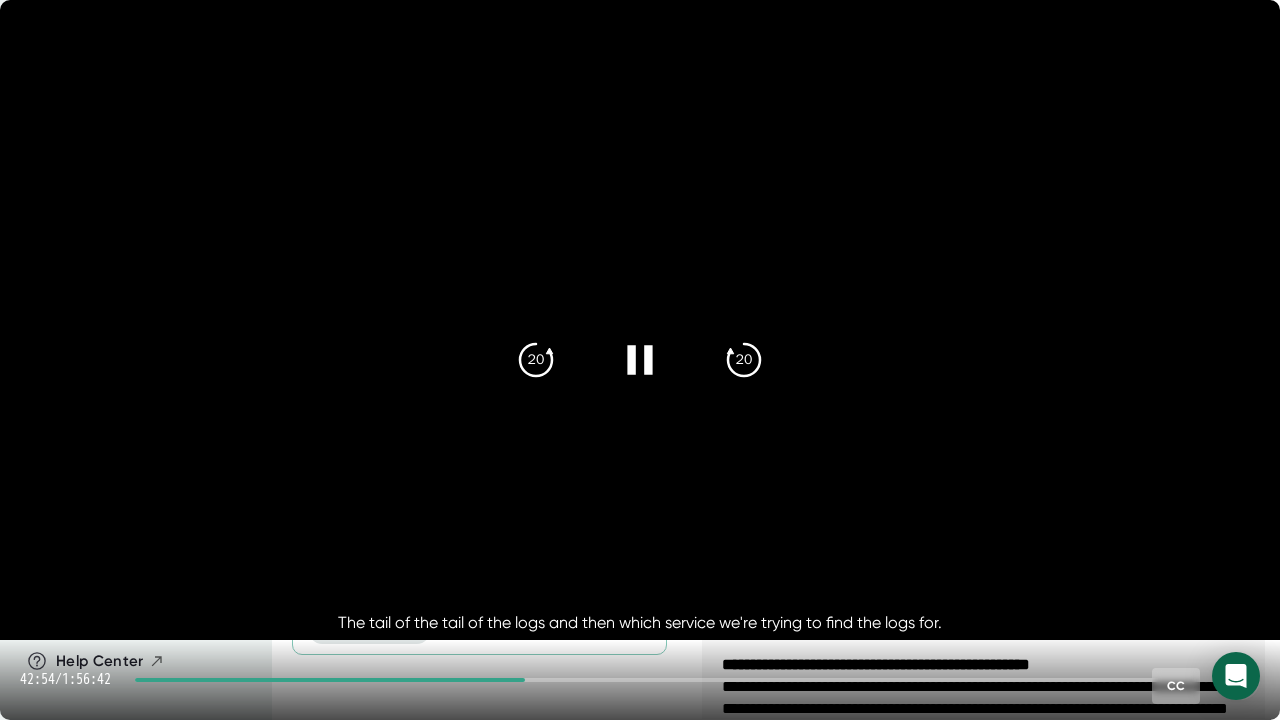 click 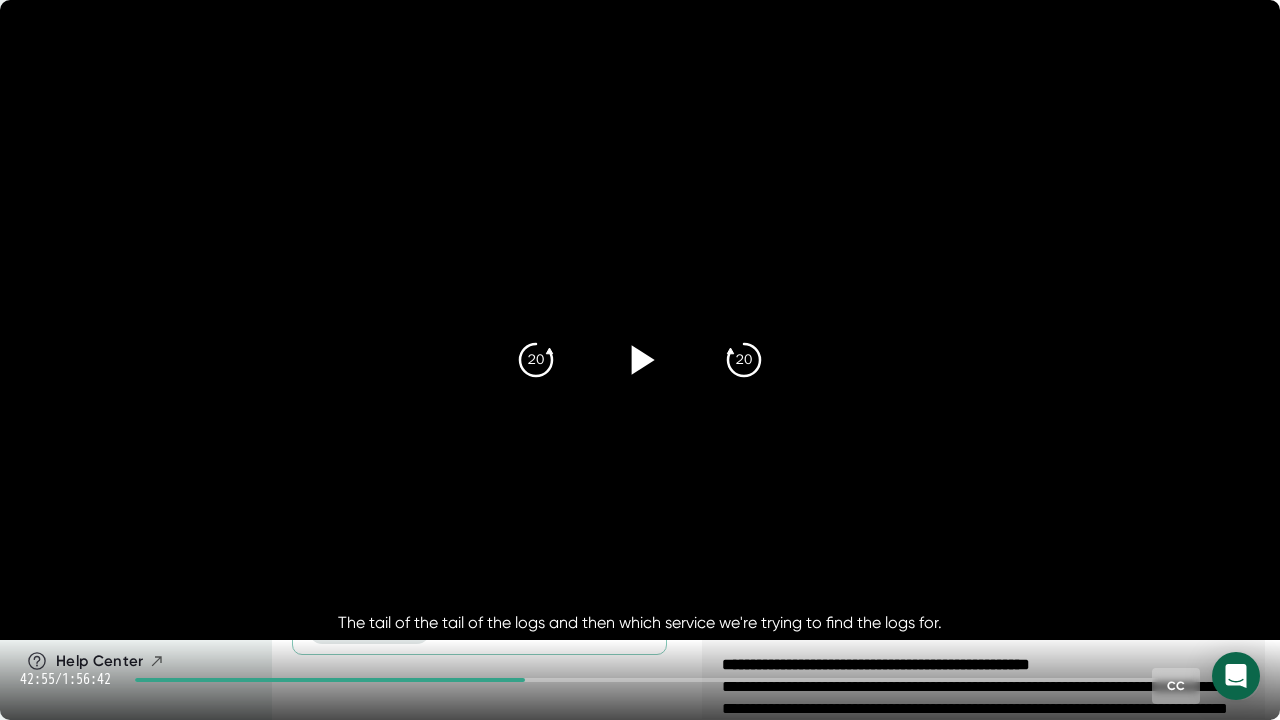 click 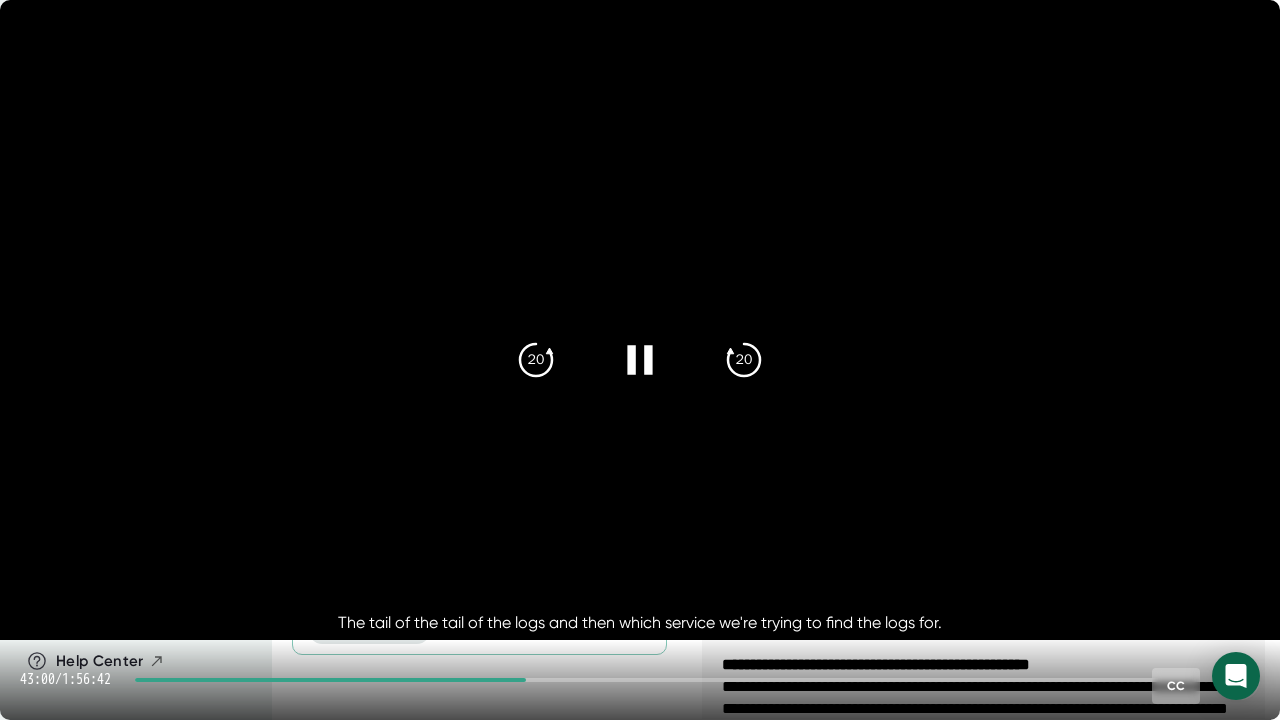 click 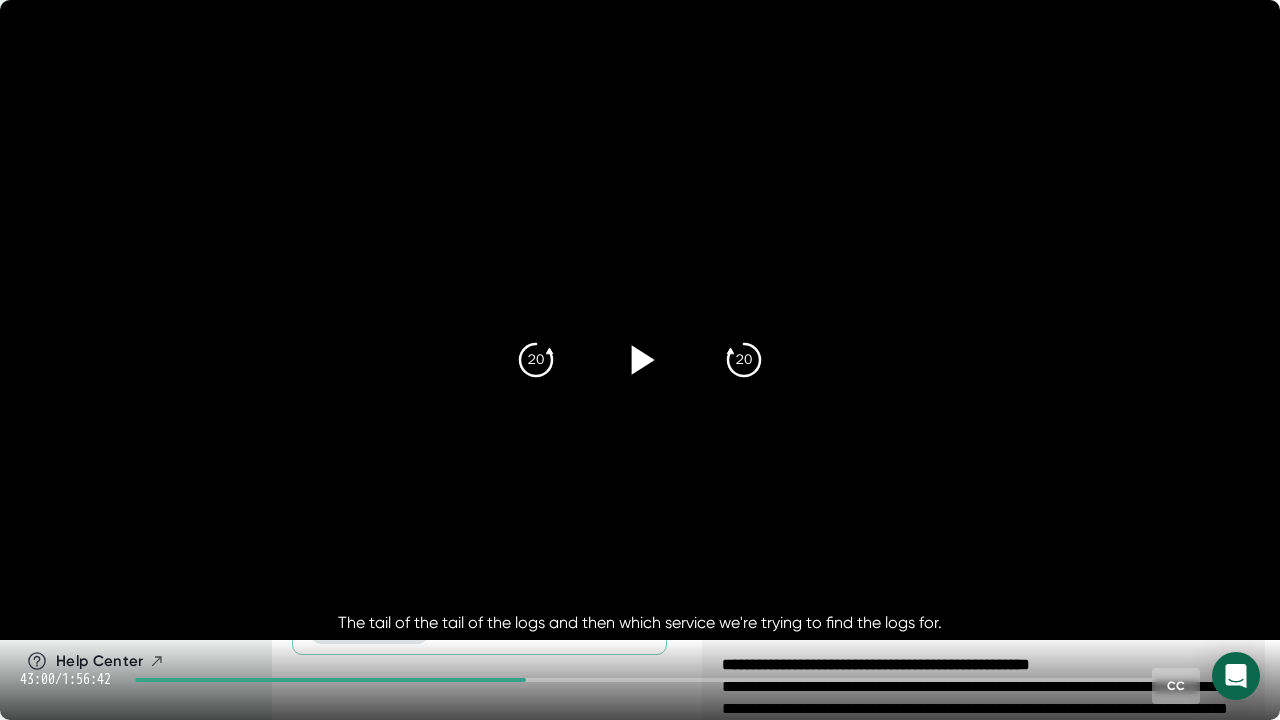 click 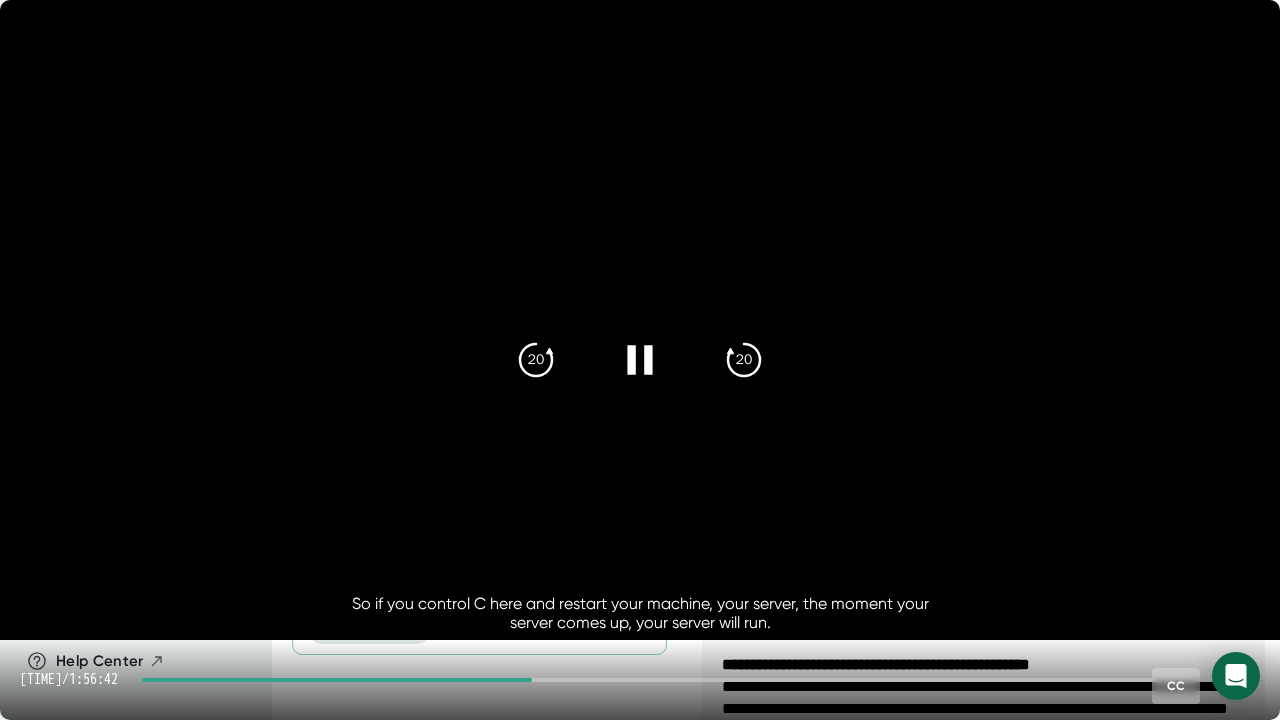 click at bounding box center [640, 360] 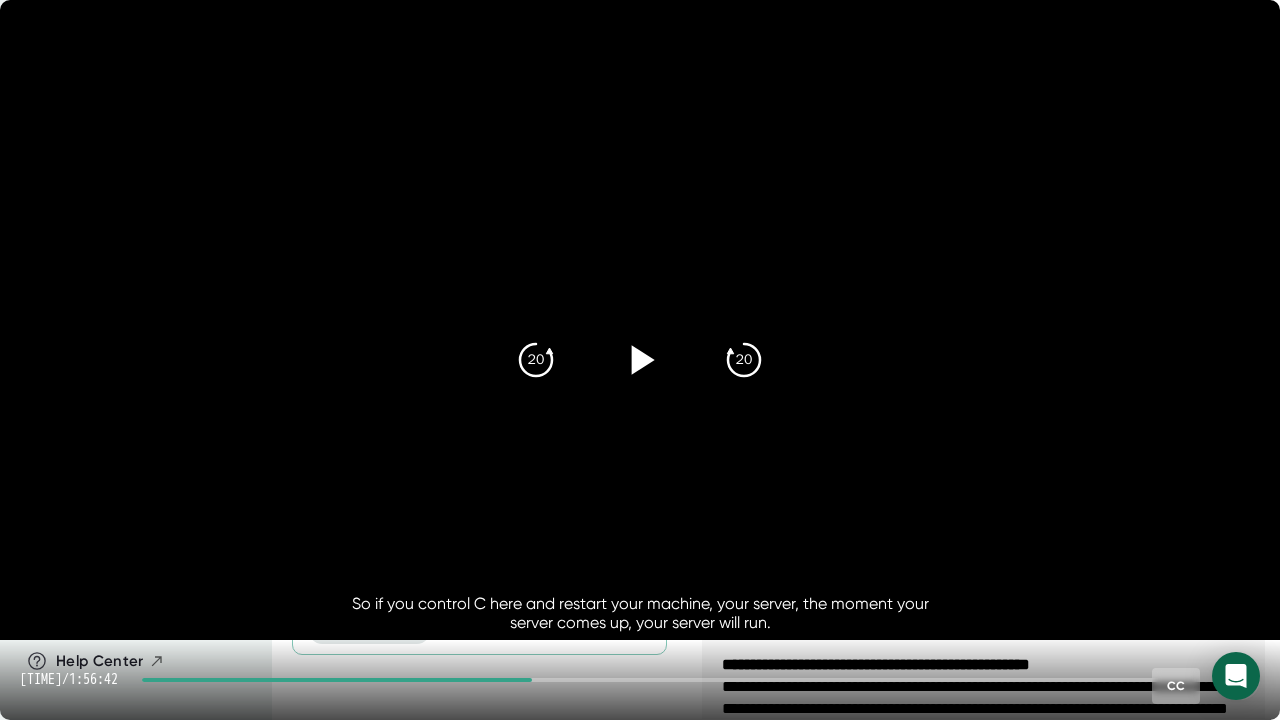 click at bounding box center [640, 360] 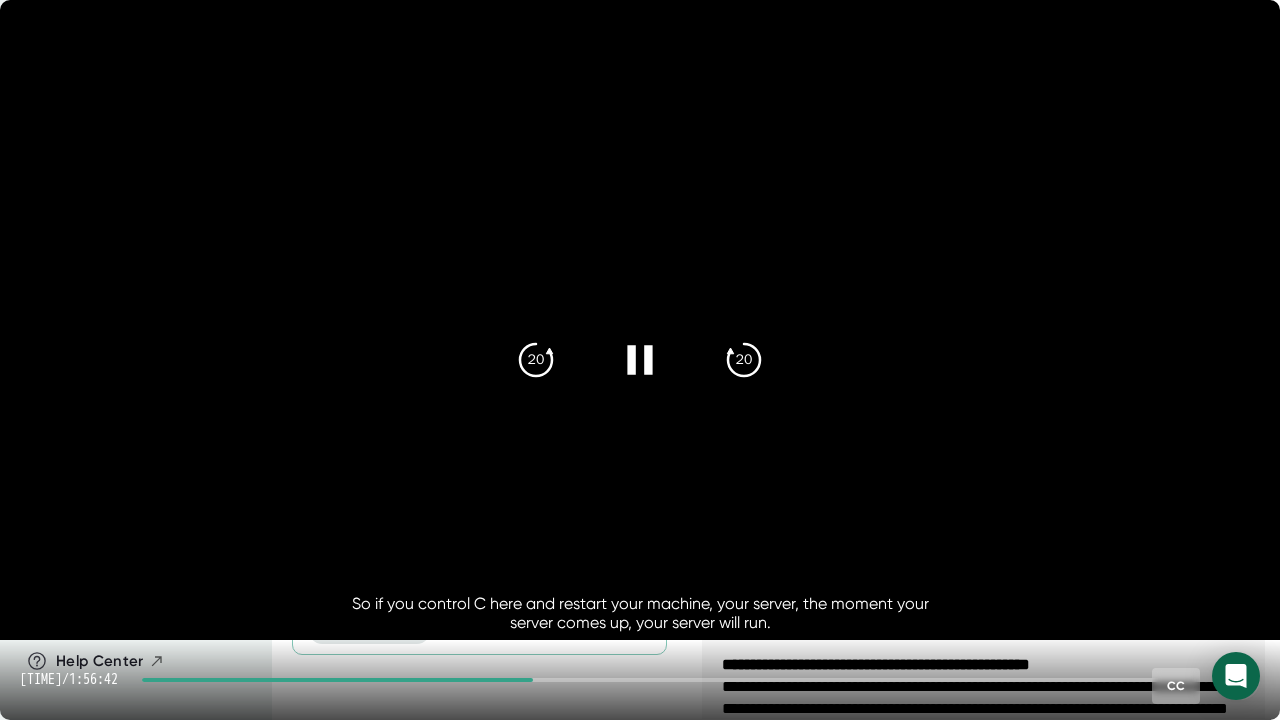 click 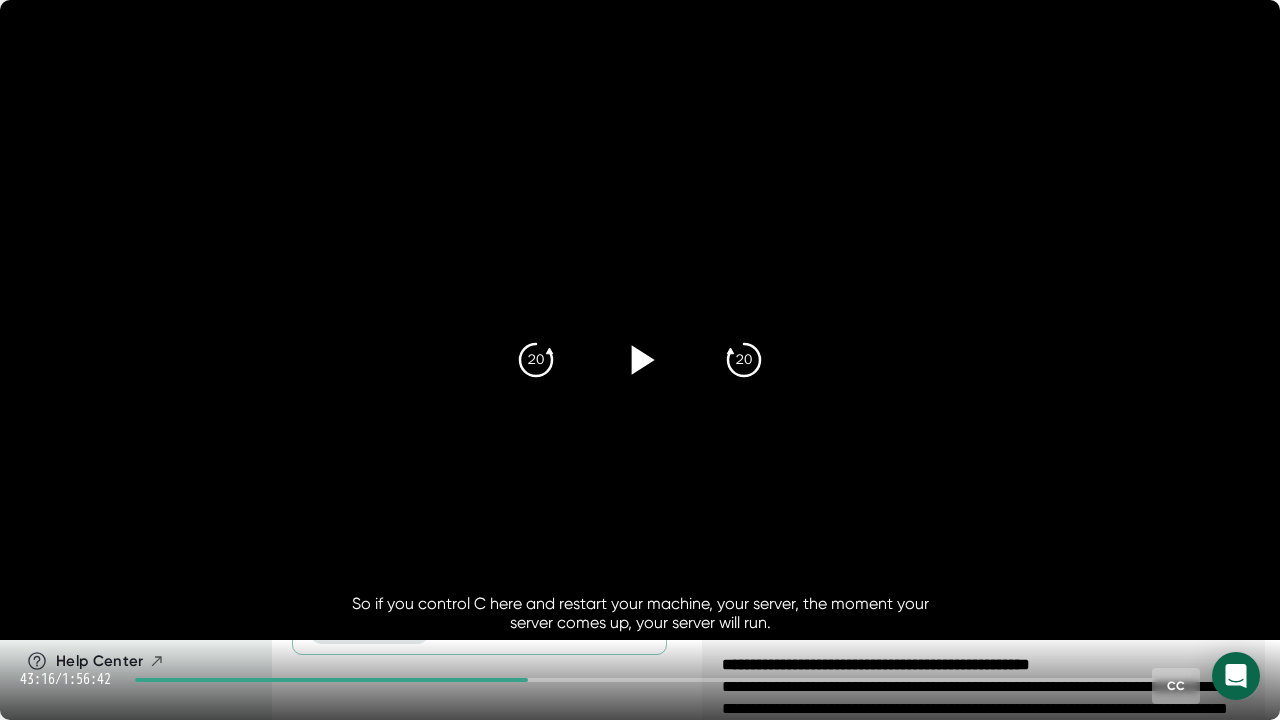 click 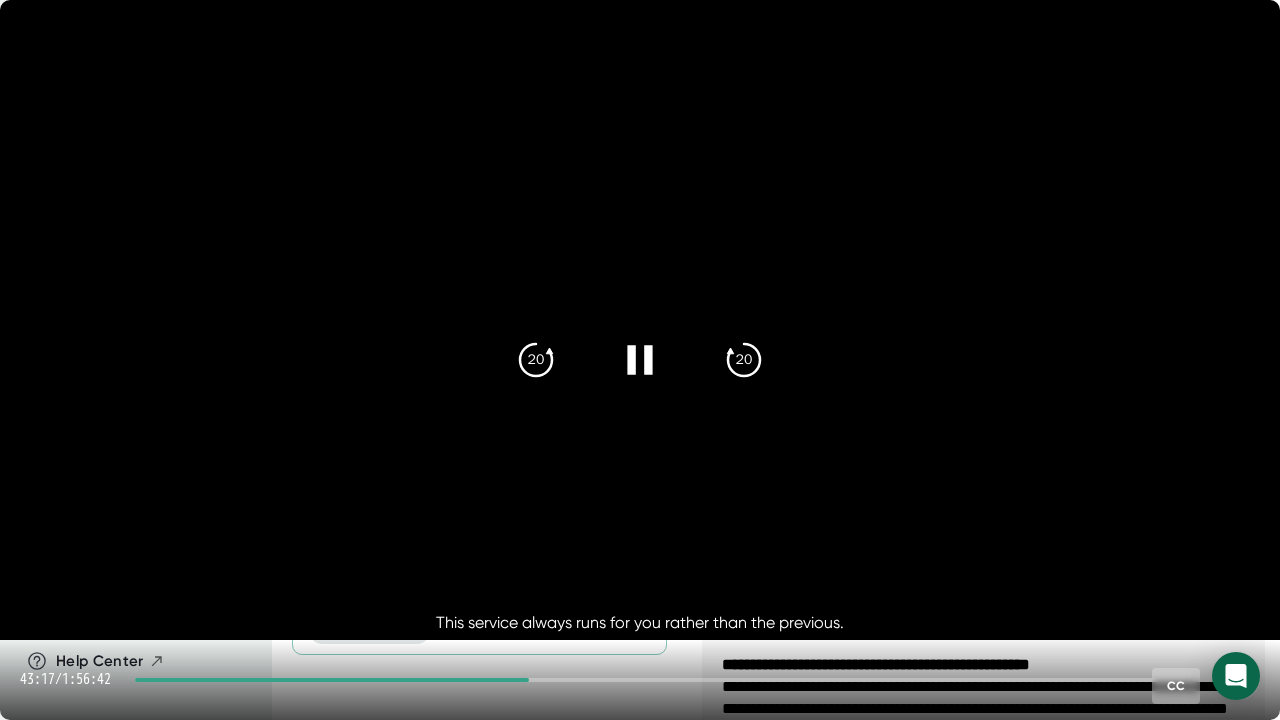 click 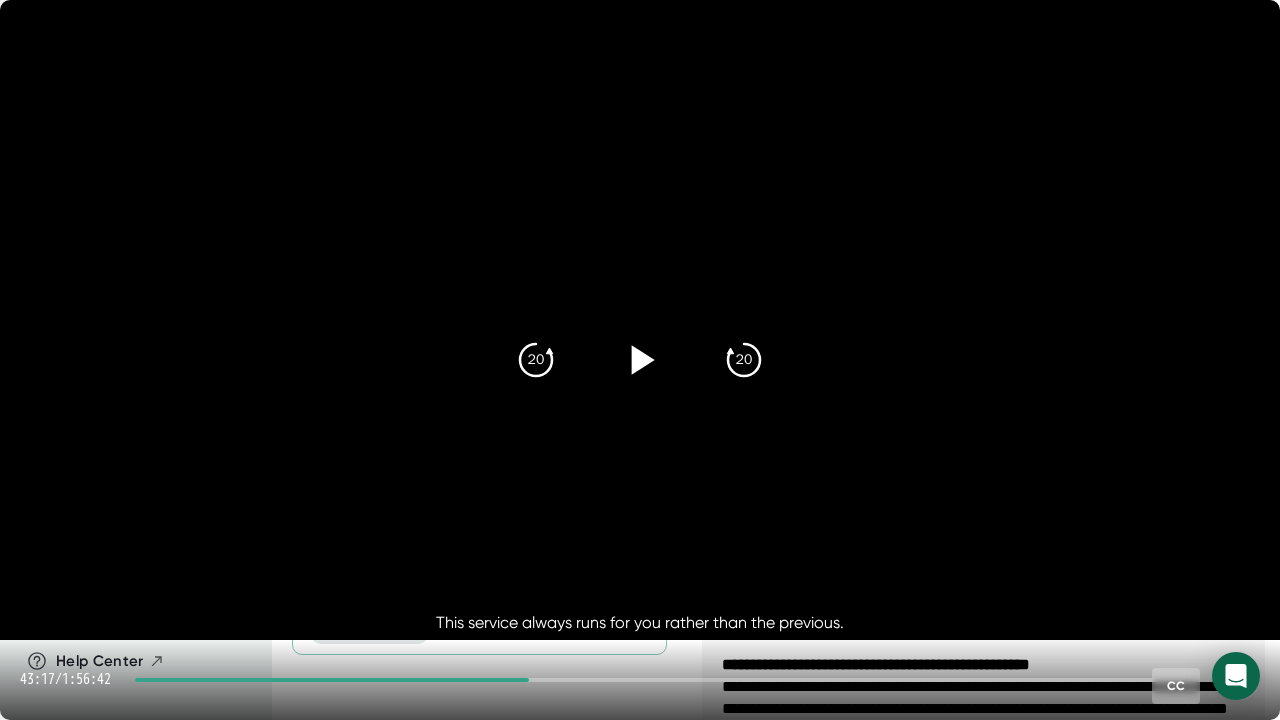 click 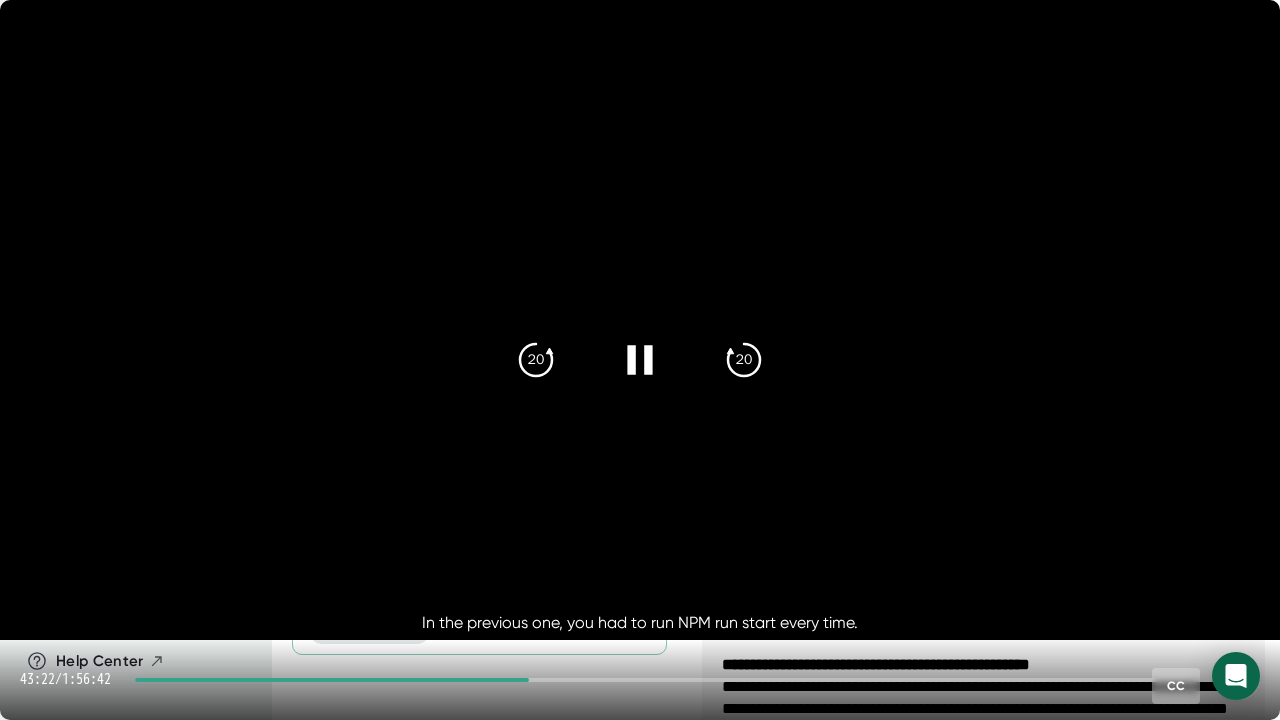 click at bounding box center (640, 360) 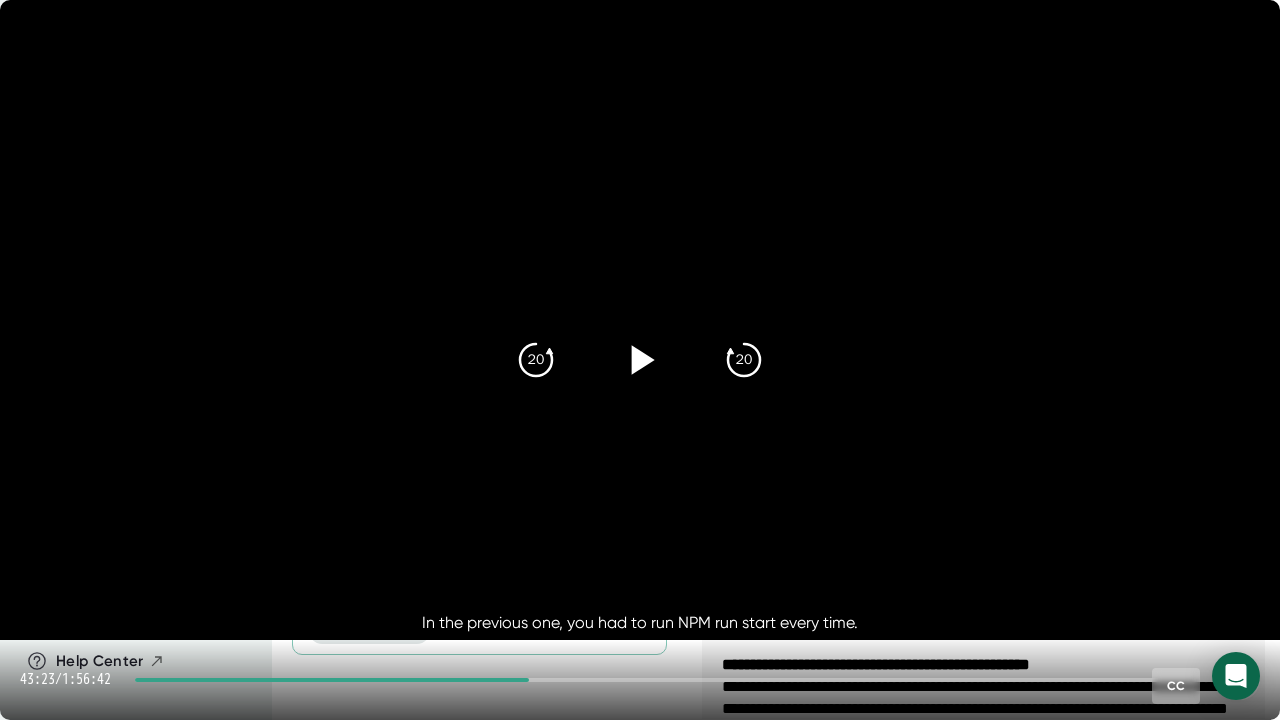 click at bounding box center [640, 360] 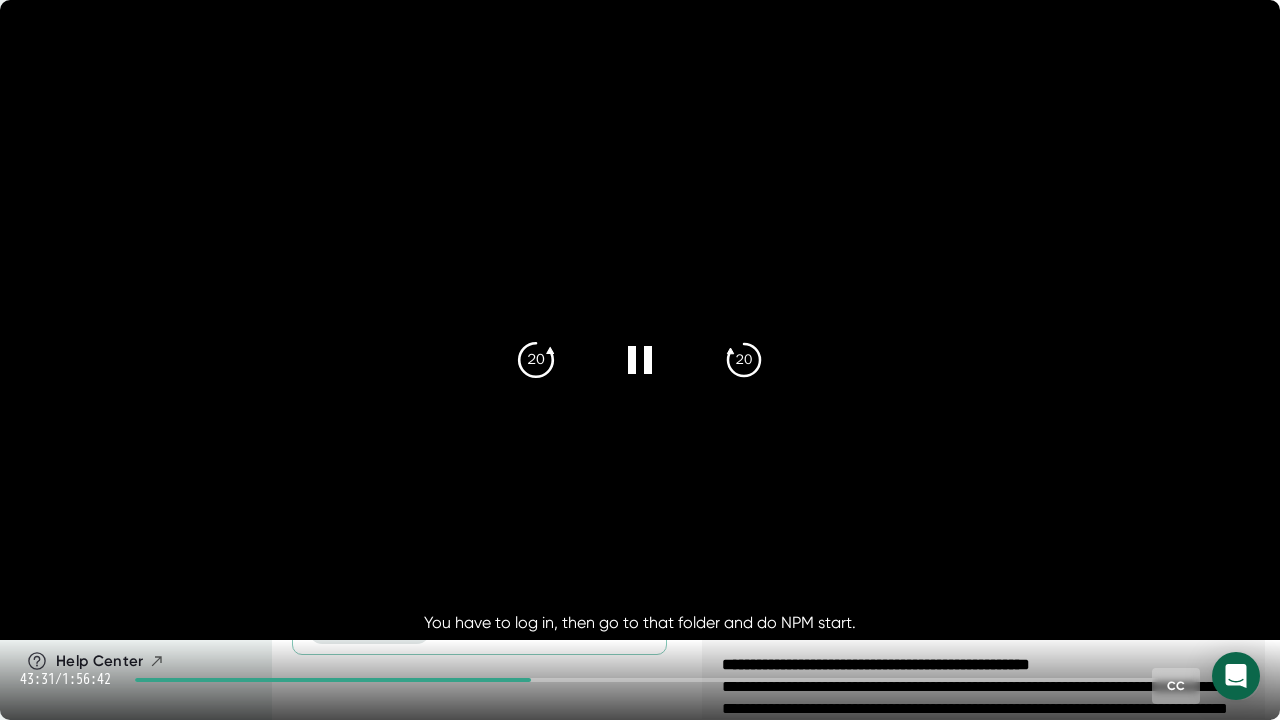click on "20" 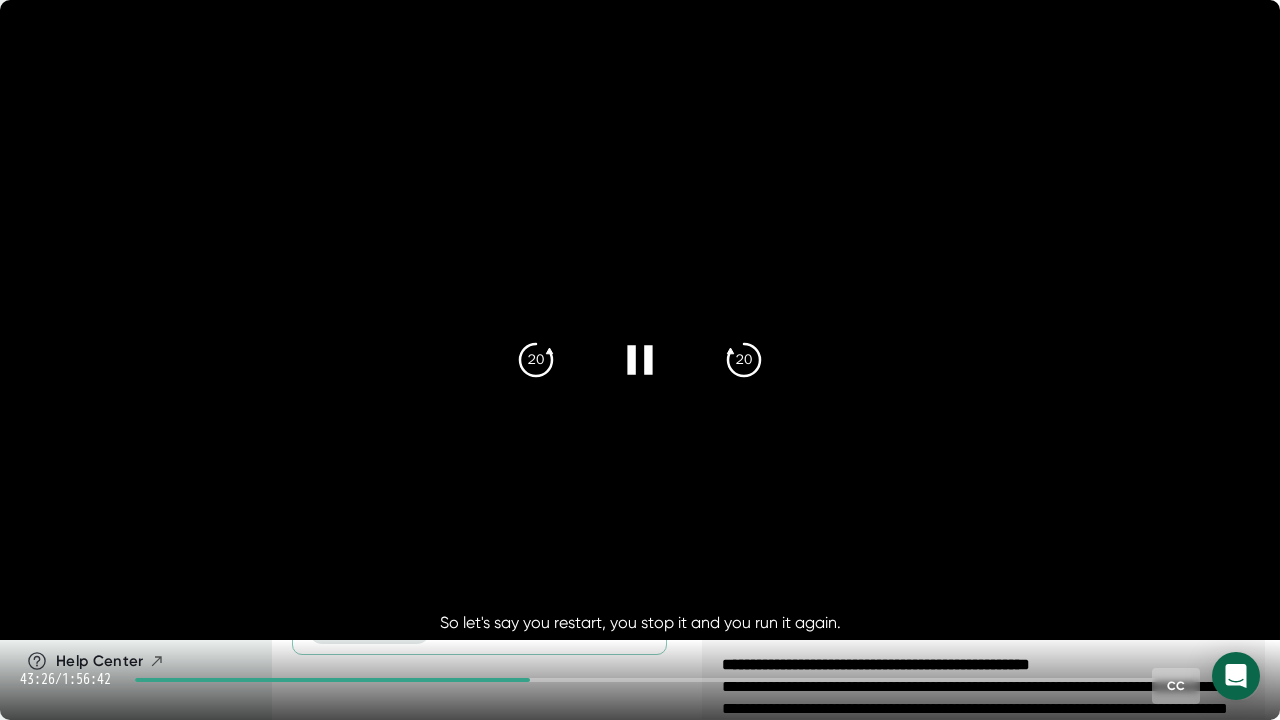 click 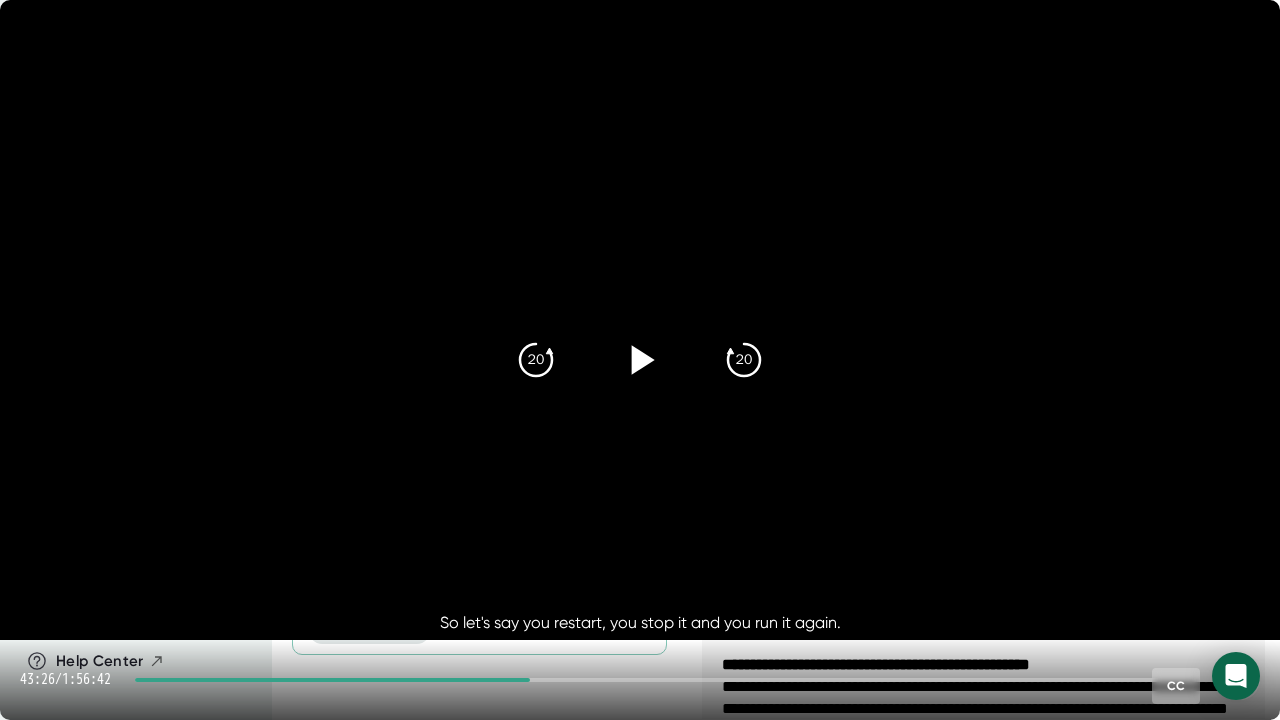 click 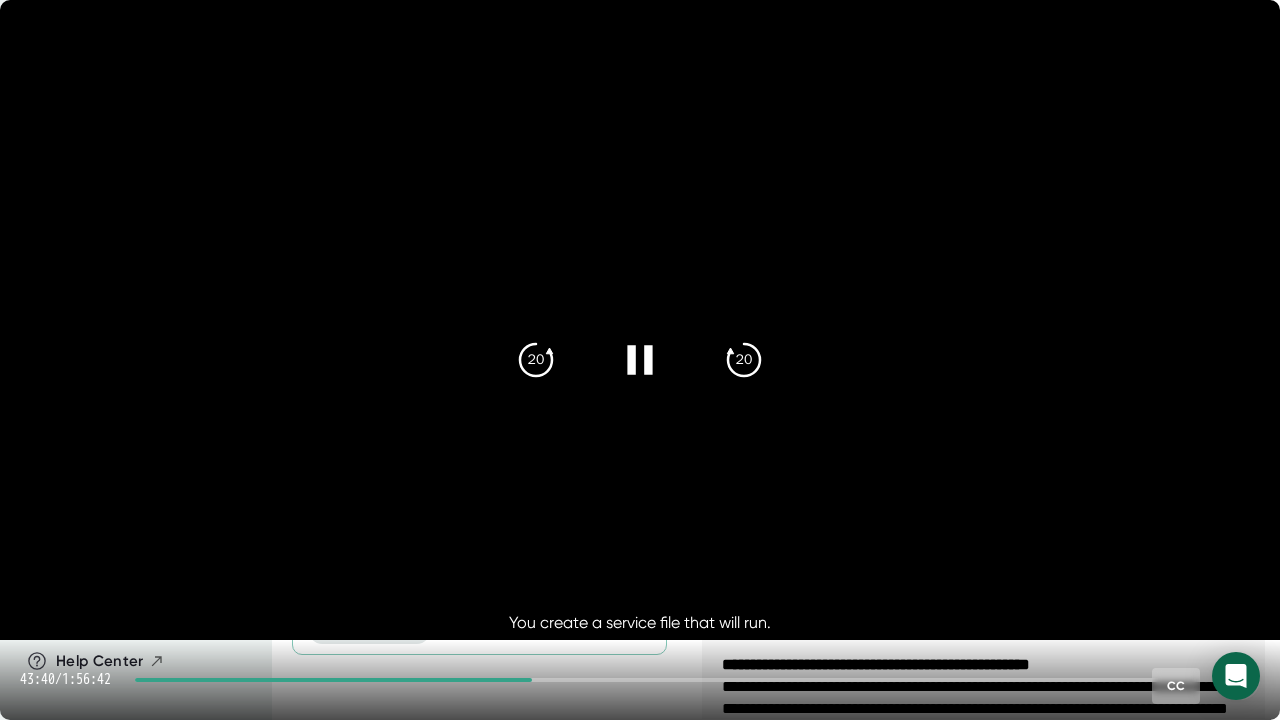 click 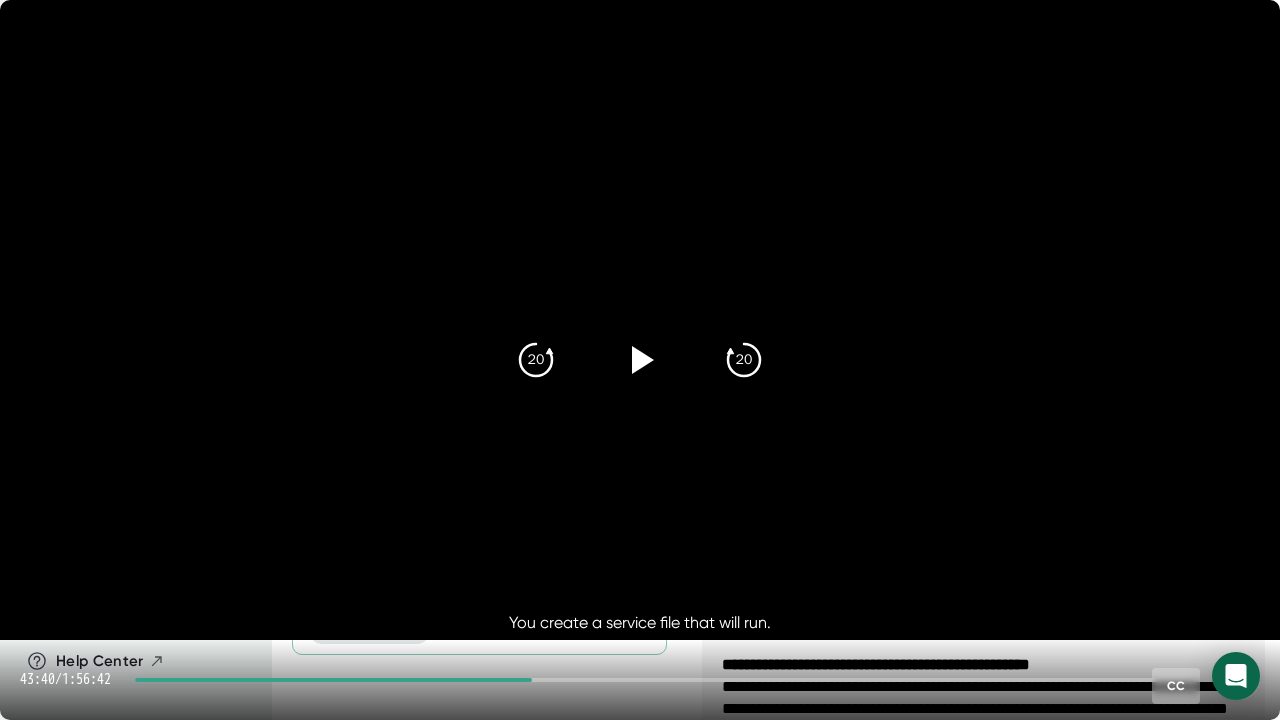 drag, startPoint x: 640, startPoint y: 336, endPoint x: 678, endPoint y: 307, distance: 47.801674 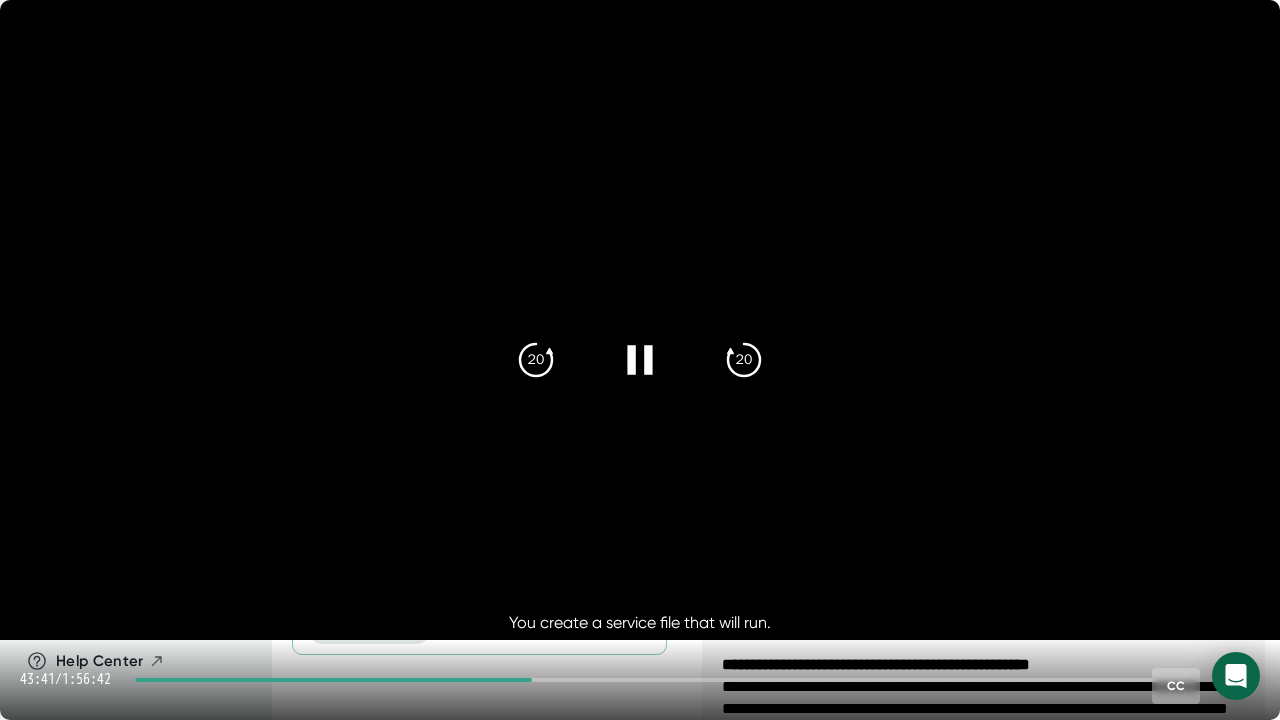 click 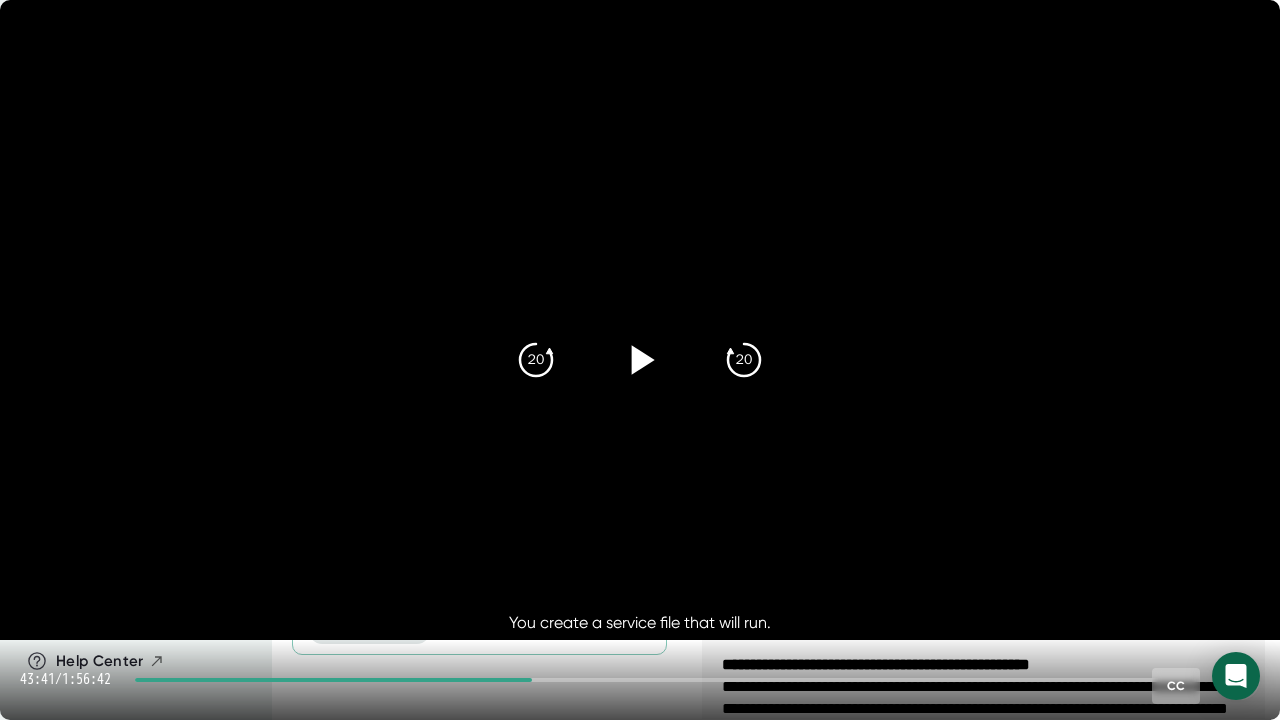 click 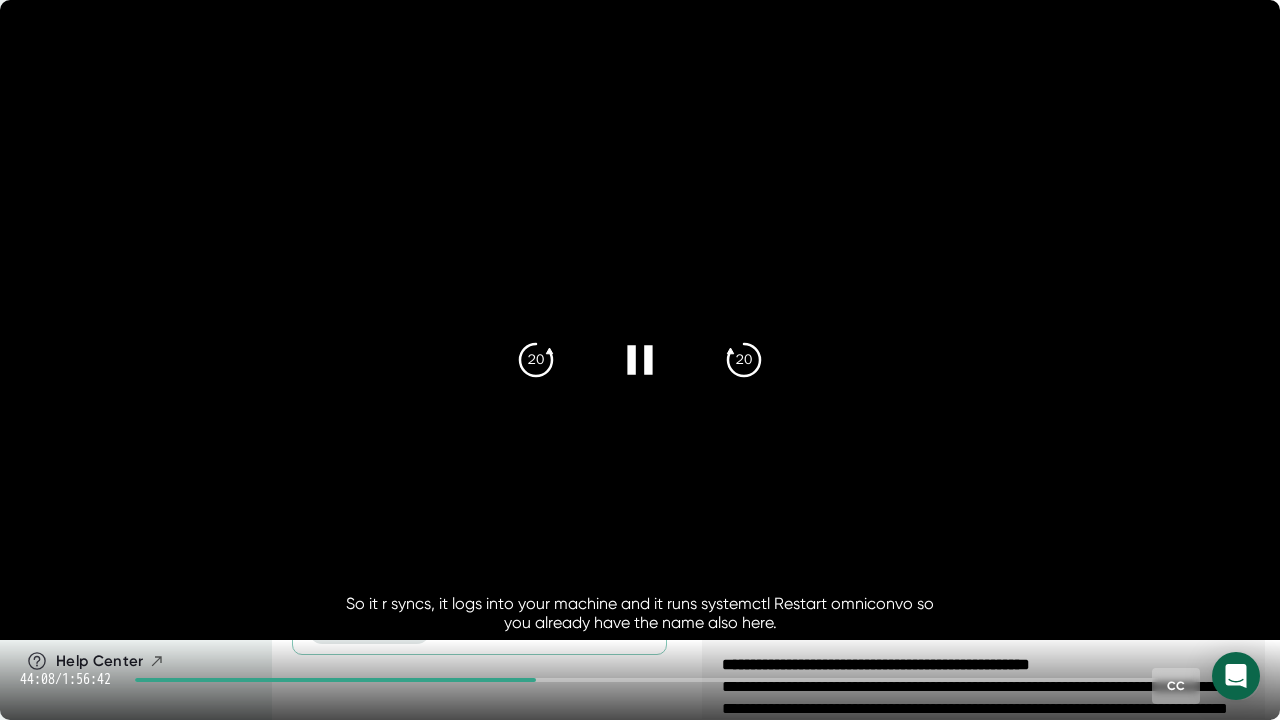 click 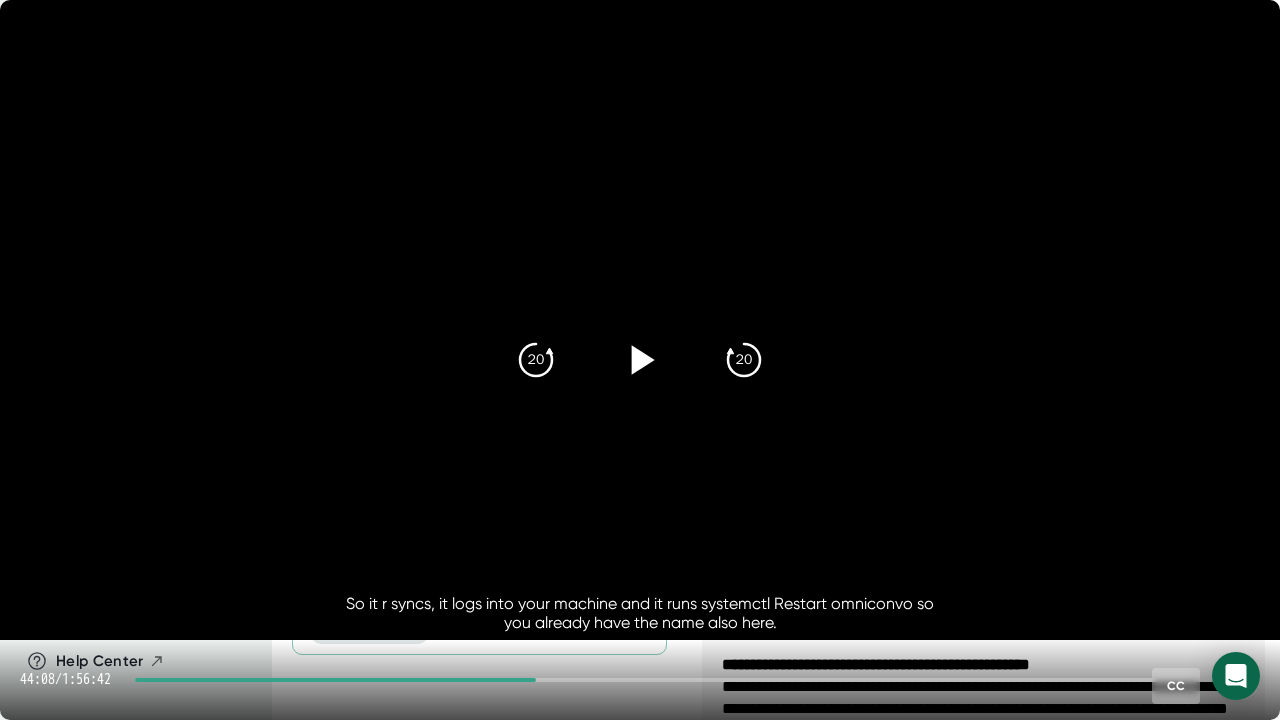 click at bounding box center [640, 360] 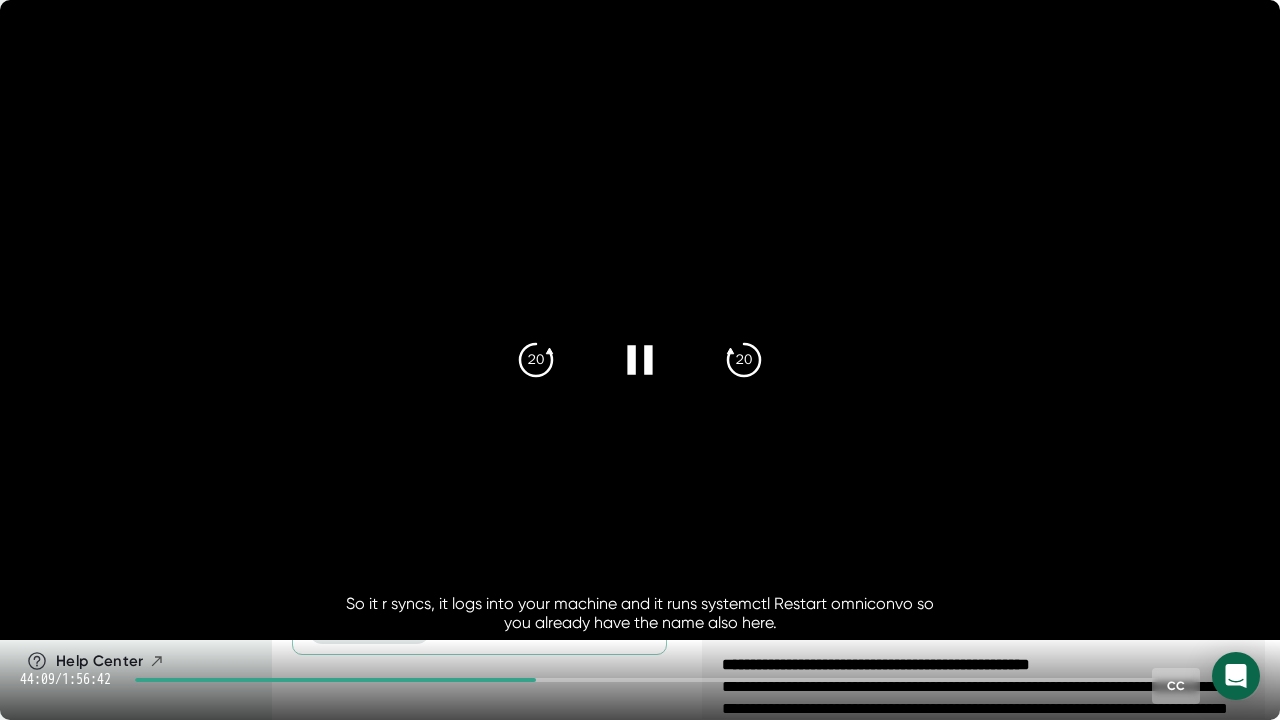 click 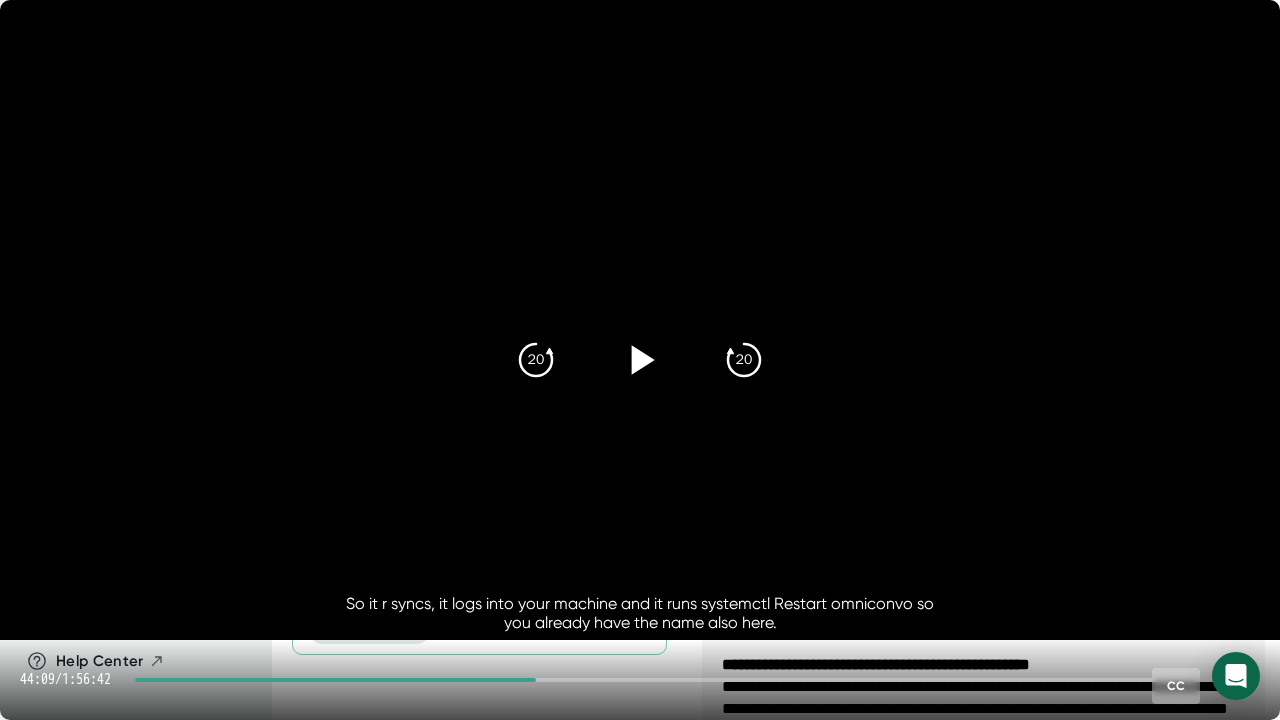 click 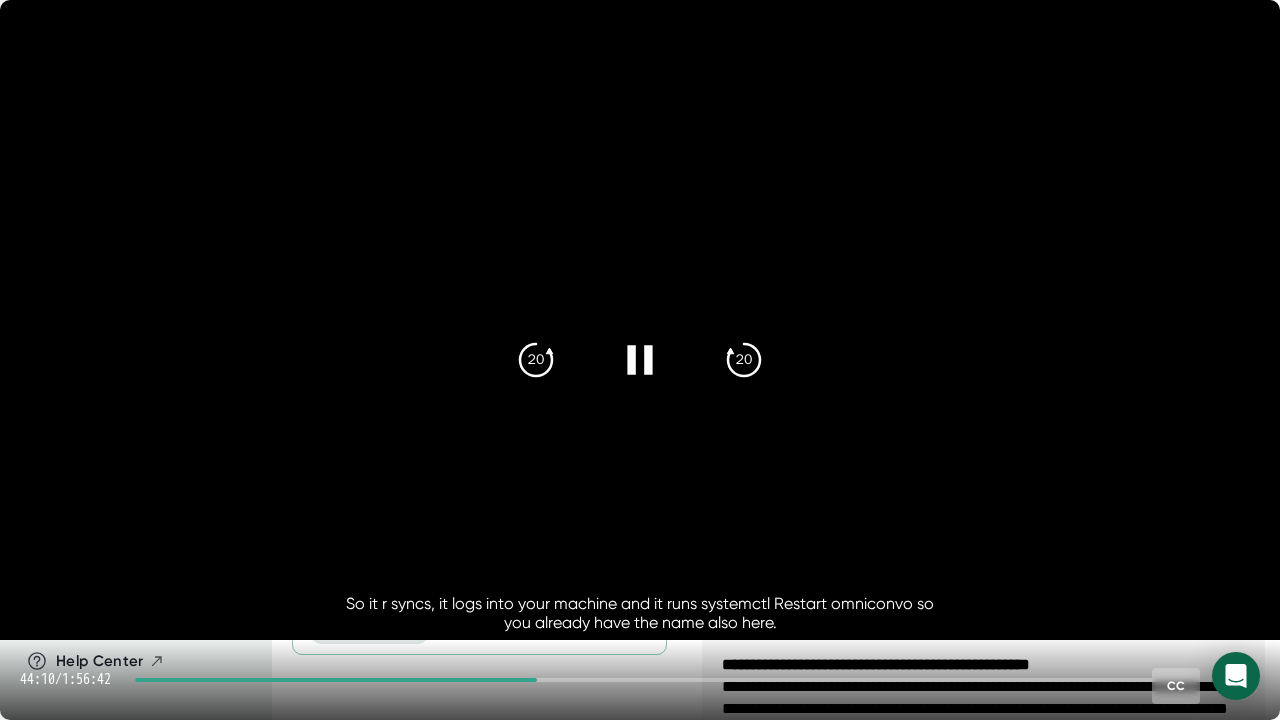 click 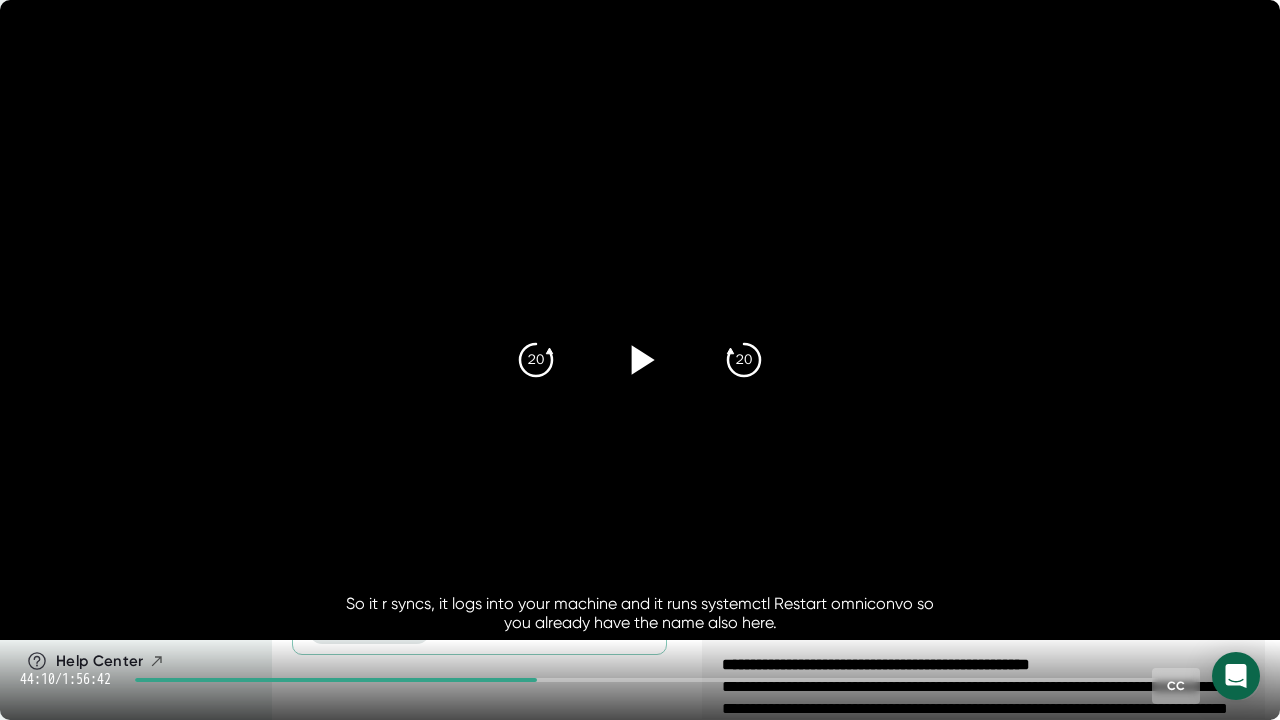 click 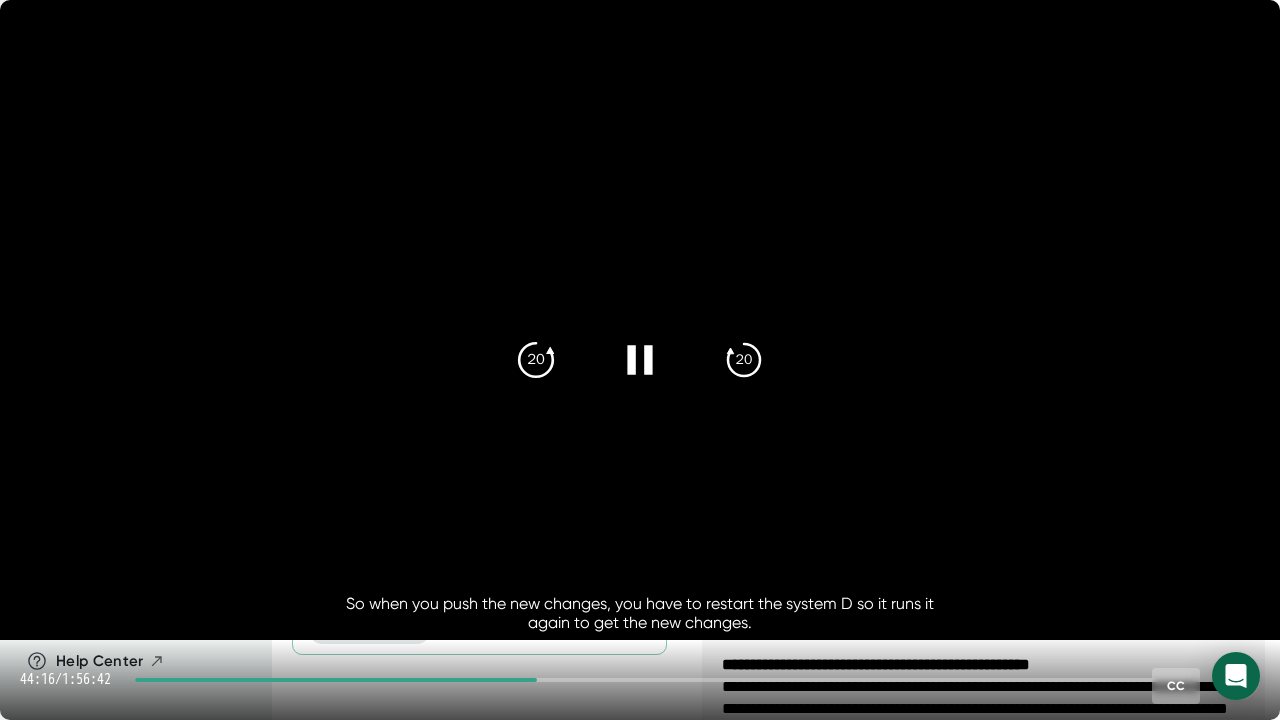 click 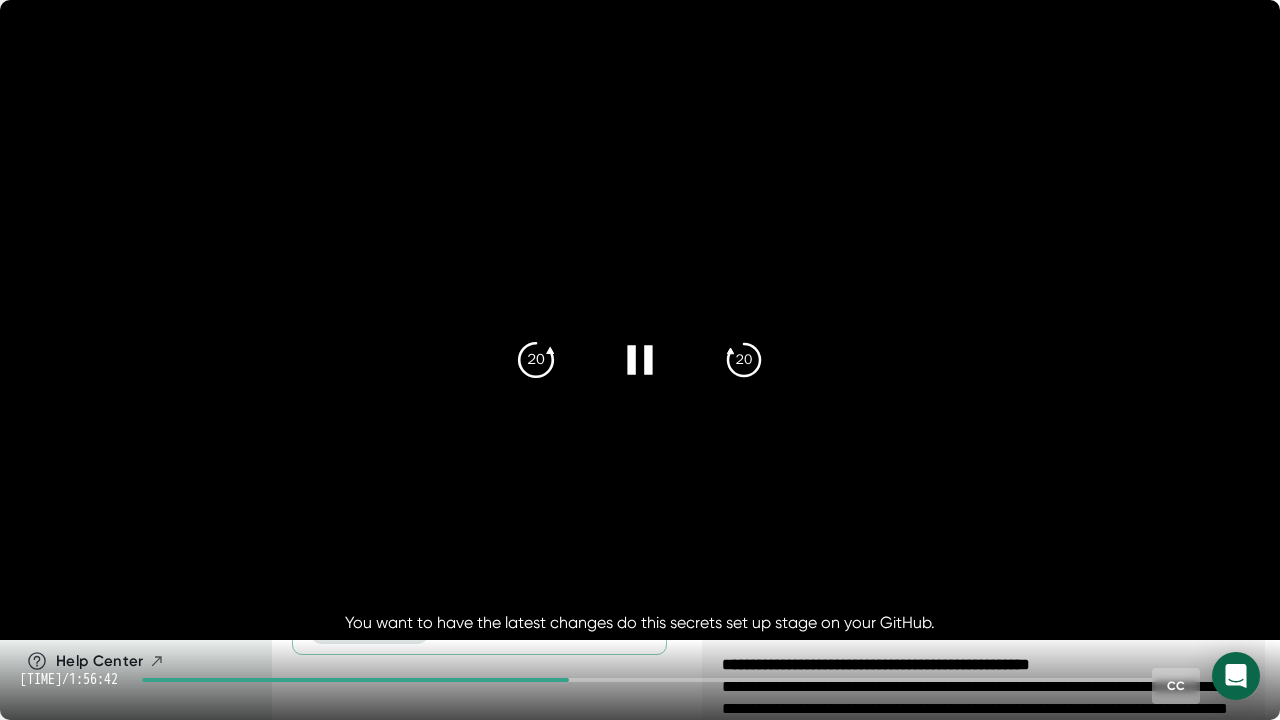 click 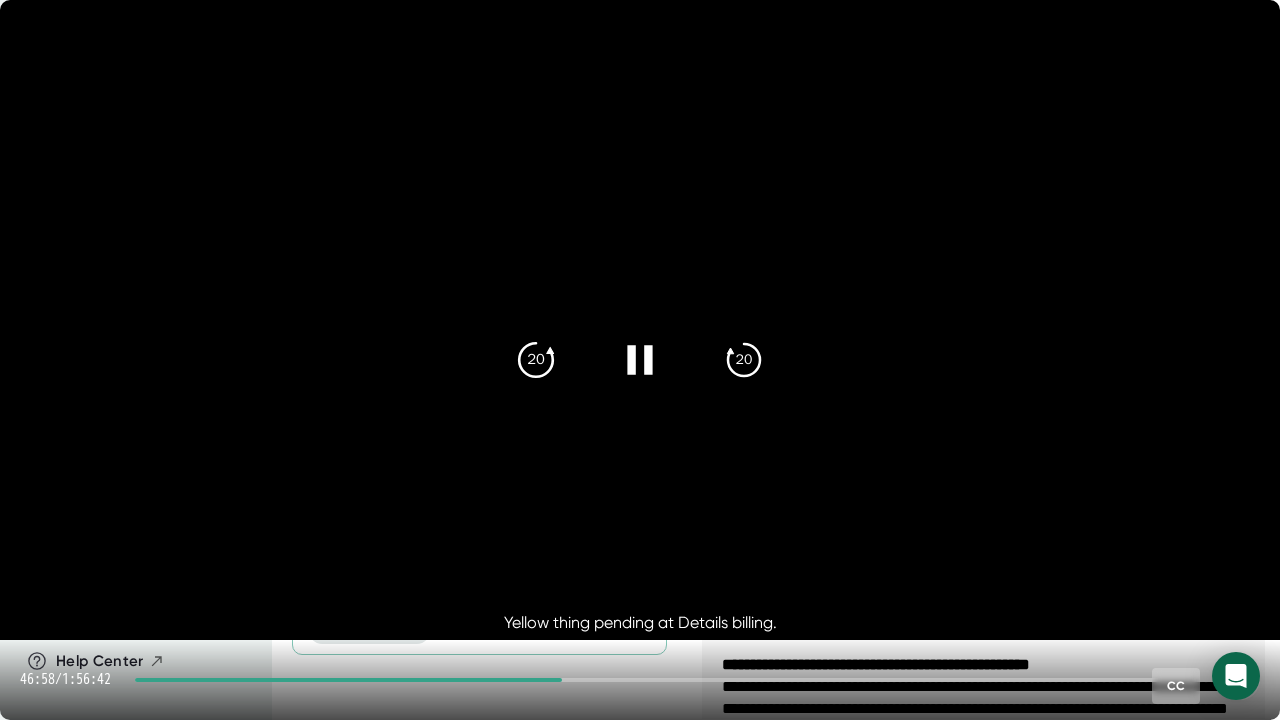 click on "20" 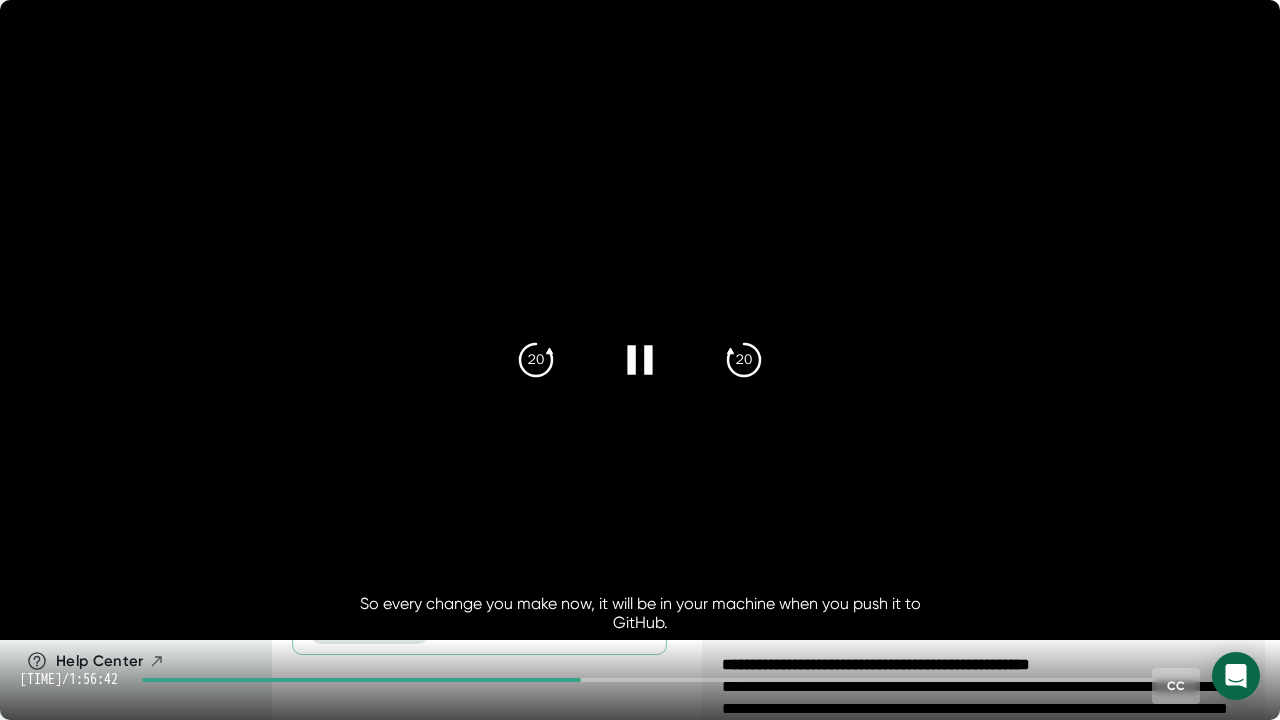 click 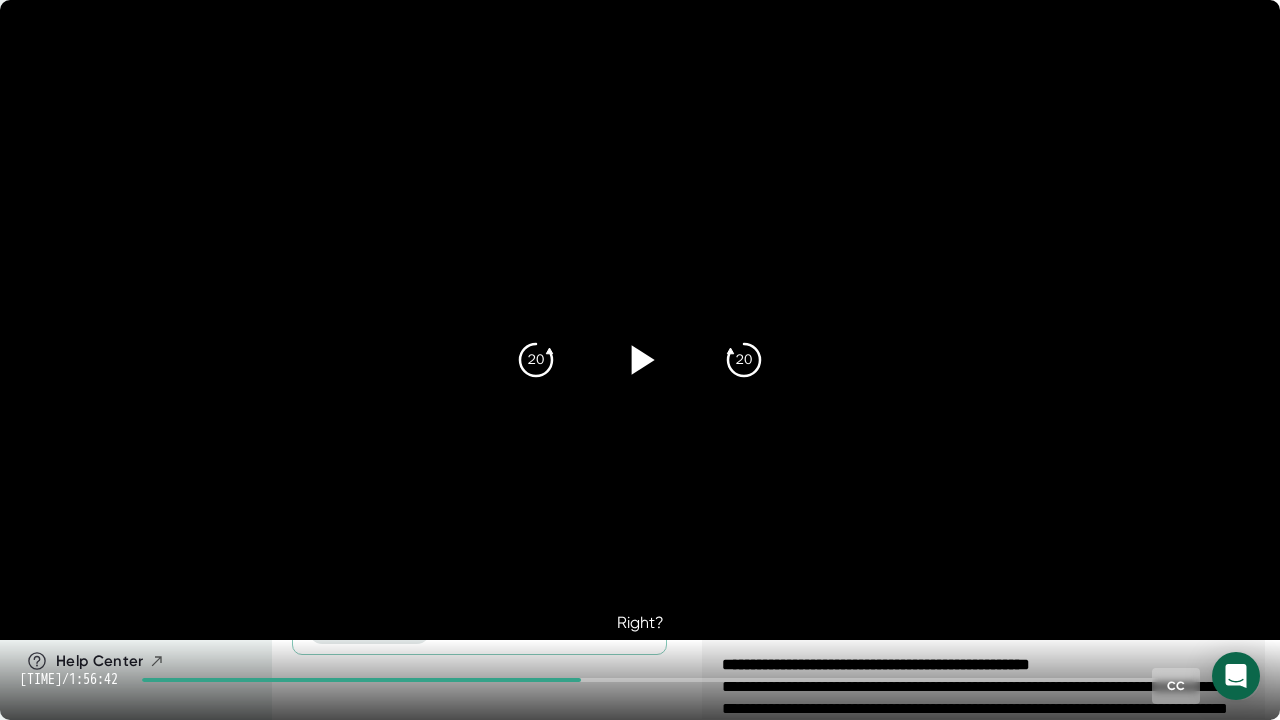 click at bounding box center [640, 320] 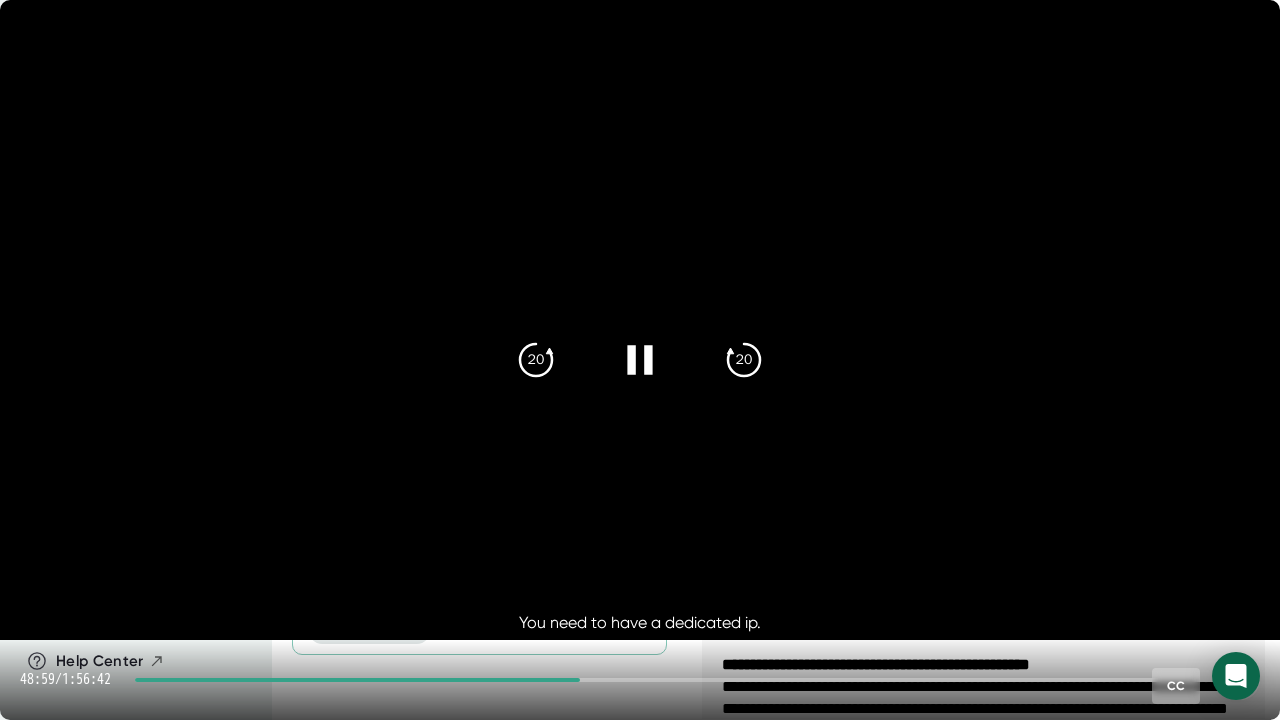click 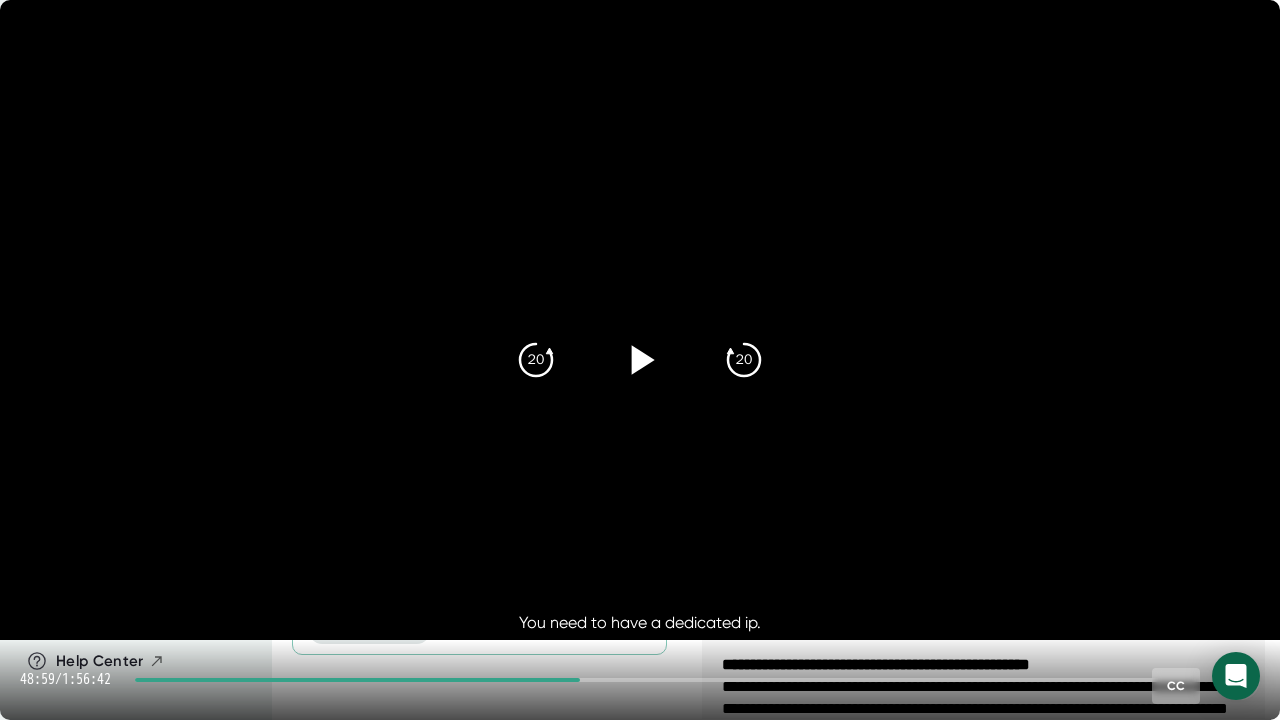 click 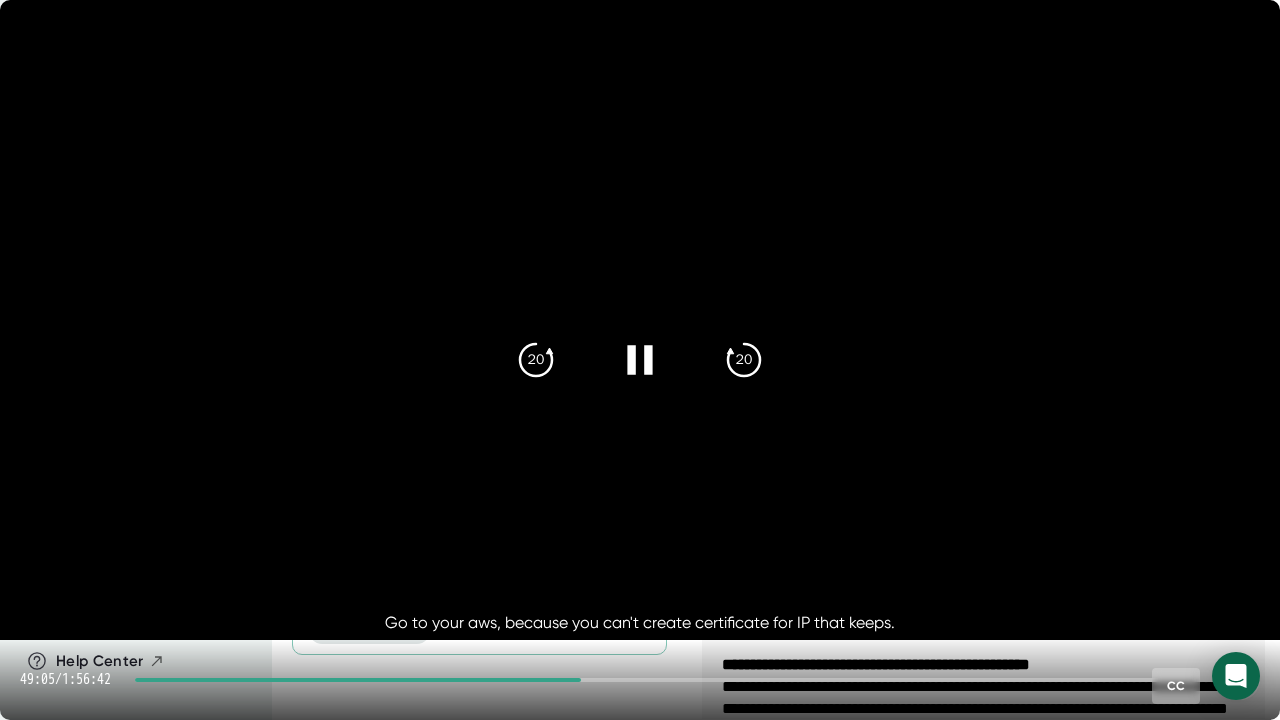 click 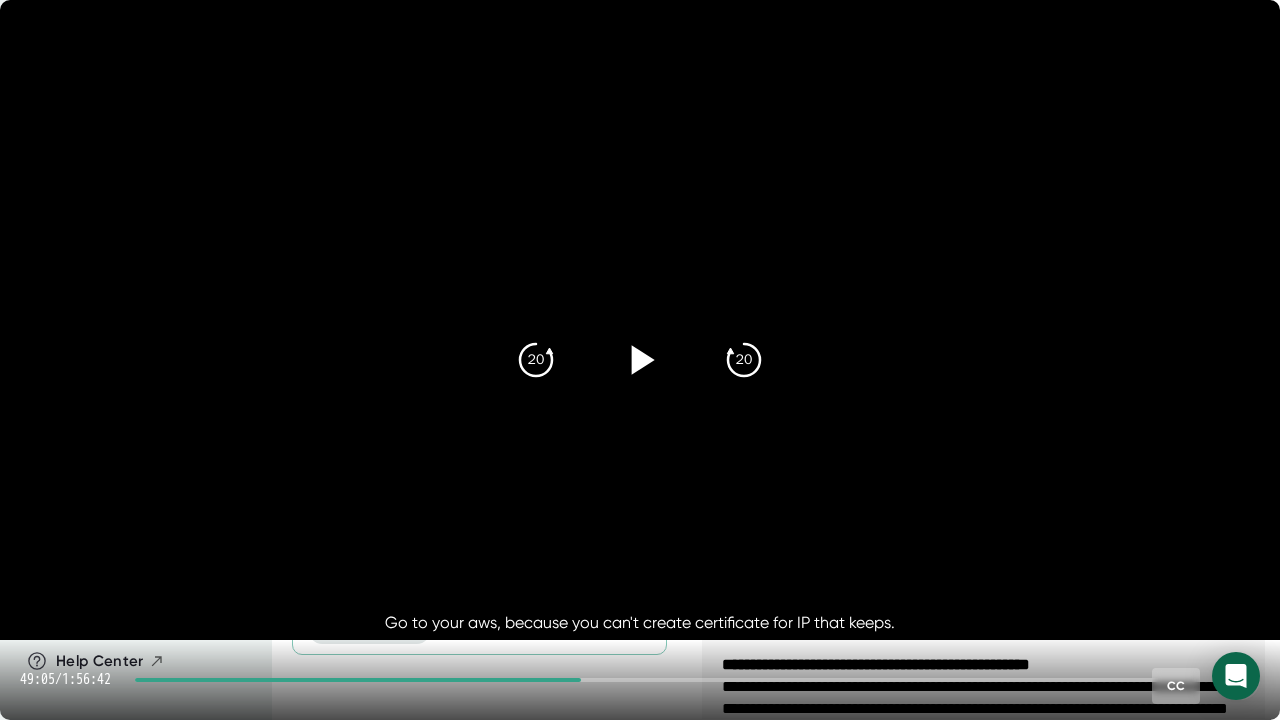 click 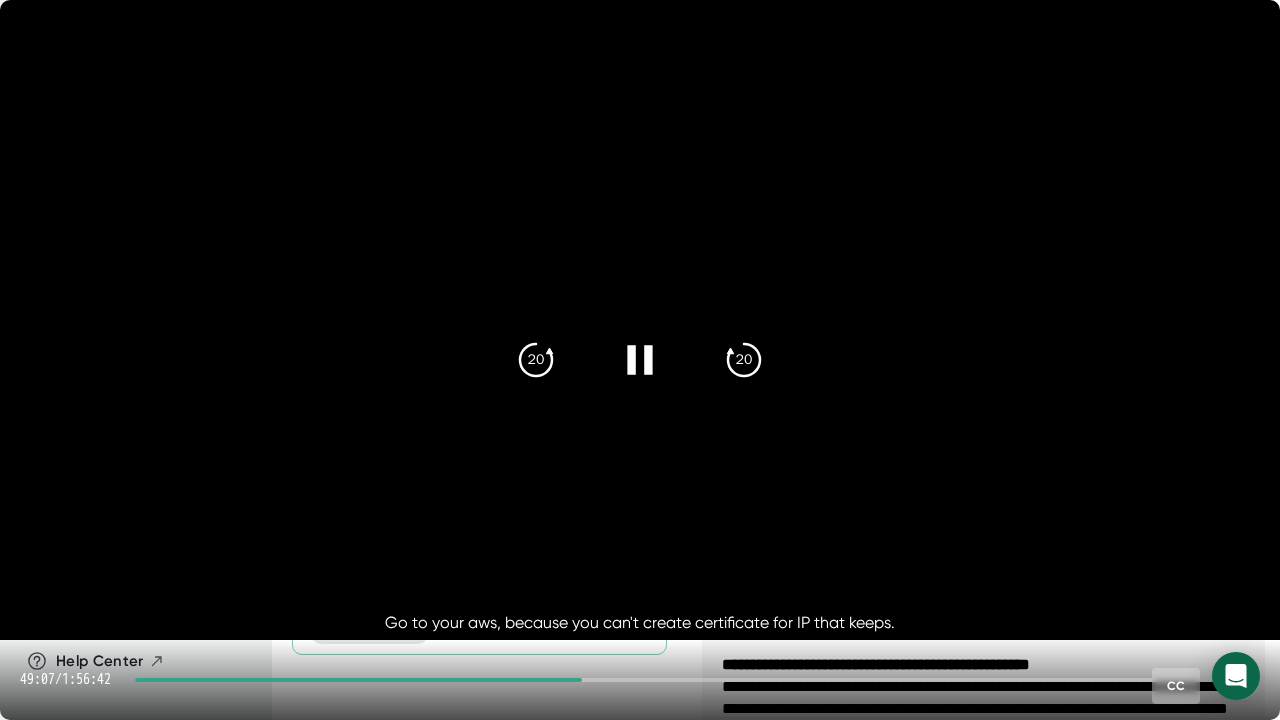 click 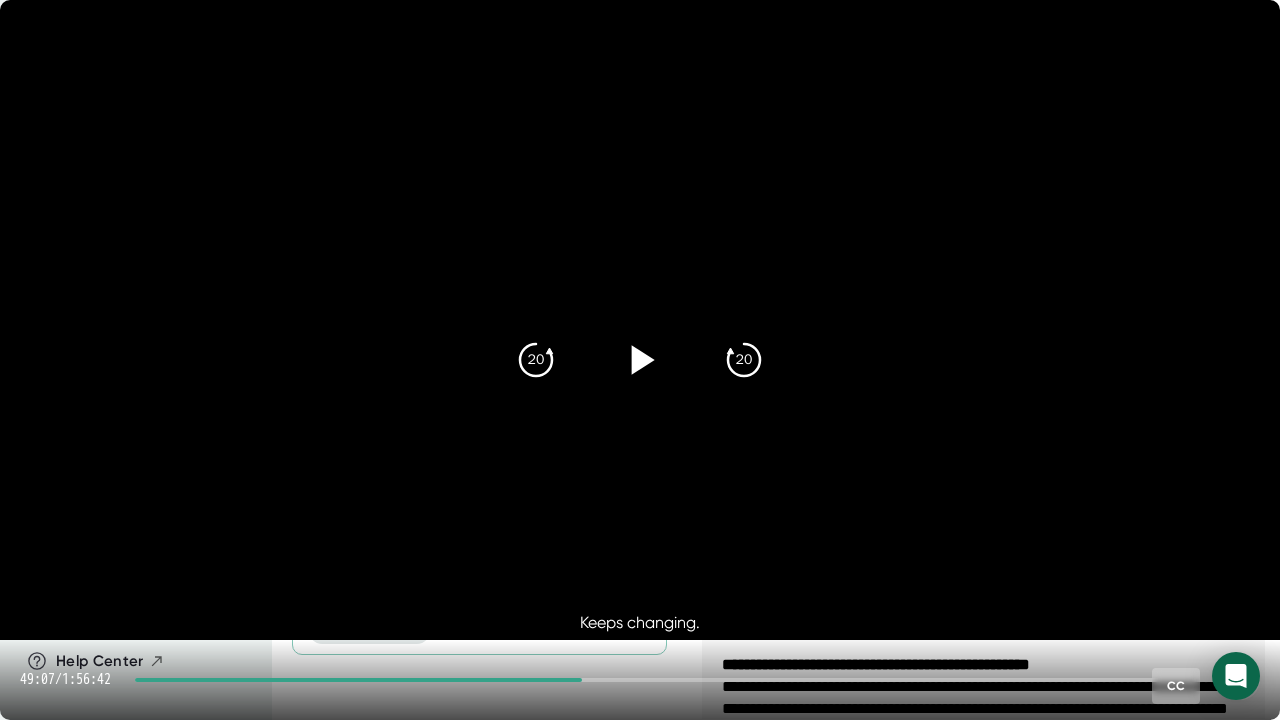 click 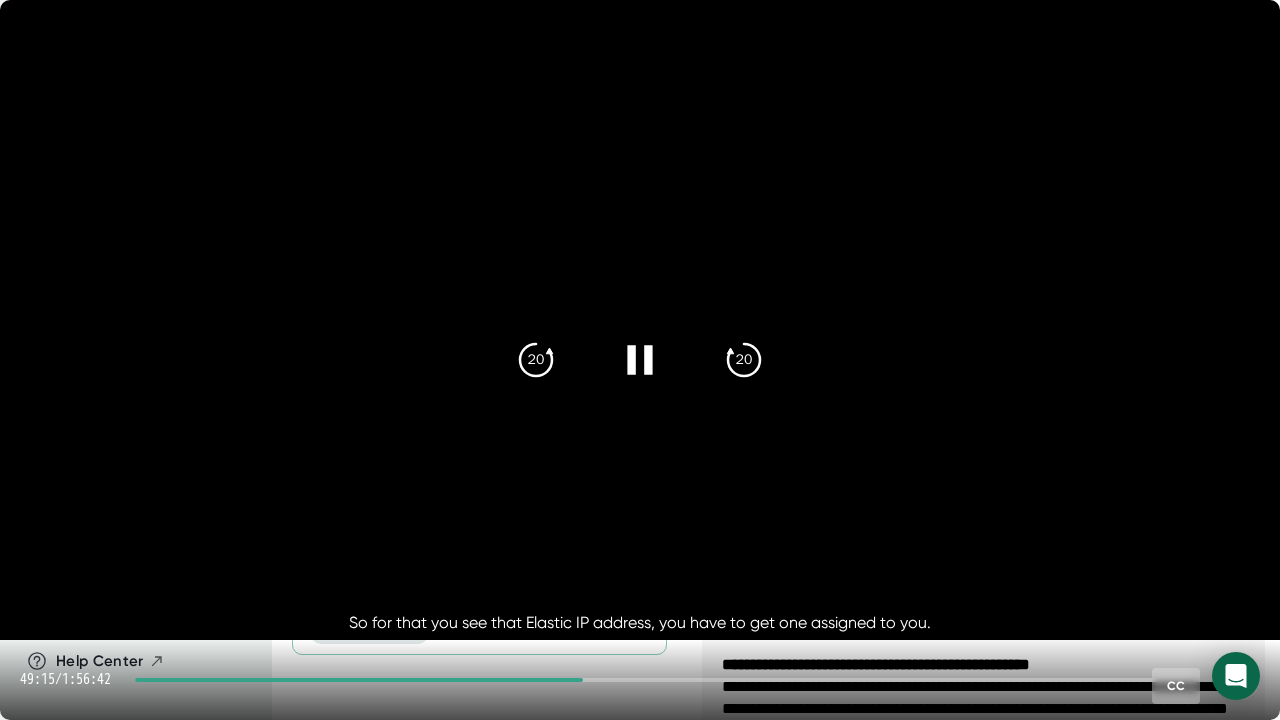 click 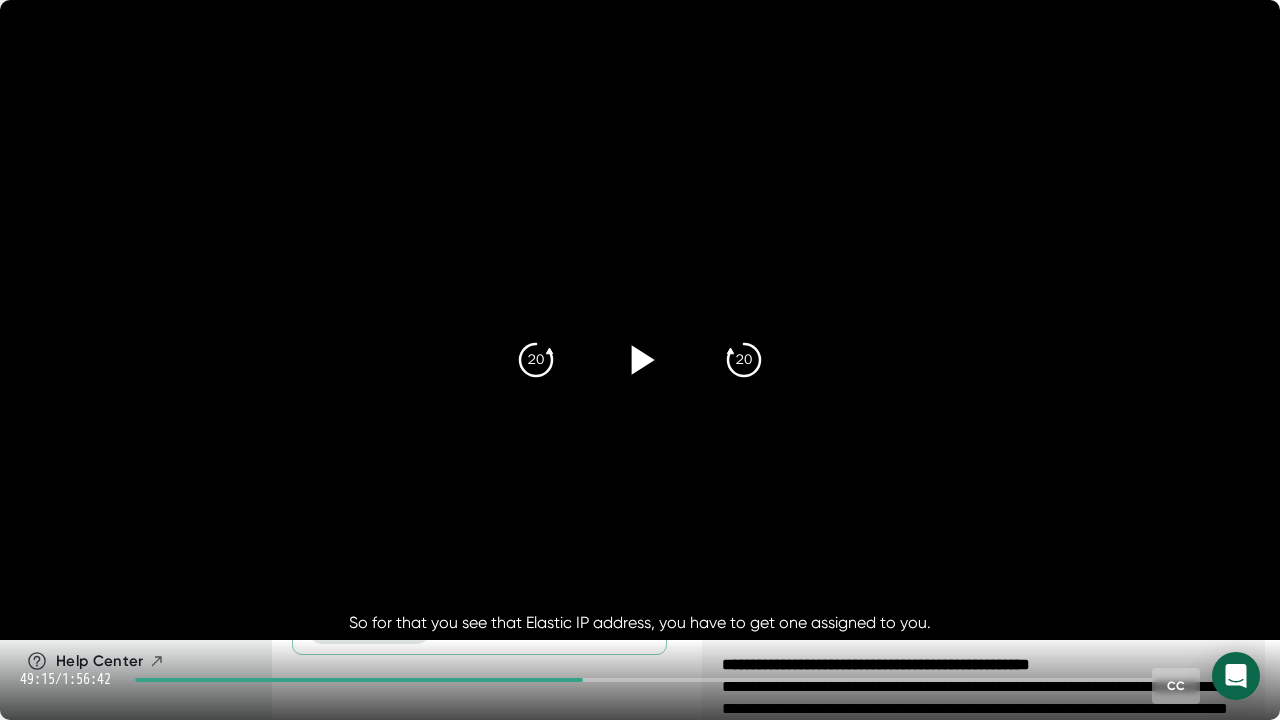 click at bounding box center (640, 360) 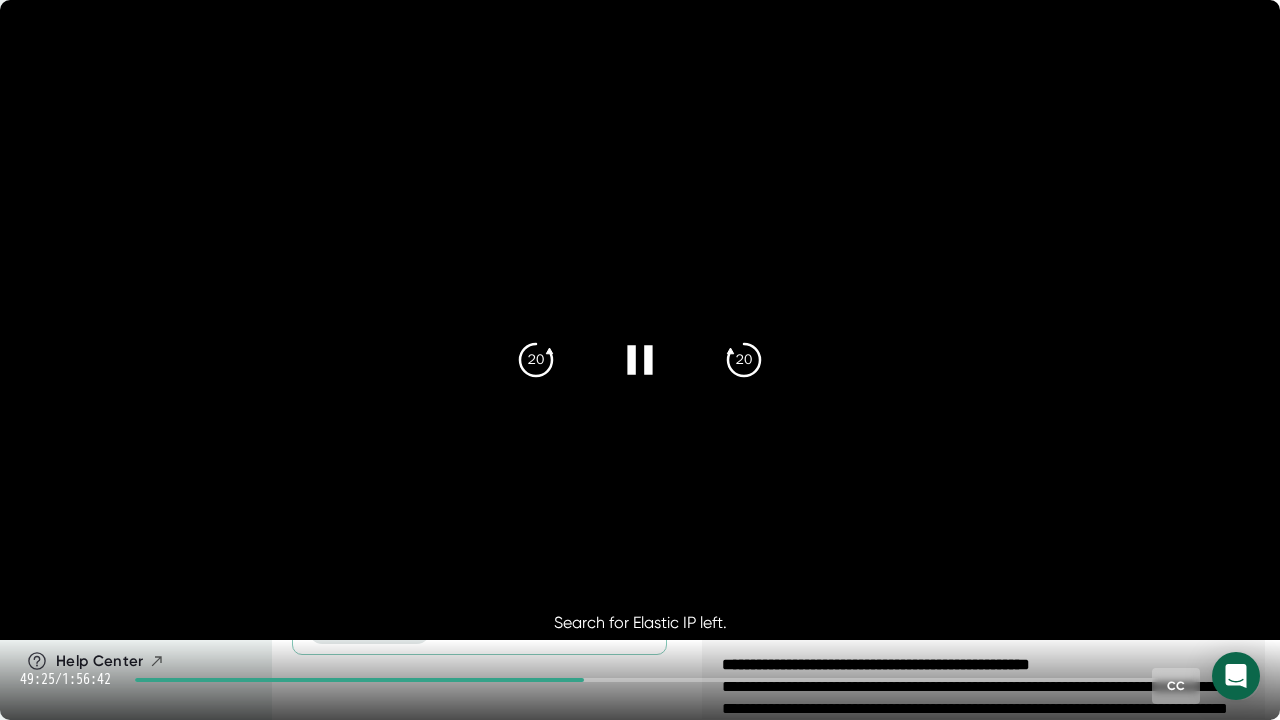 click at bounding box center (640, 360) 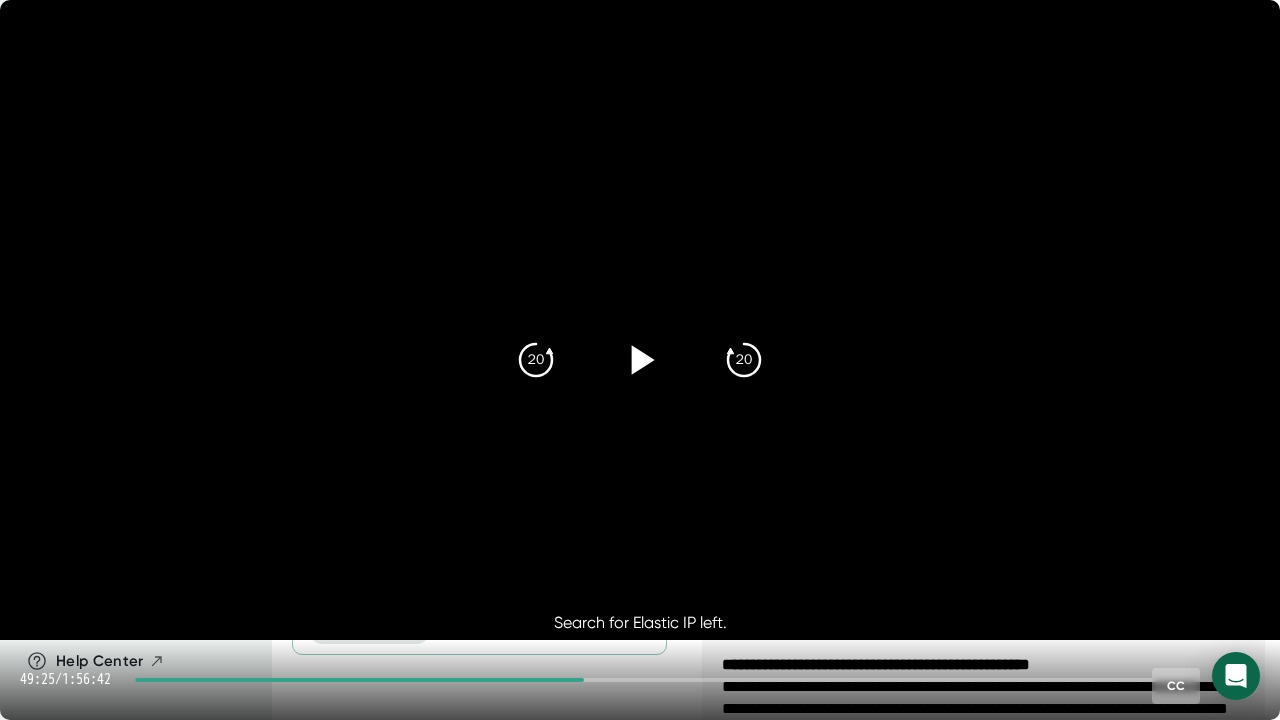 click at bounding box center (640, 360) 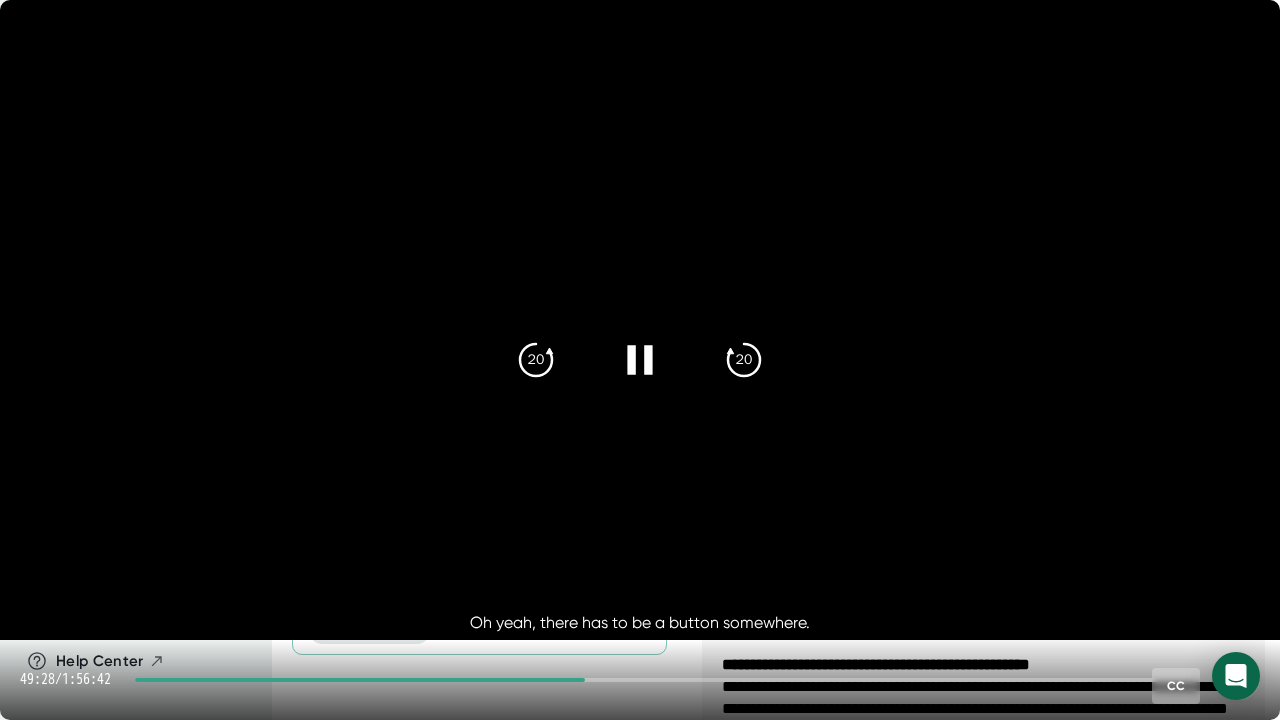 click at bounding box center [640, 360] 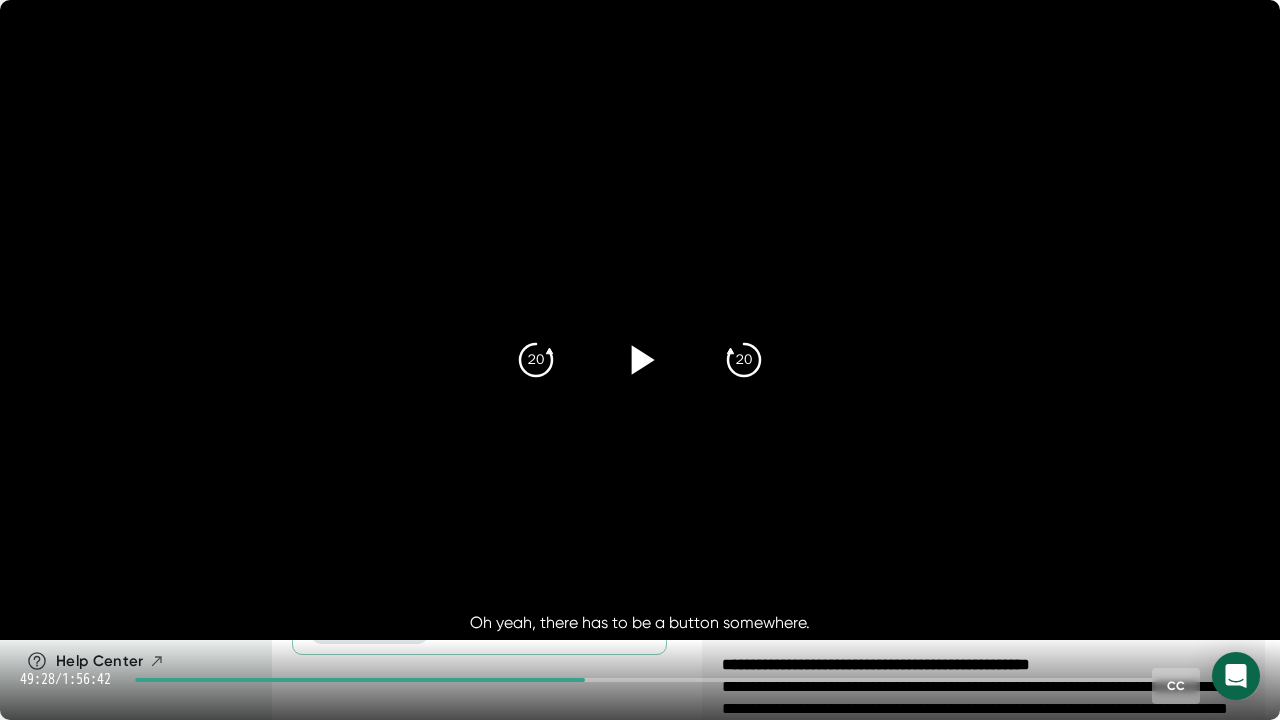 click 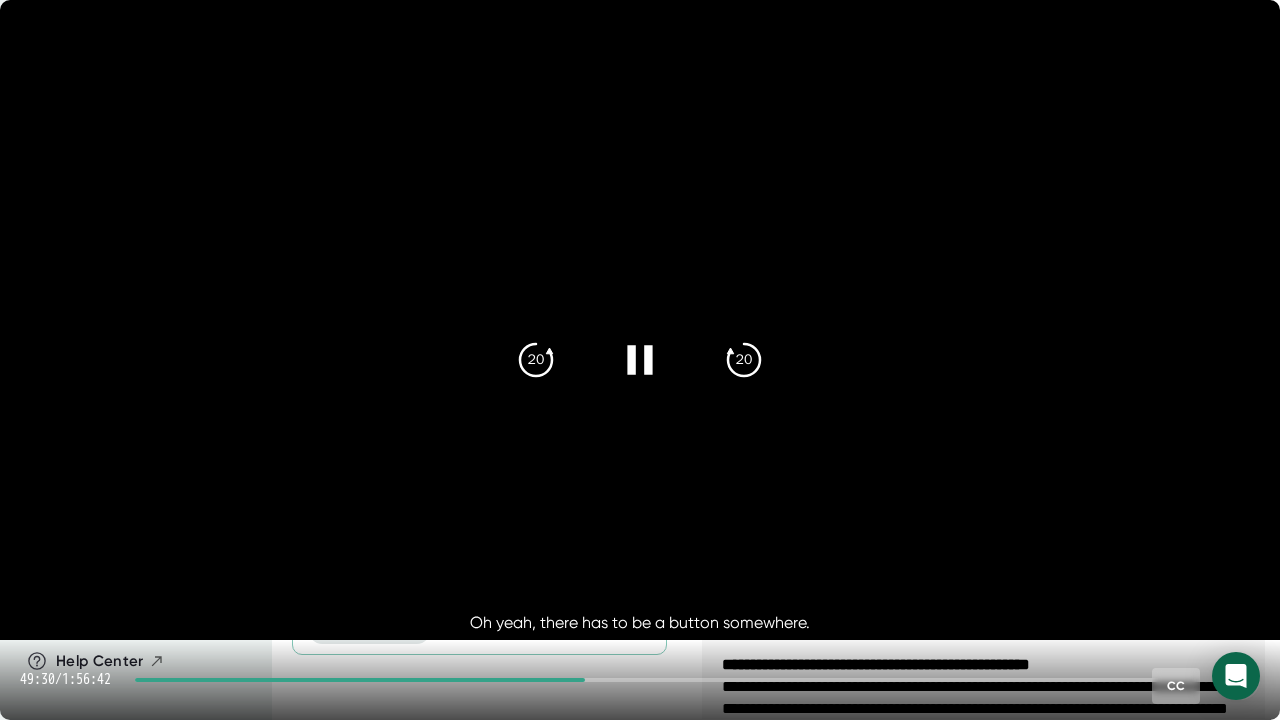 click 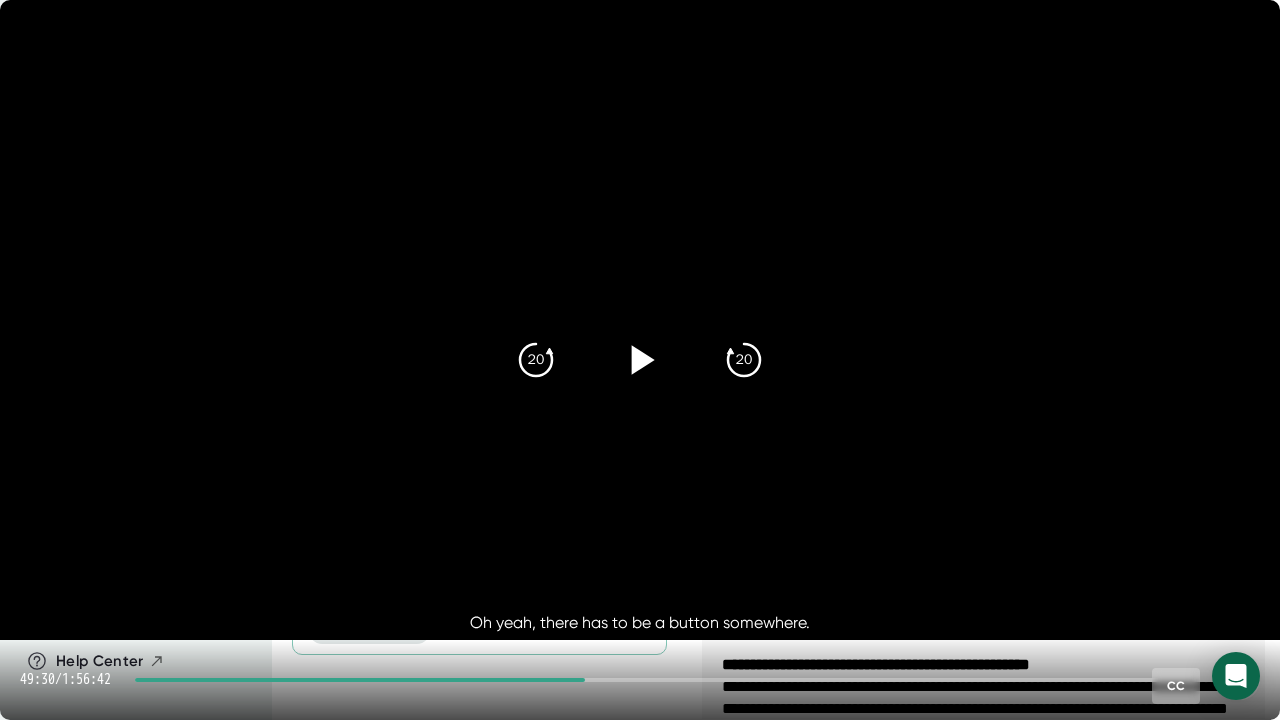 click 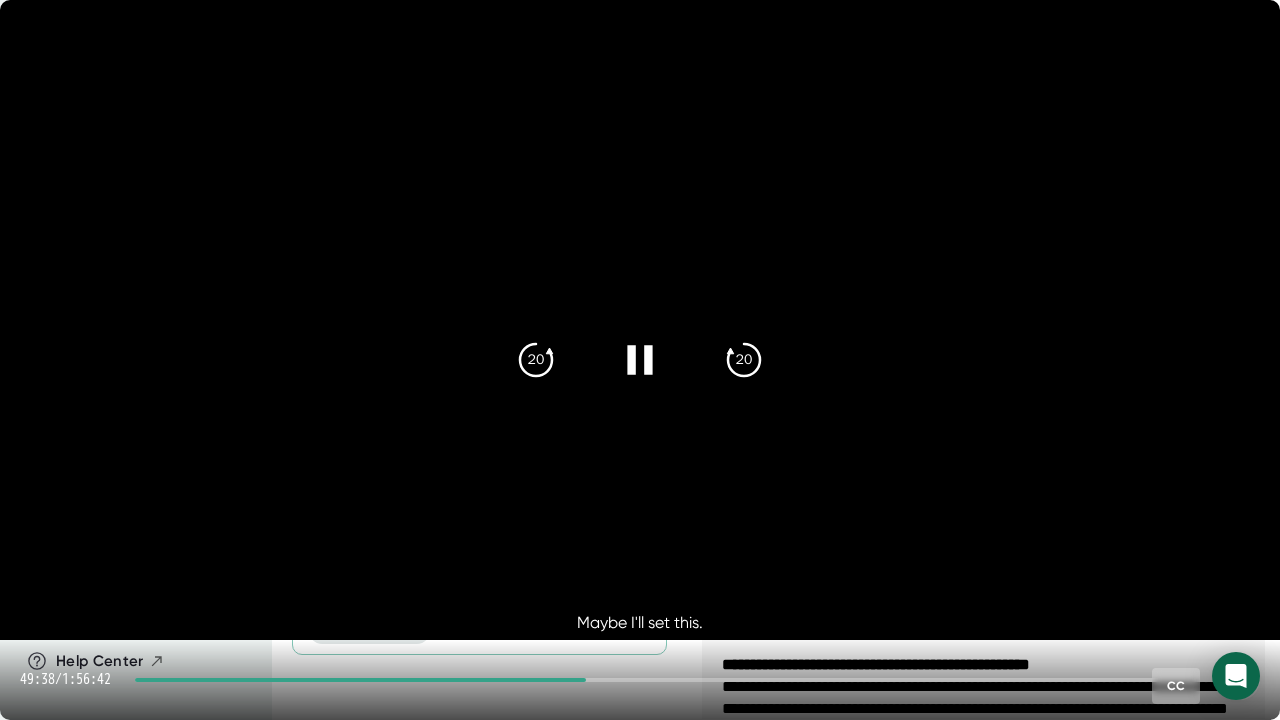 click 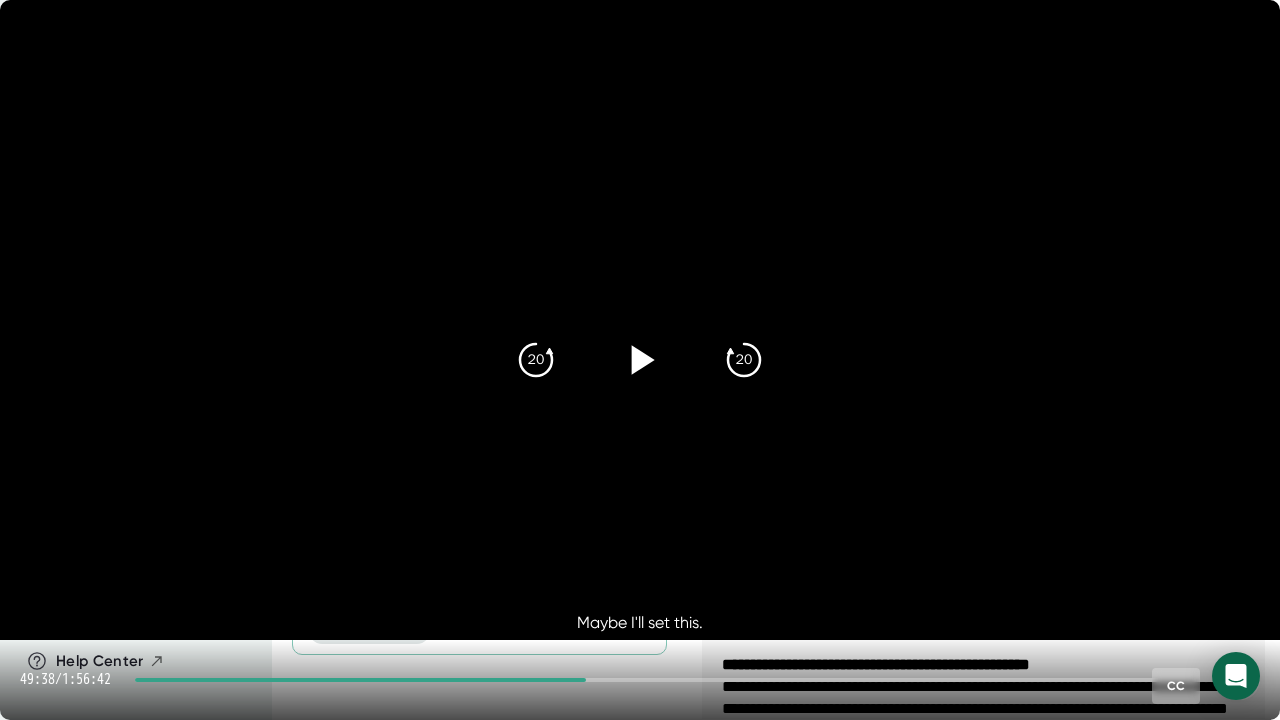 click 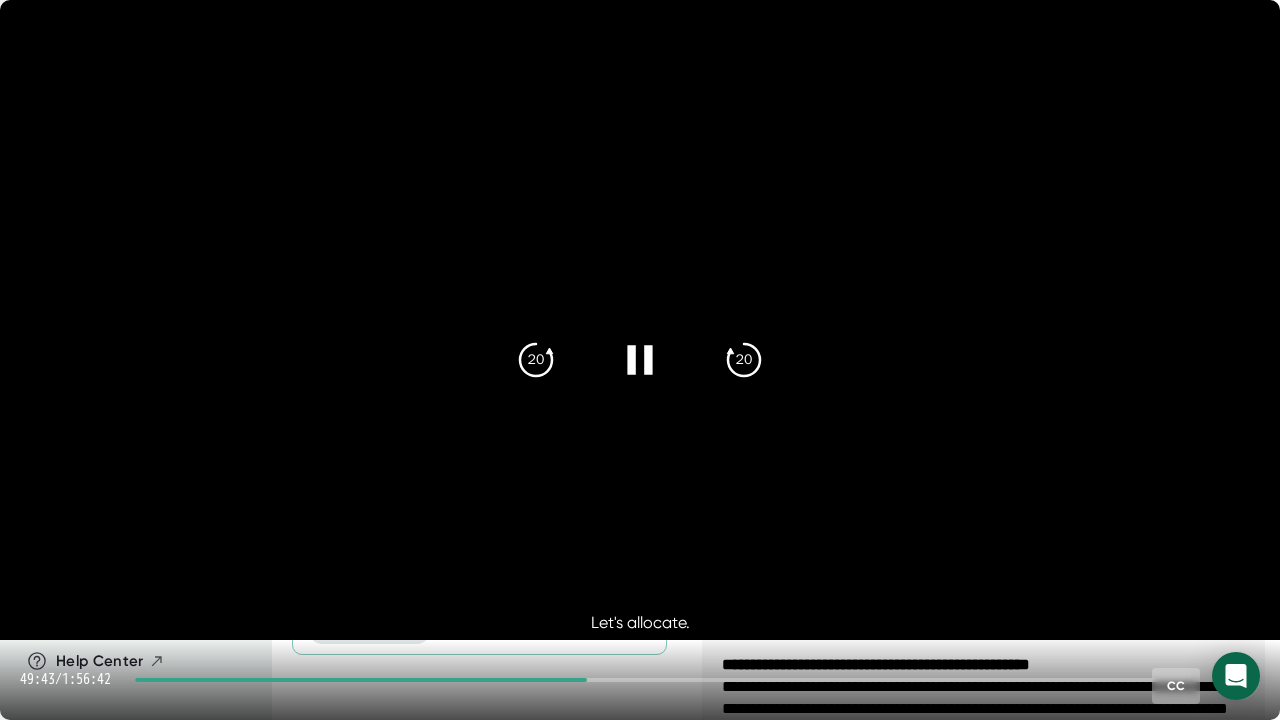 click 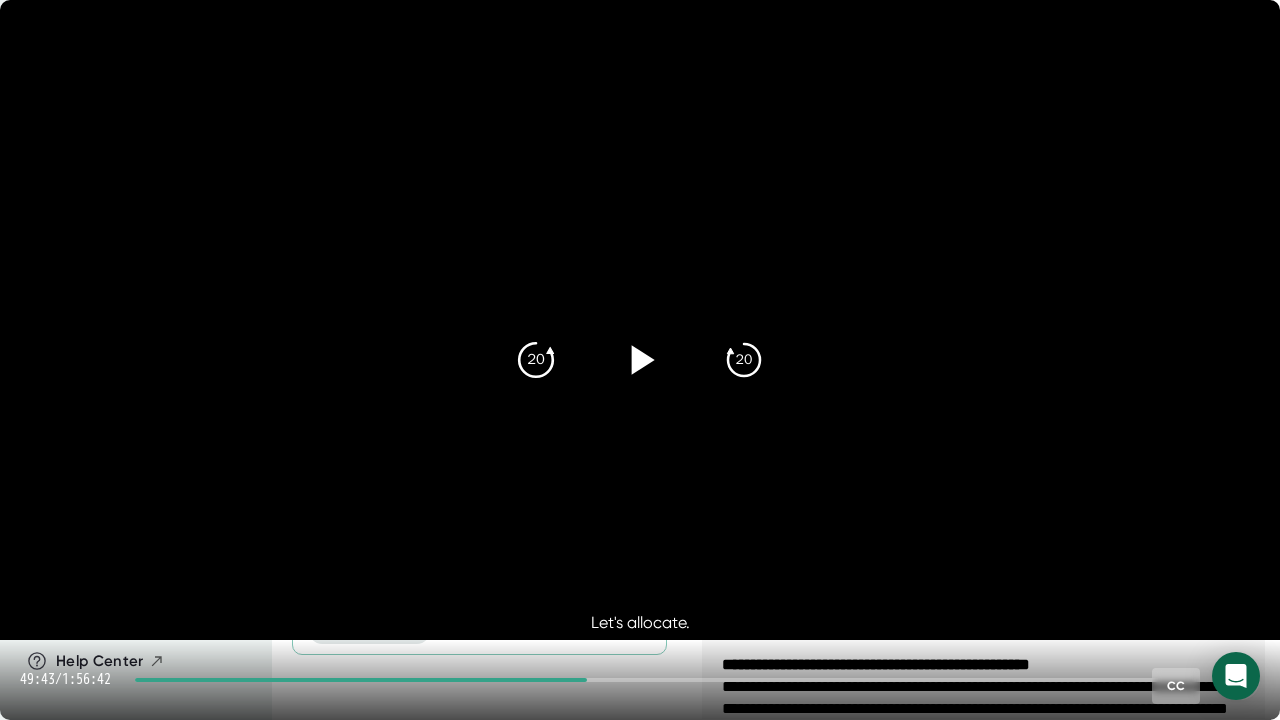 click on "20" 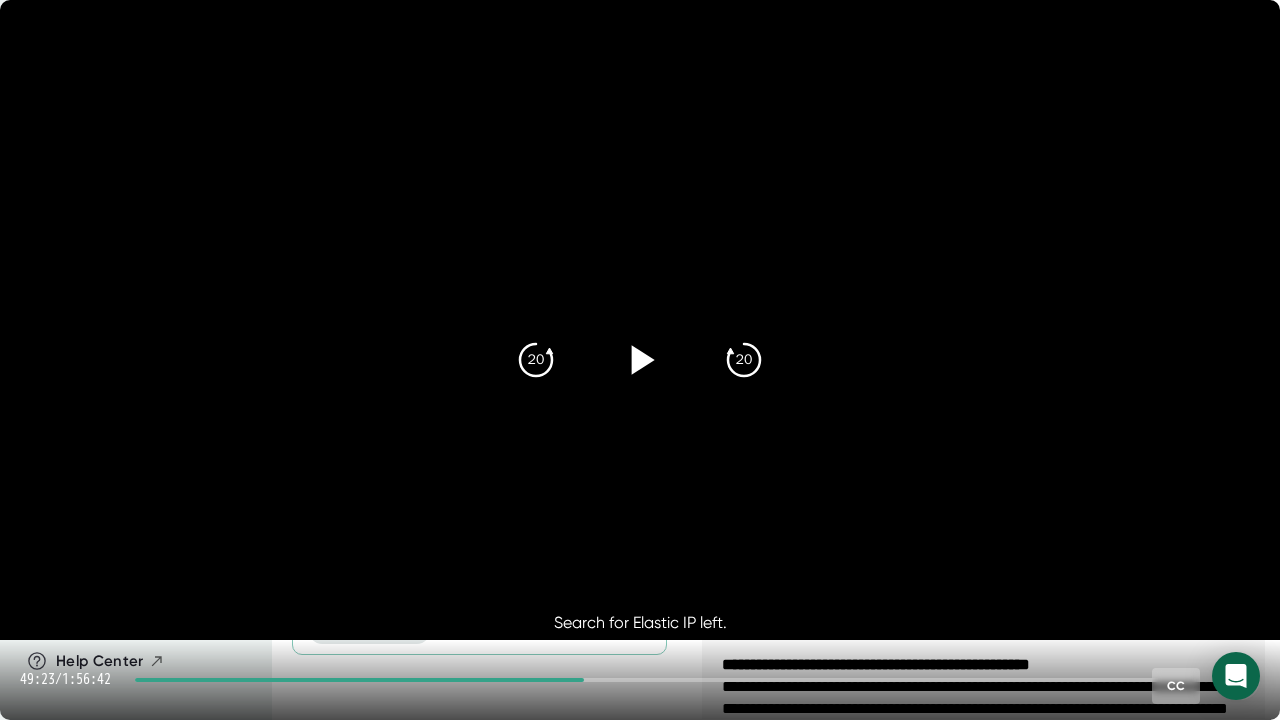 click 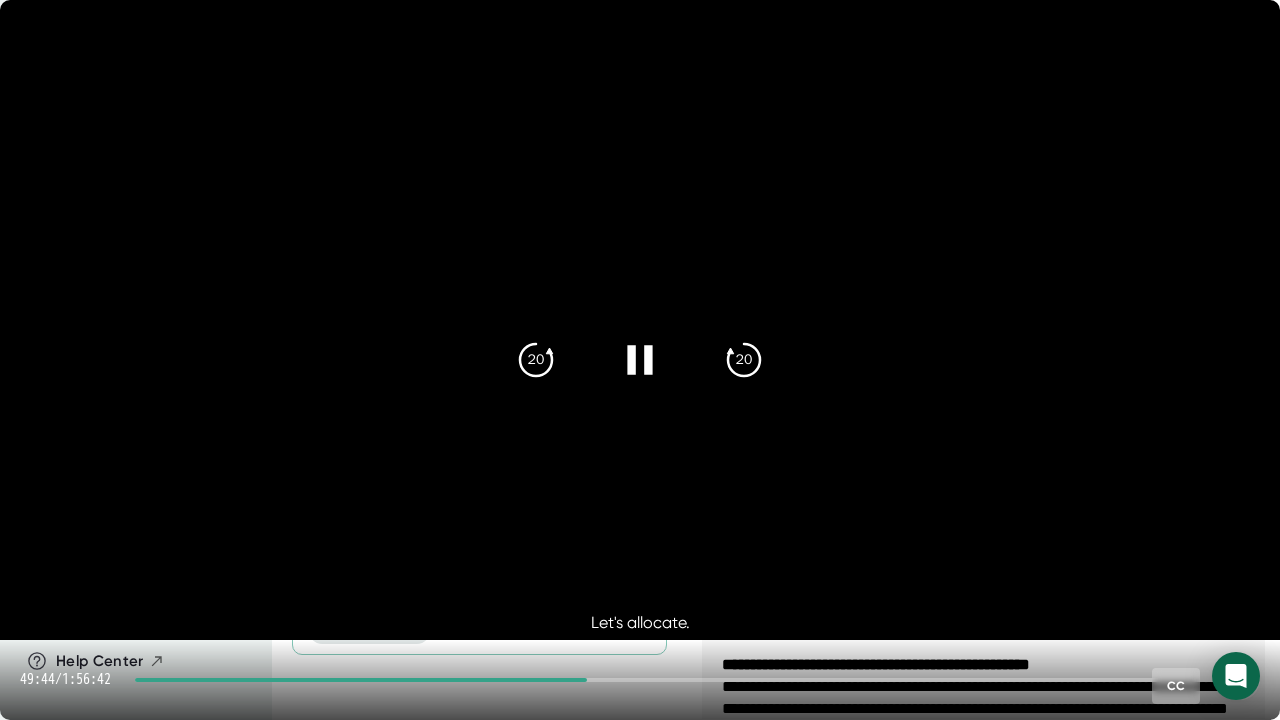 click 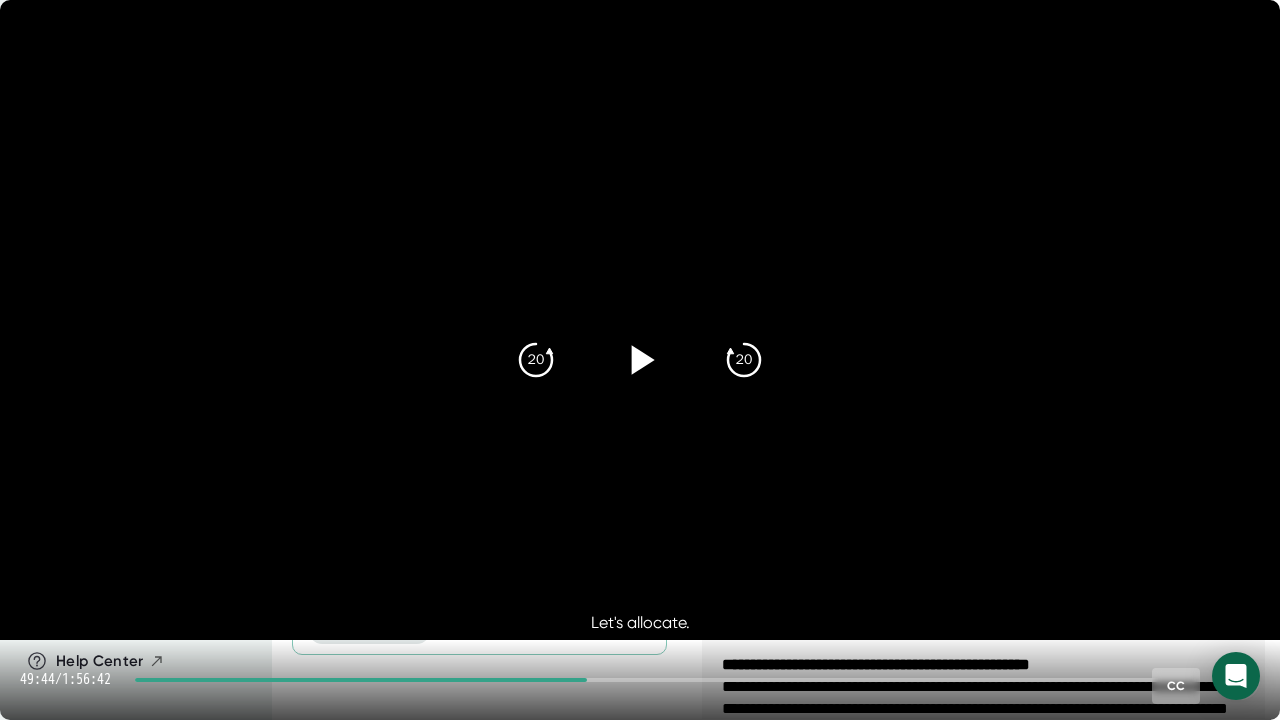 click at bounding box center (640, 360) 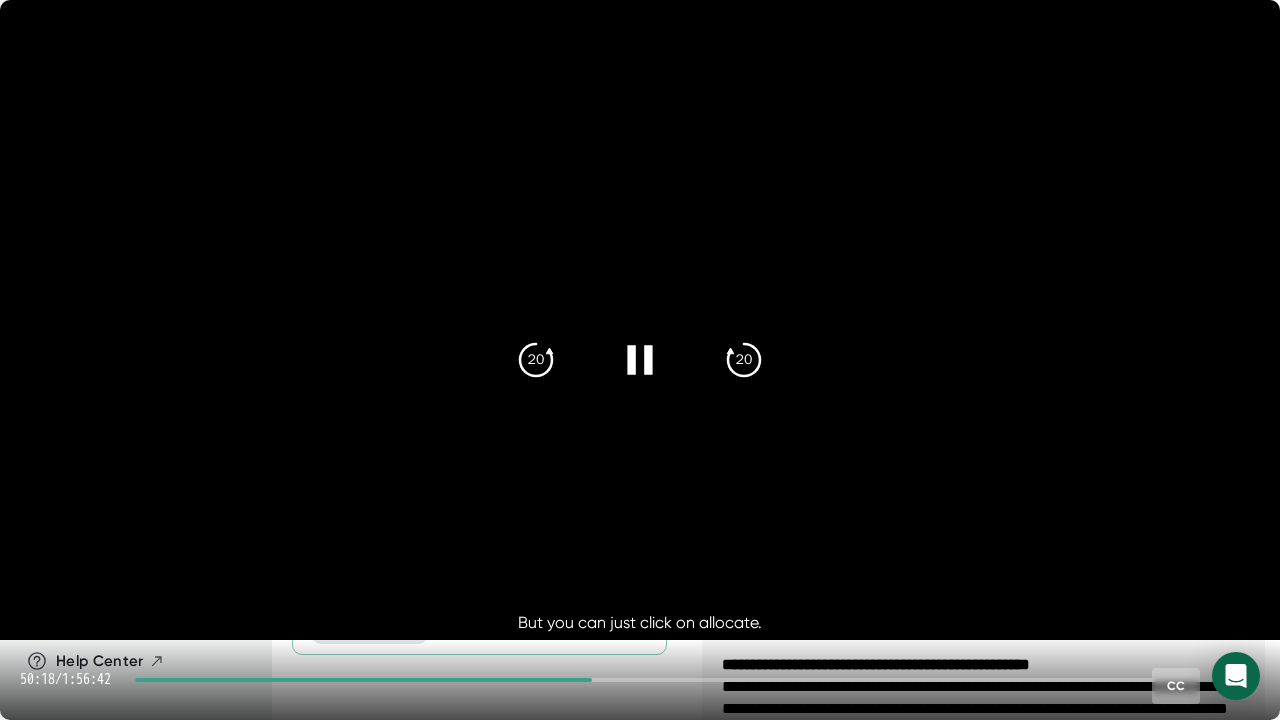click 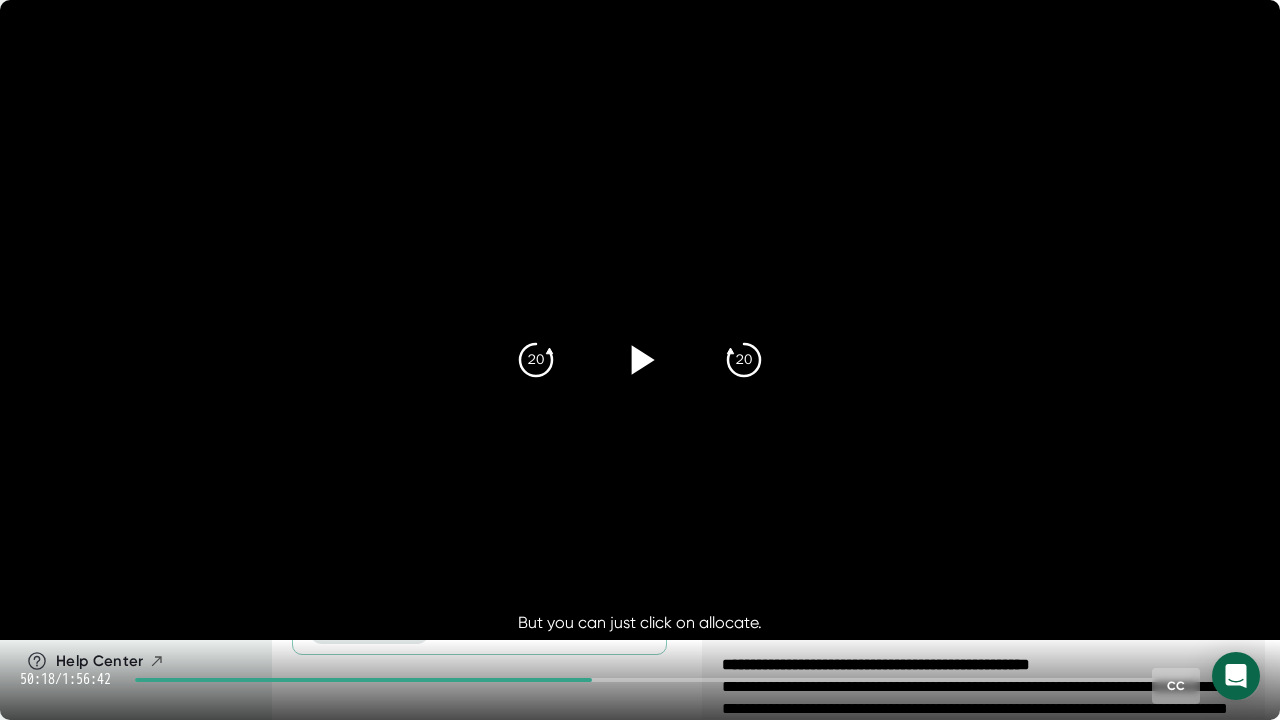 click 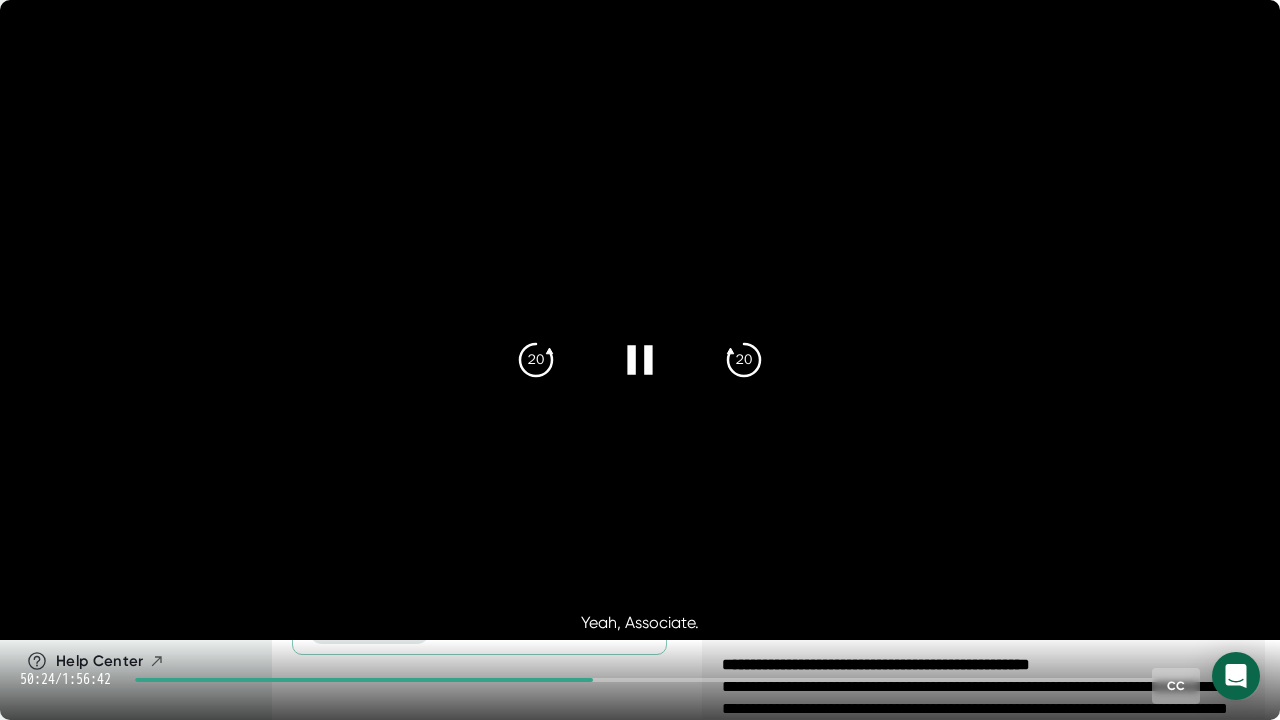 click 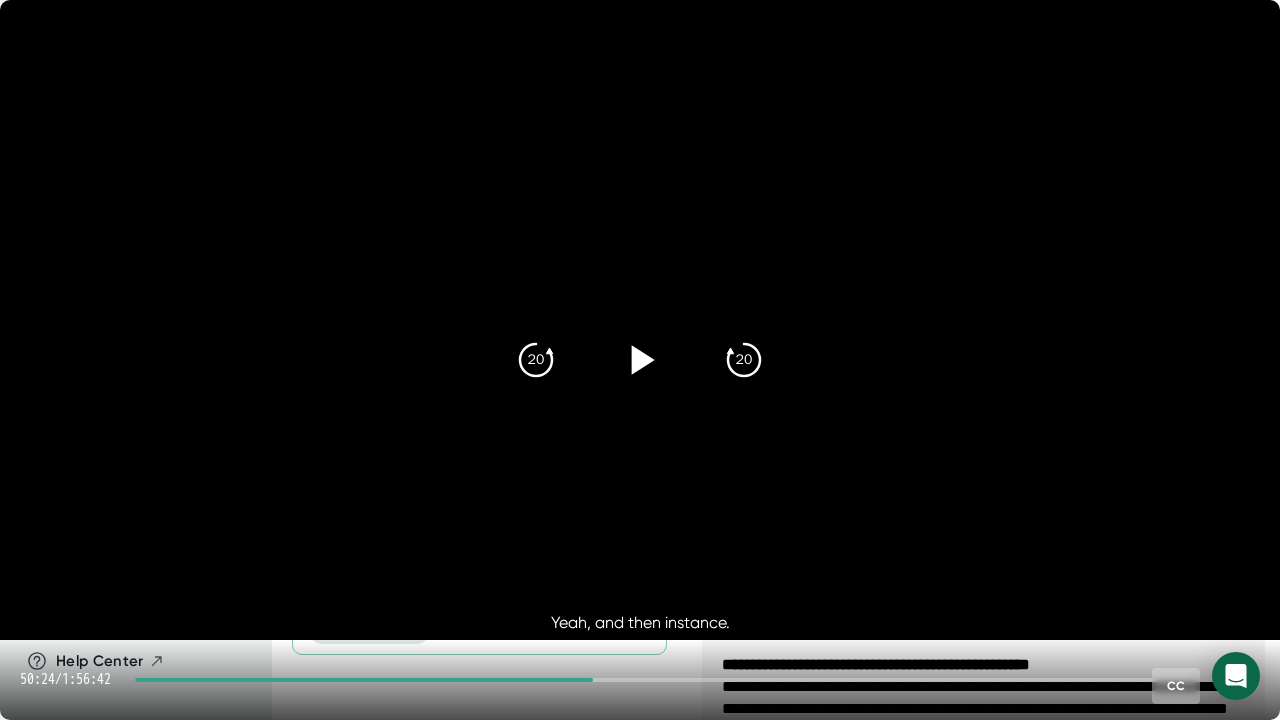 click at bounding box center [640, 360] 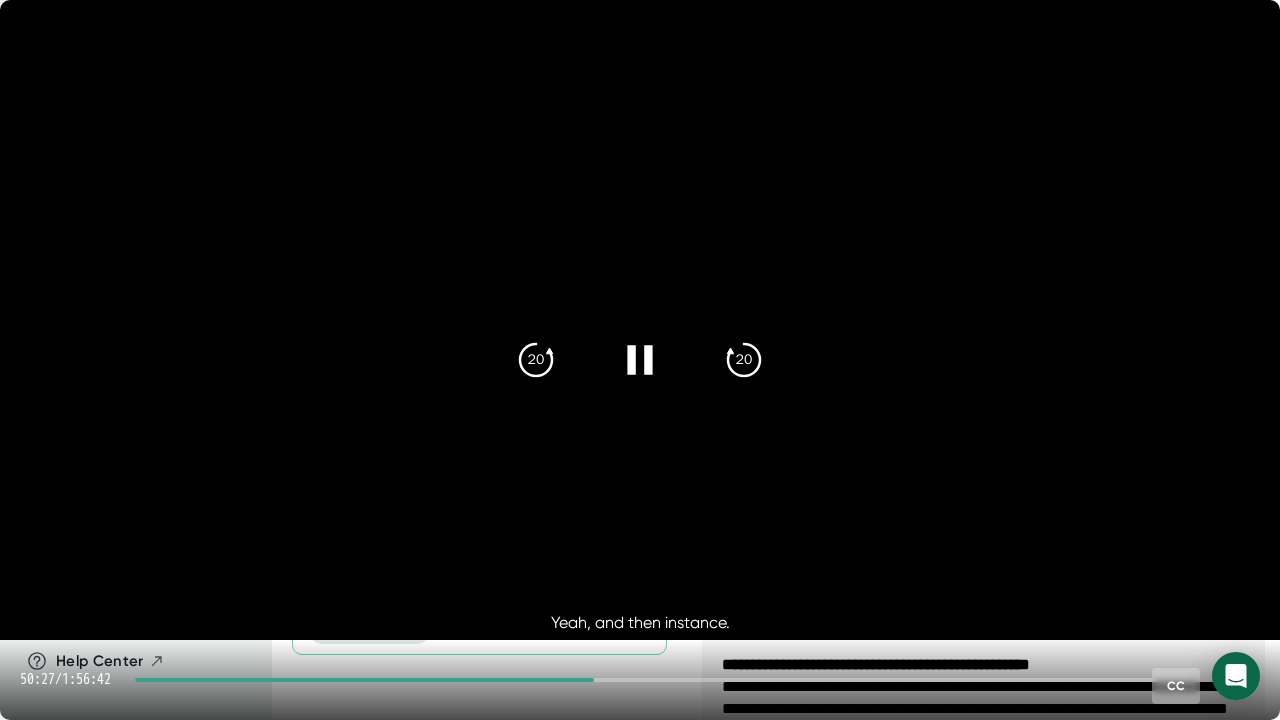 click 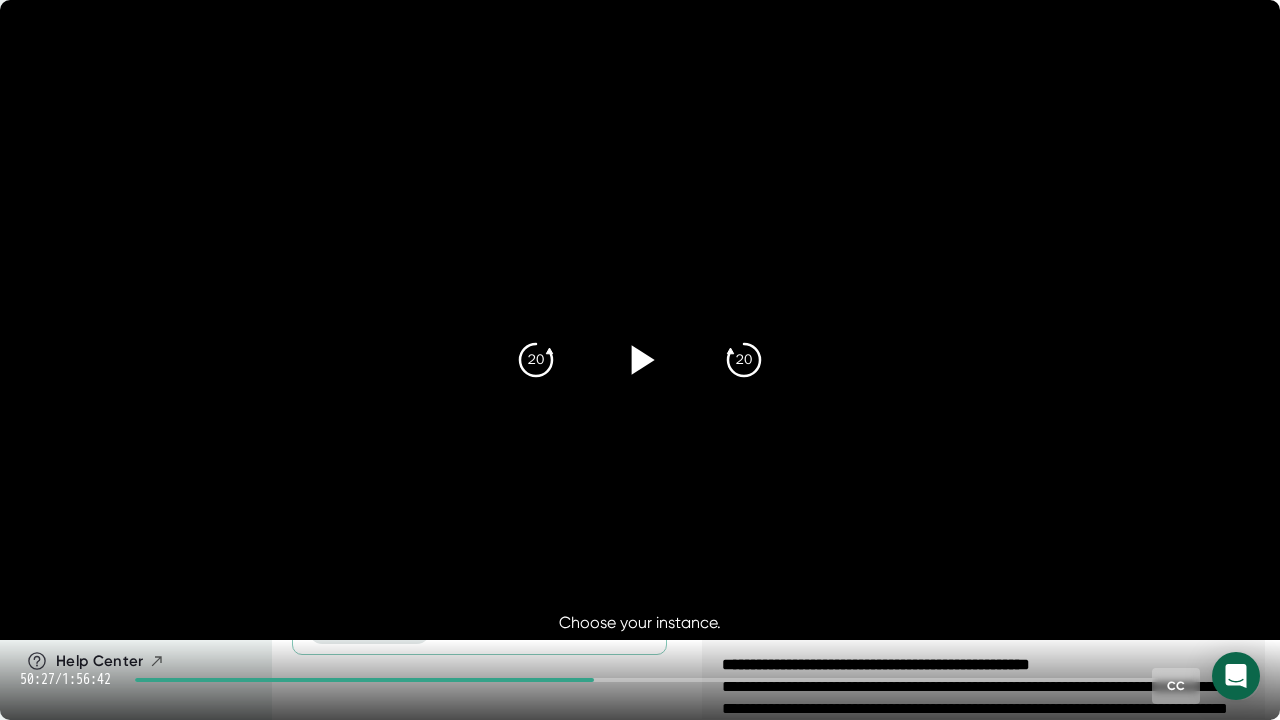 click 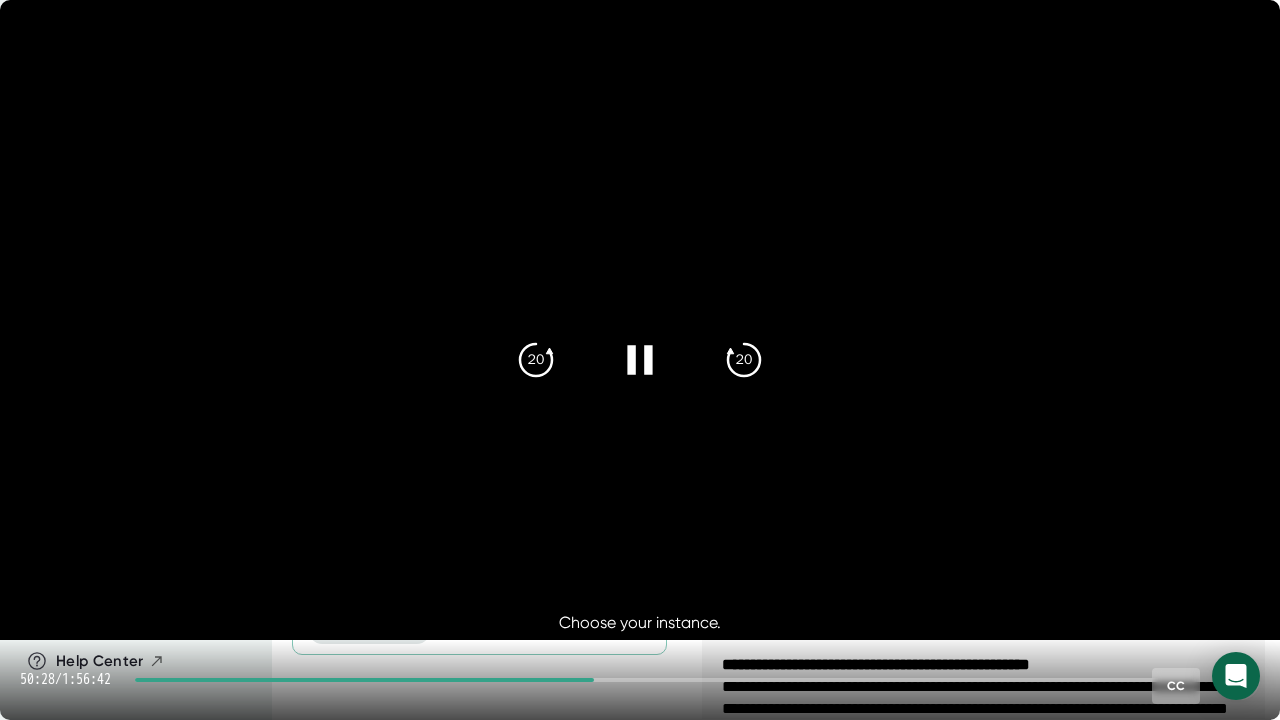 click 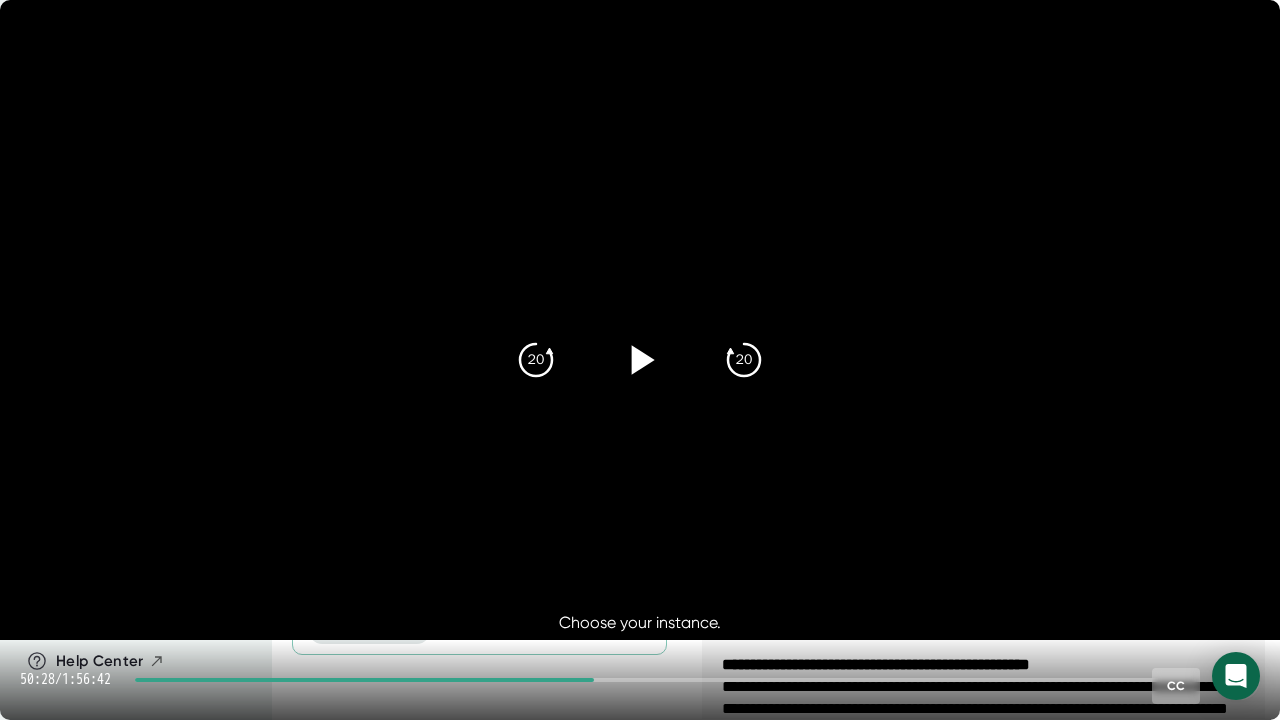 click at bounding box center [640, 360] 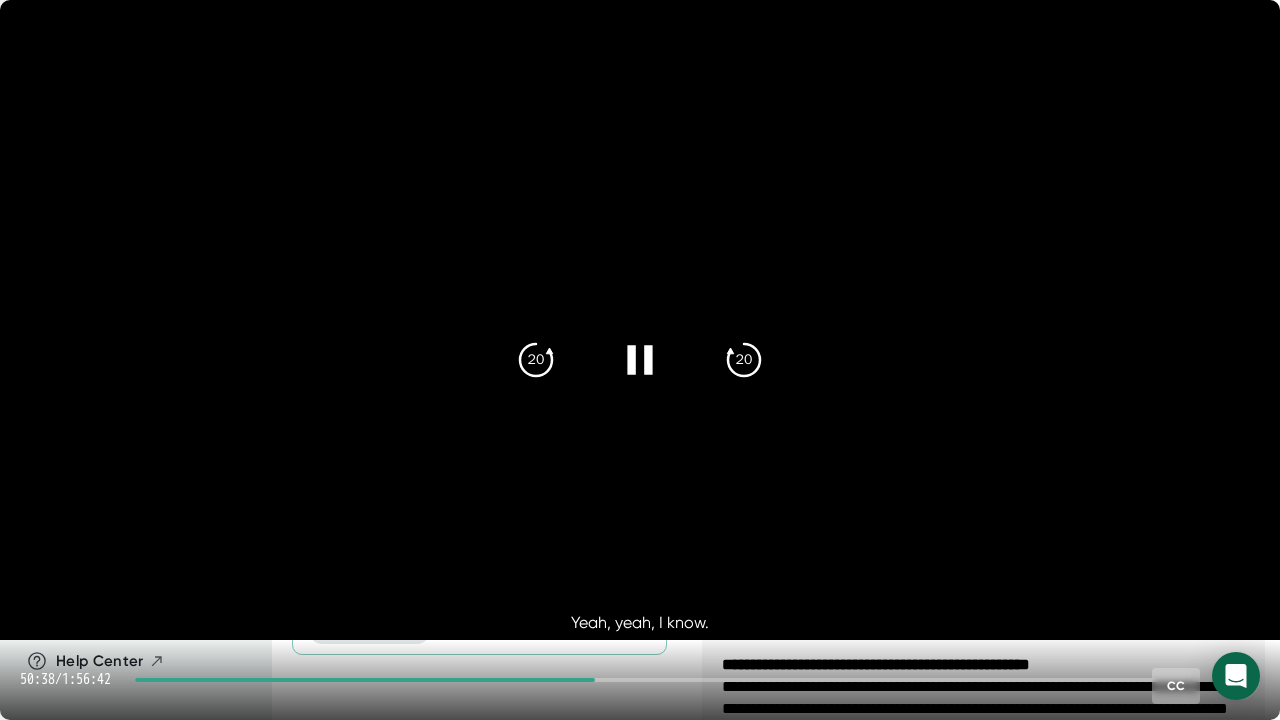 click at bounding box center (640, 360) 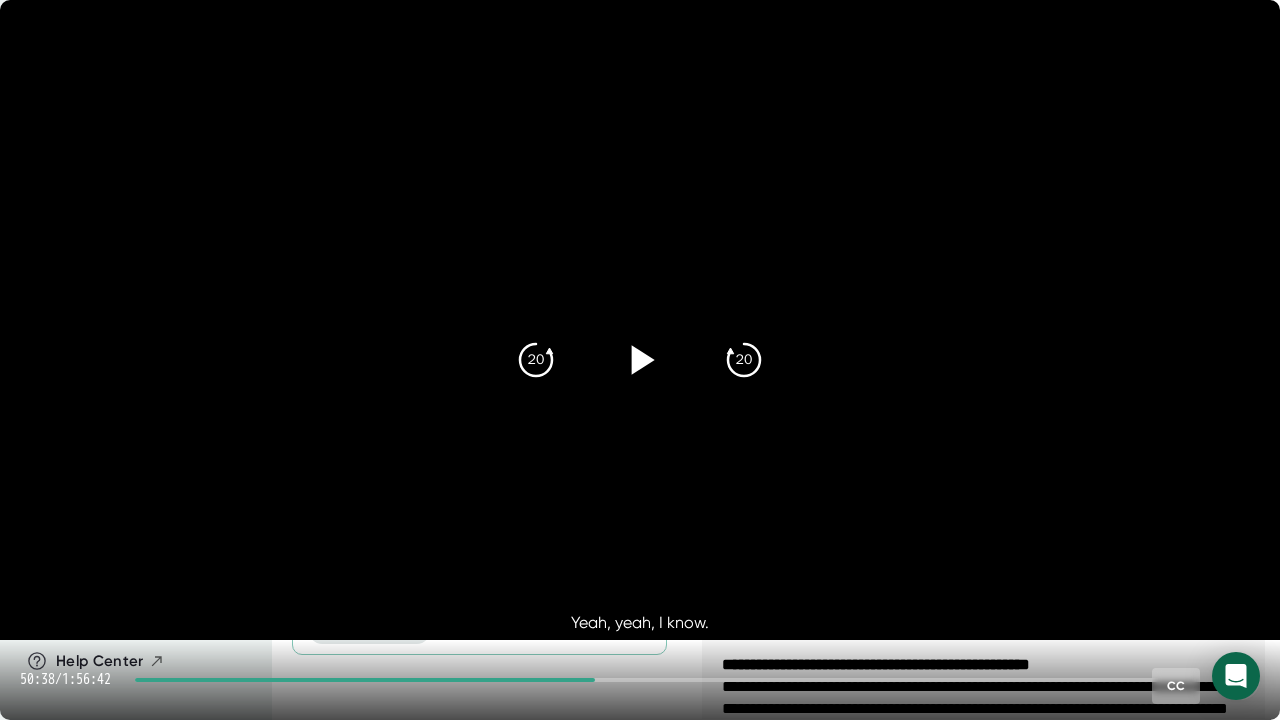click 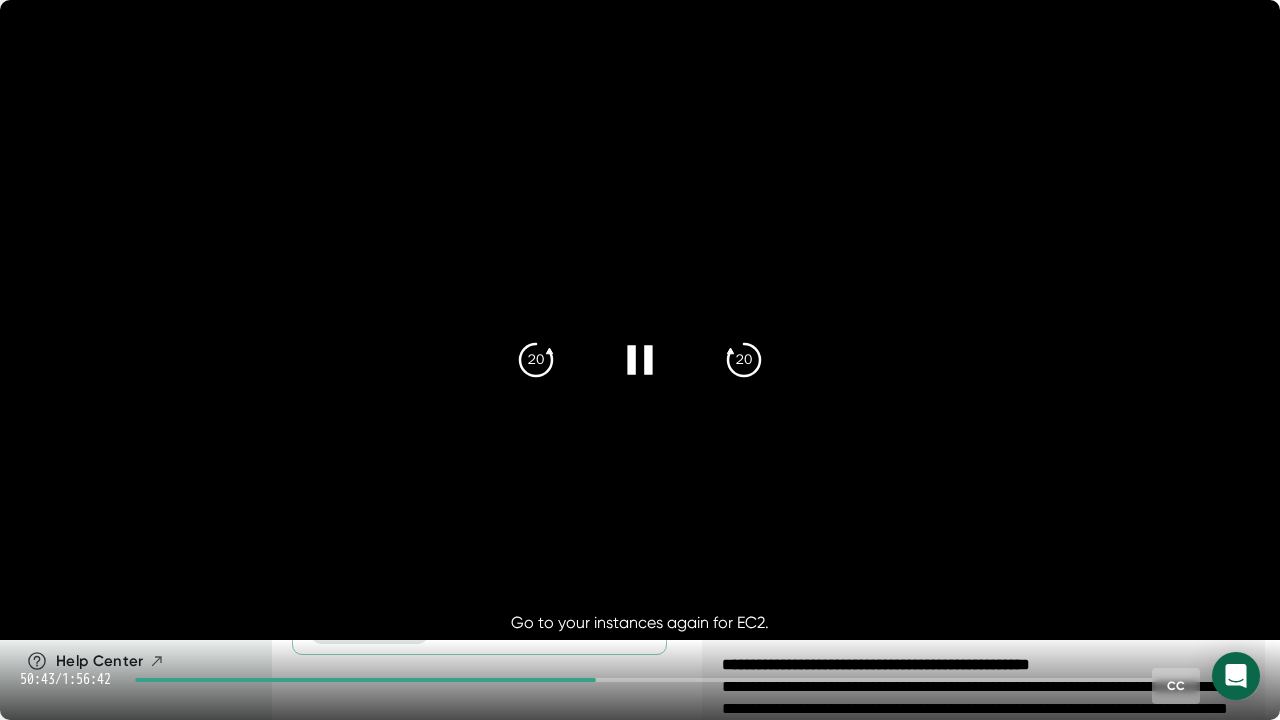 click at bounding box center (640, 360) 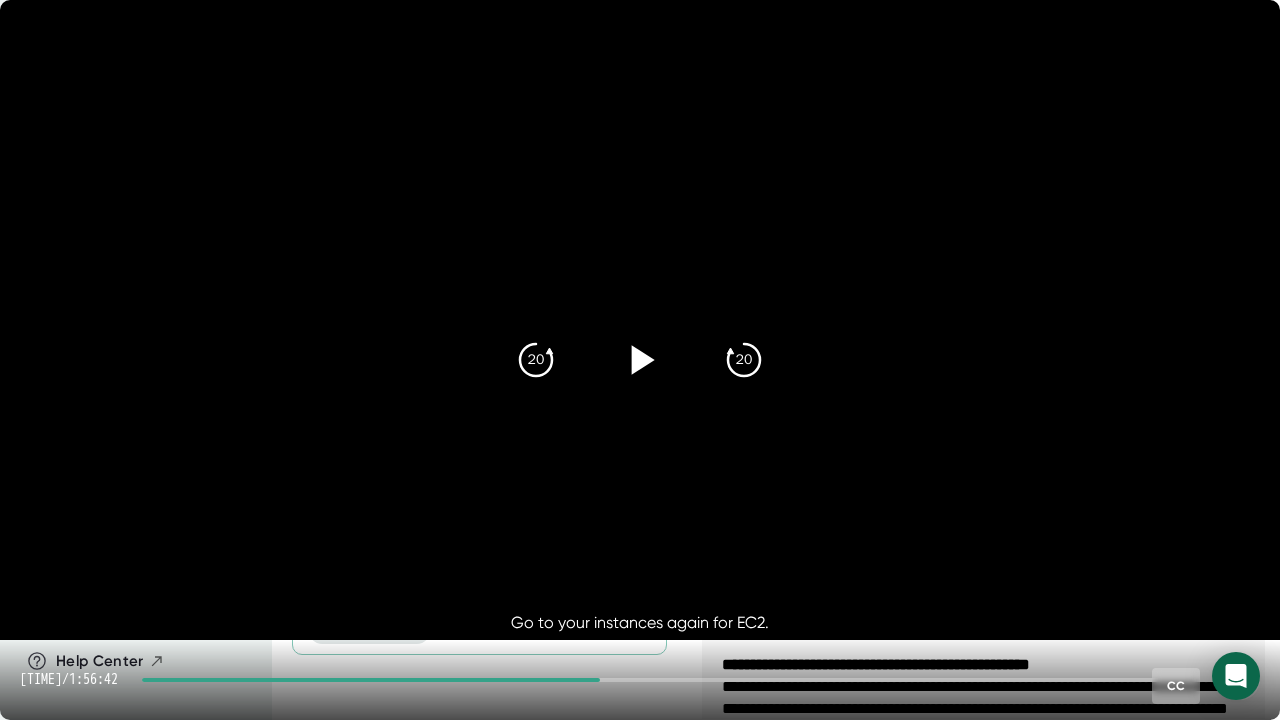 click 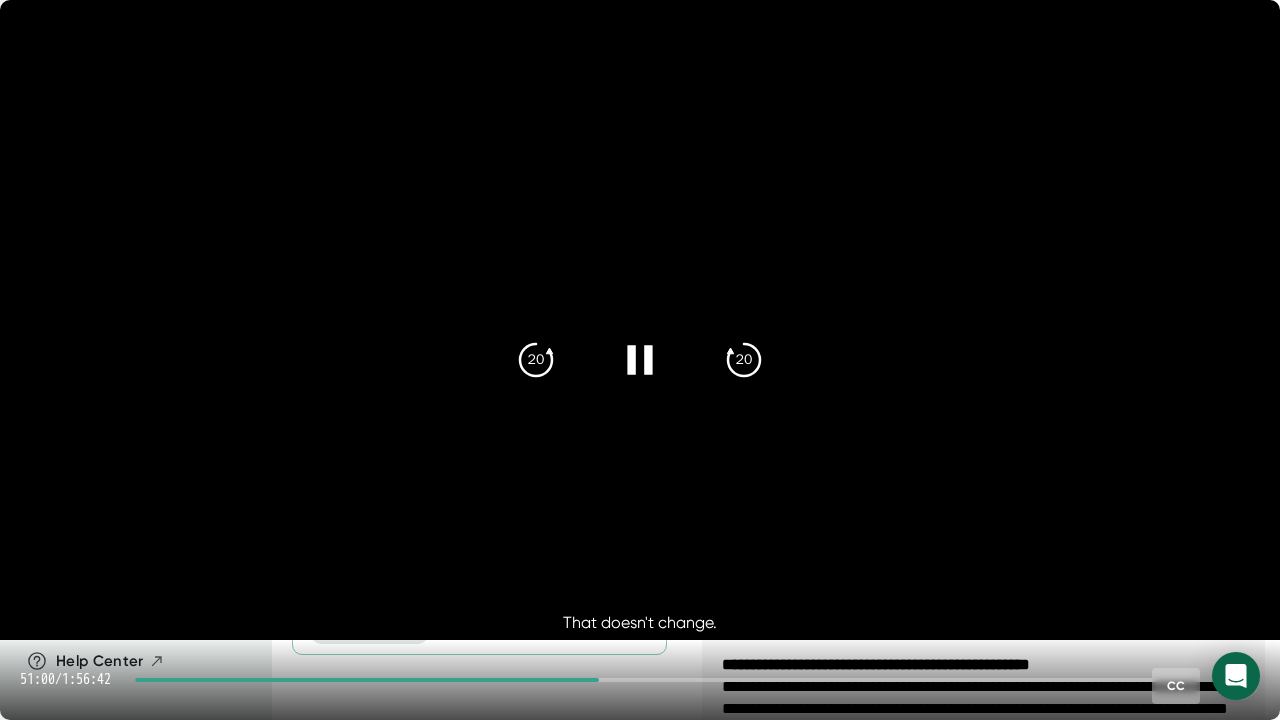 click 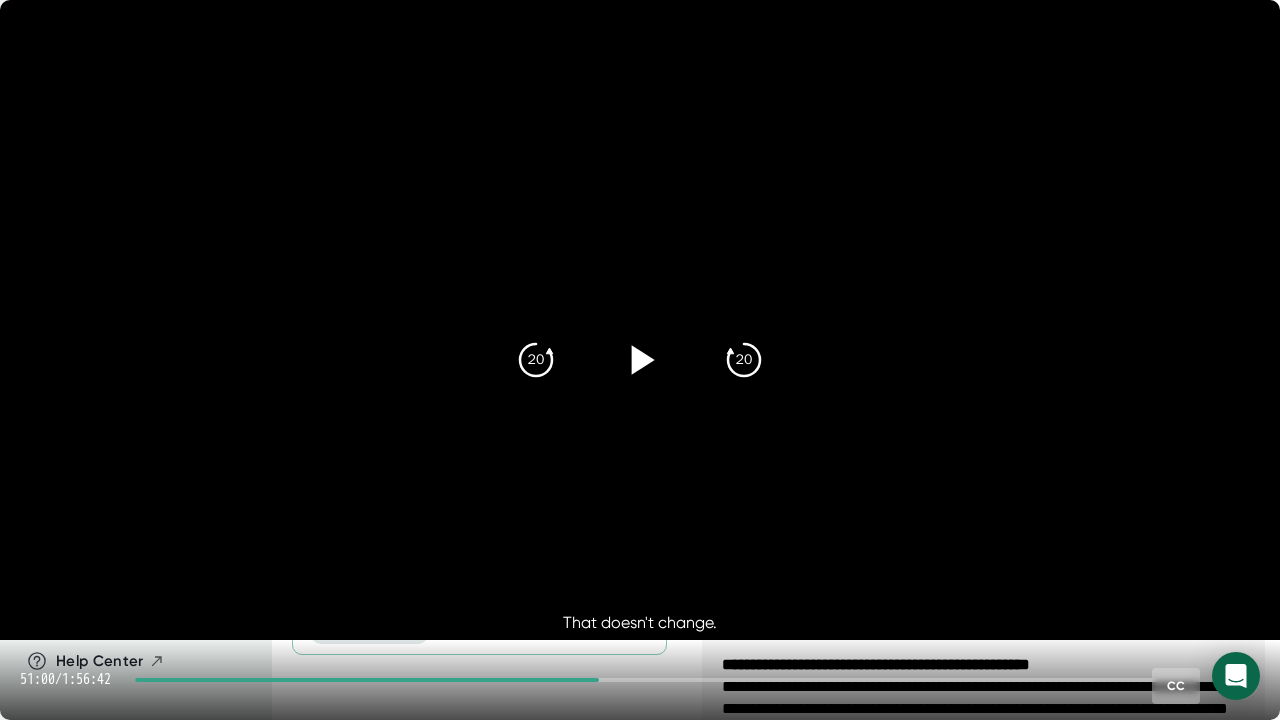 click 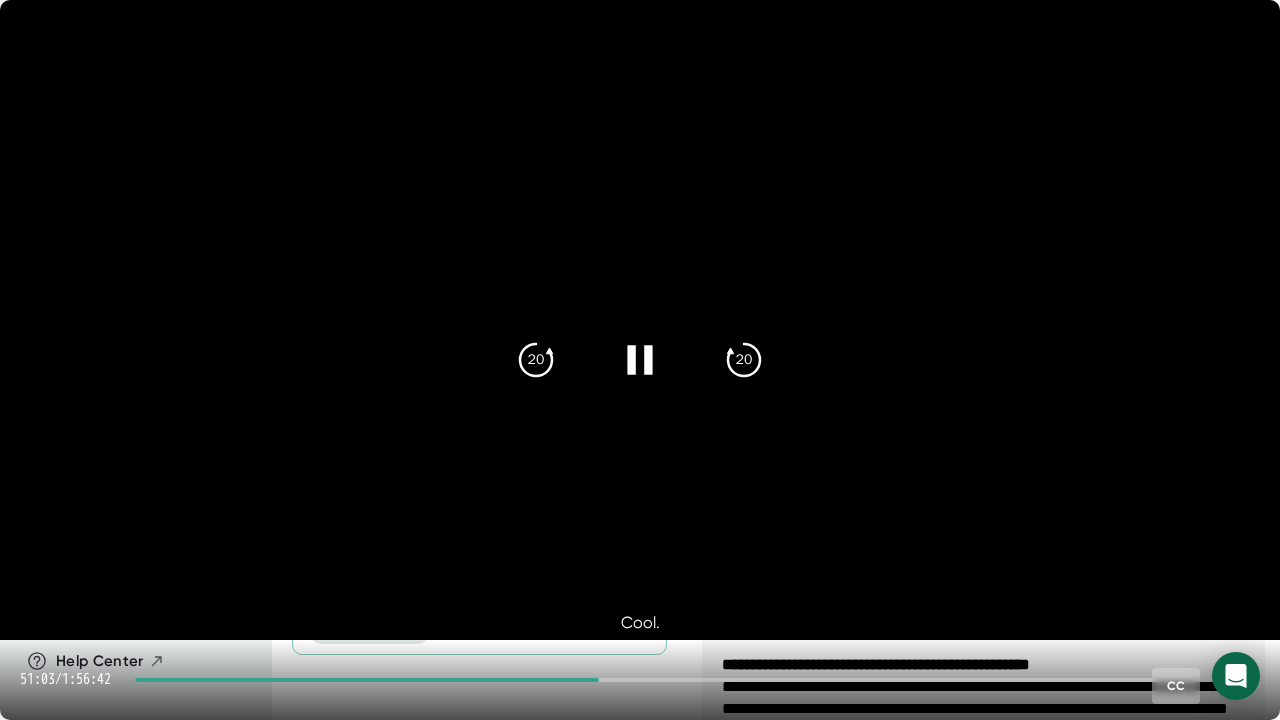 click 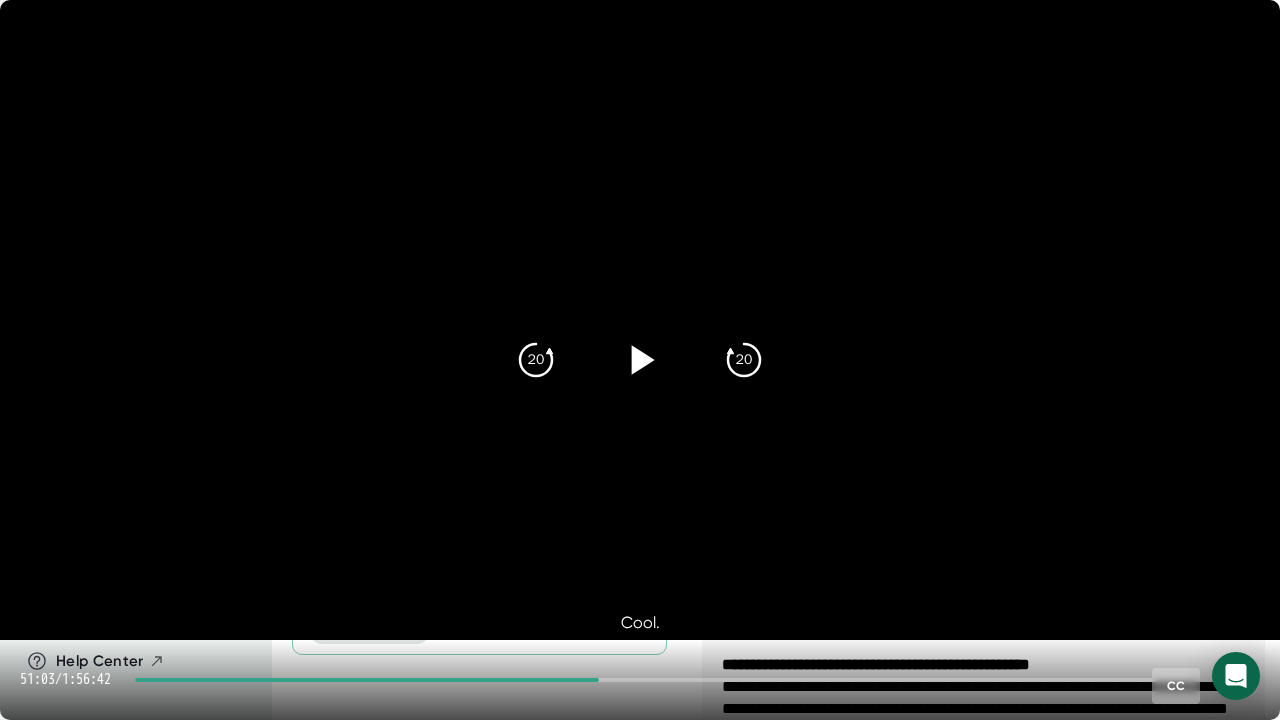 click 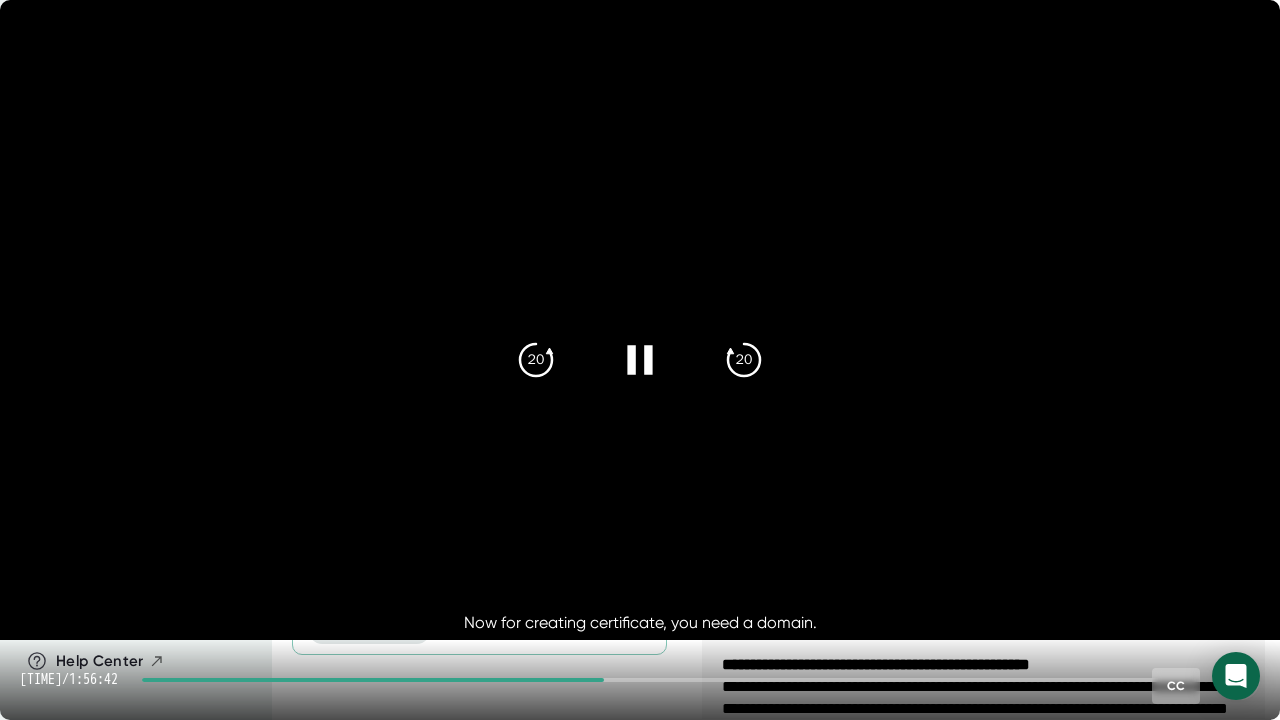click 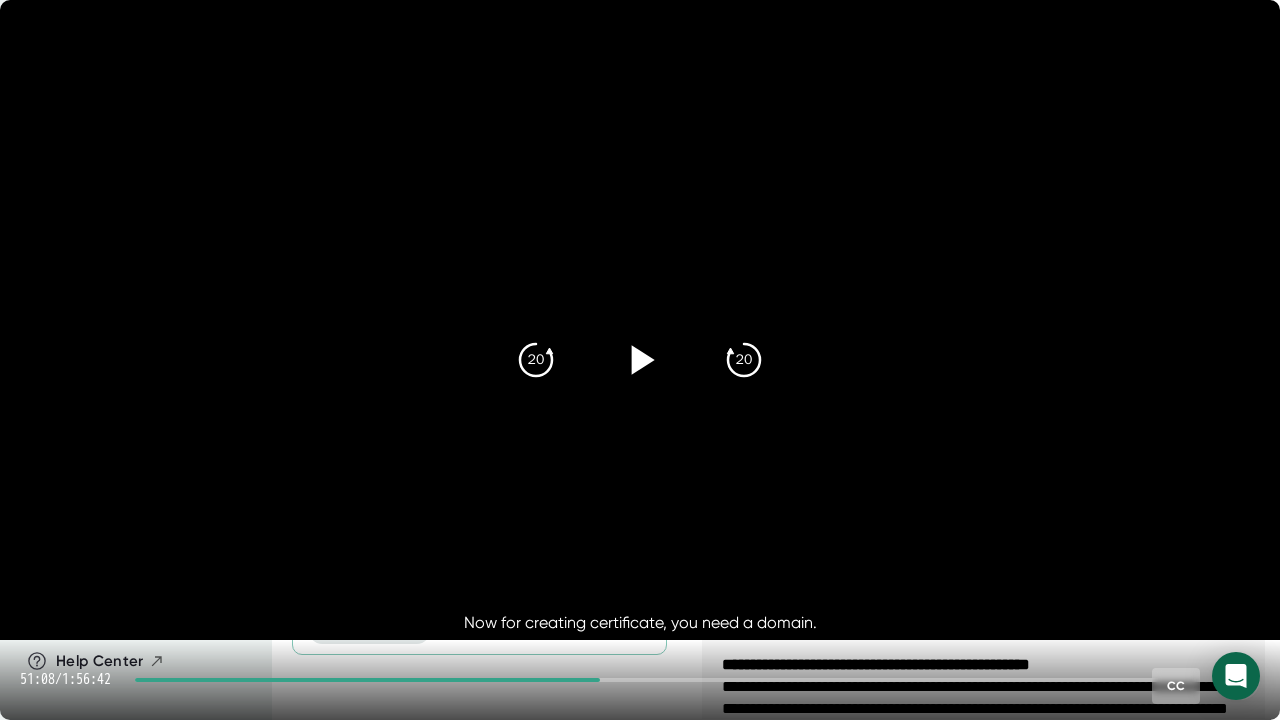 click 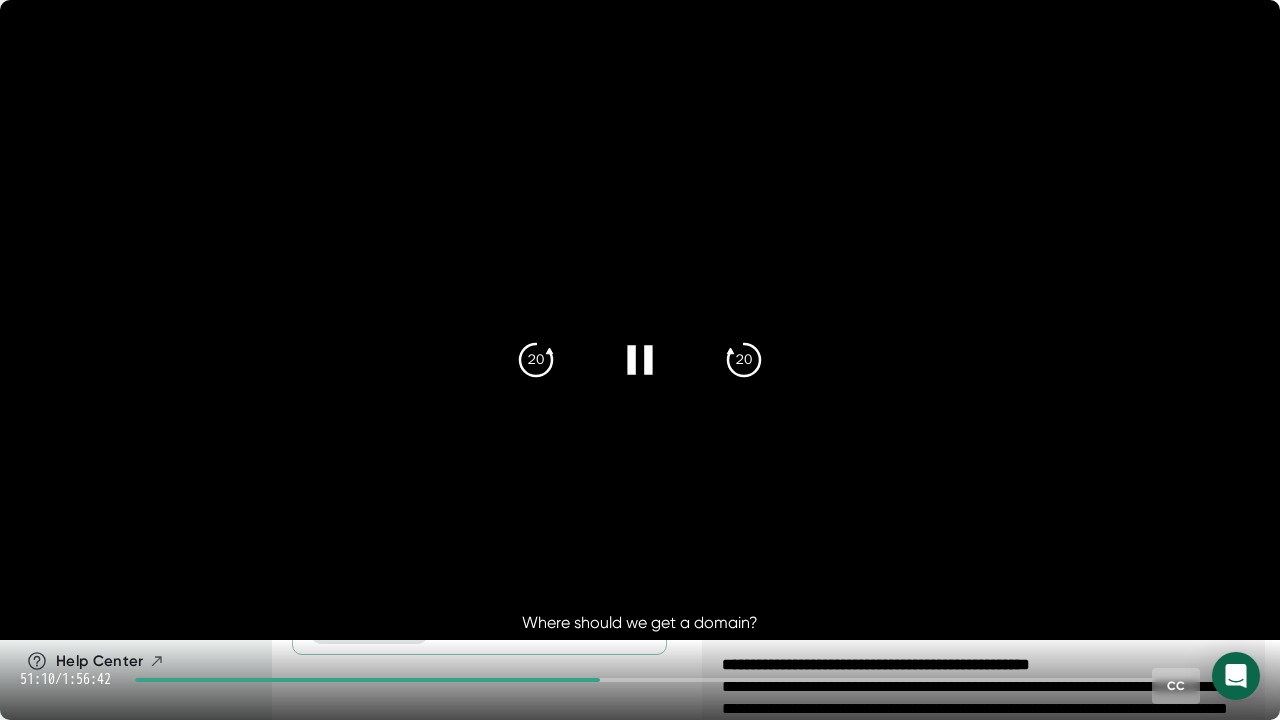 click 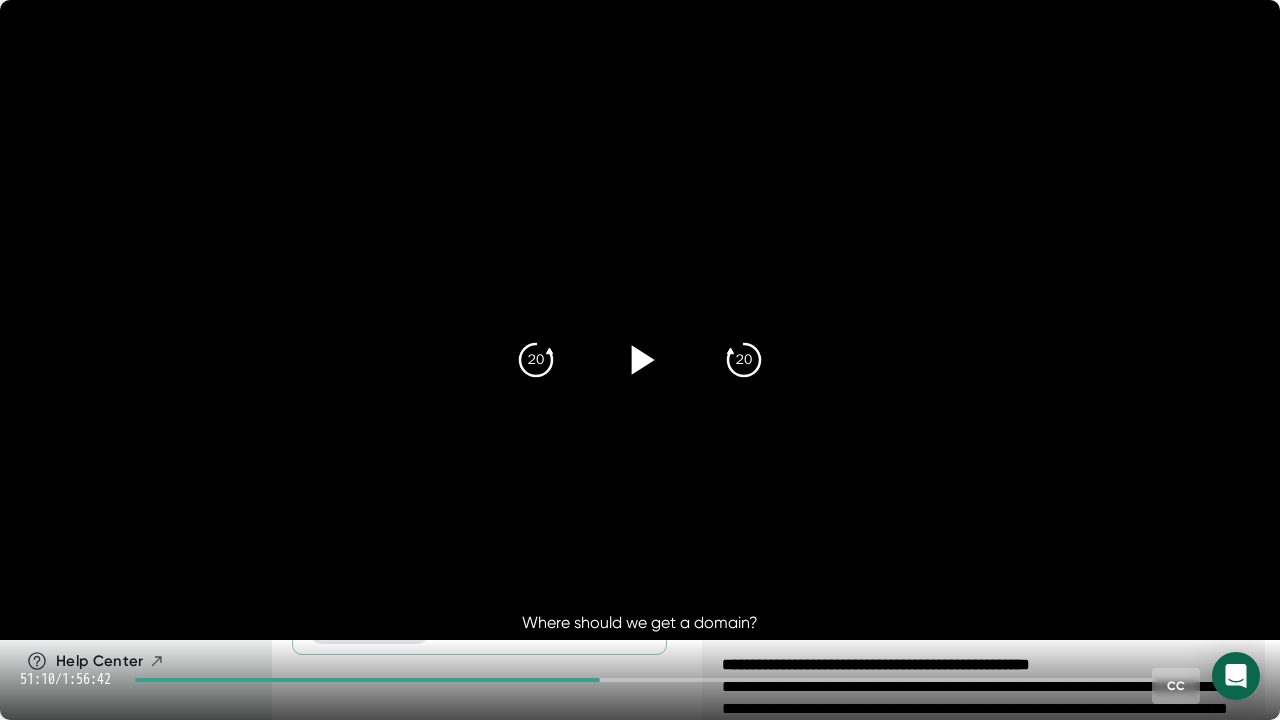 click 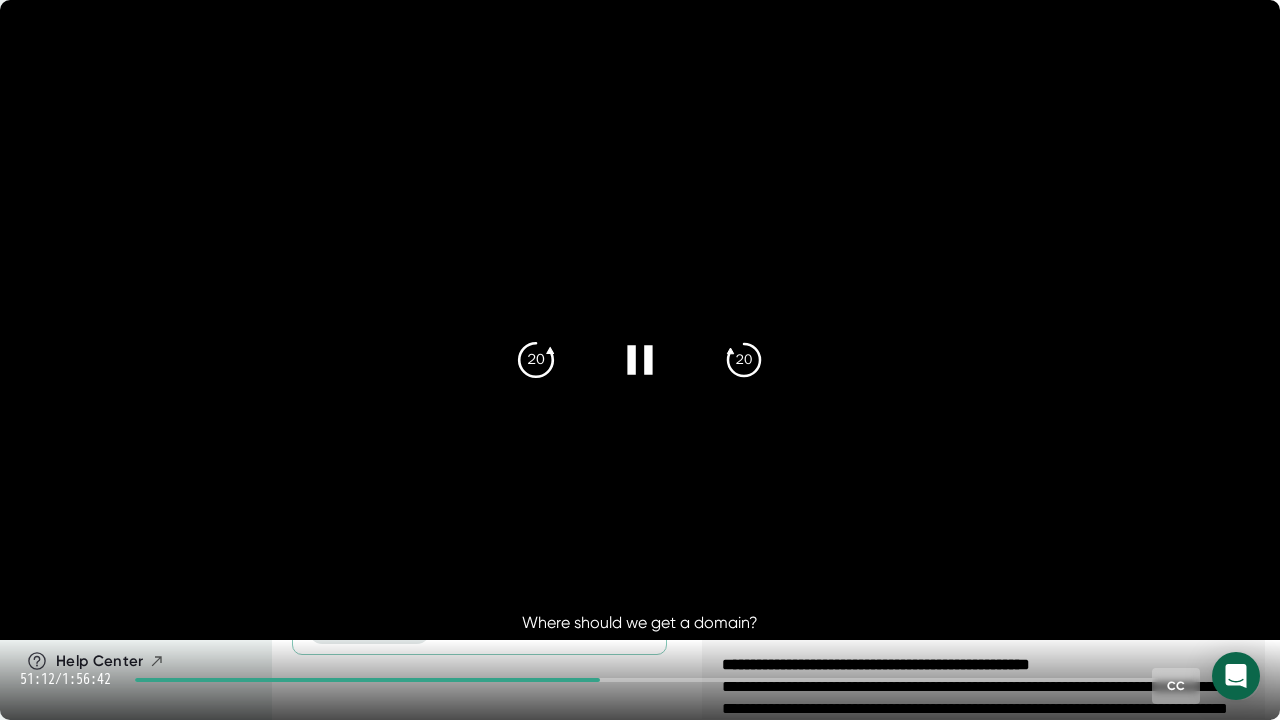click on "20" 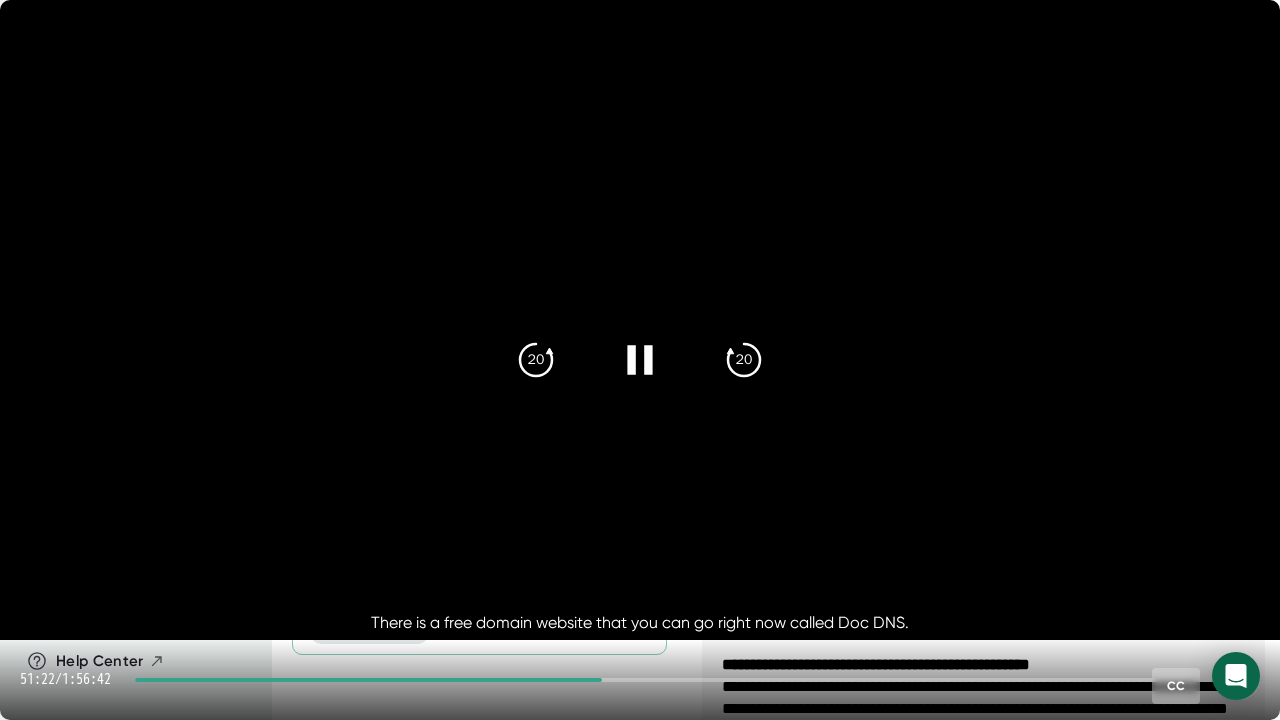 click 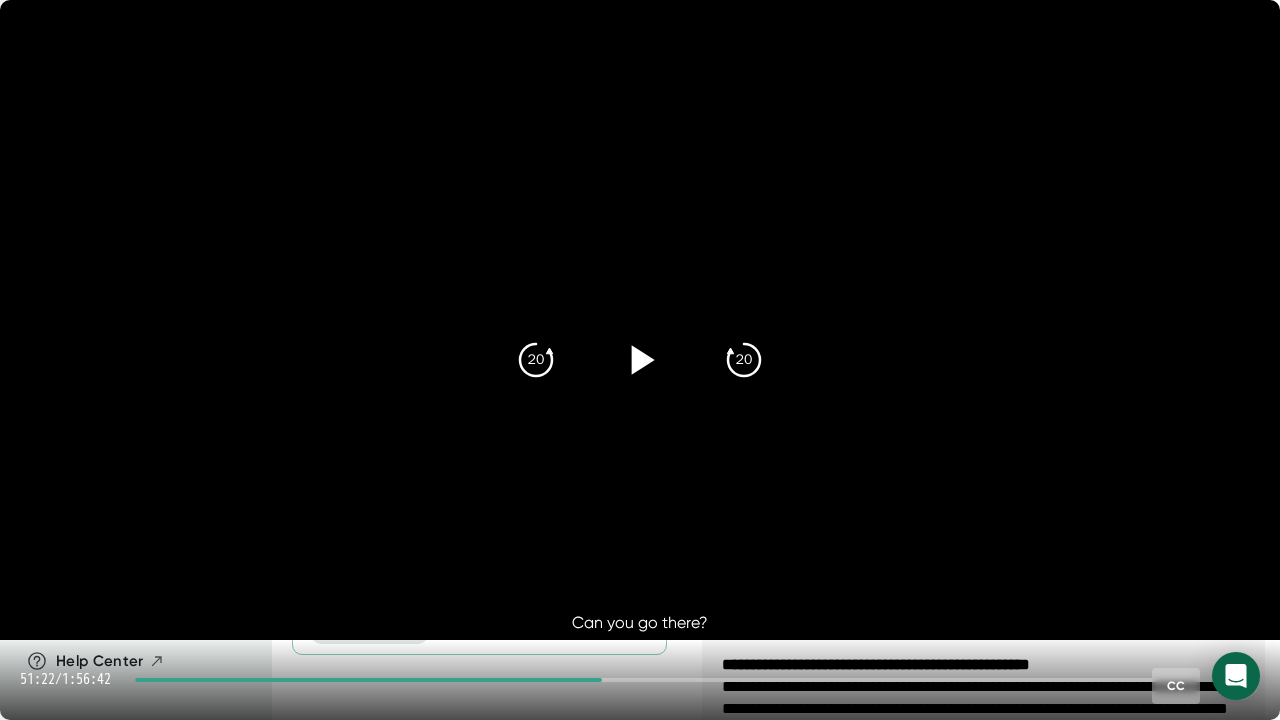 click 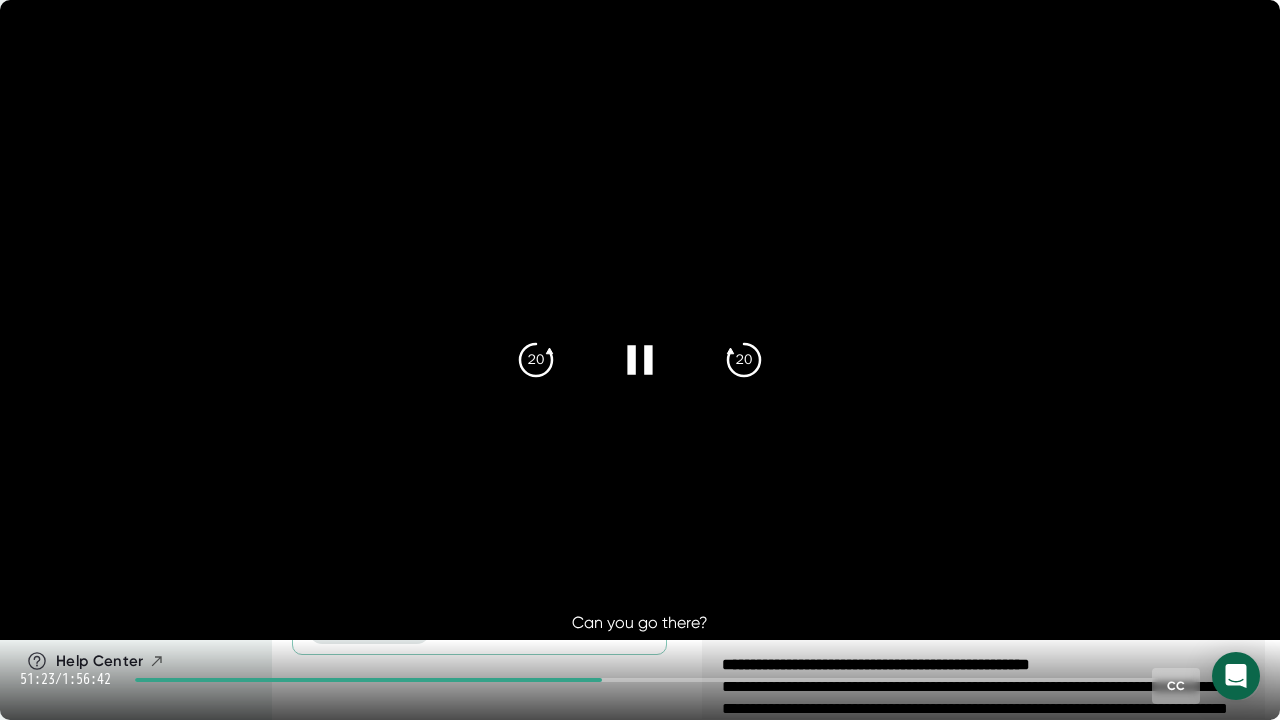 click 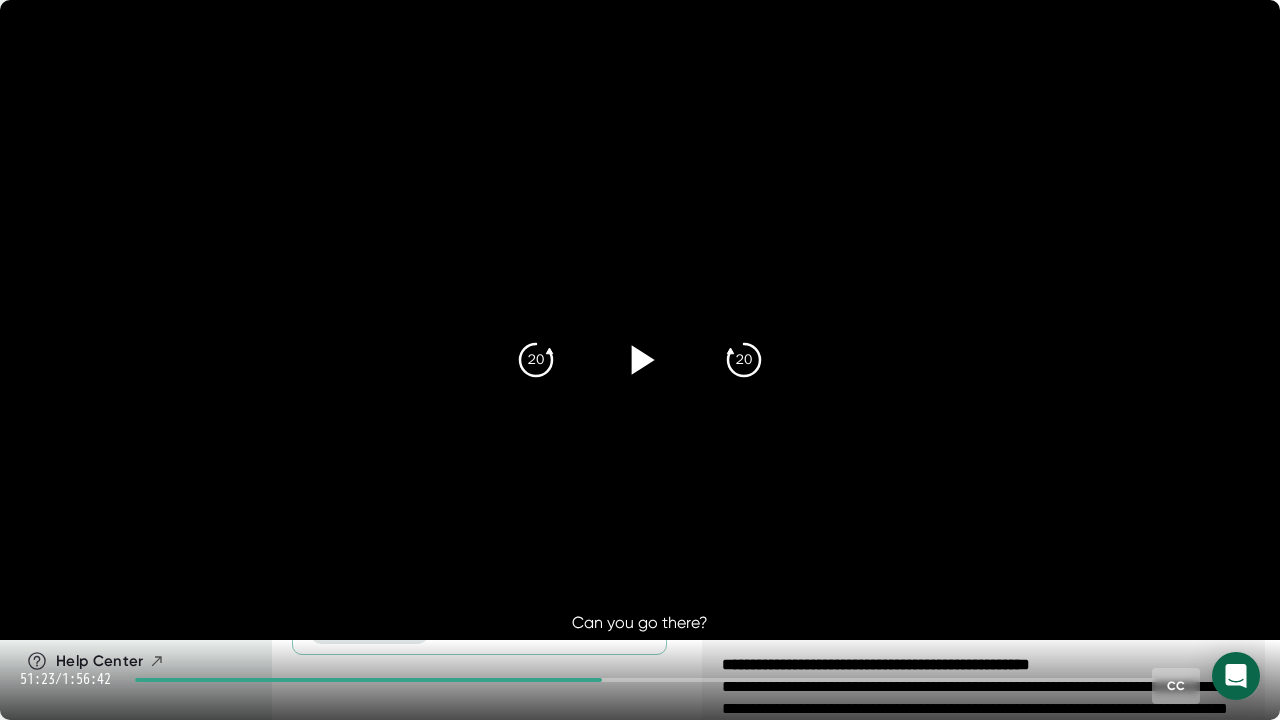 click 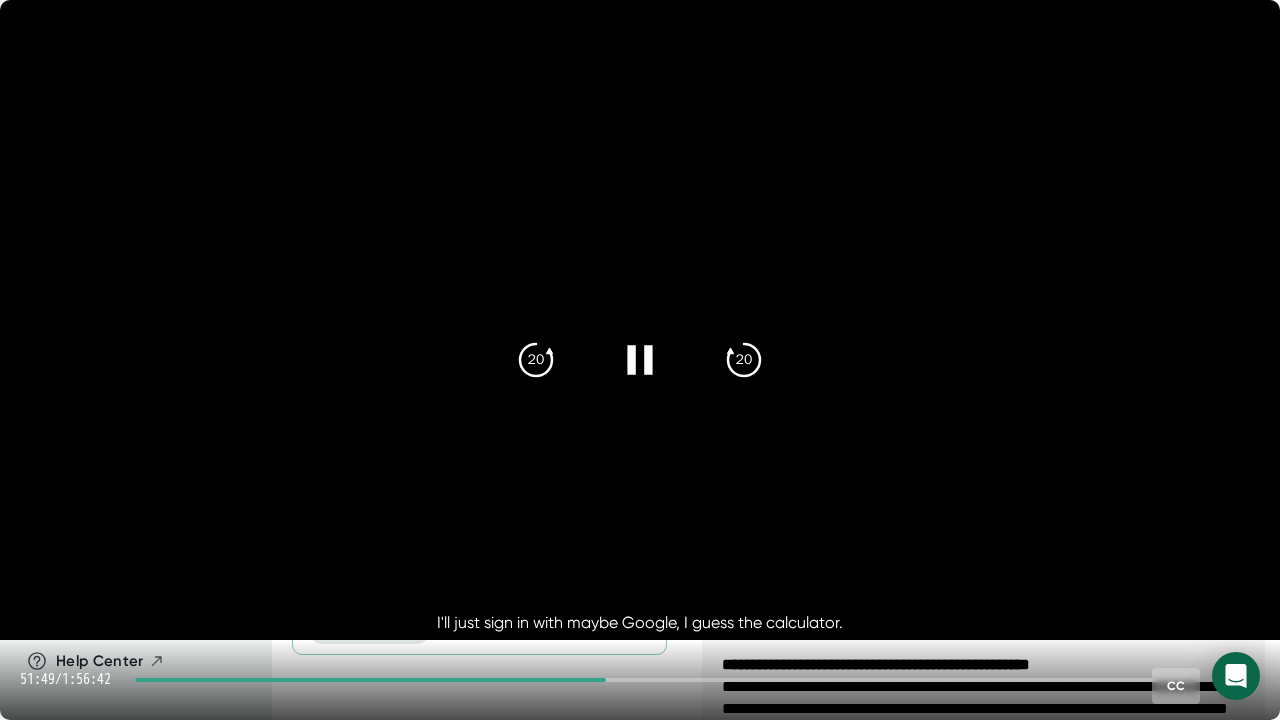 click 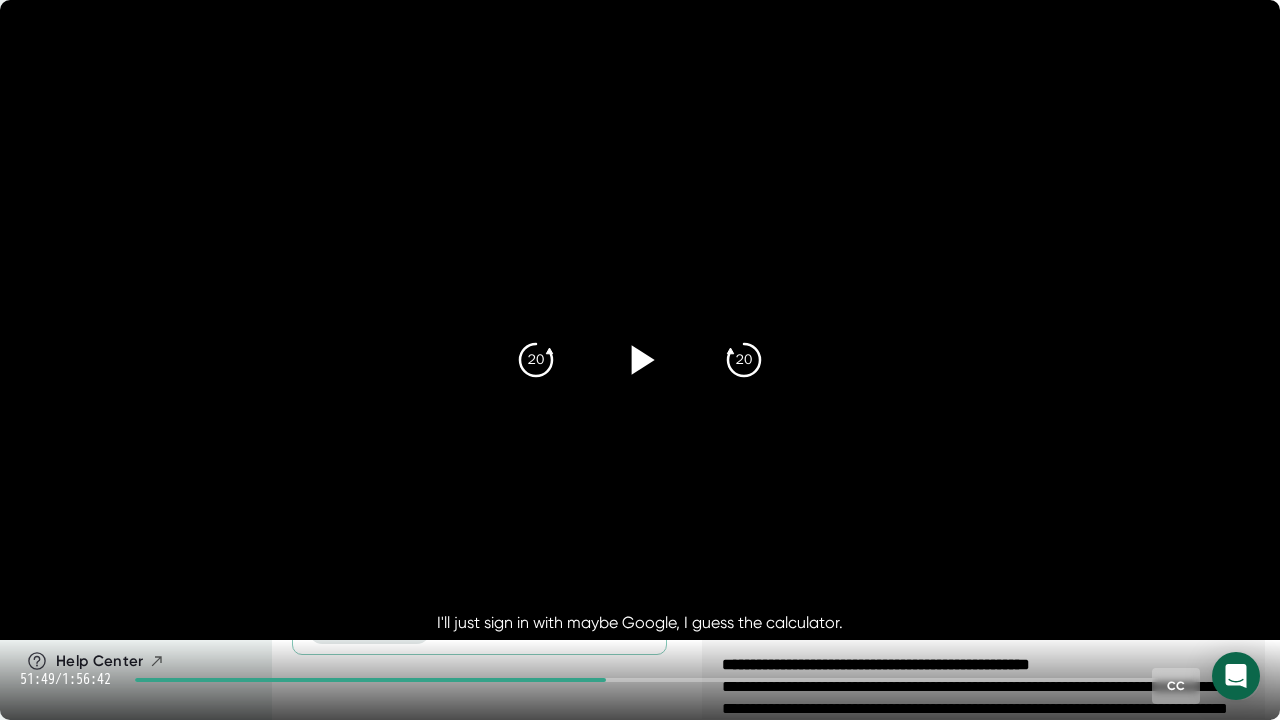 click 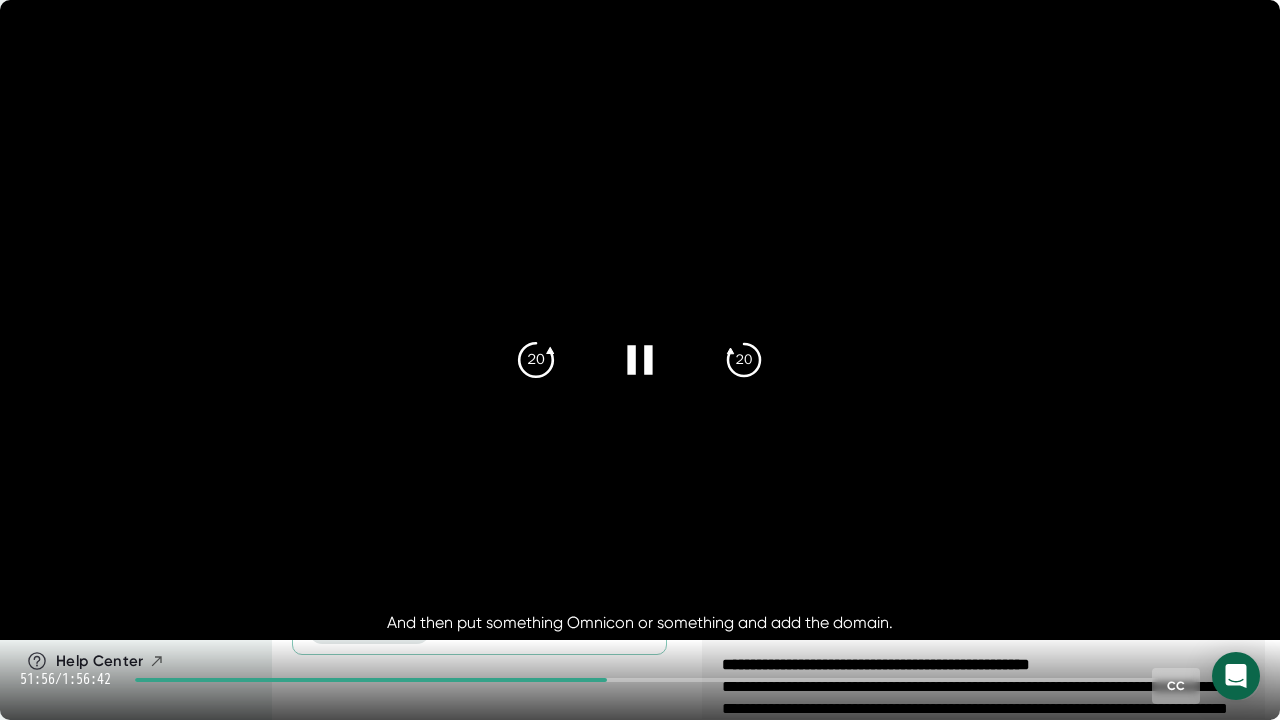 click on "20" 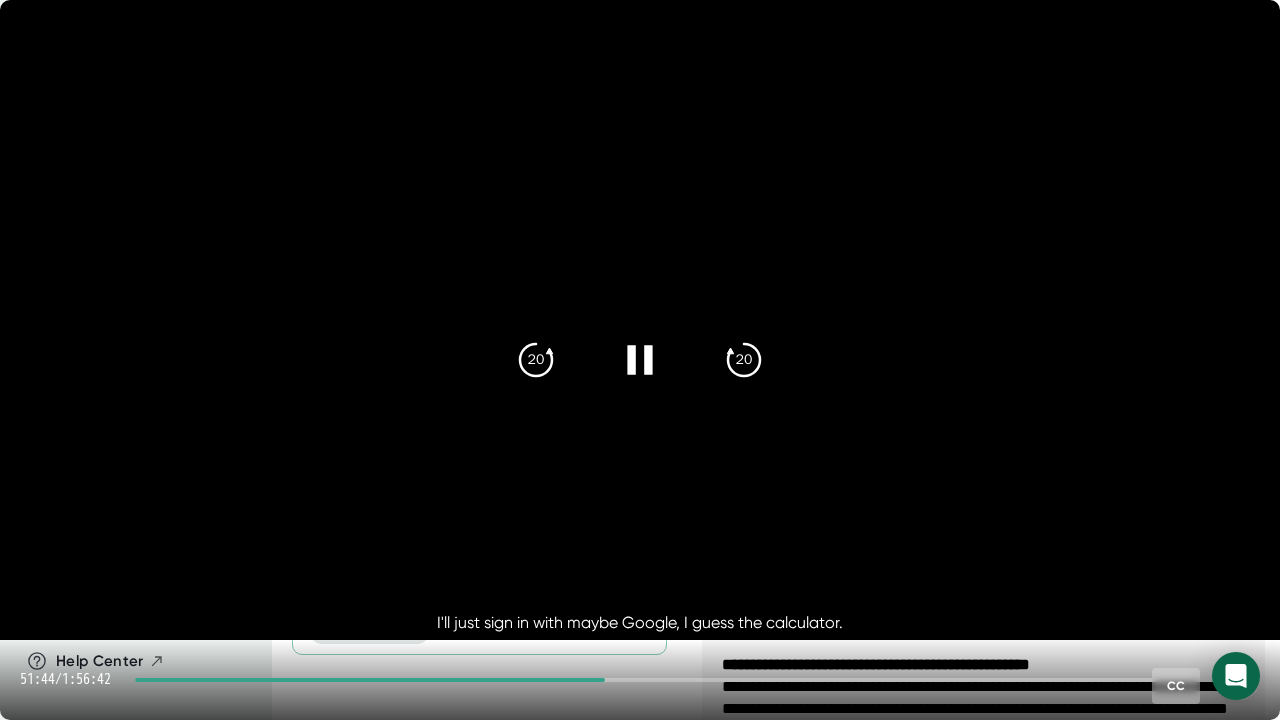 click 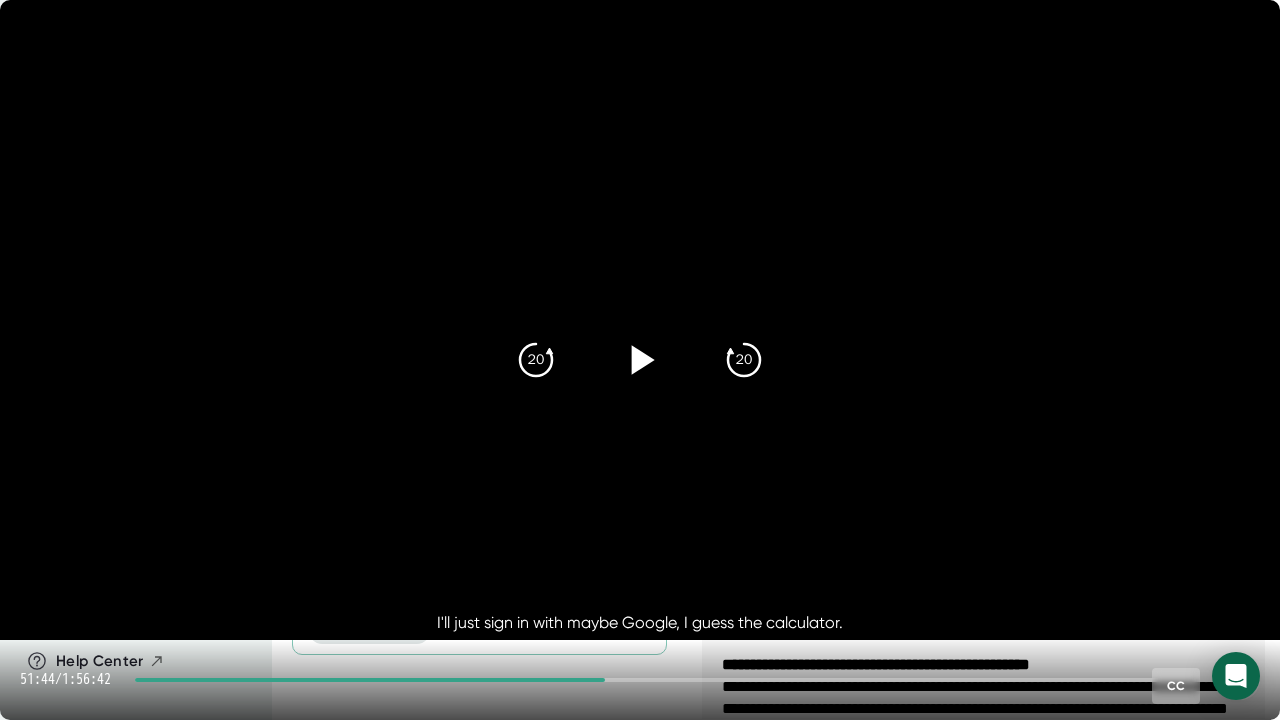 click 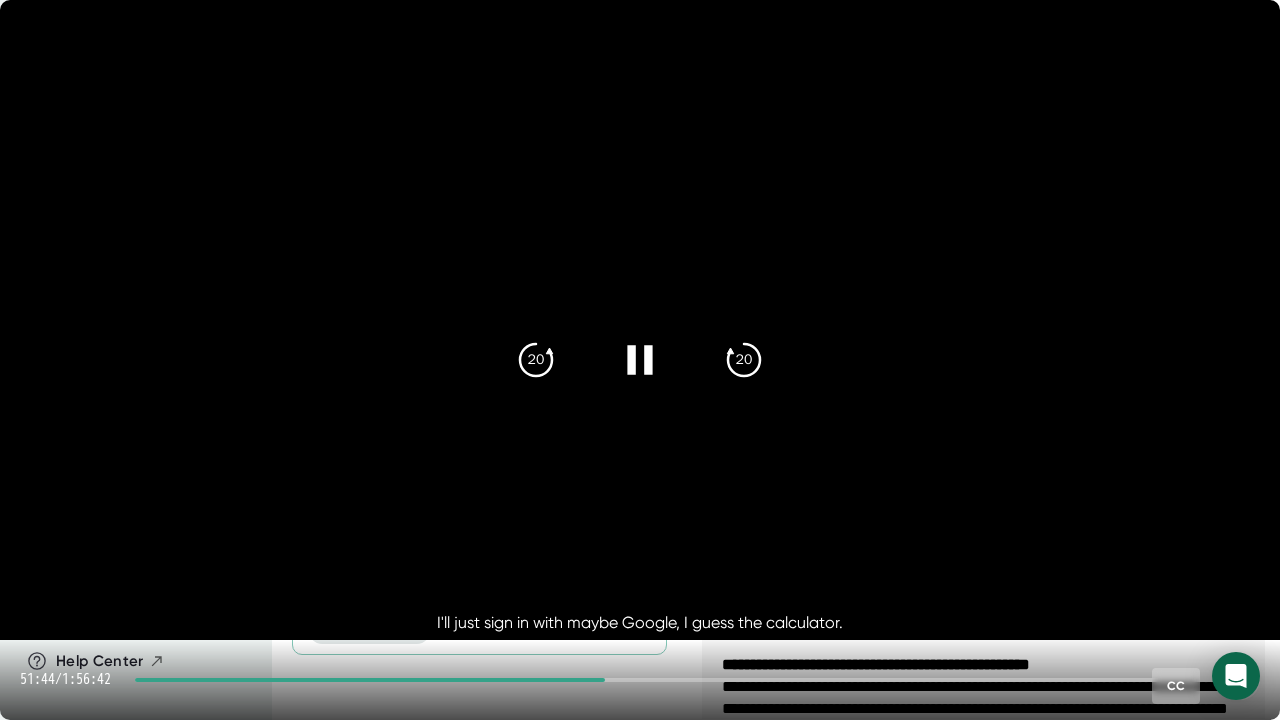 click 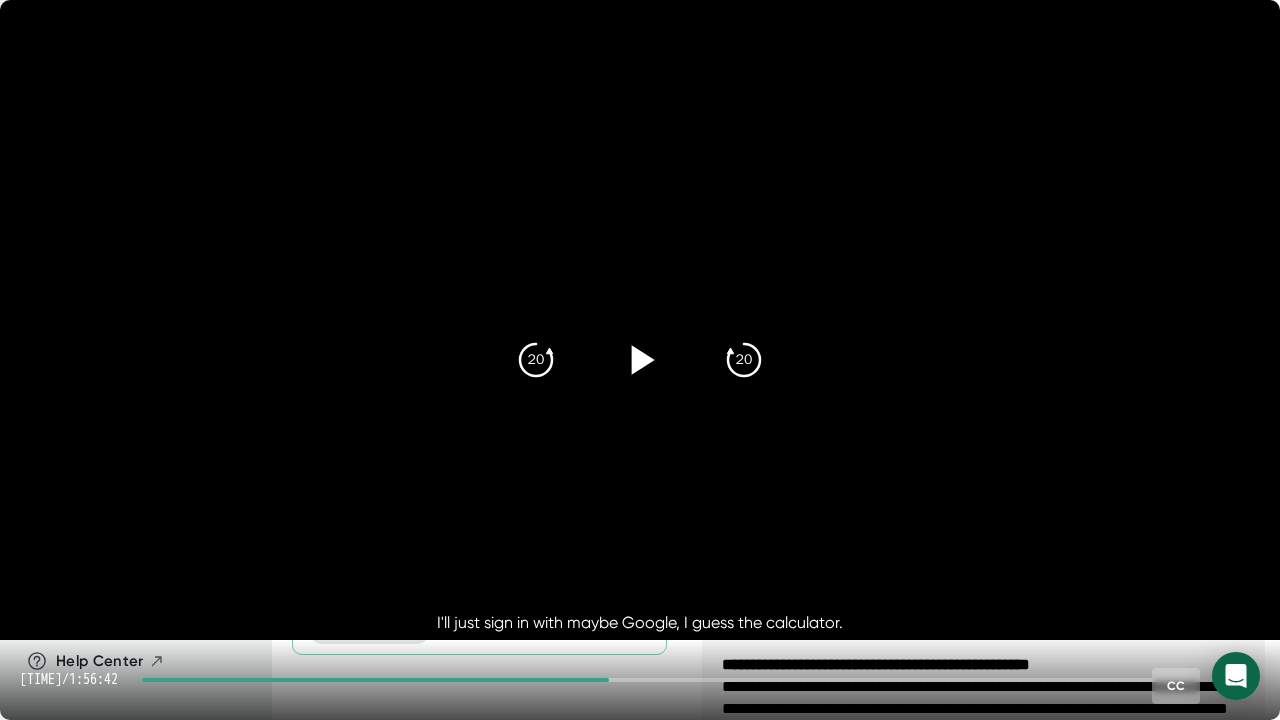 click 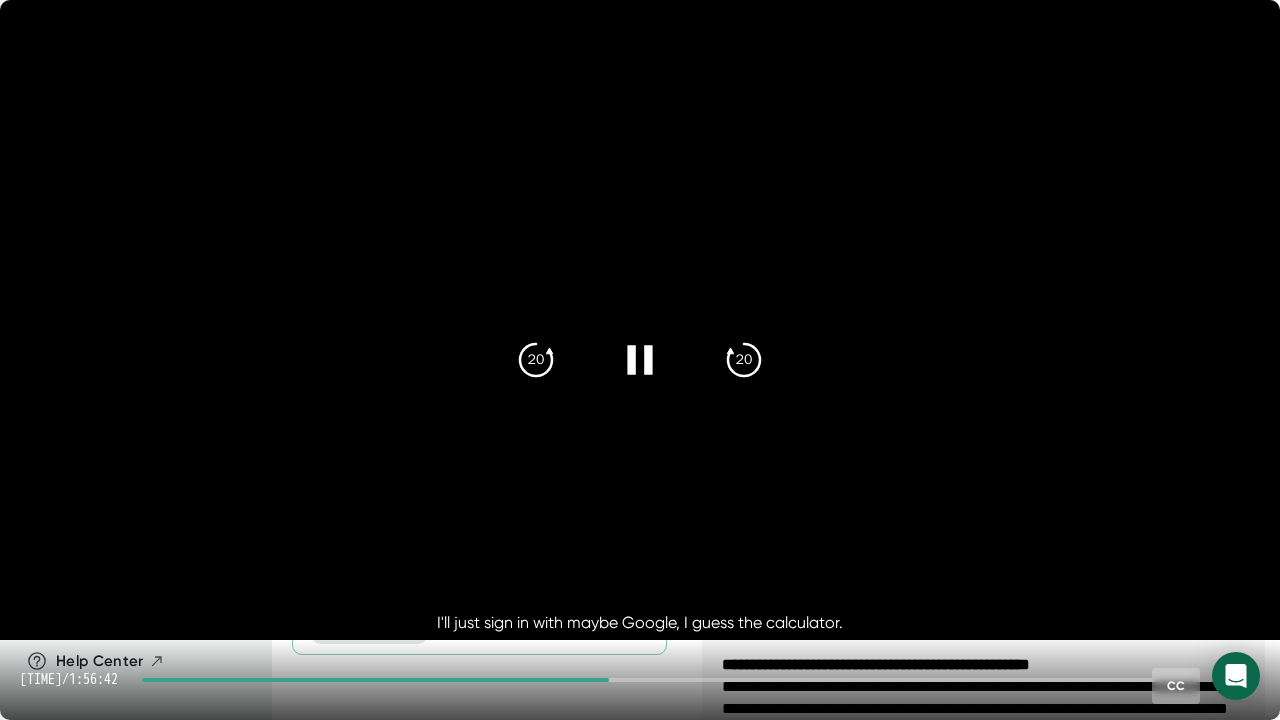 click 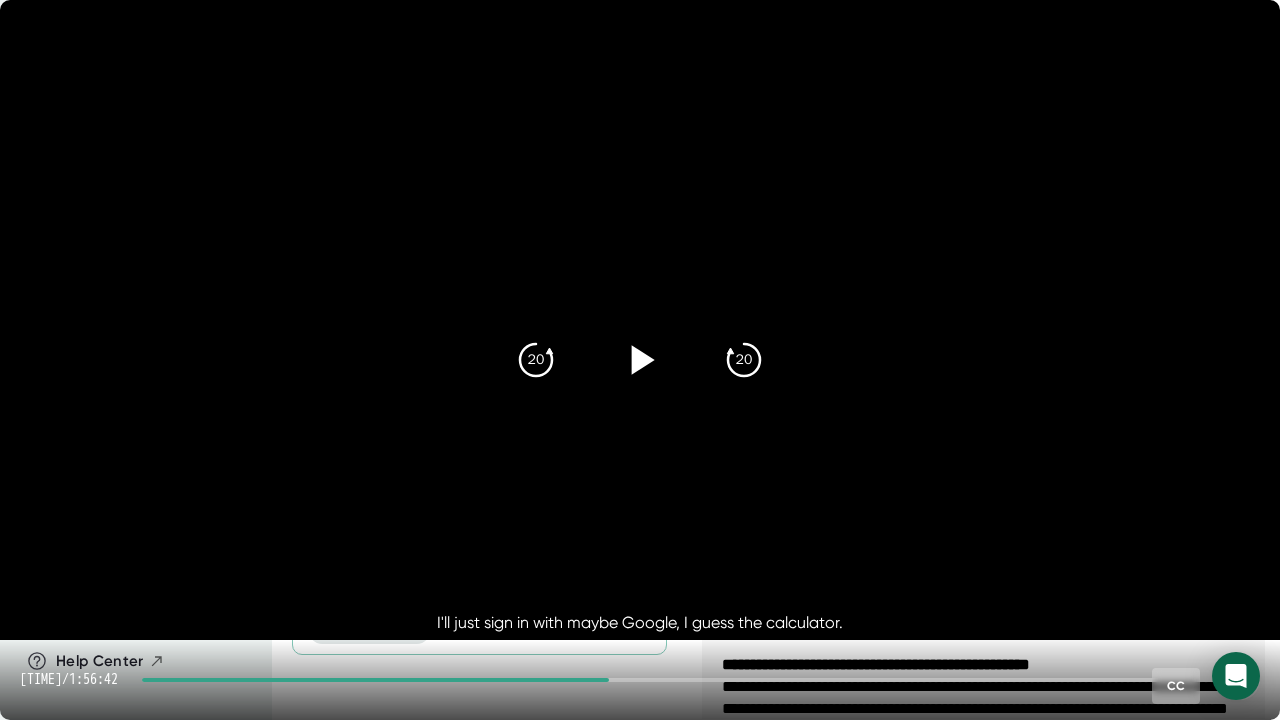 click 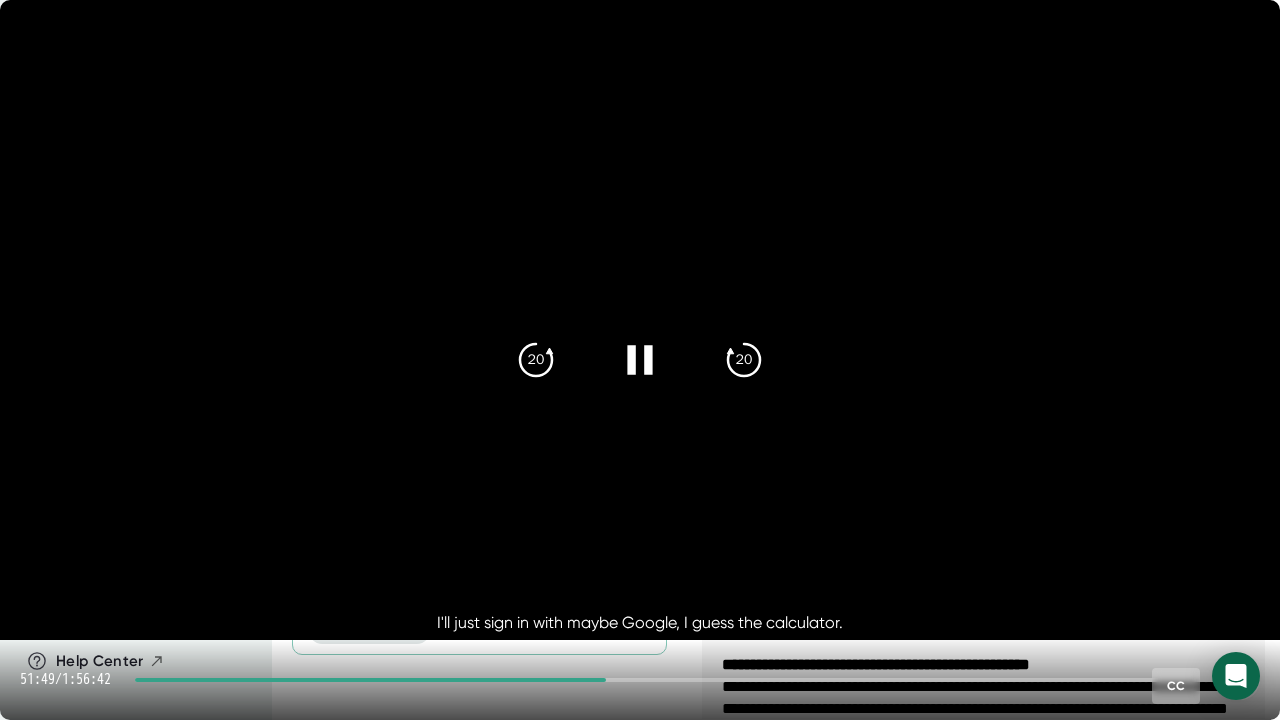 click 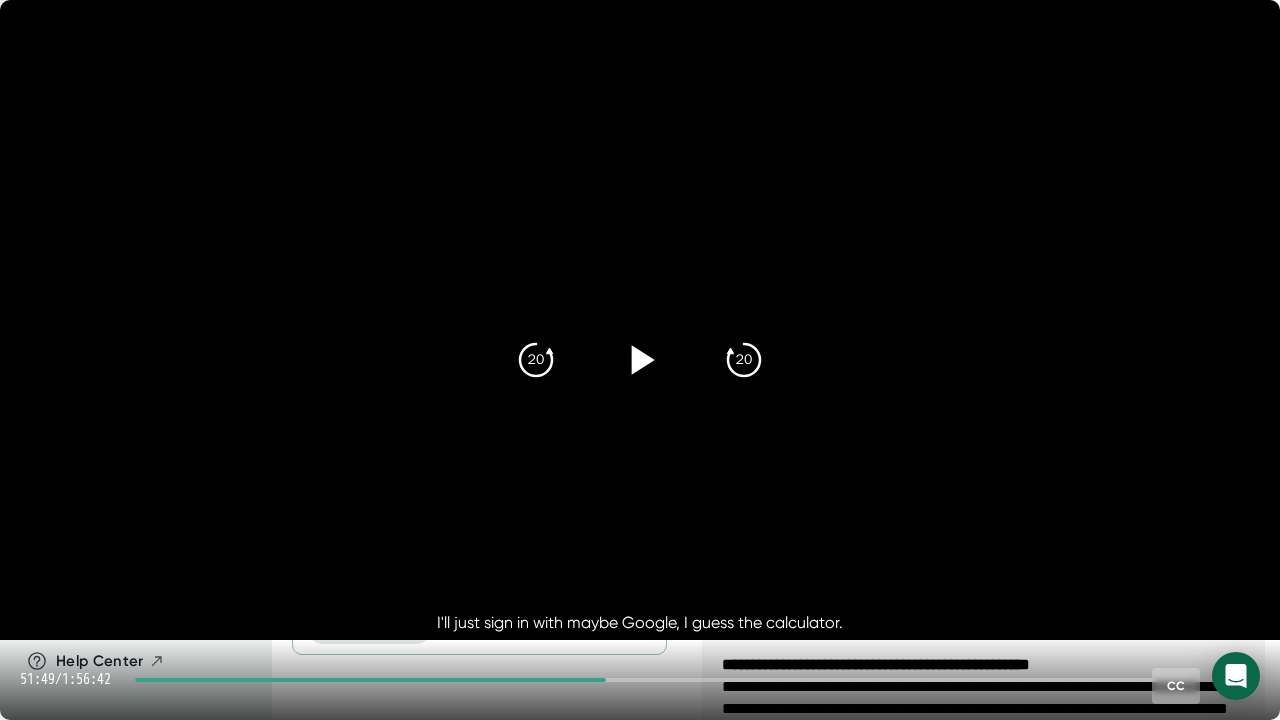click 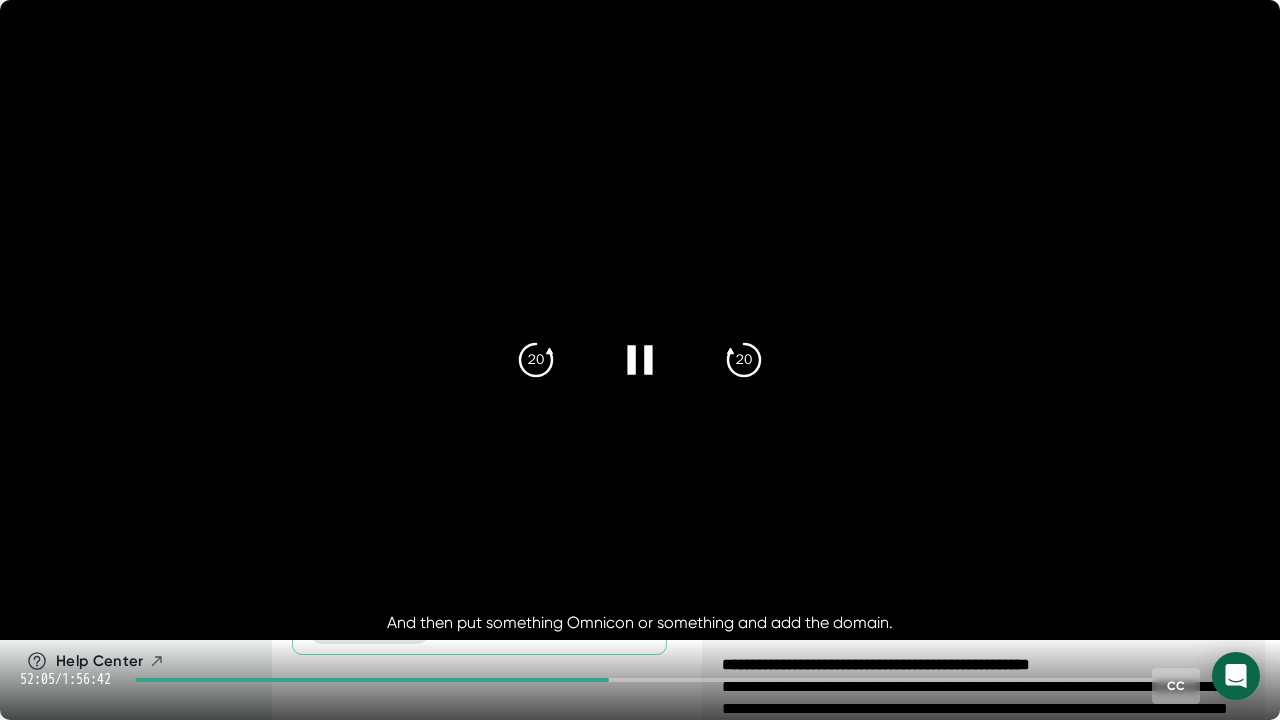 click on "[YEAR]" at bounding box center (640, 360) 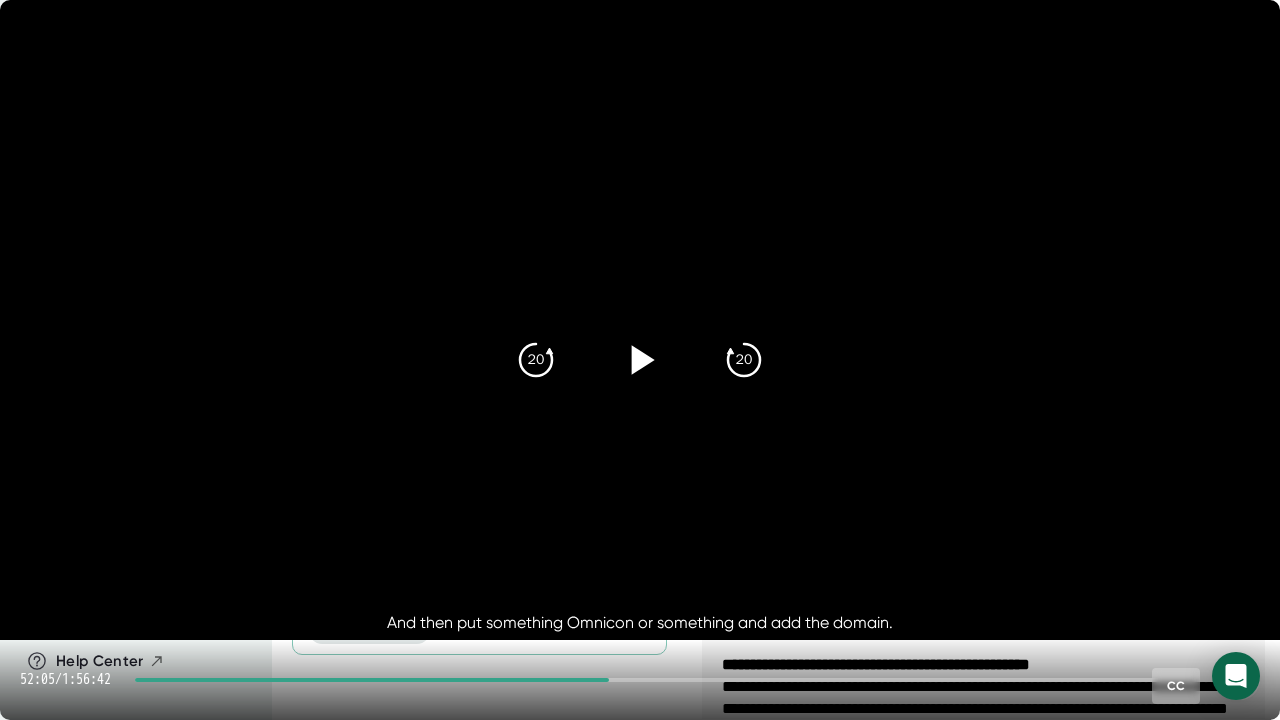 click 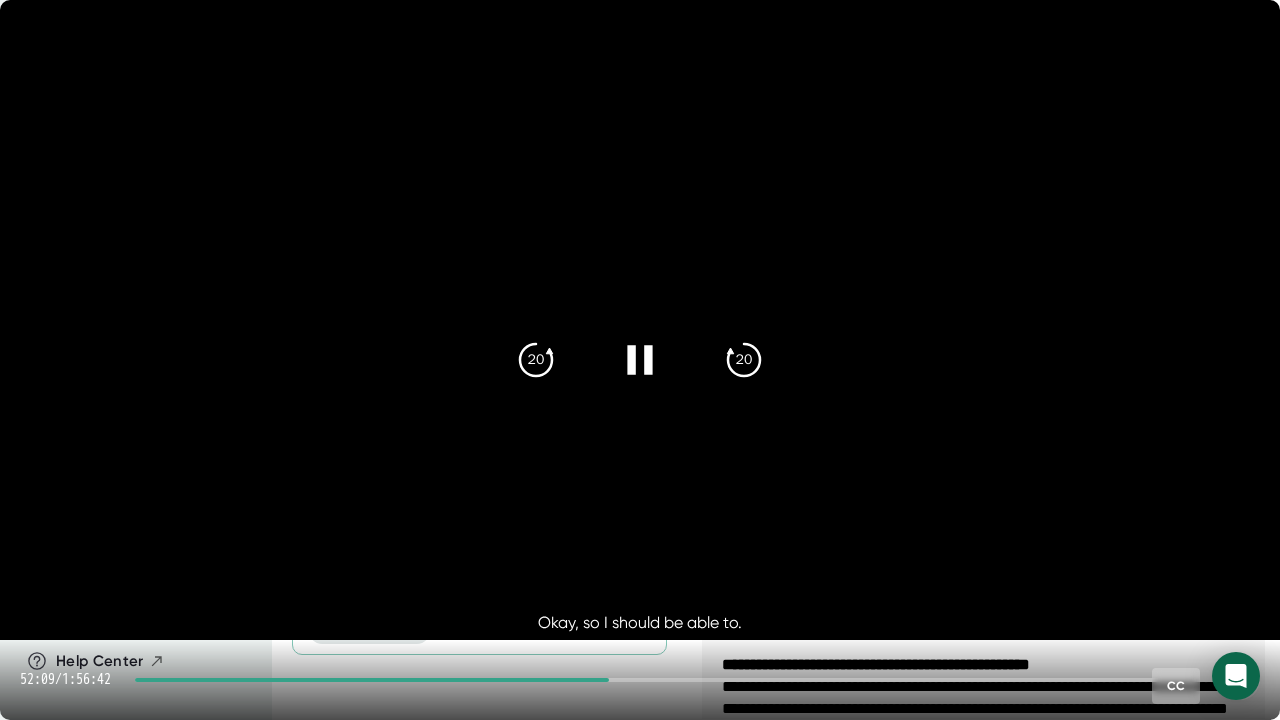 click at bounding box center [640, 360] 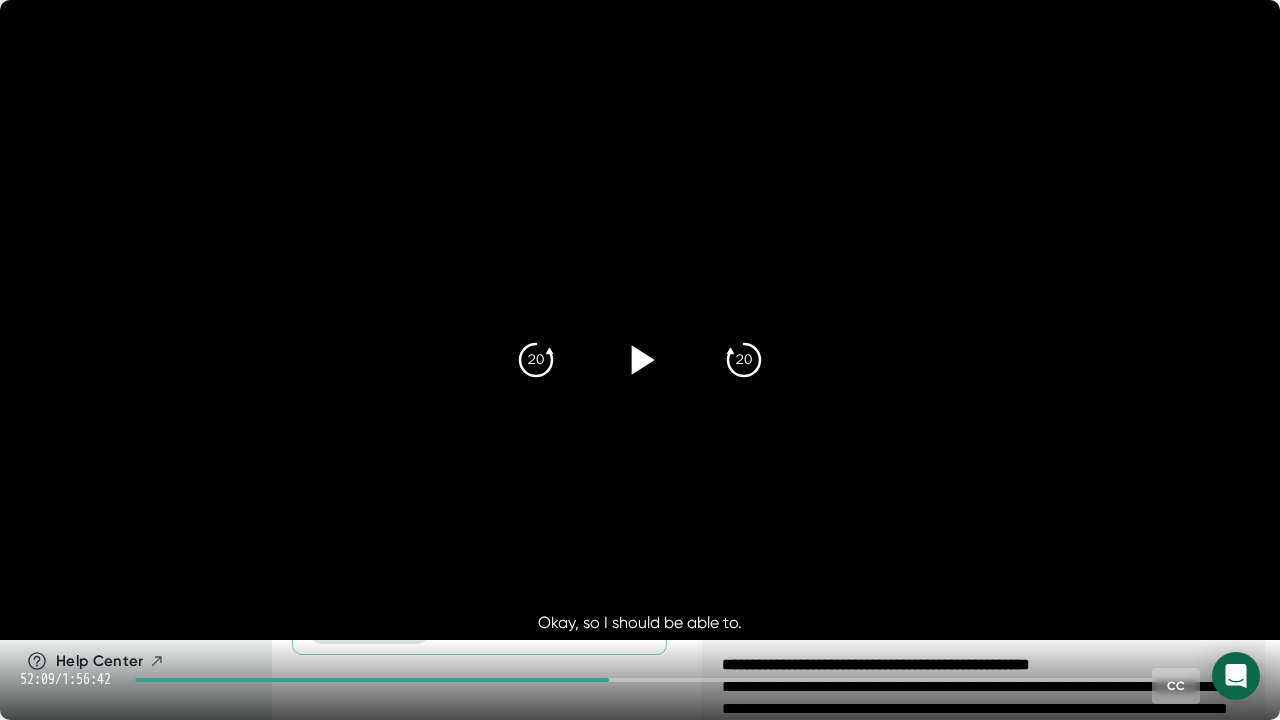 click 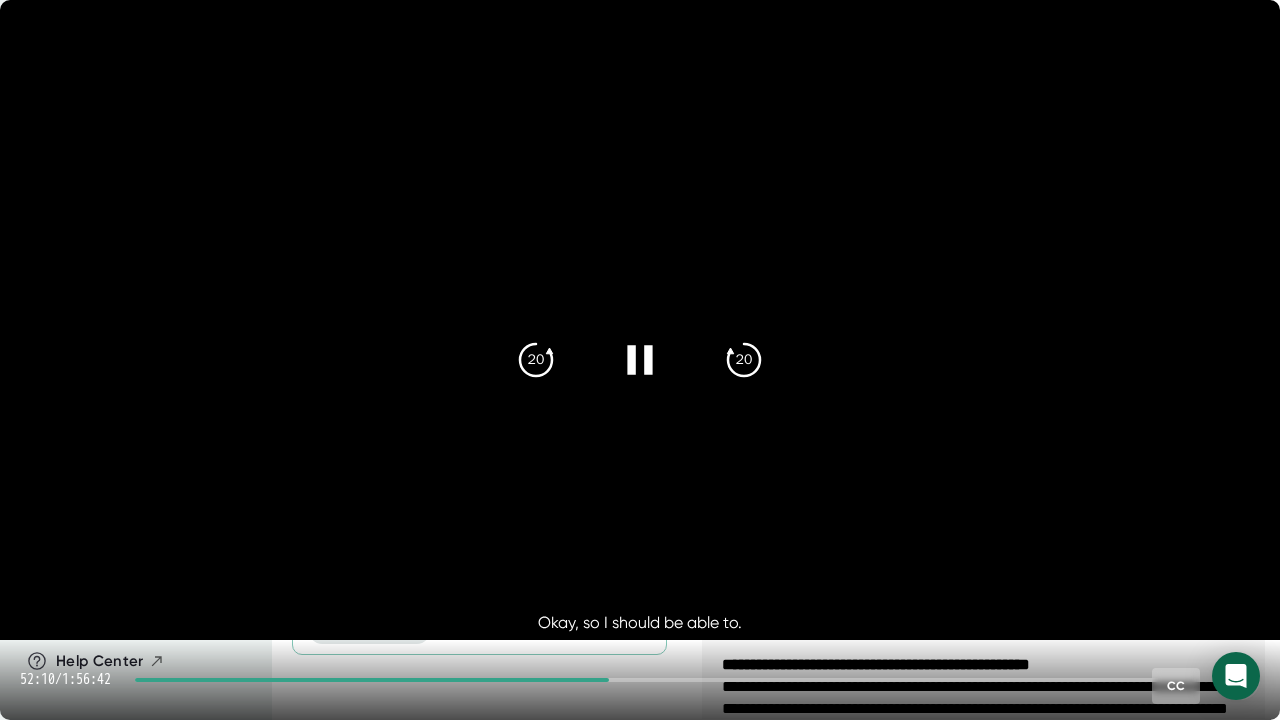 click 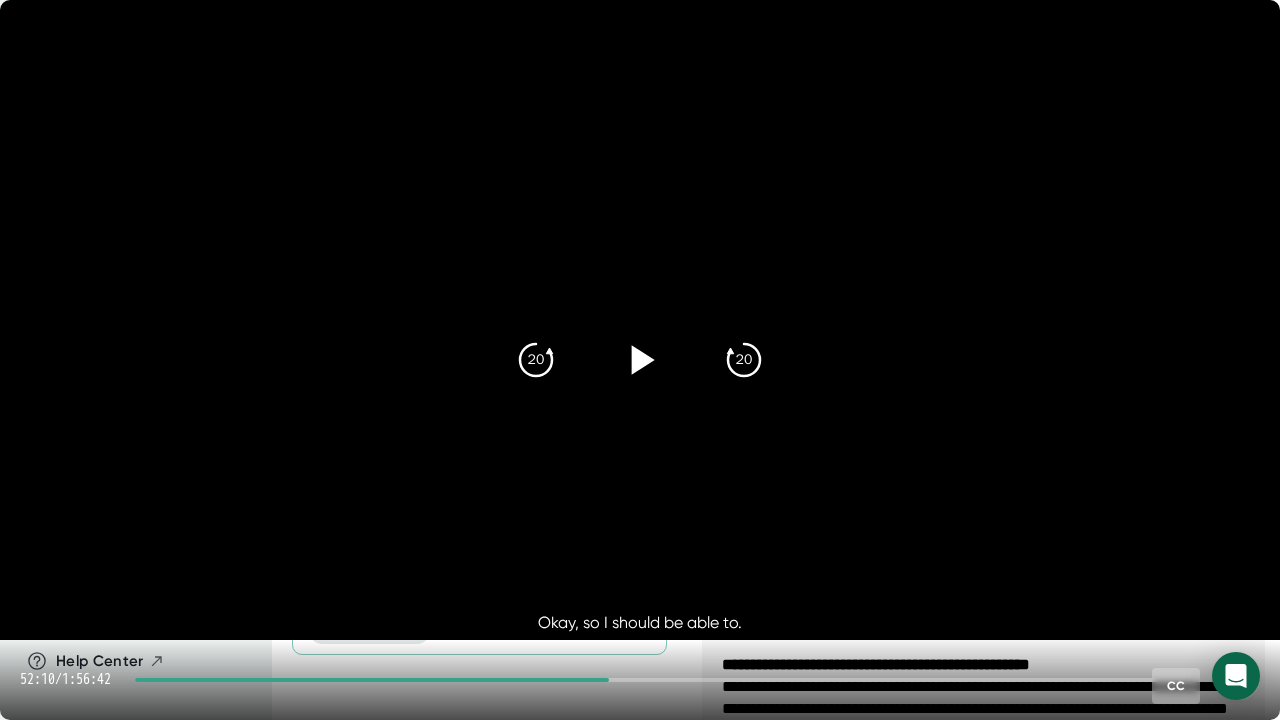 click 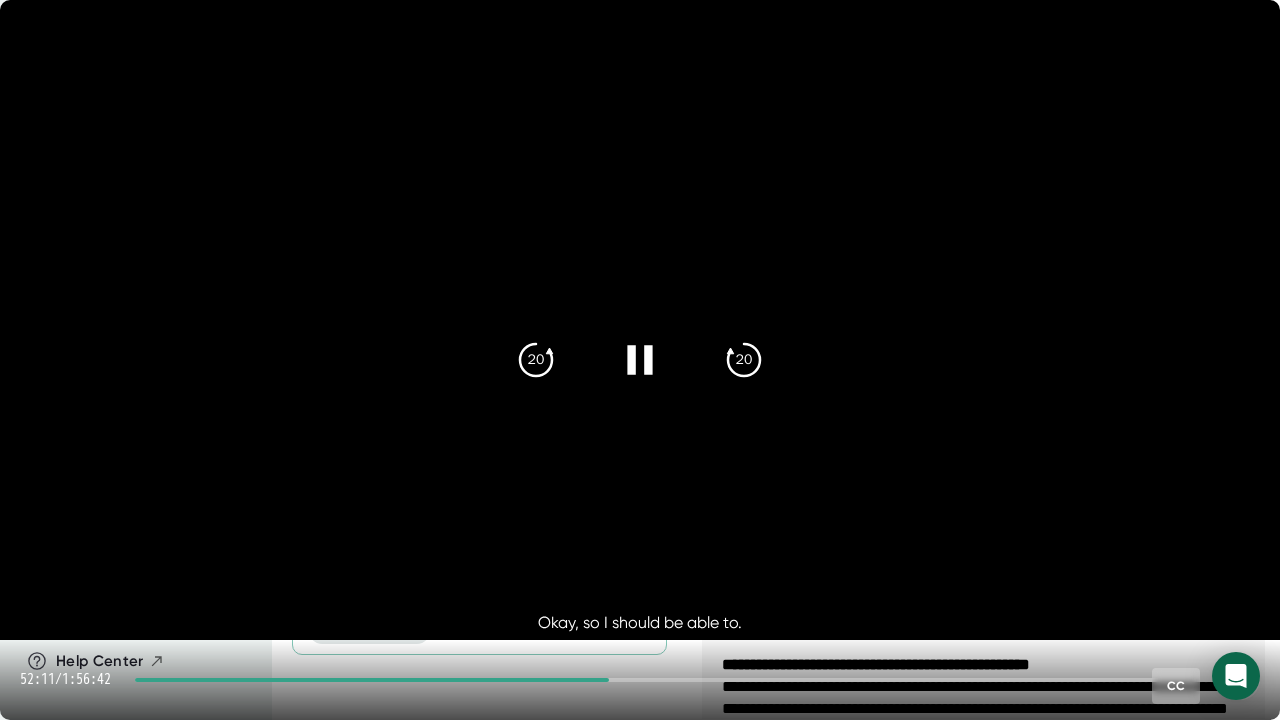 click 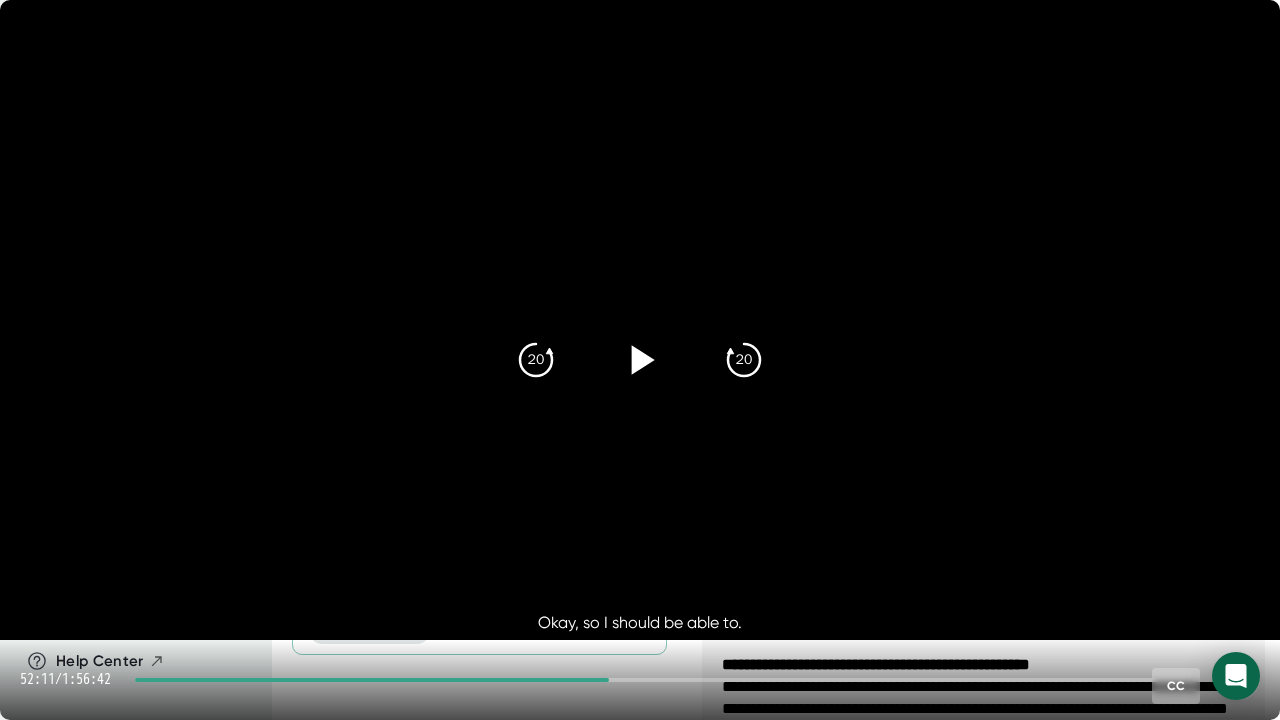 click 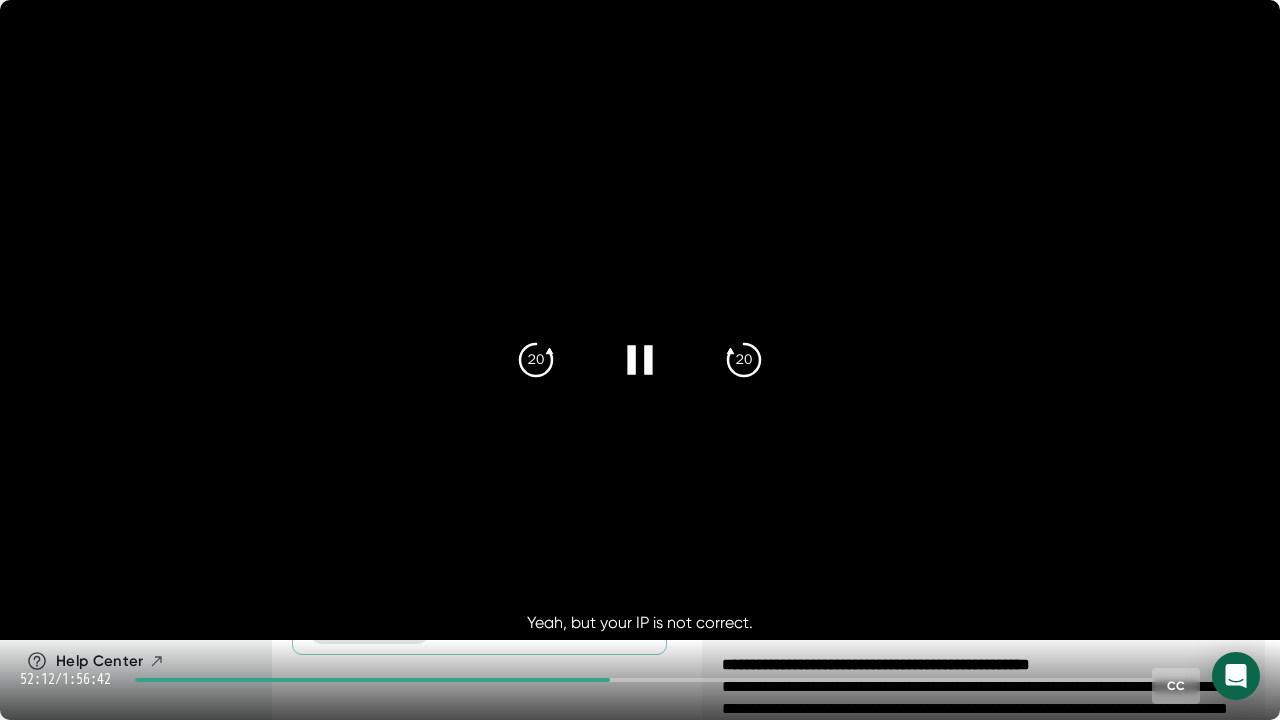 click 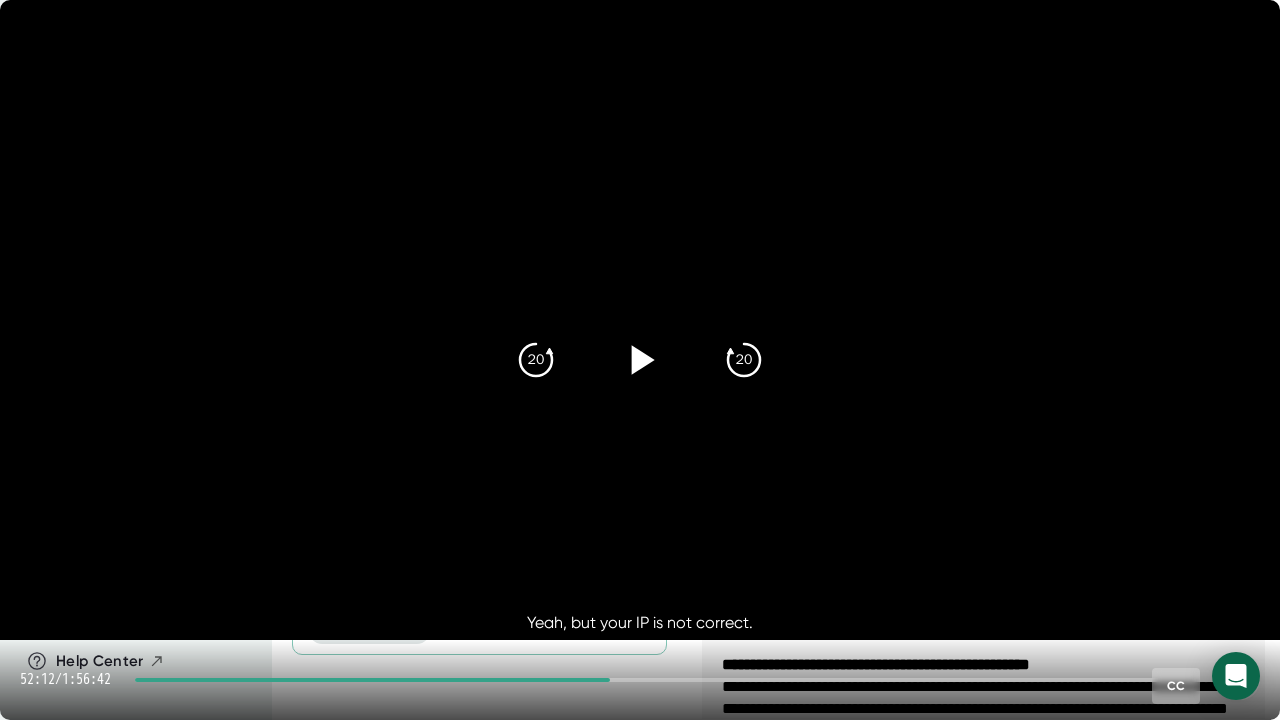 click 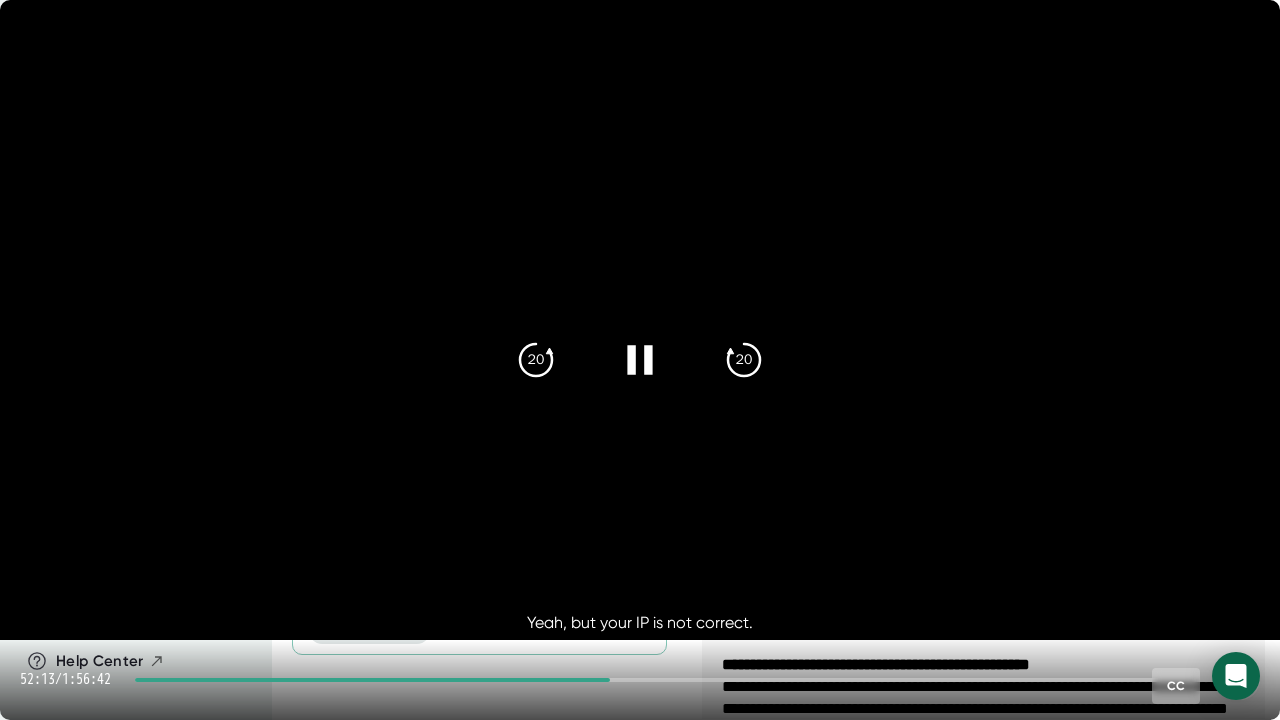 click 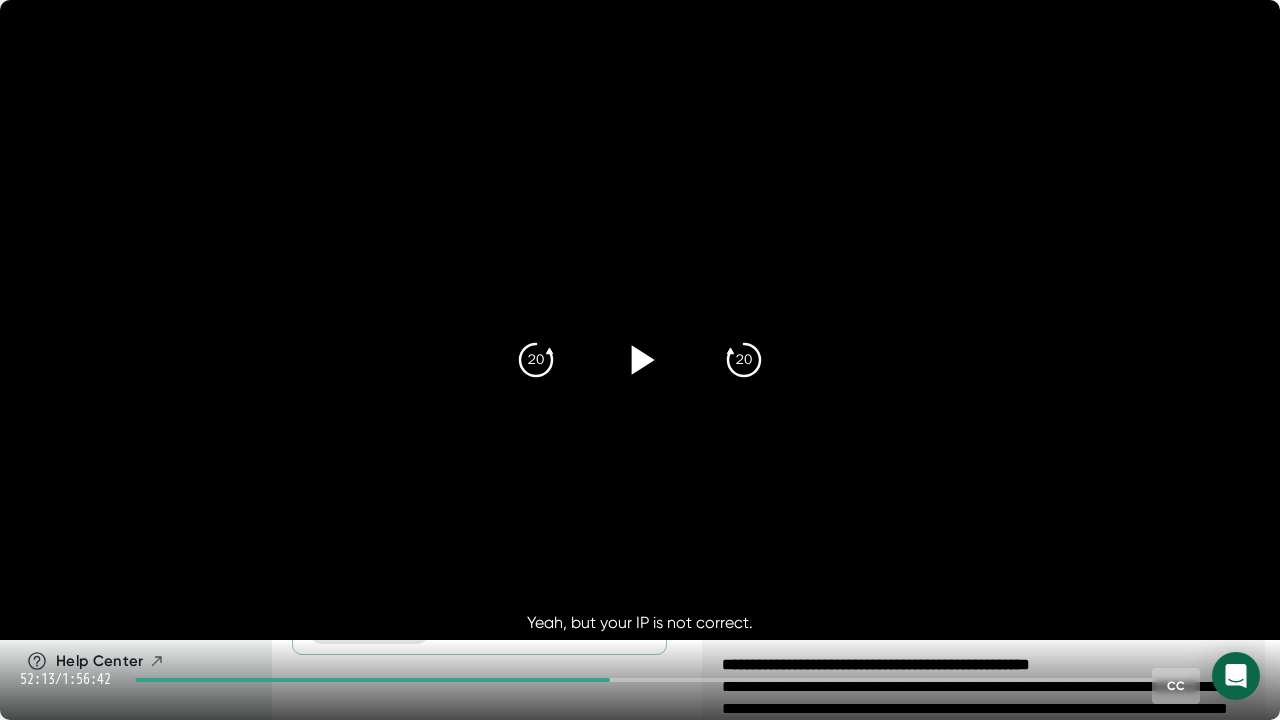 click 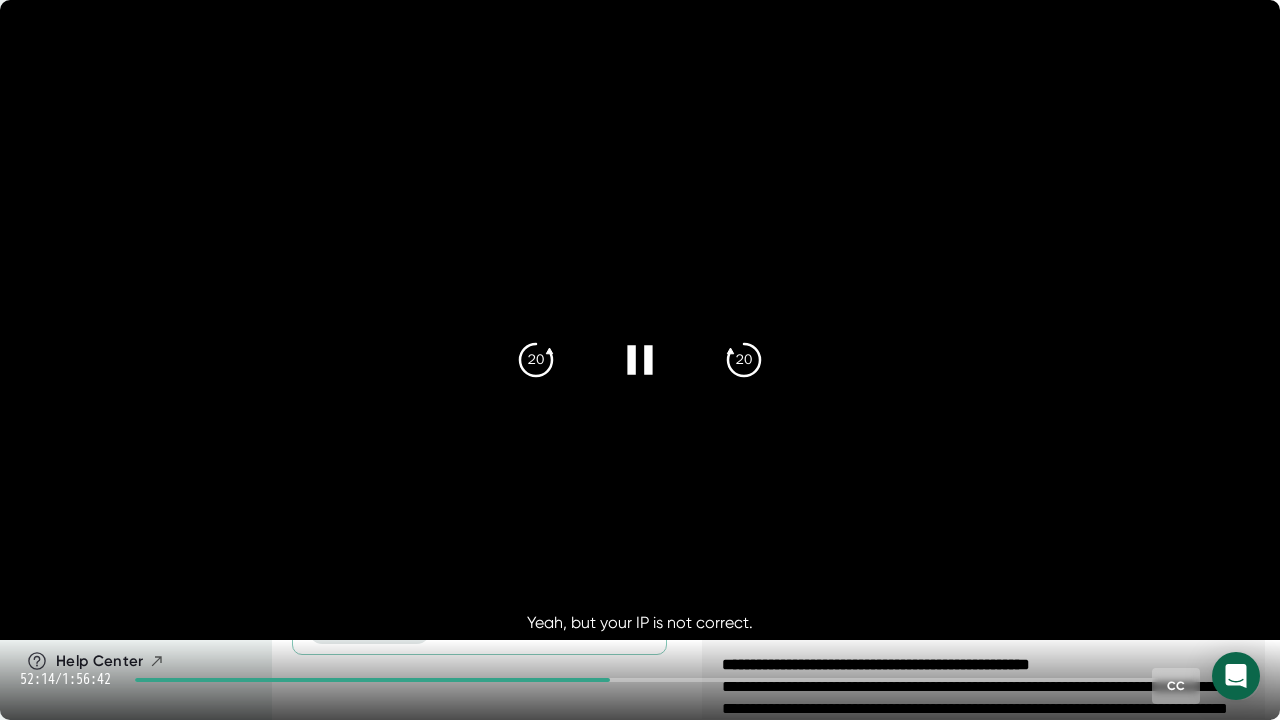 click 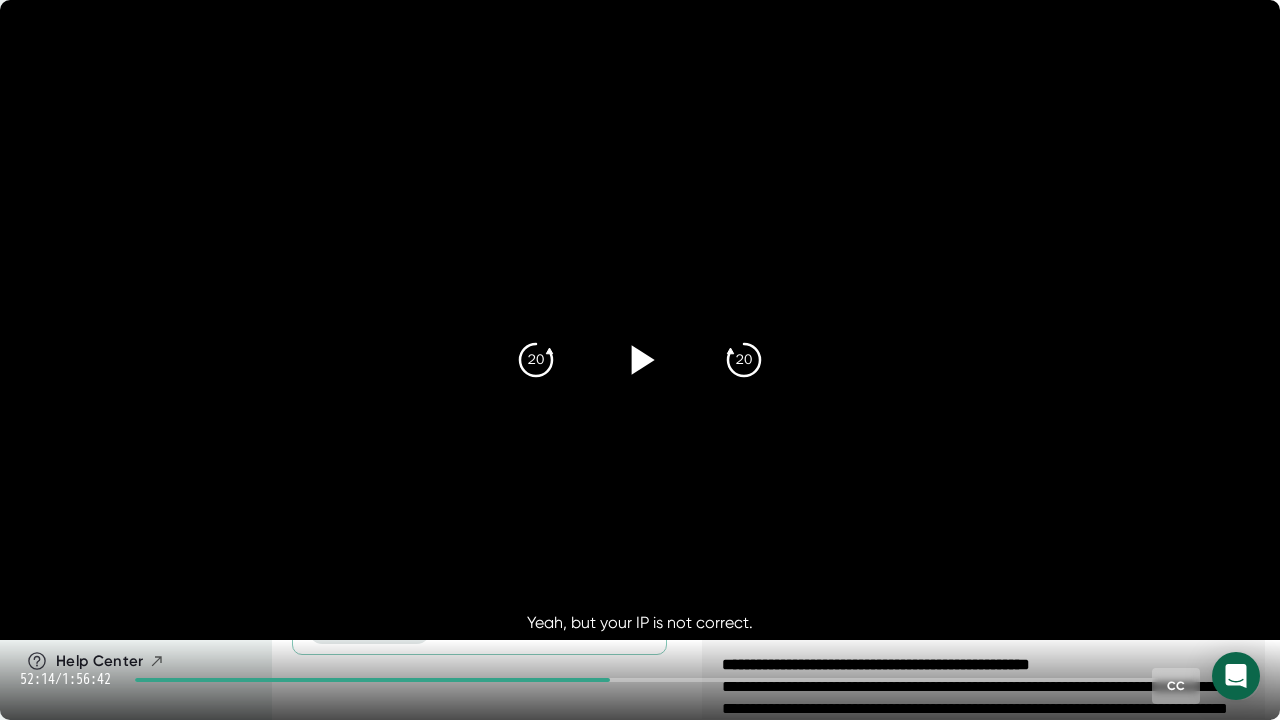 click 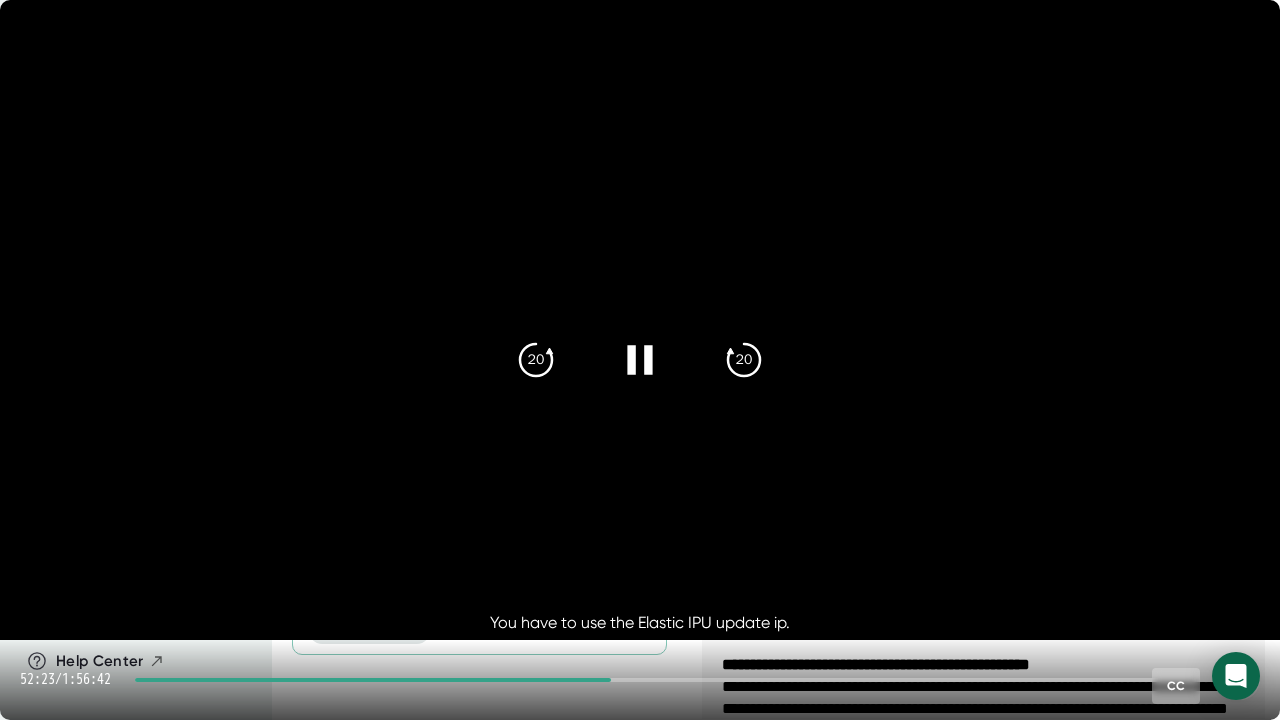 click 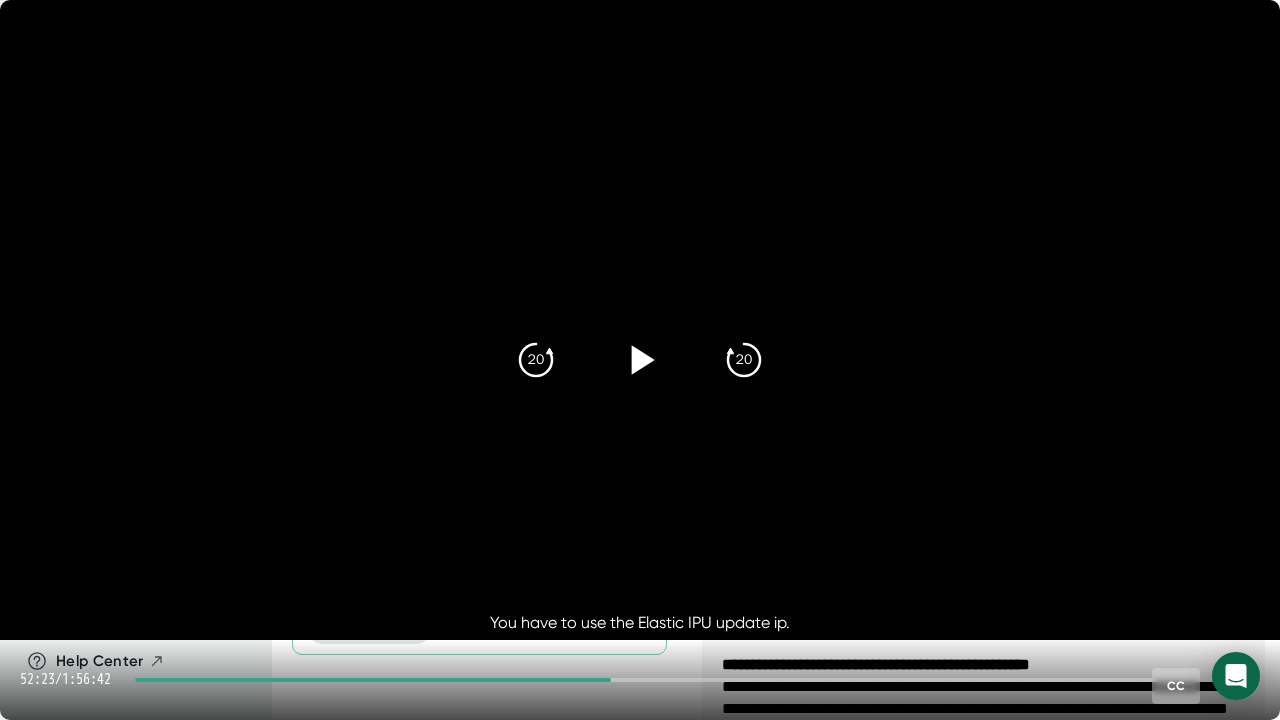 click 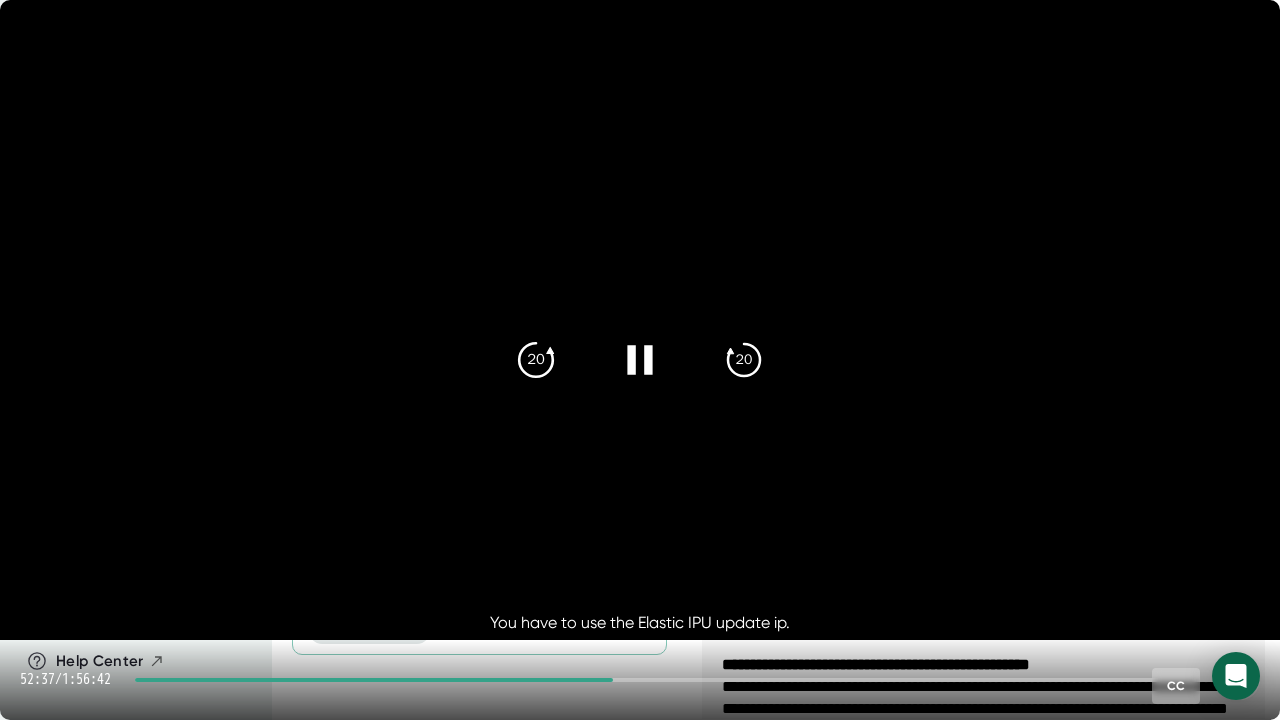 click on "20" 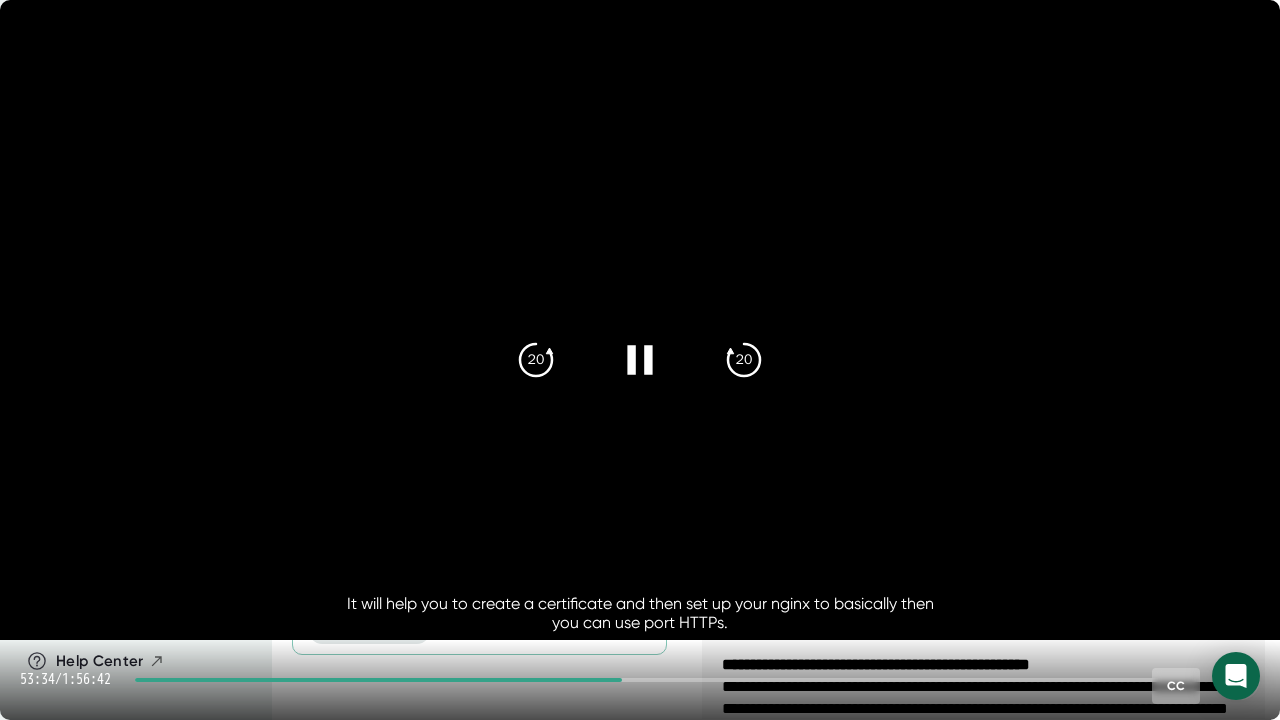 click 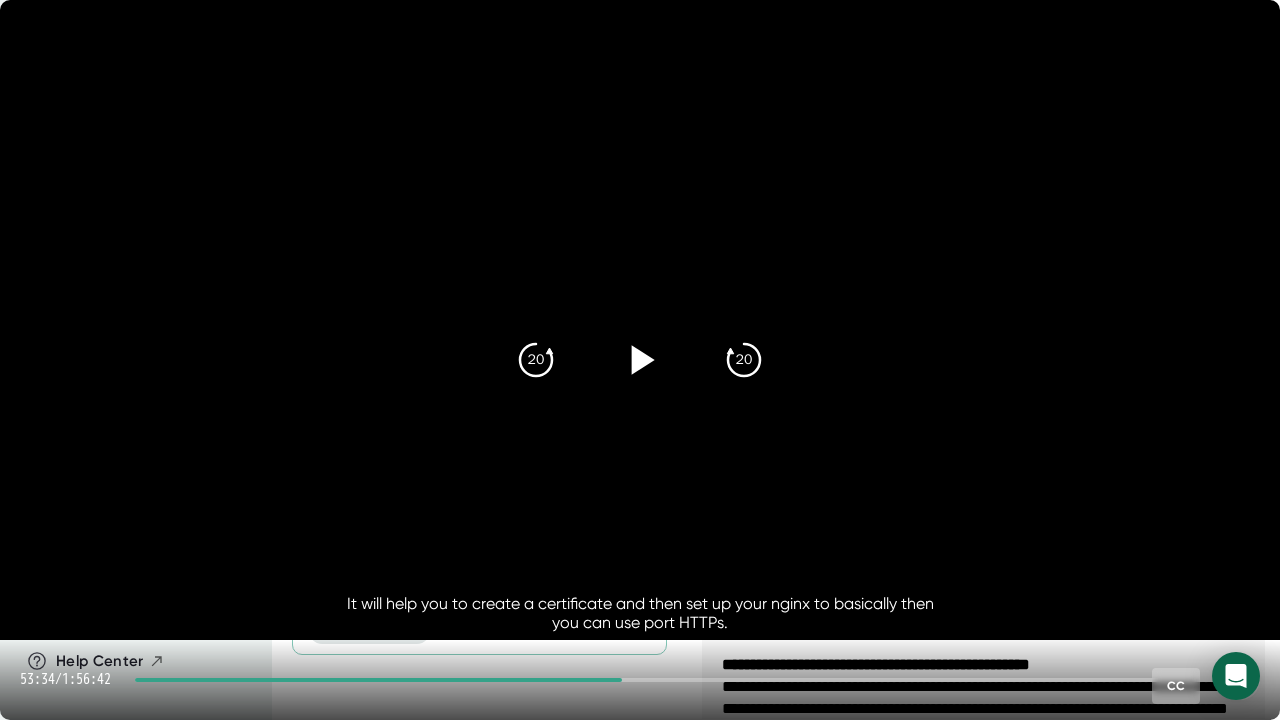 click 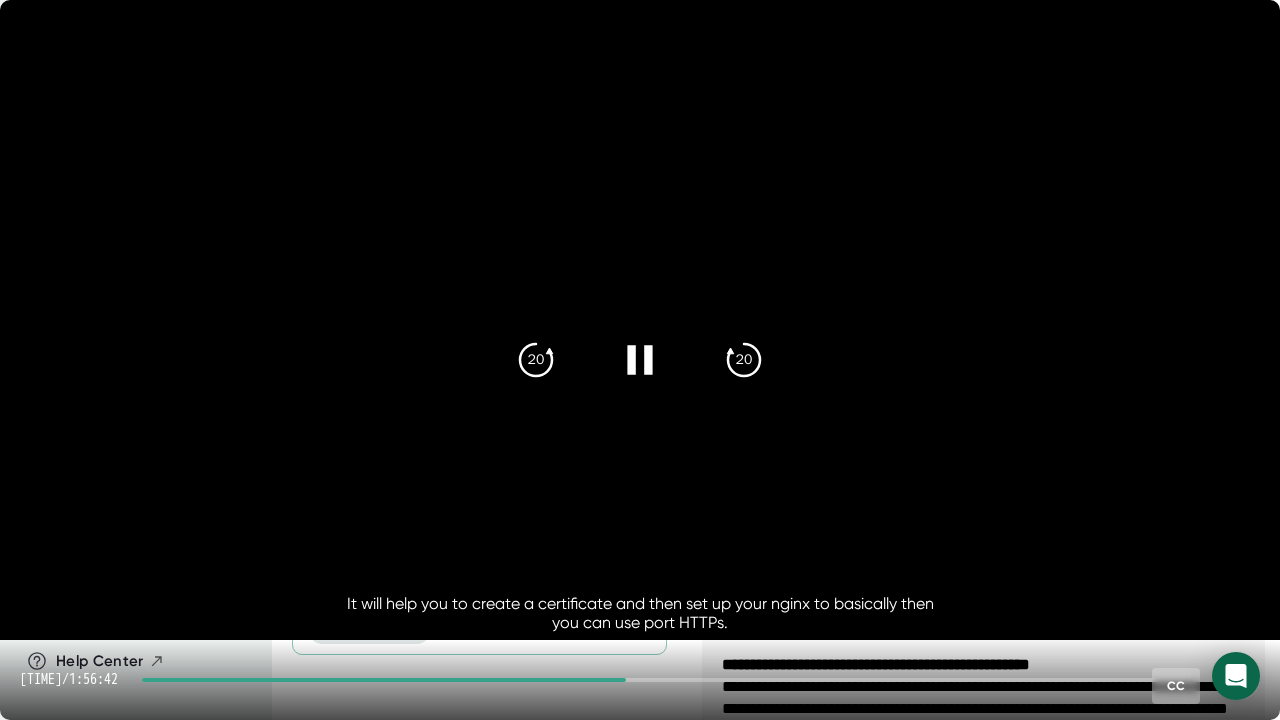 click on "[YEAR]" at bounding box center (640, 360) 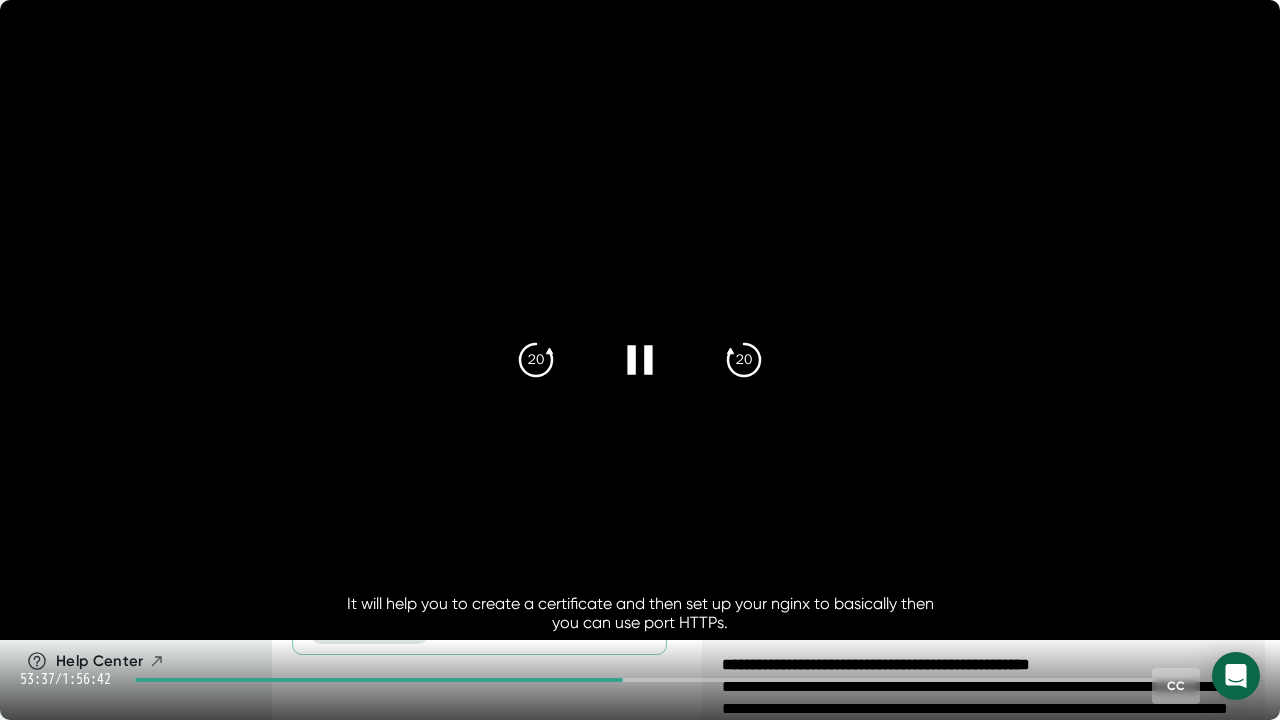 click 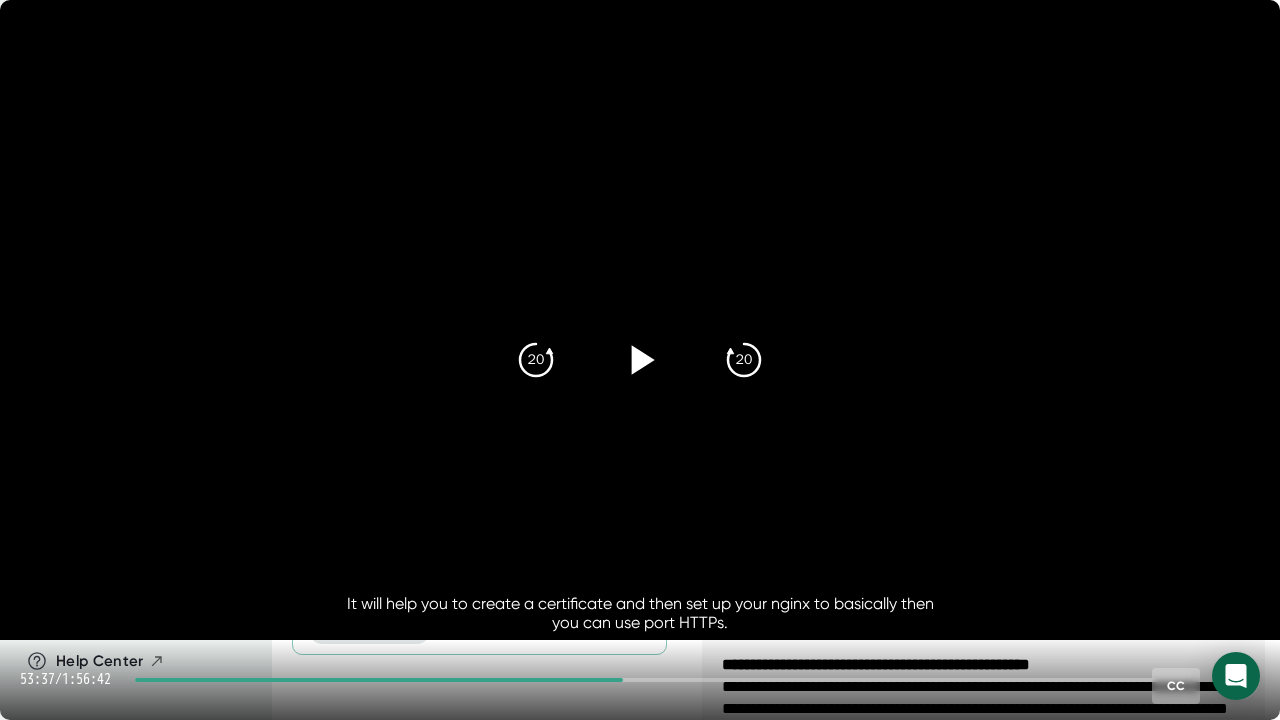 drag, startPoint x: 644, startPoint y: 362, endPoint x: 686, endPoint y: 344, distance: 45.694637 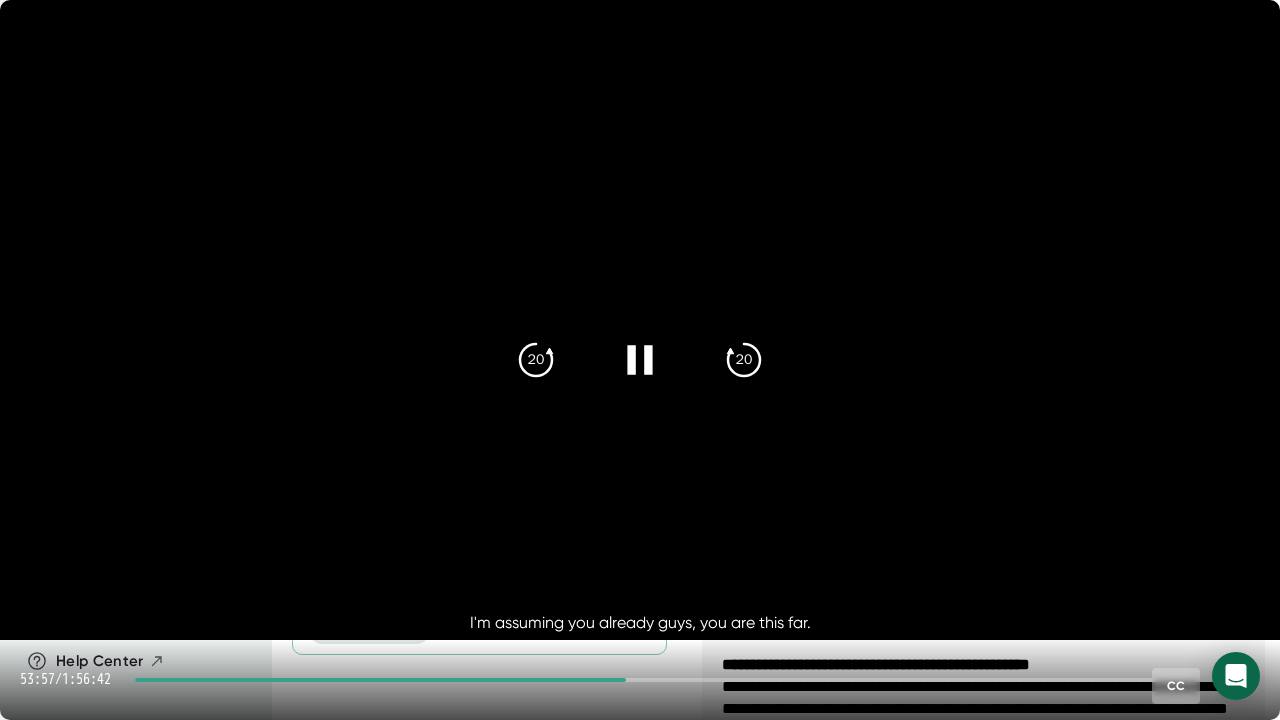 click at bounding box center [640, 360] 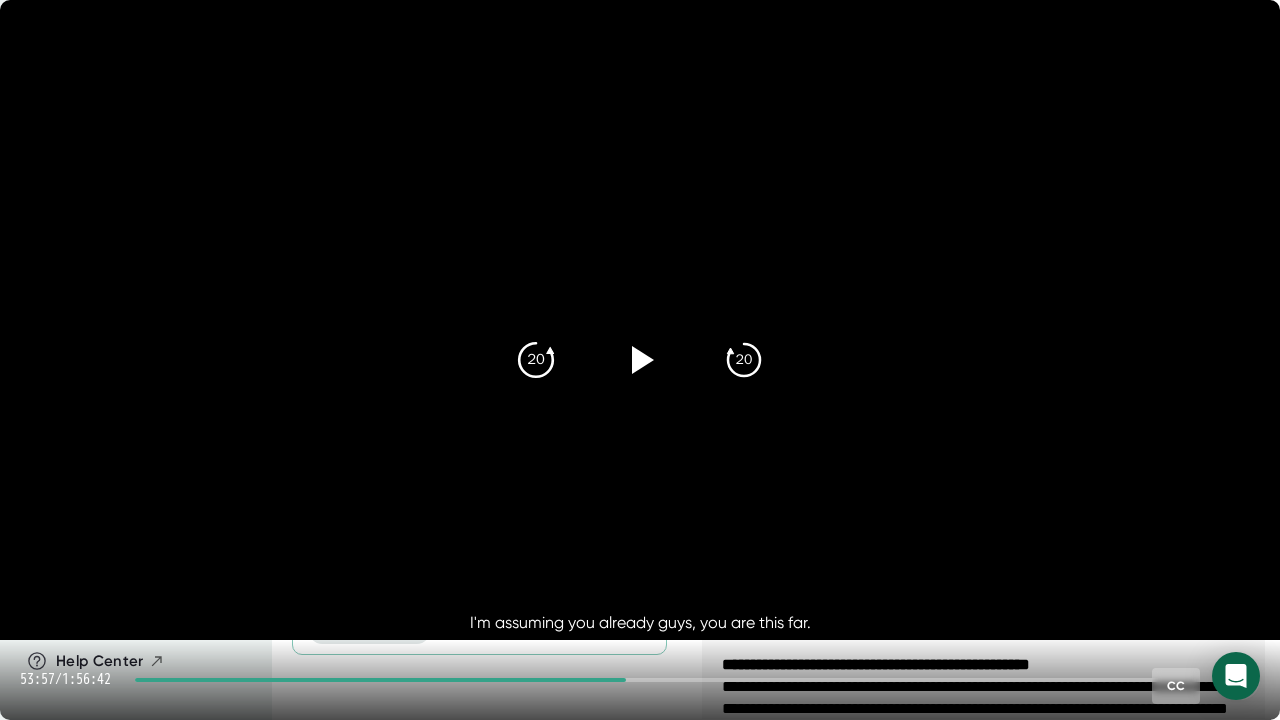 click on "20" 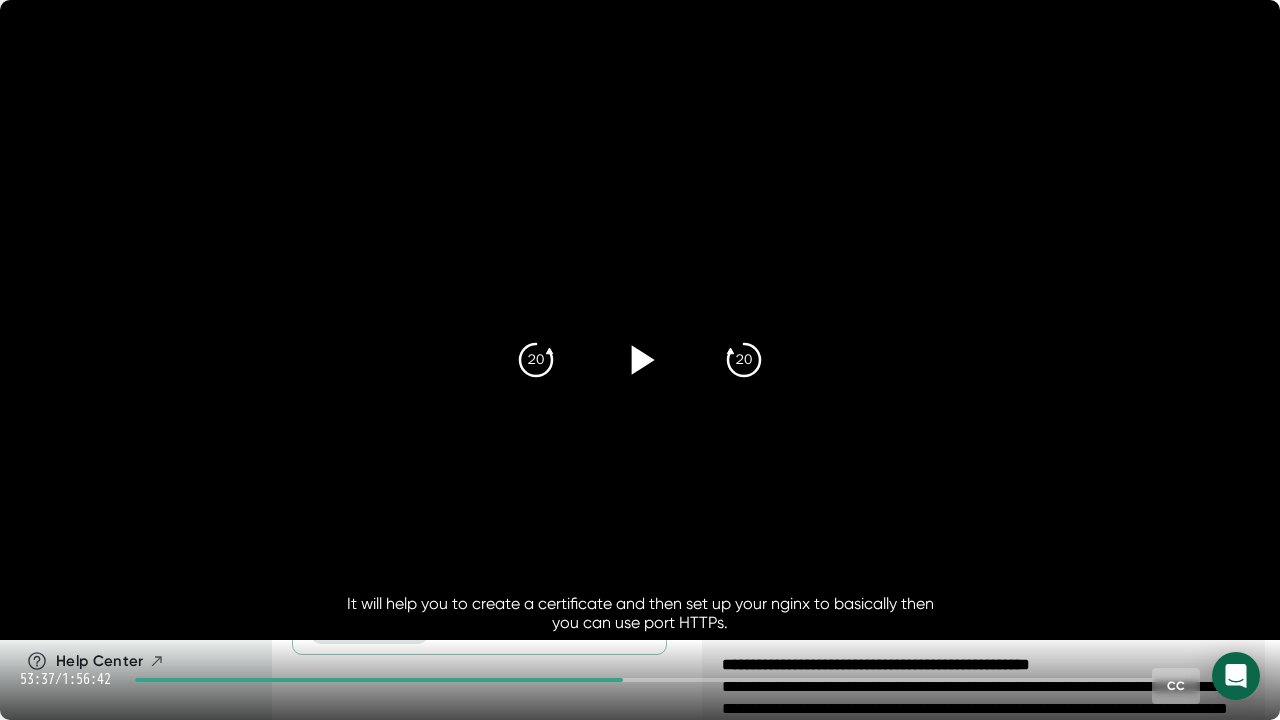 click 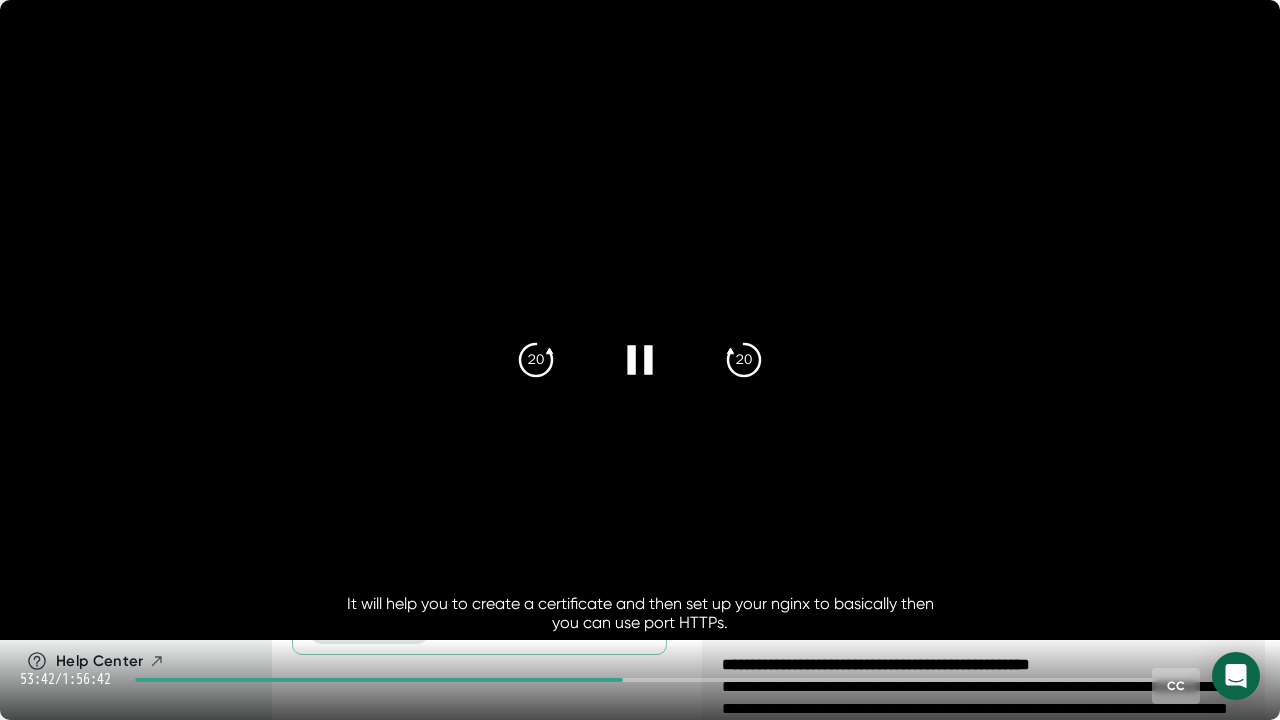click 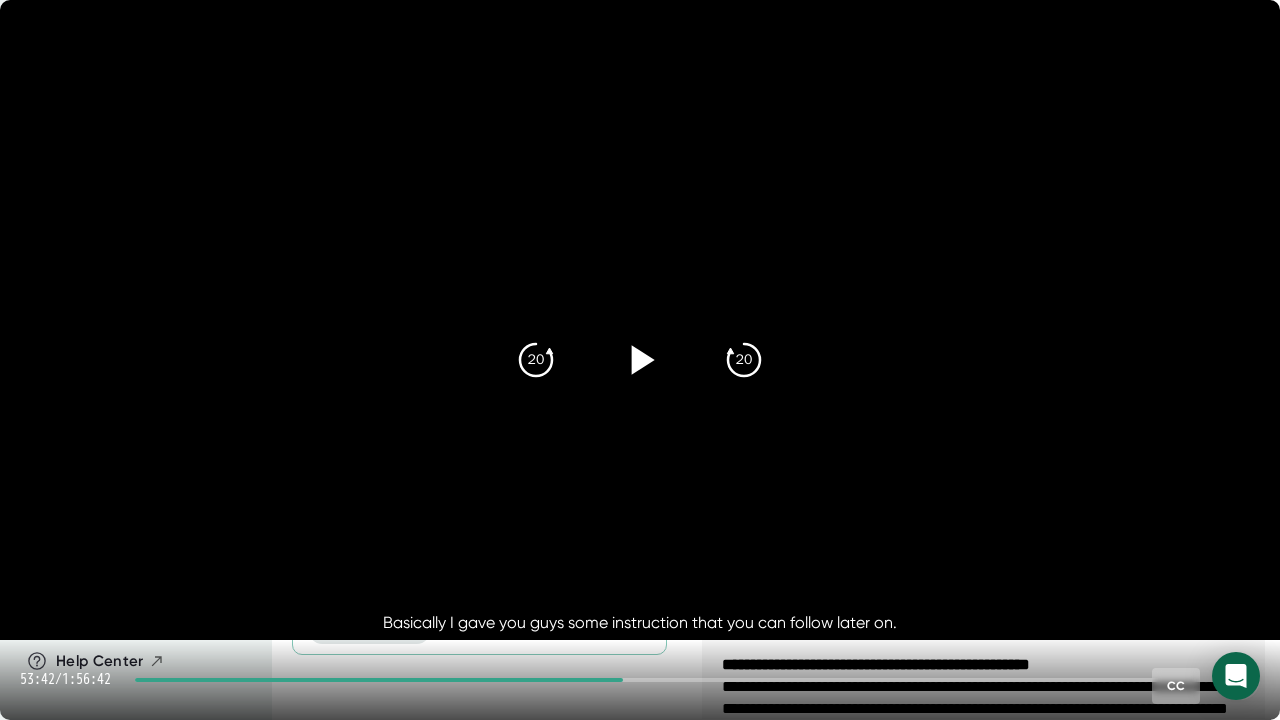 click 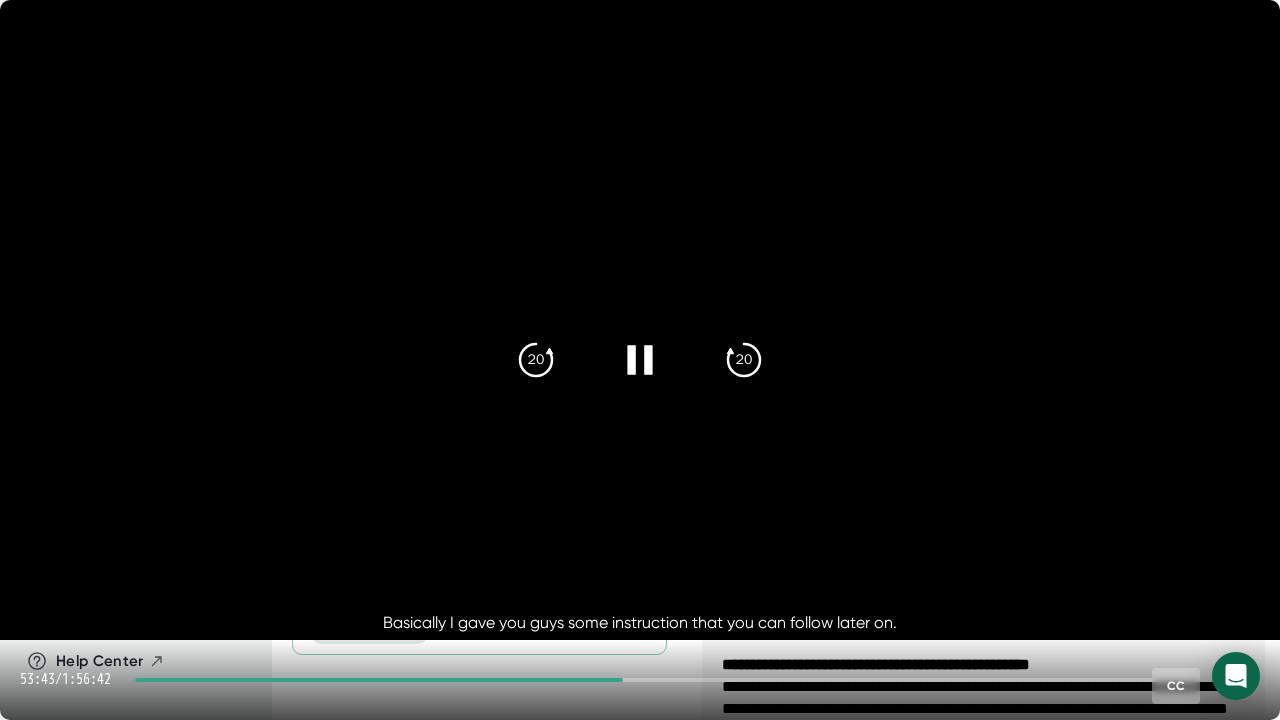 click on "[YEAR]" at bounding box center (640, 360) 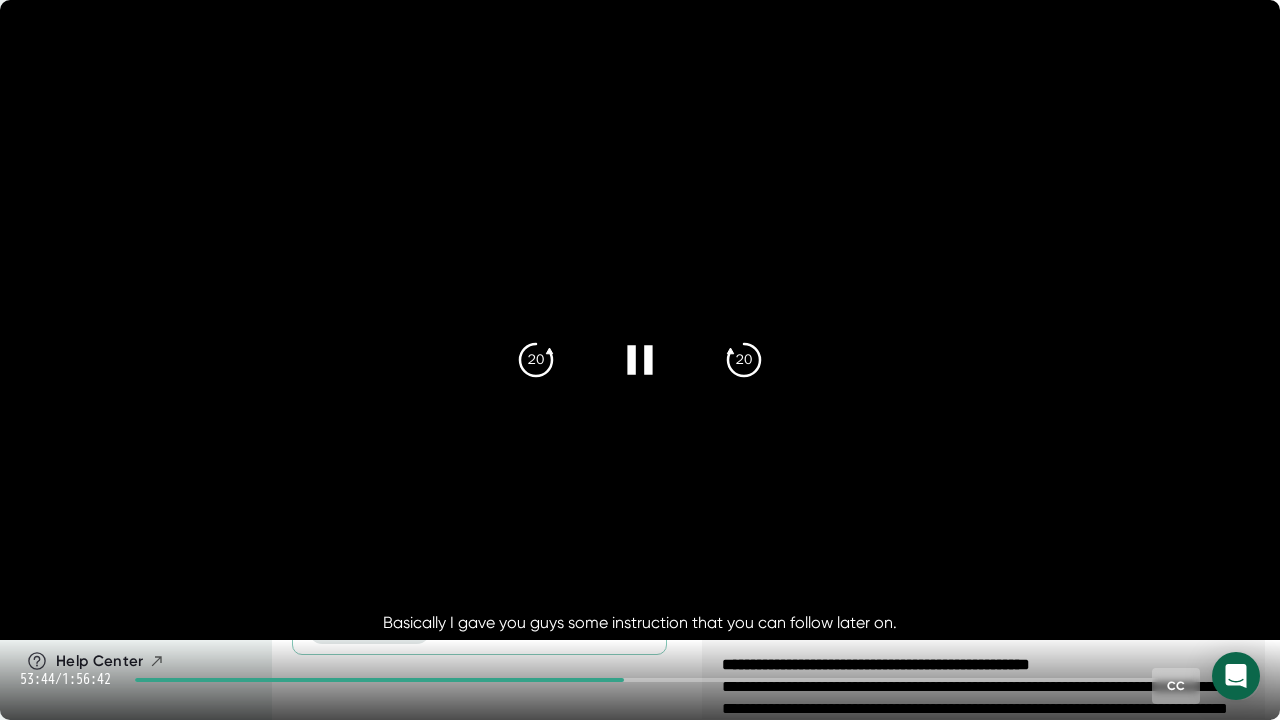 click 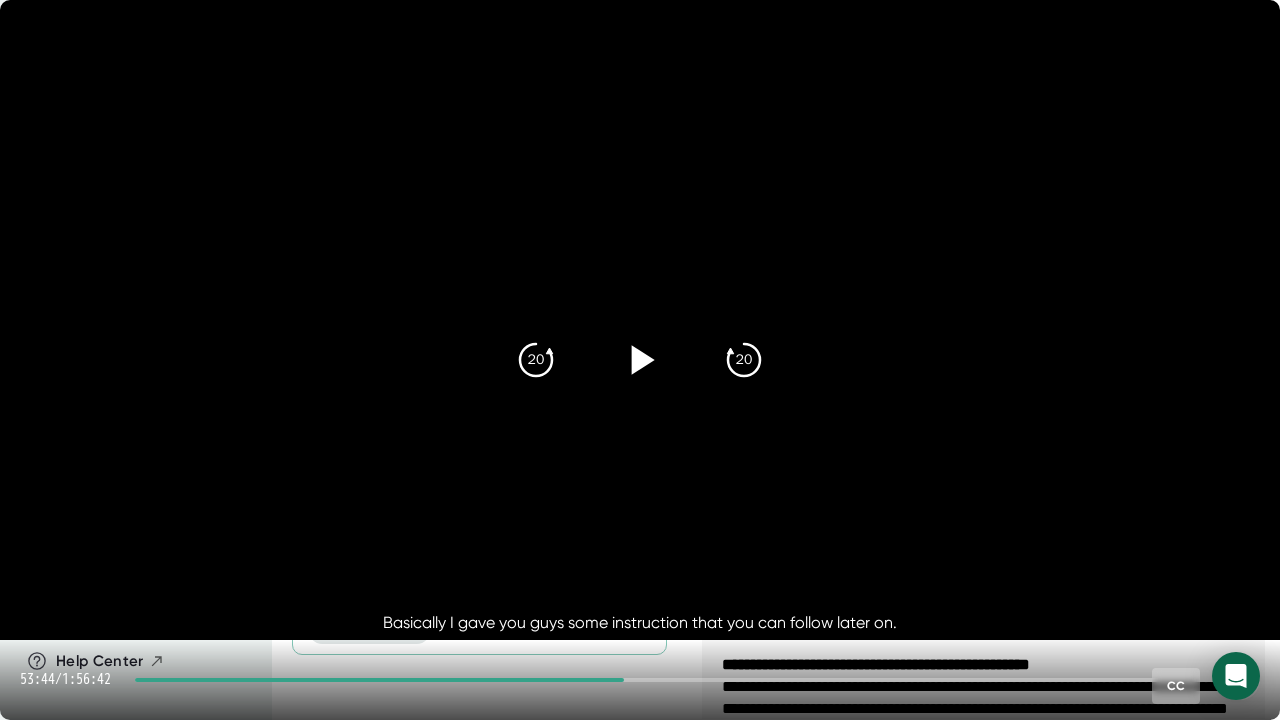 click 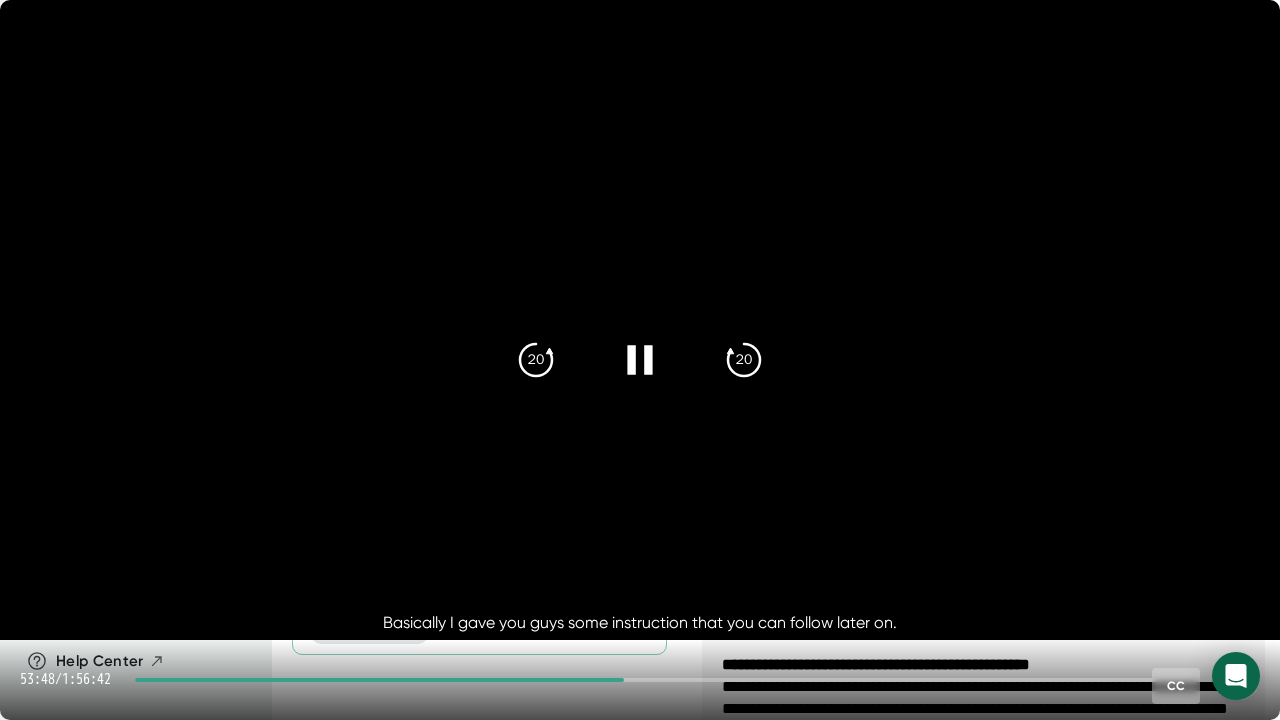 click 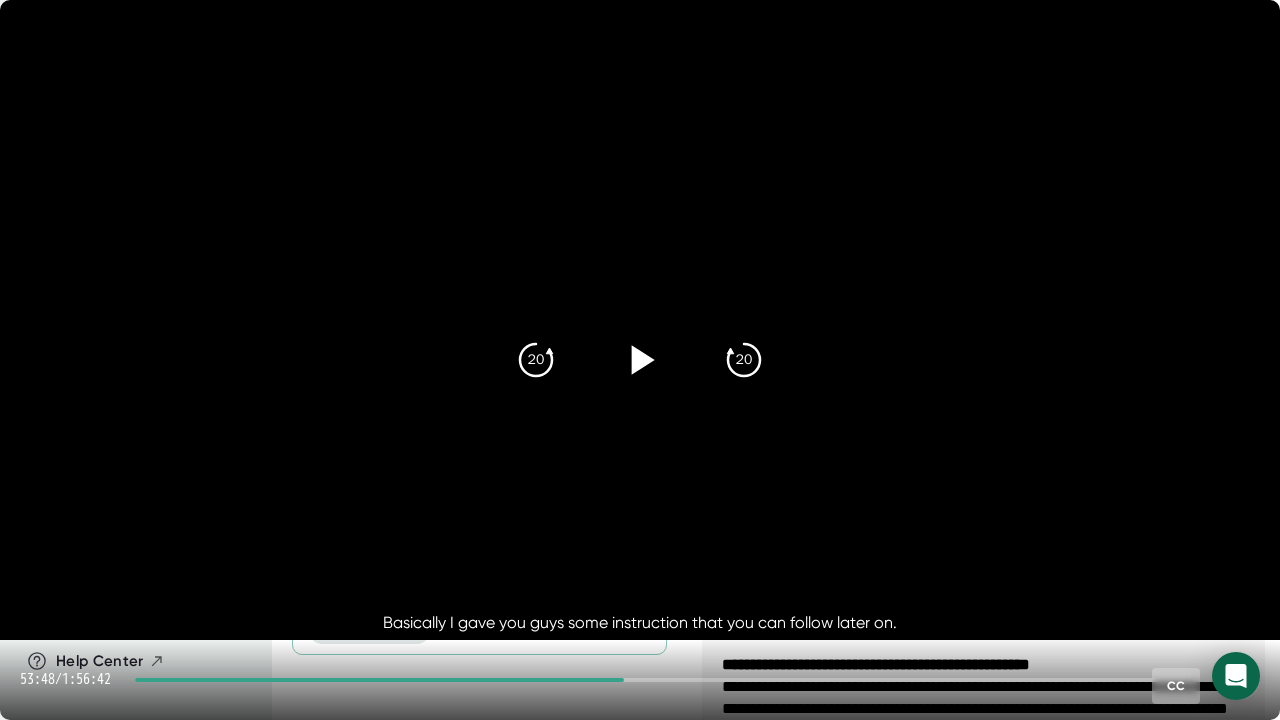 click 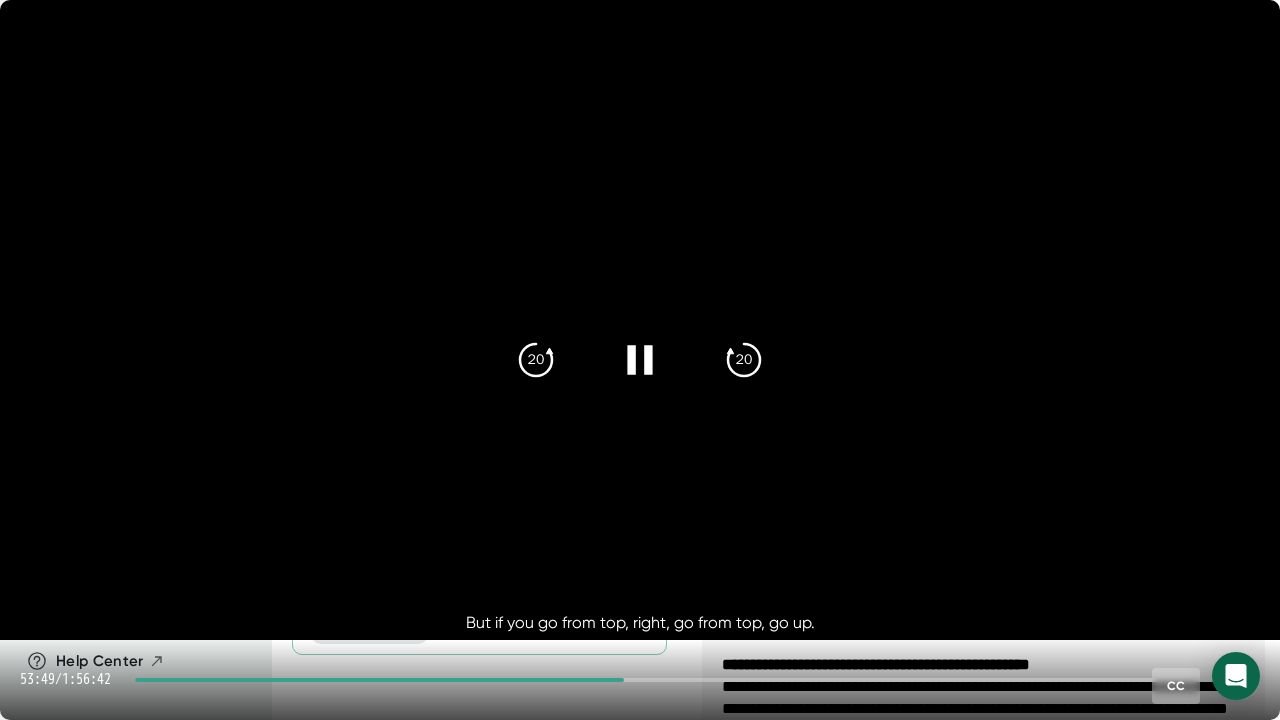 click at bounding box center (640, 360) 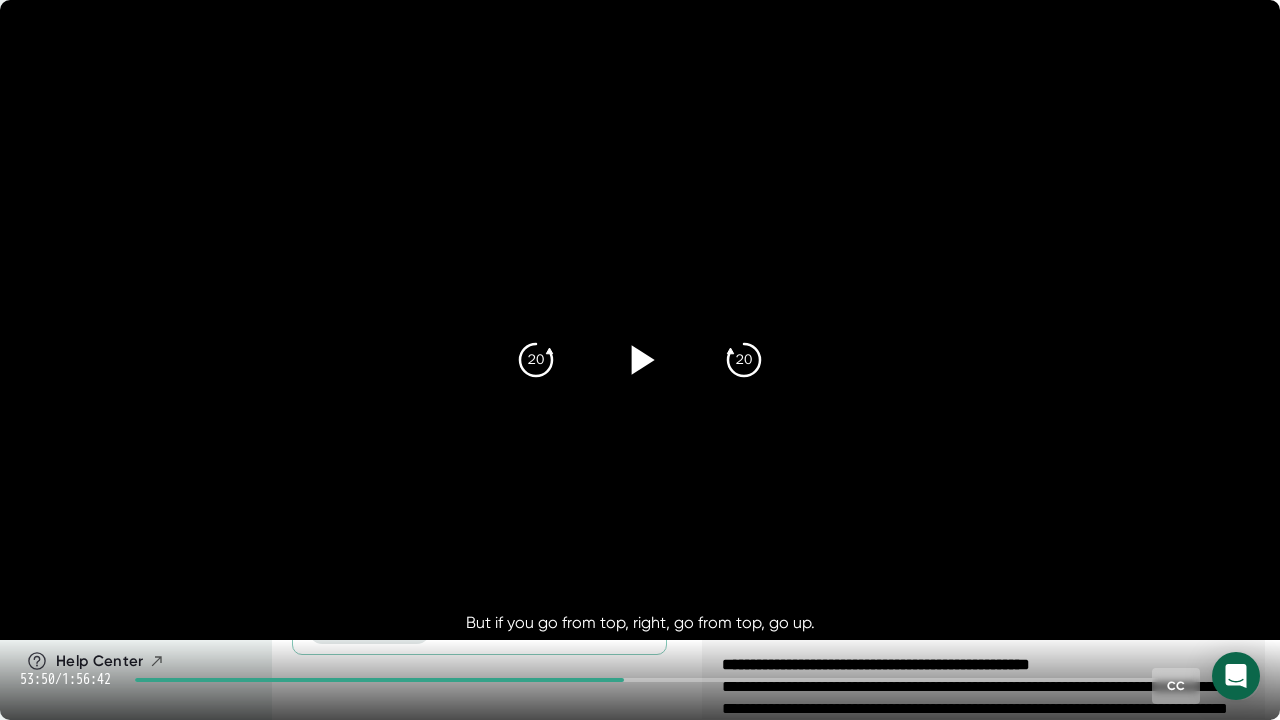 click 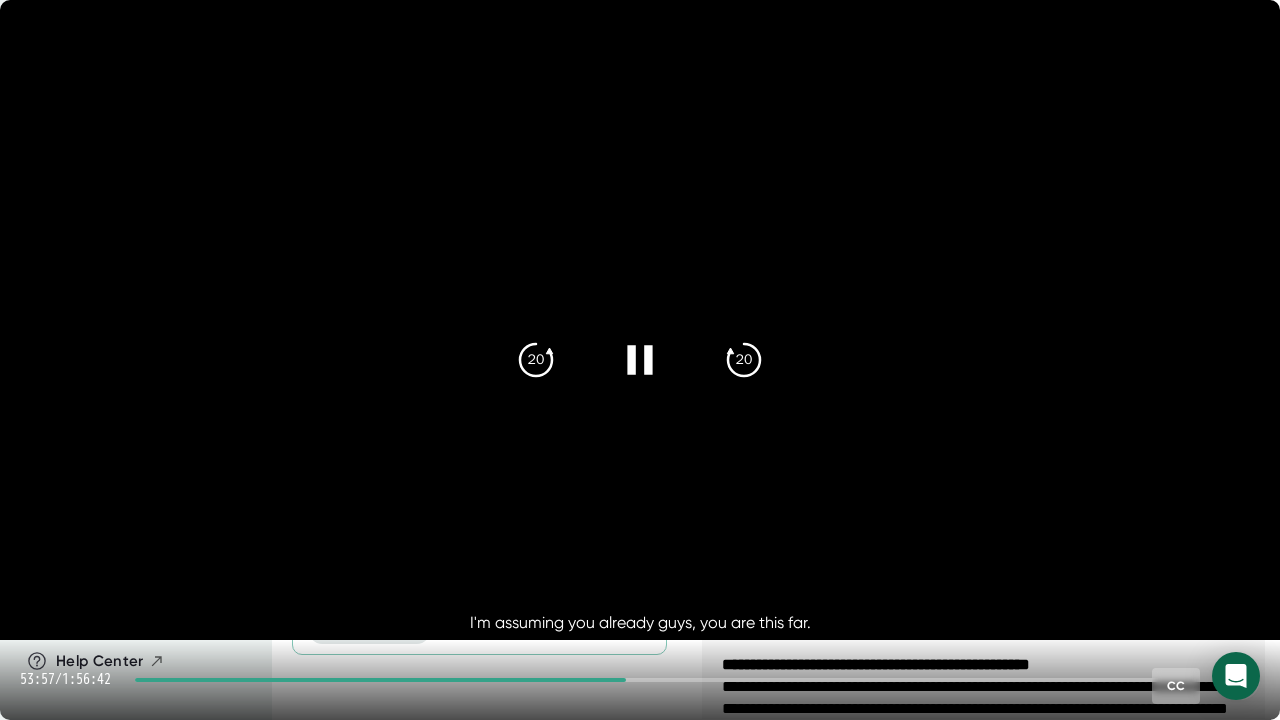 click 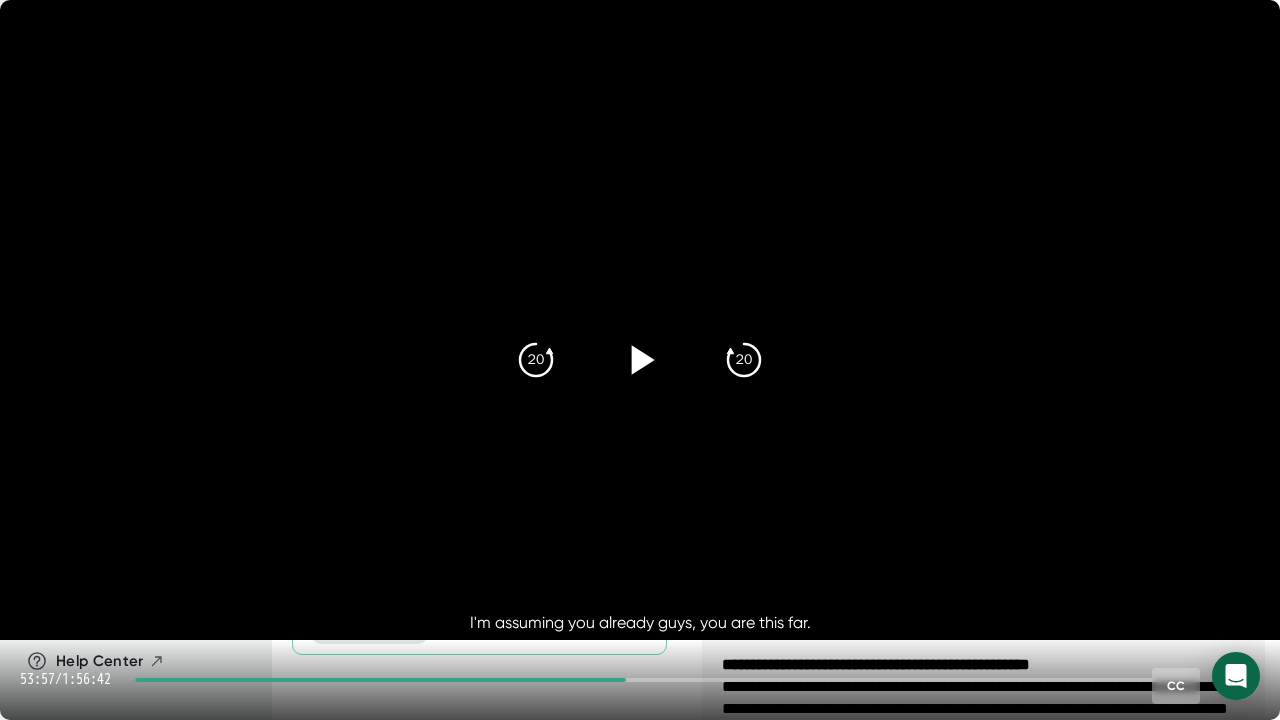 click 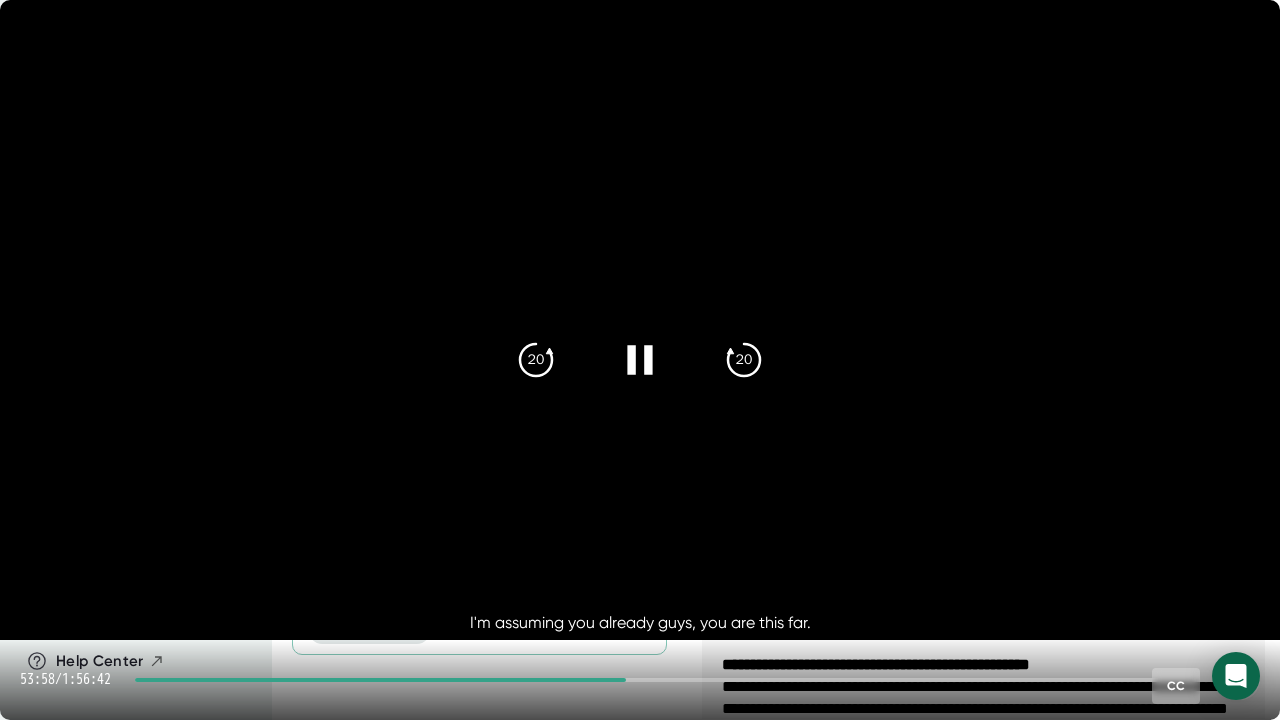 click 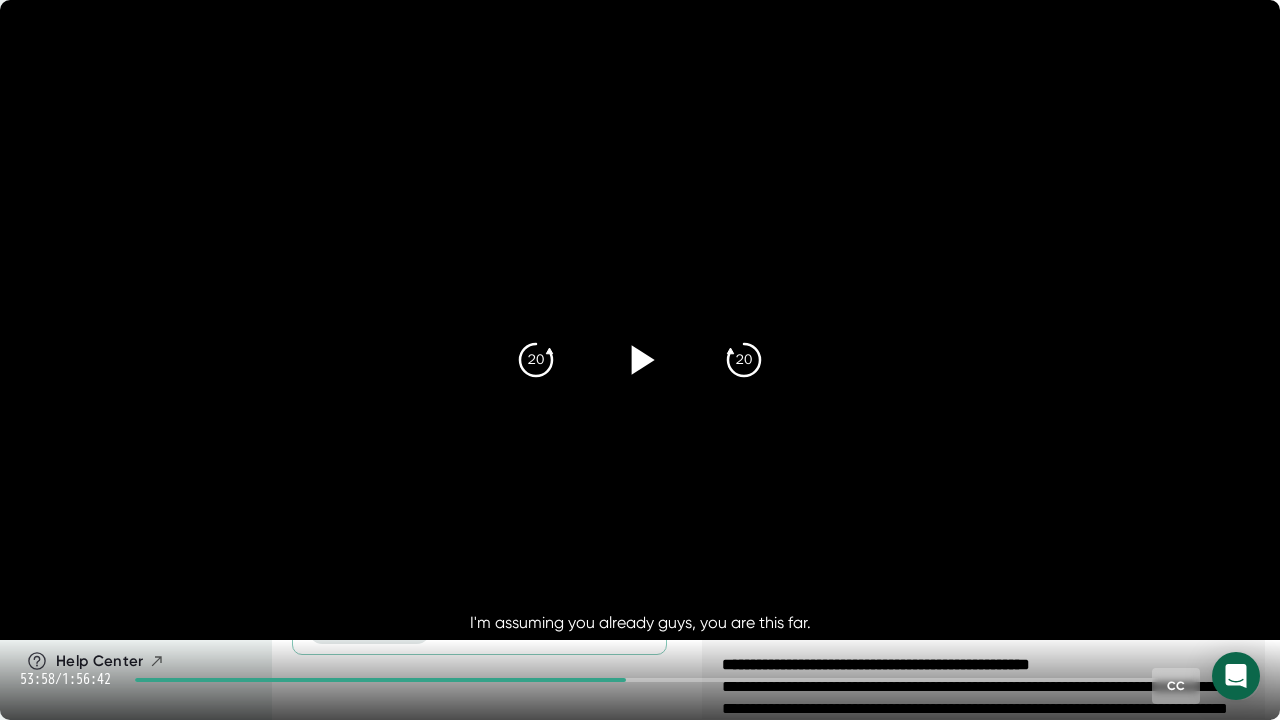click 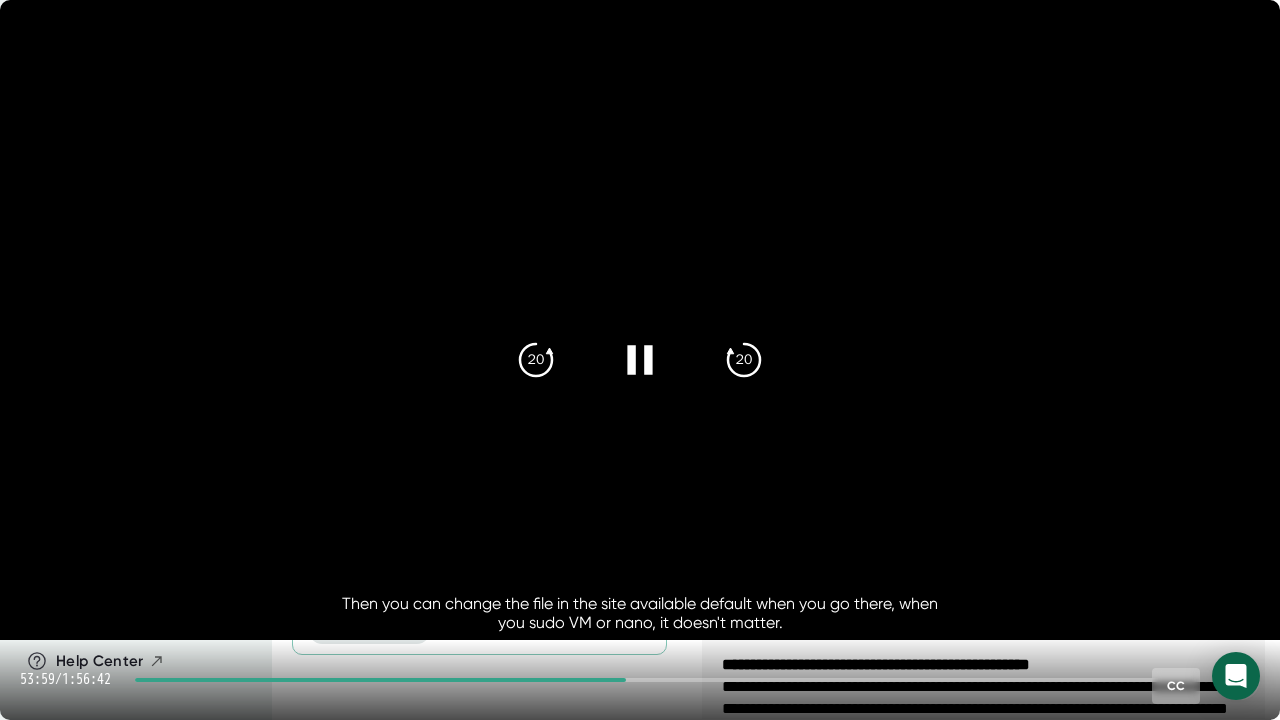 click 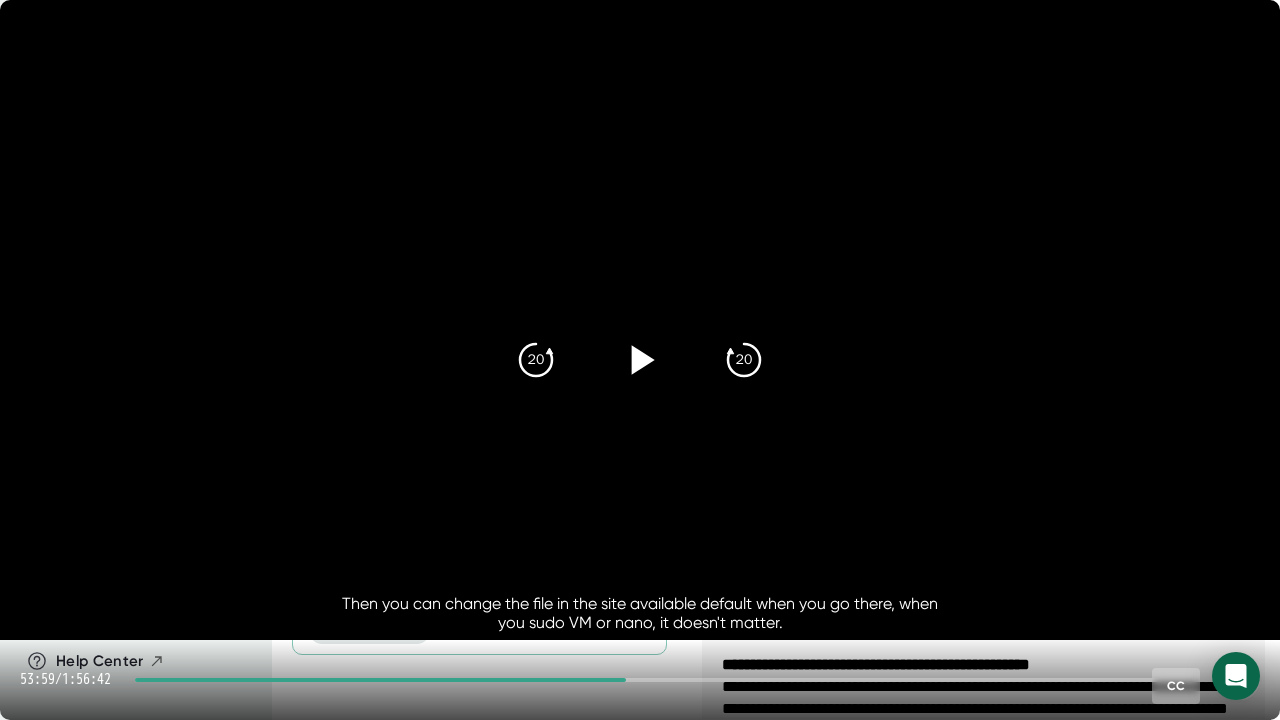 click 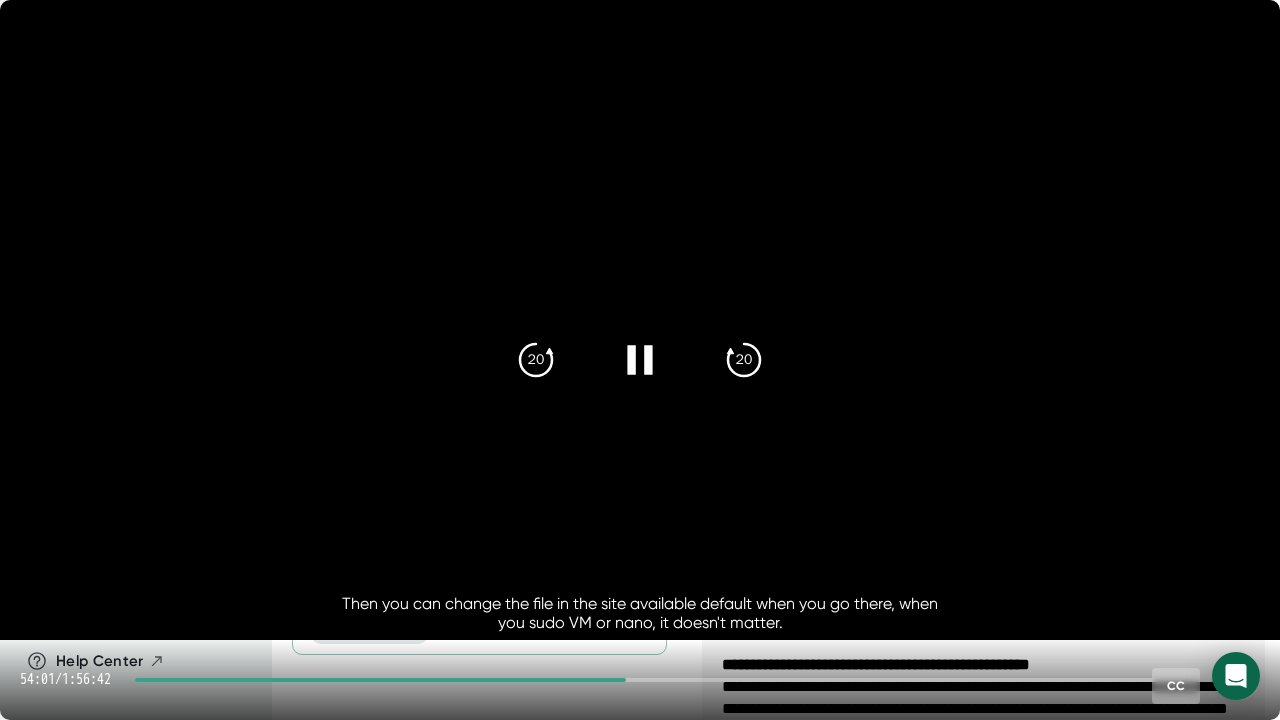 click 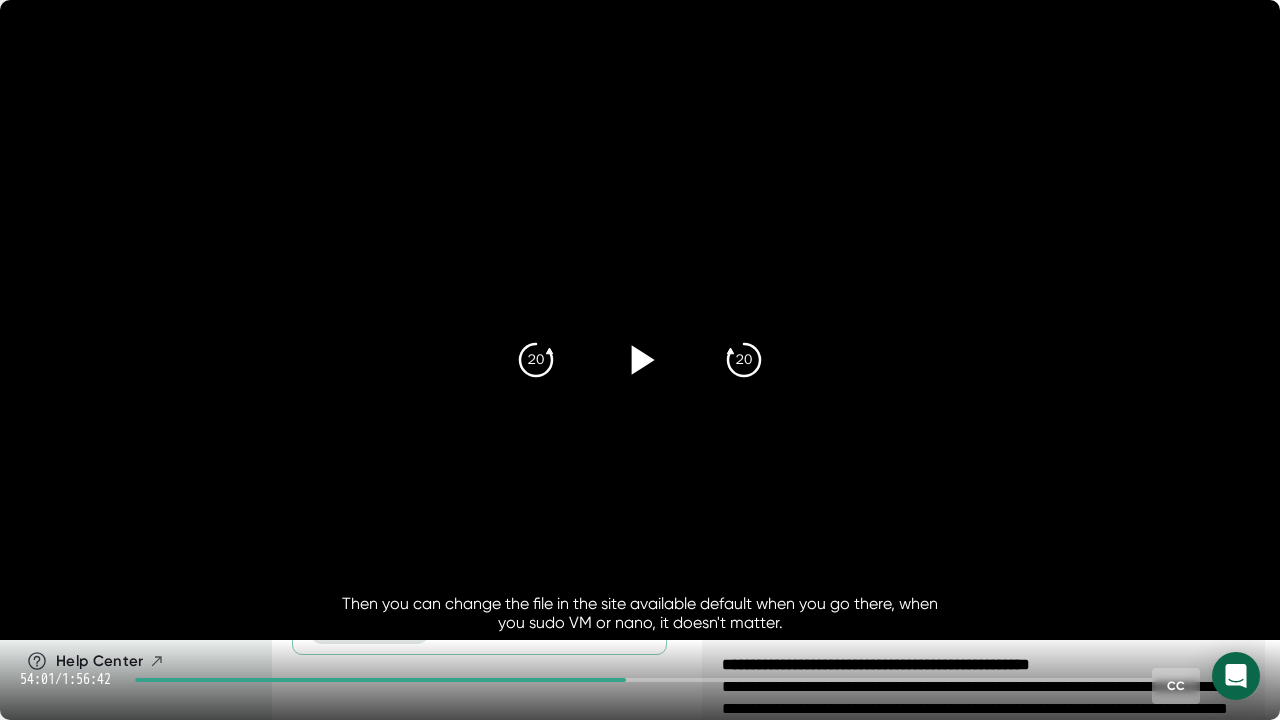 click at bounding box center (640, 360) 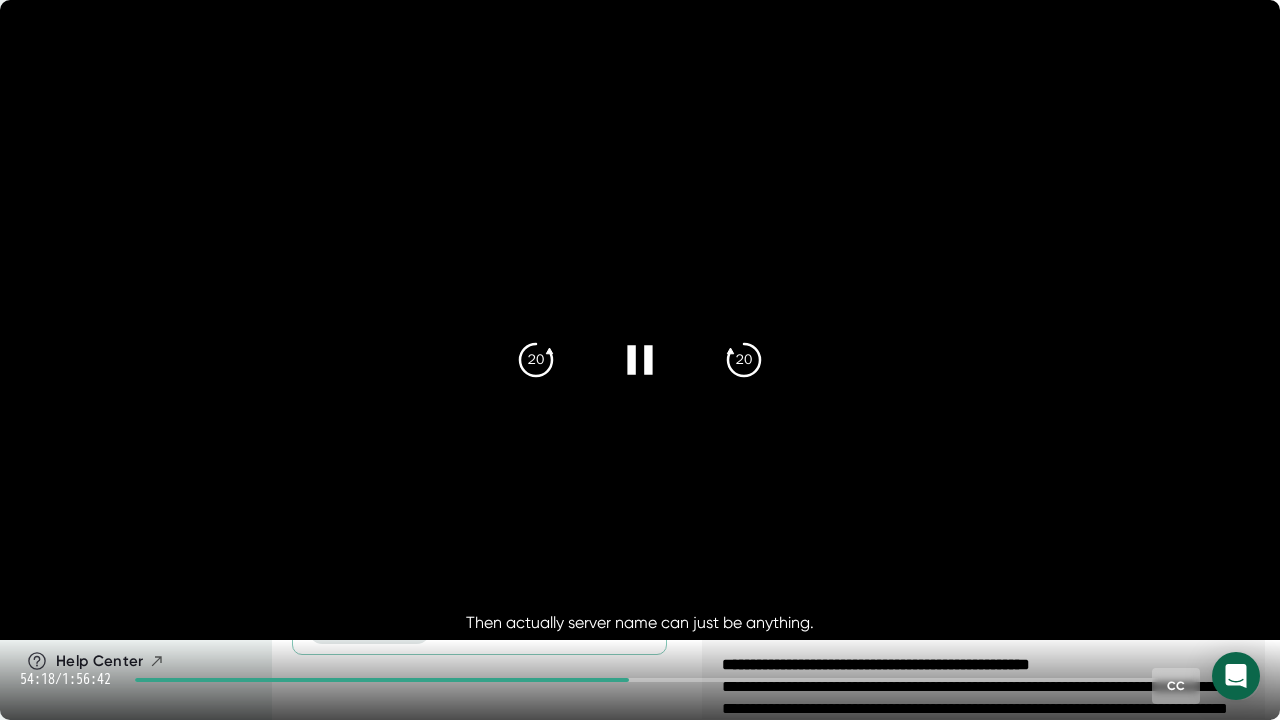 click 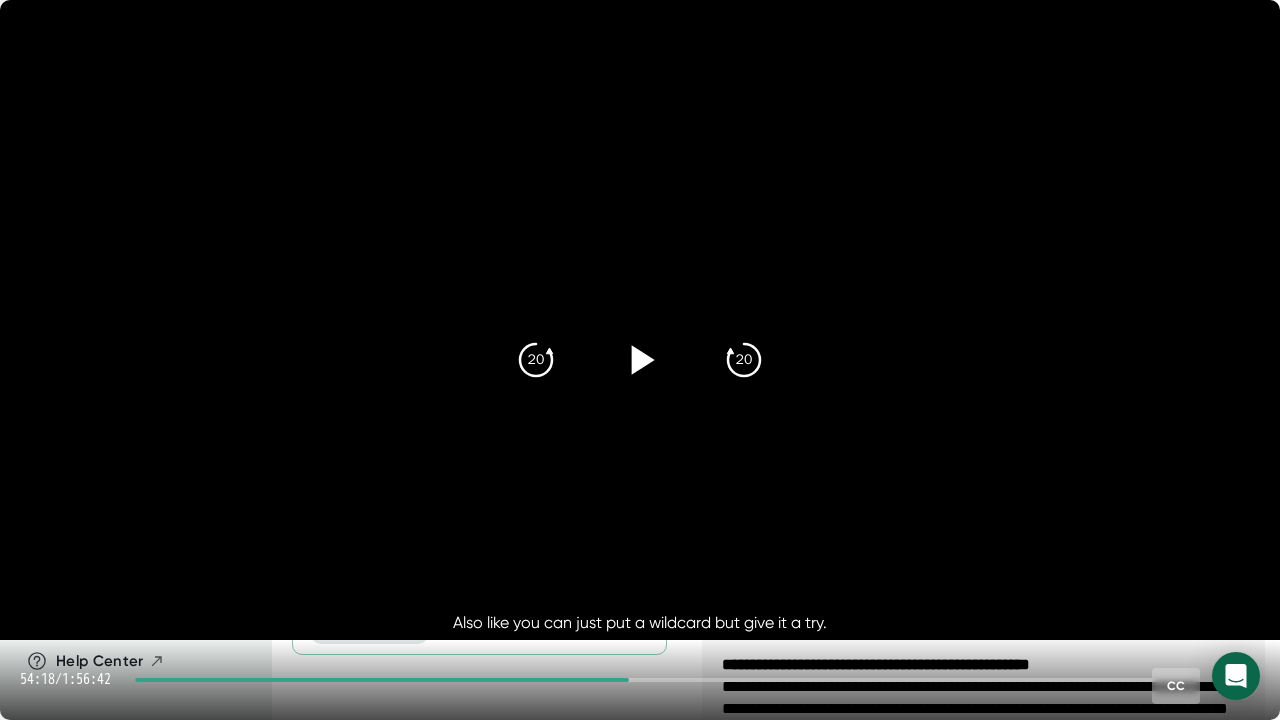 click 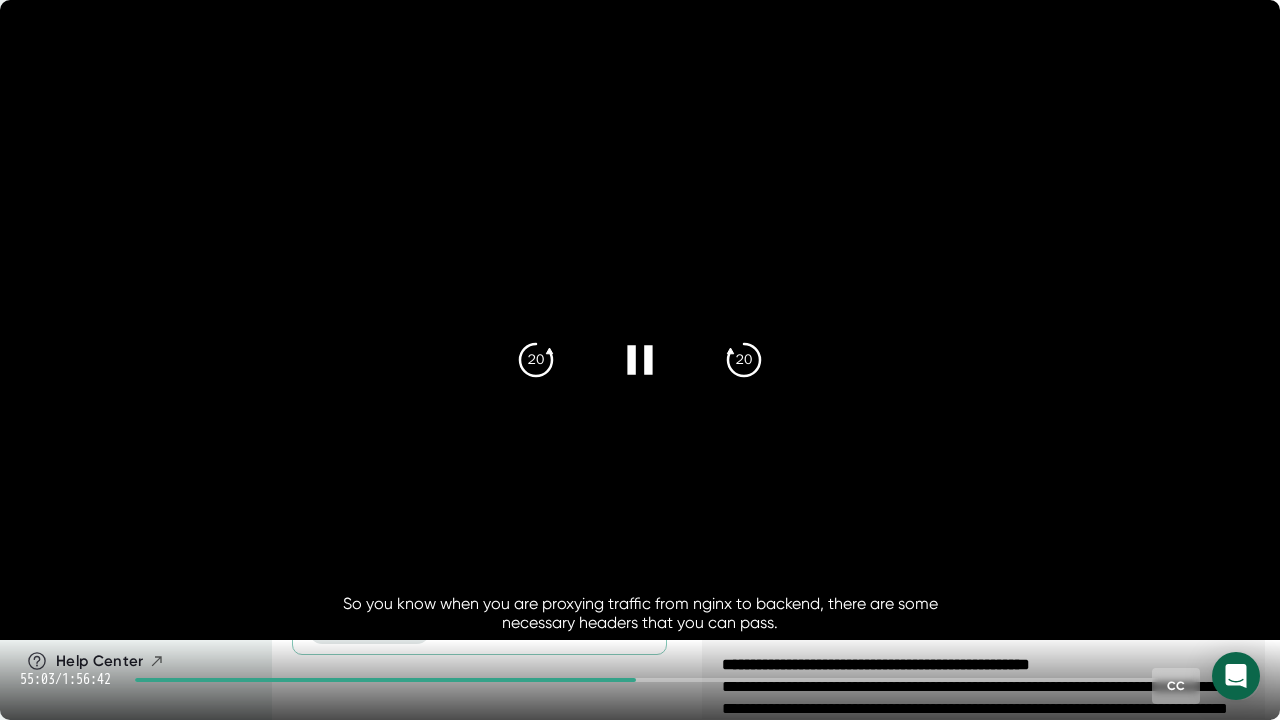 click 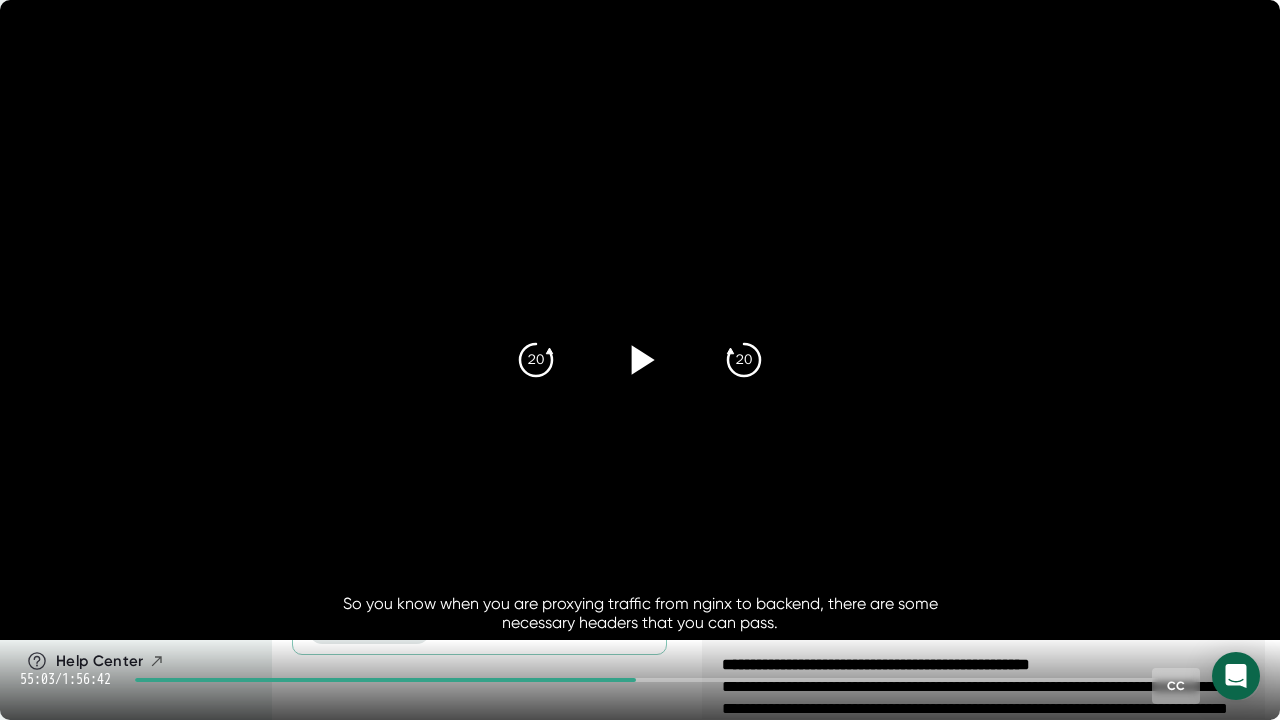 click 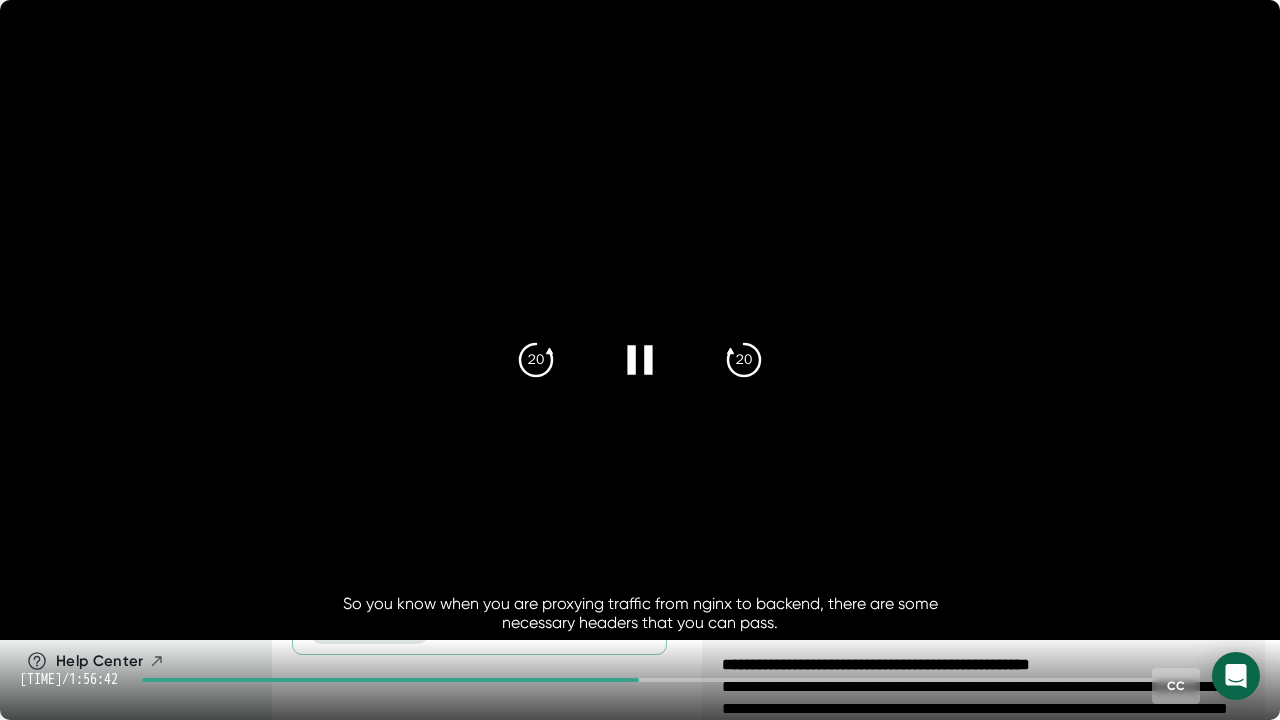 click 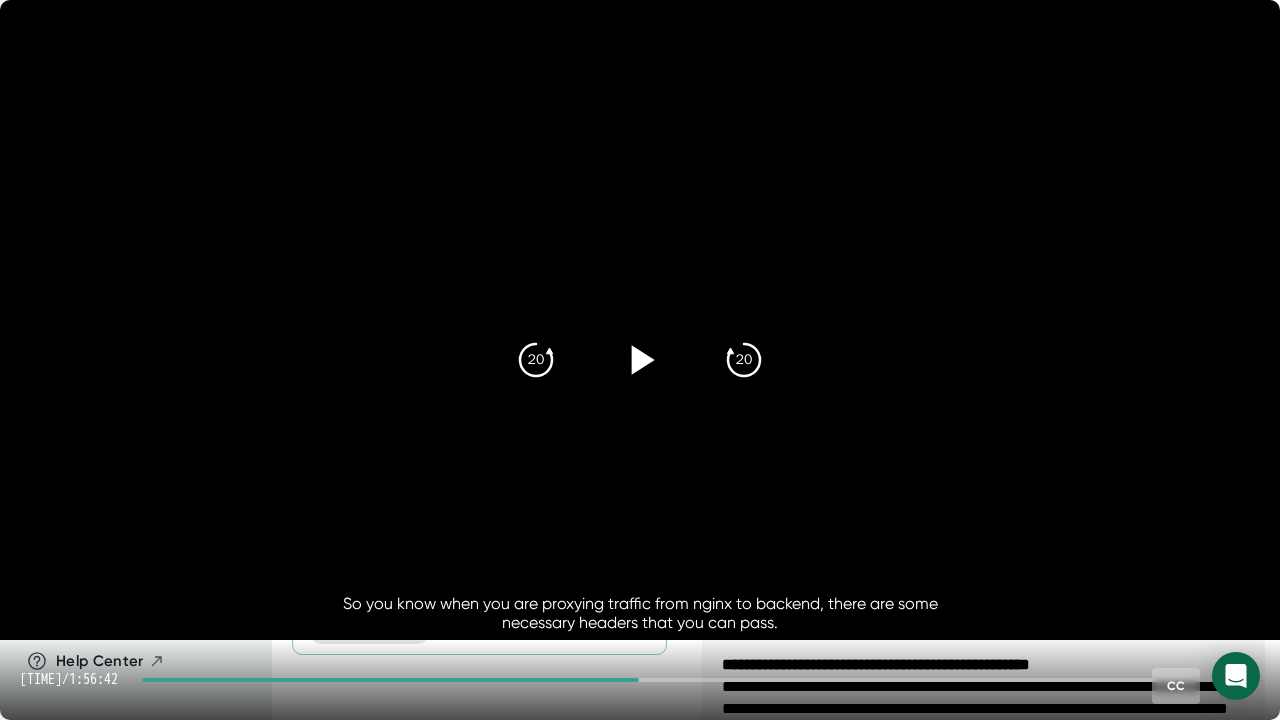 click 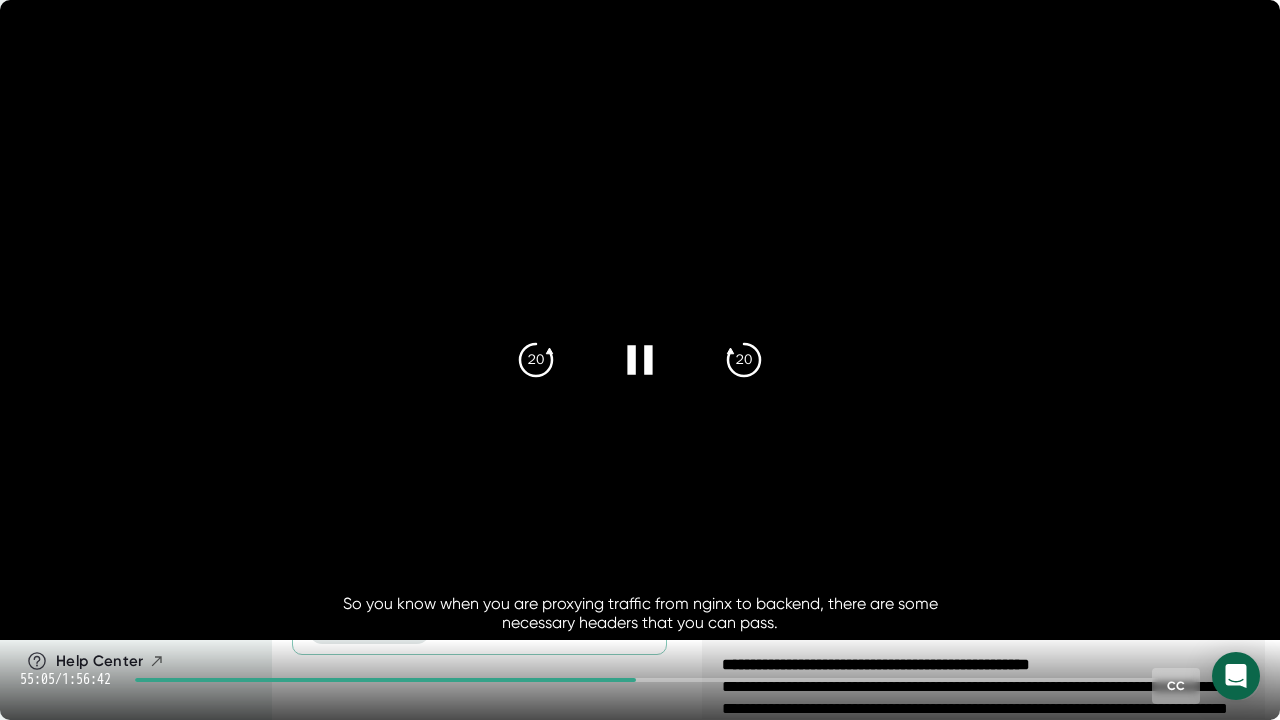 click 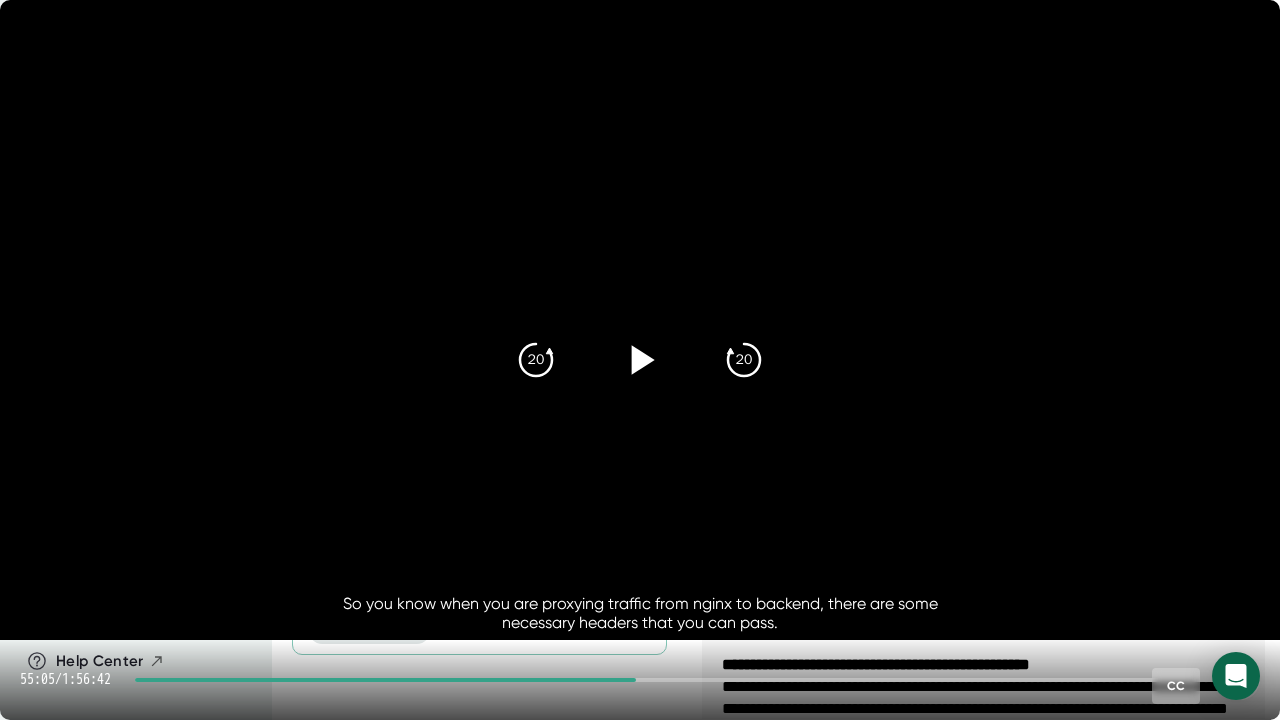 click 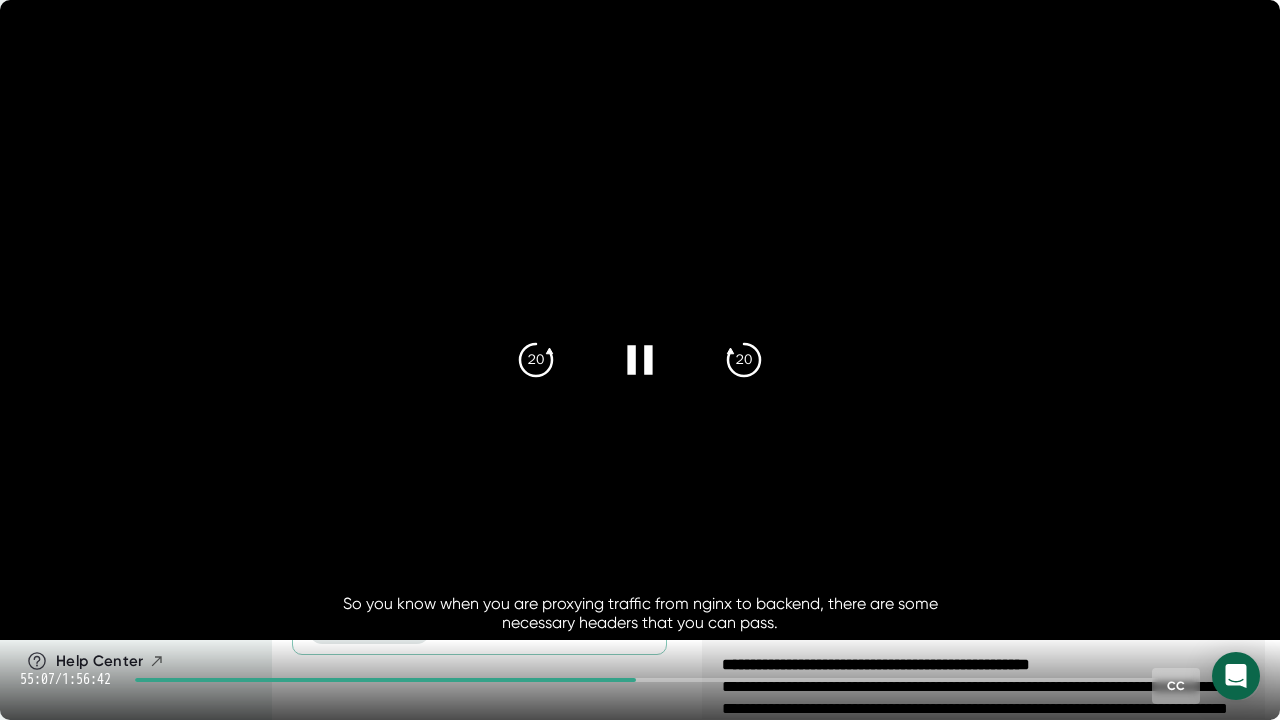 click 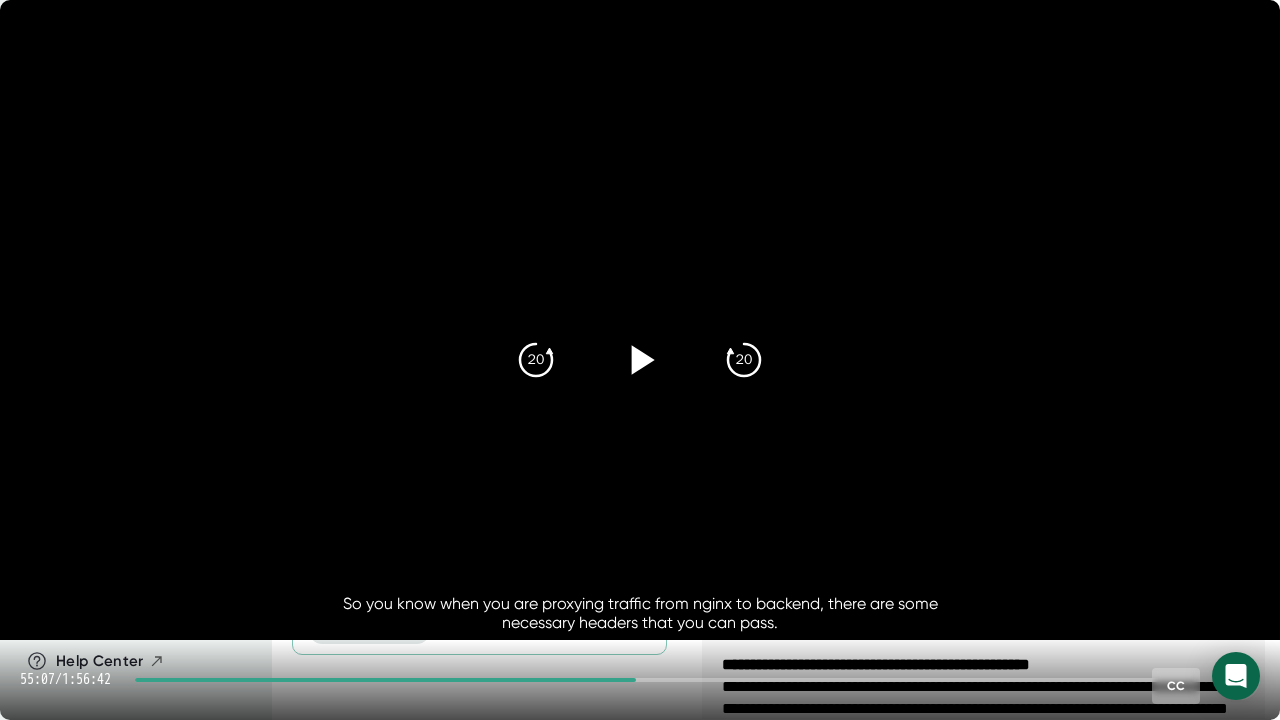 click at bounding box center [640, 320] 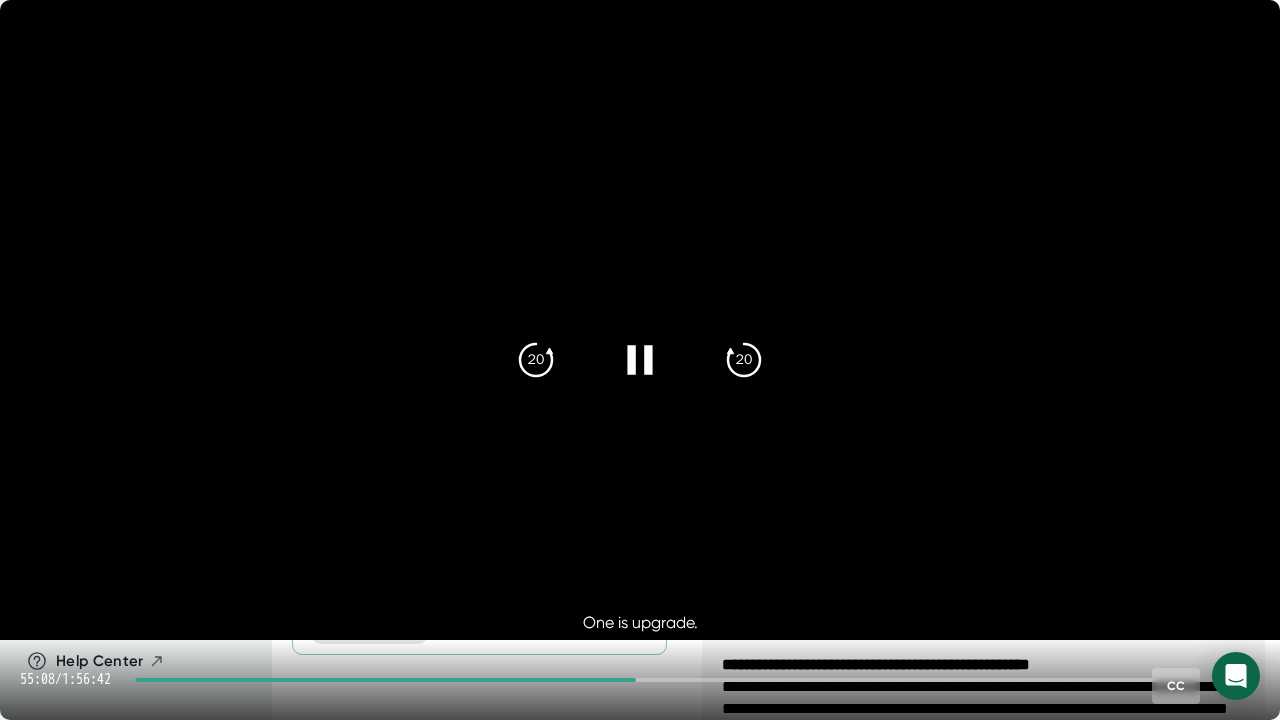 click 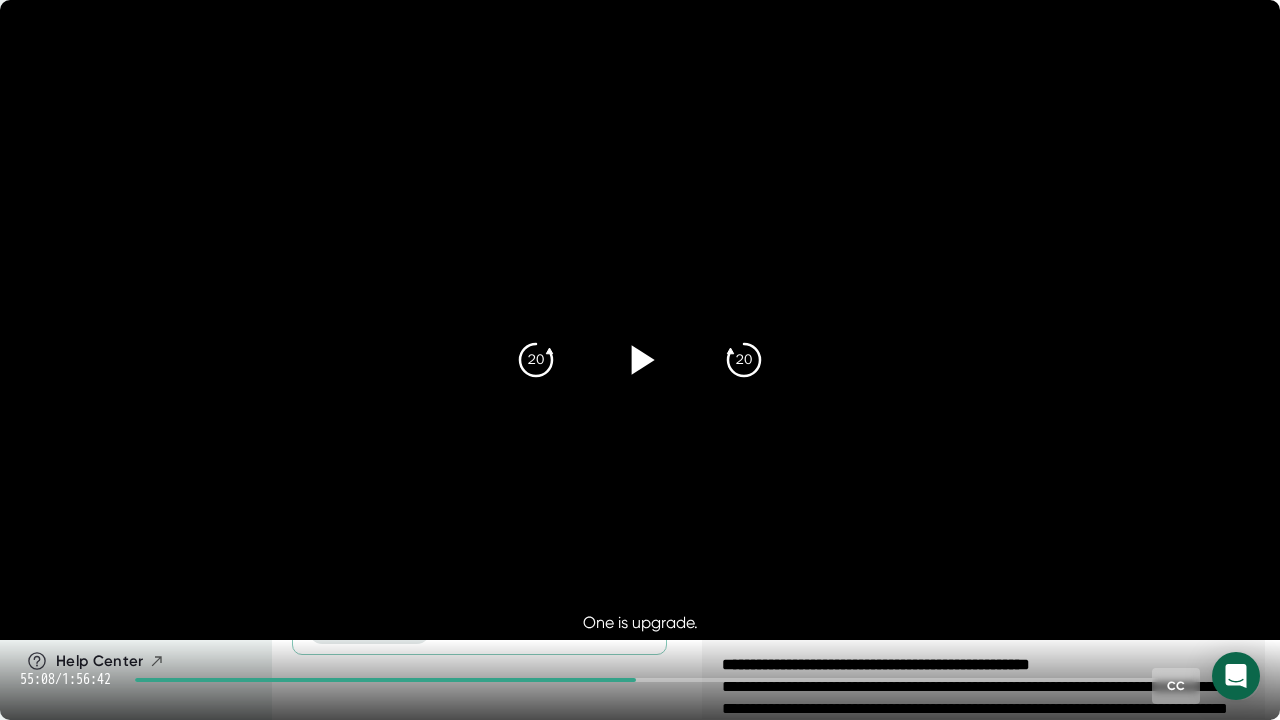 click at bounding box center [640, 360] 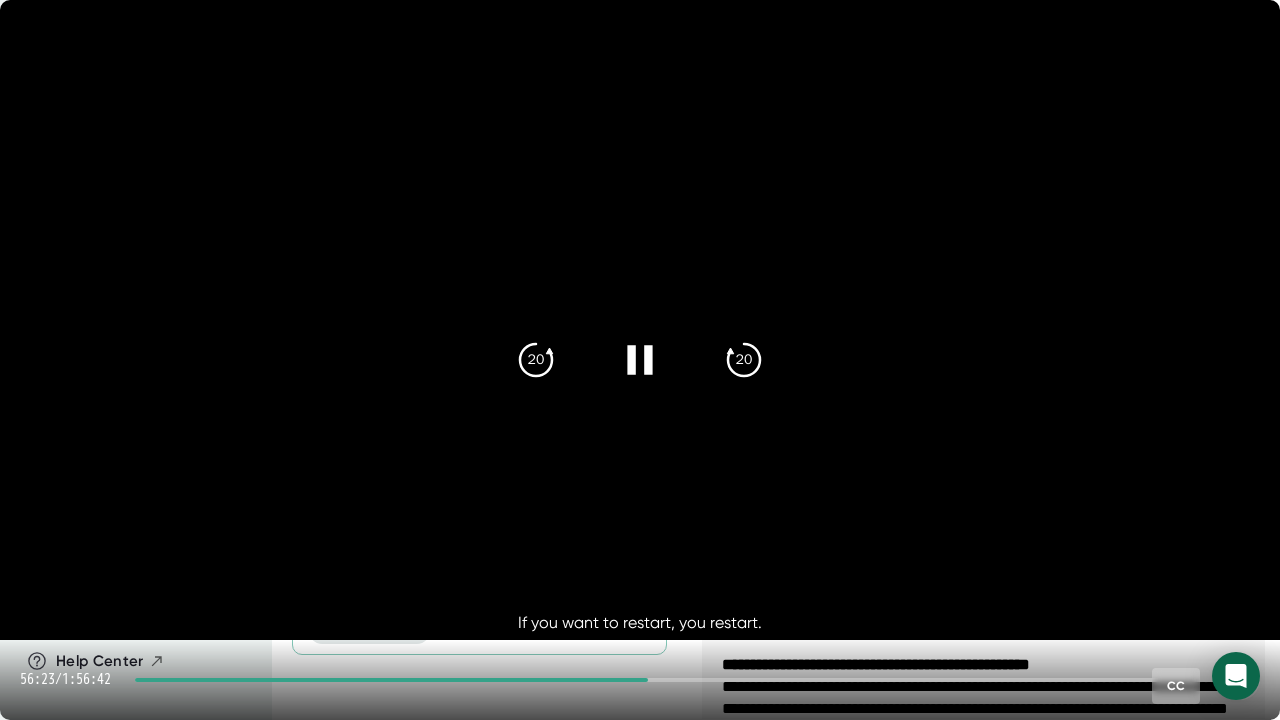 click 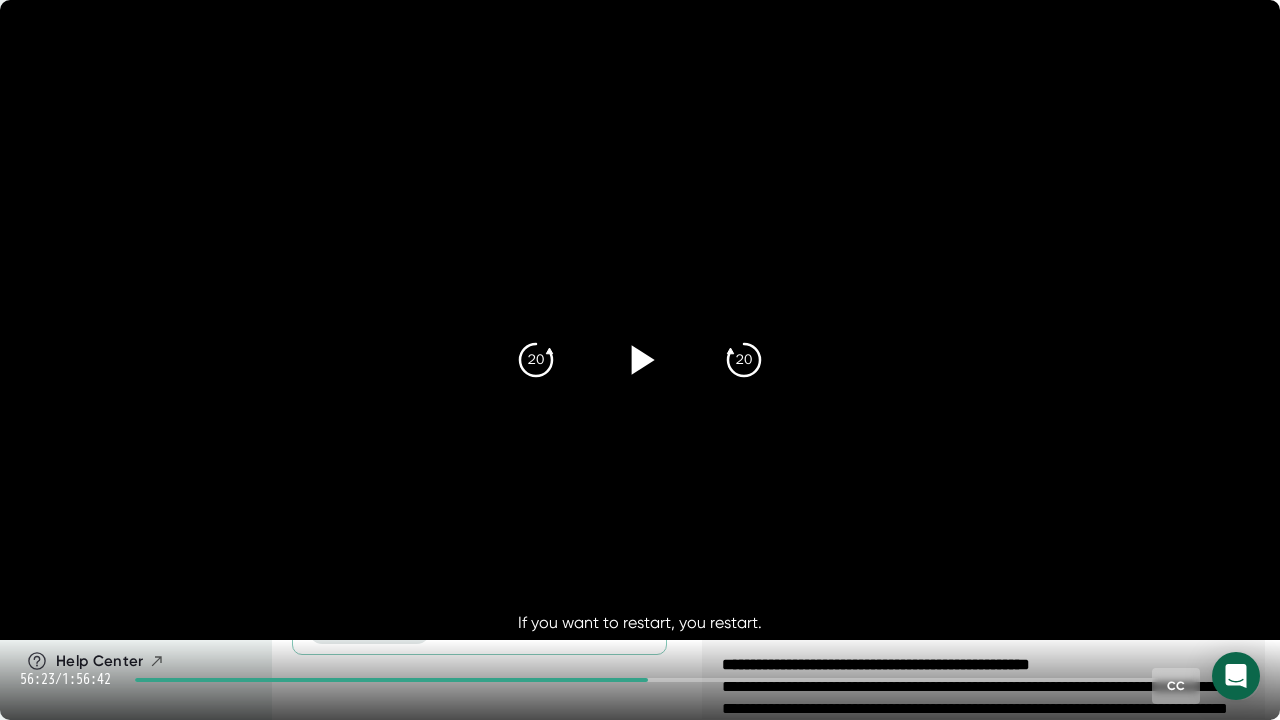 click at bounding box center [640, 320] 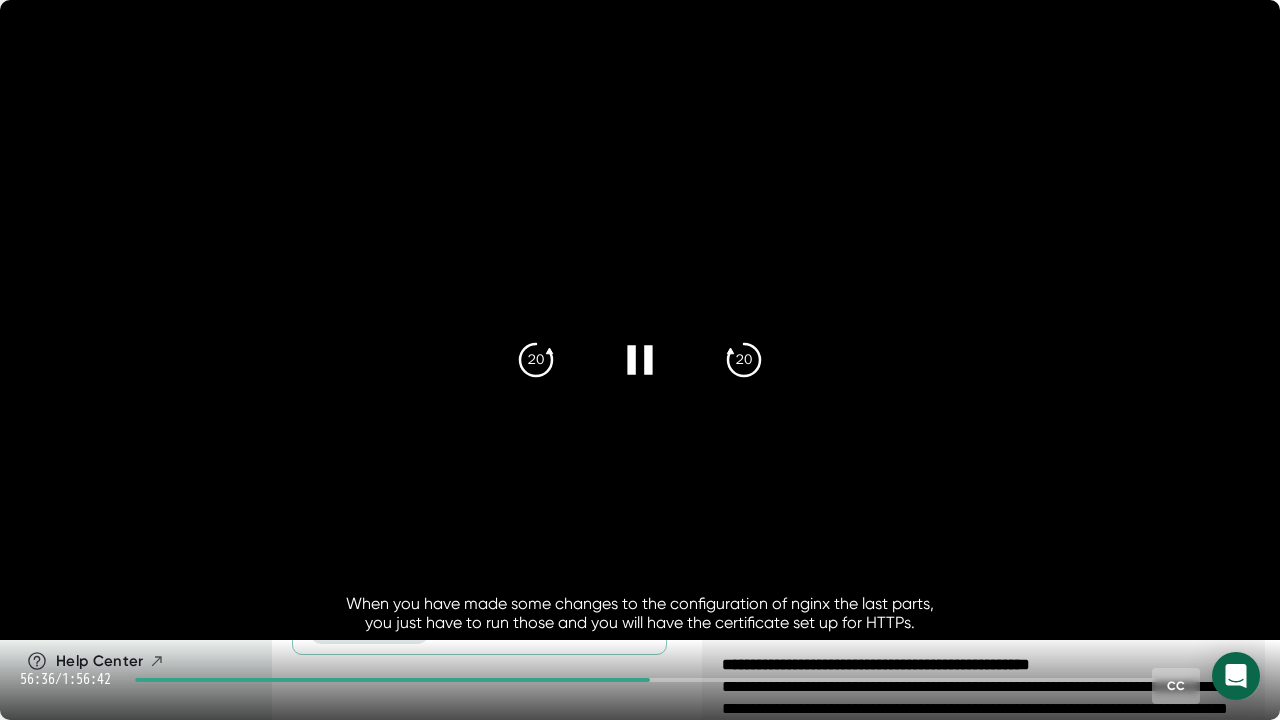 click 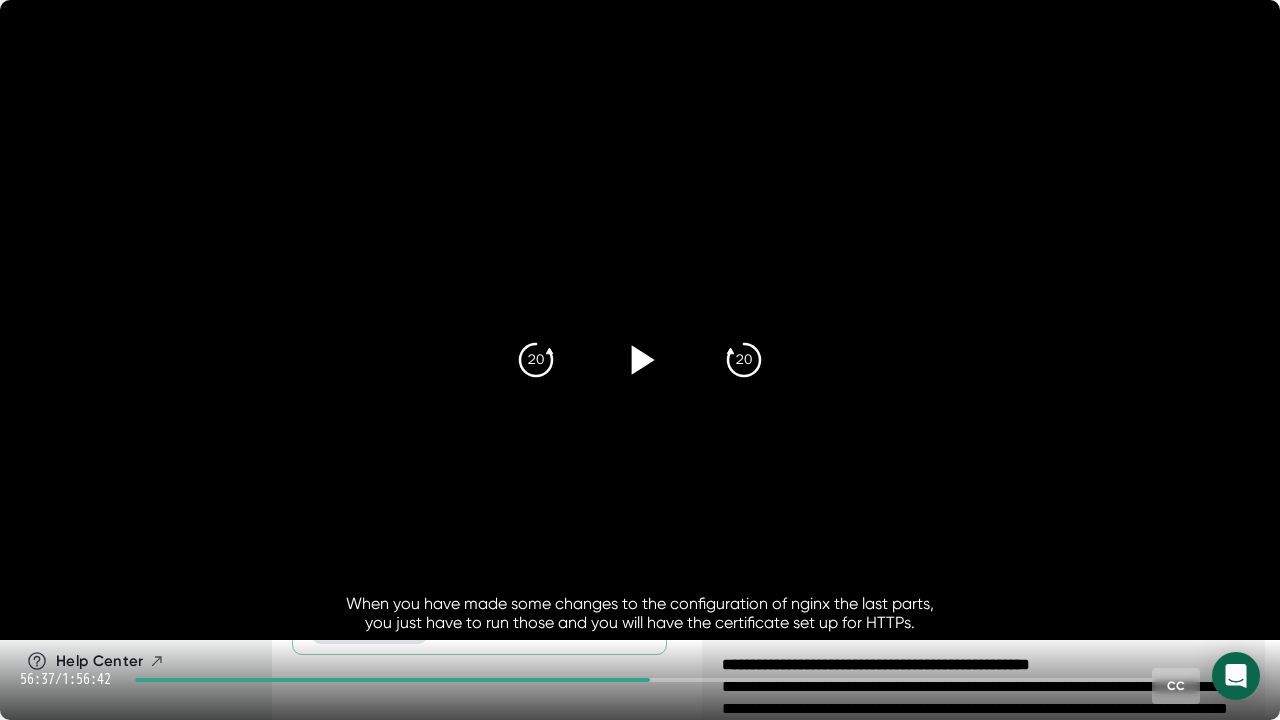 click 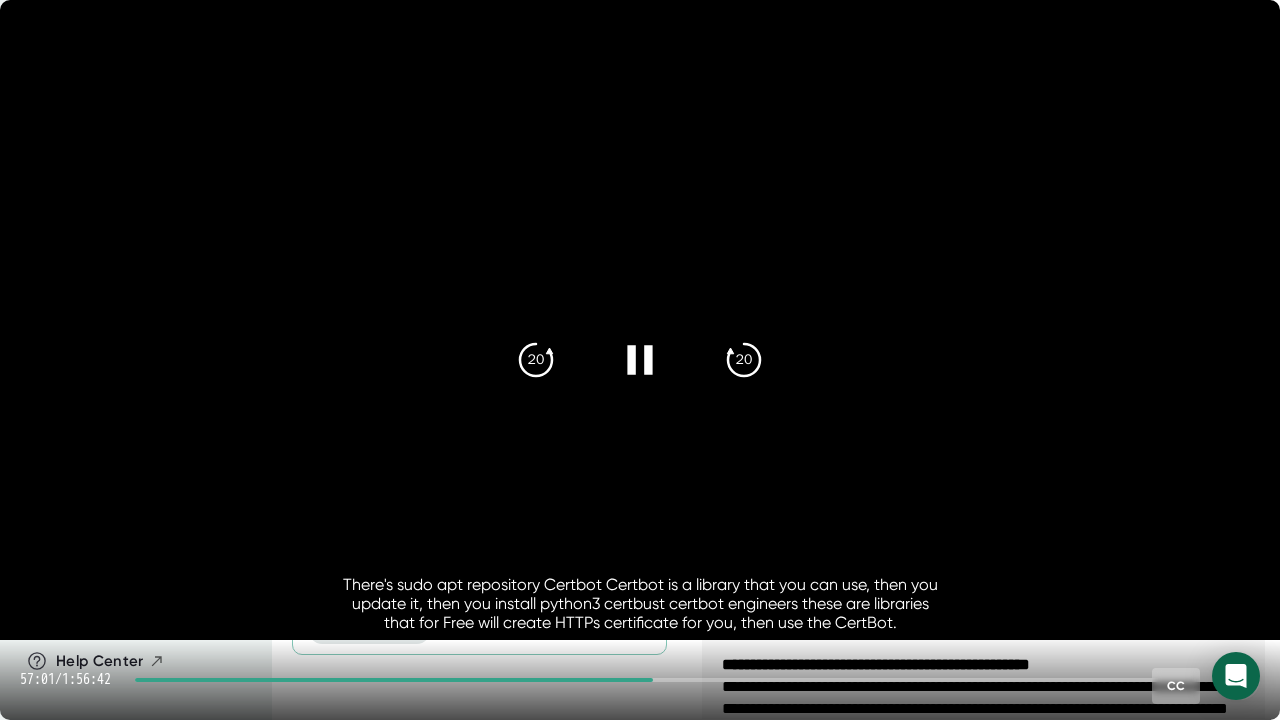 click 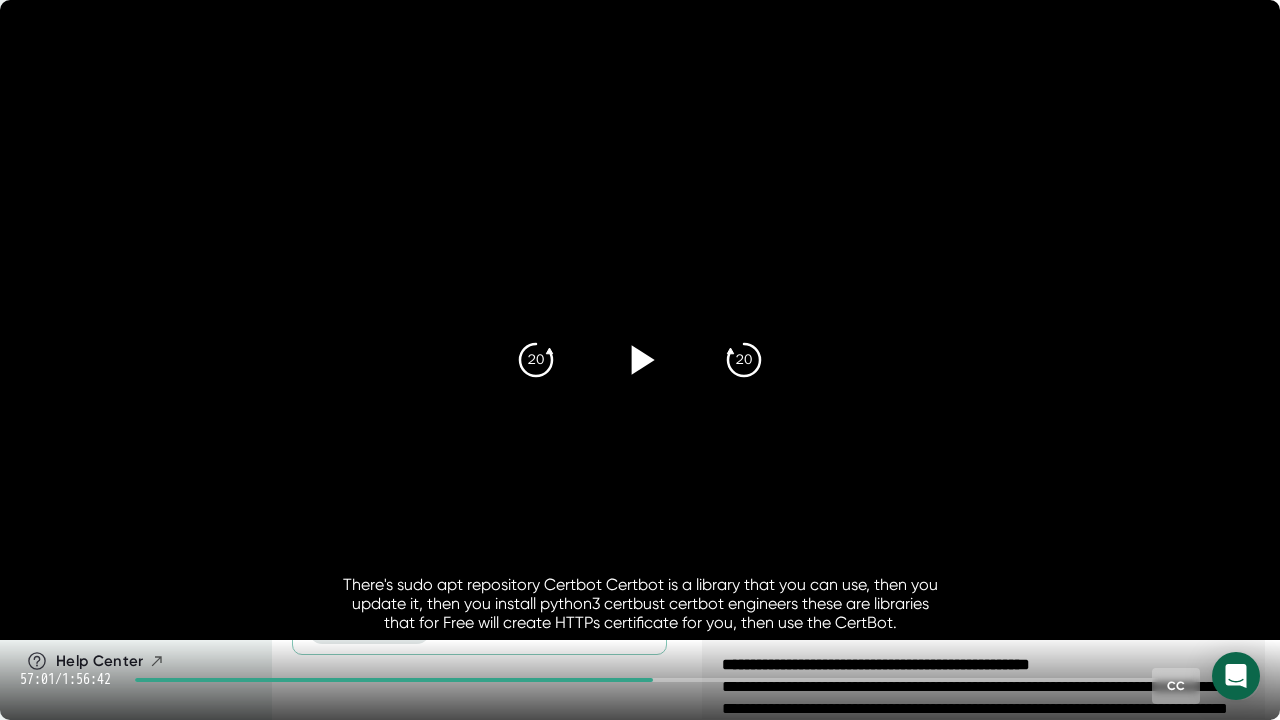 click 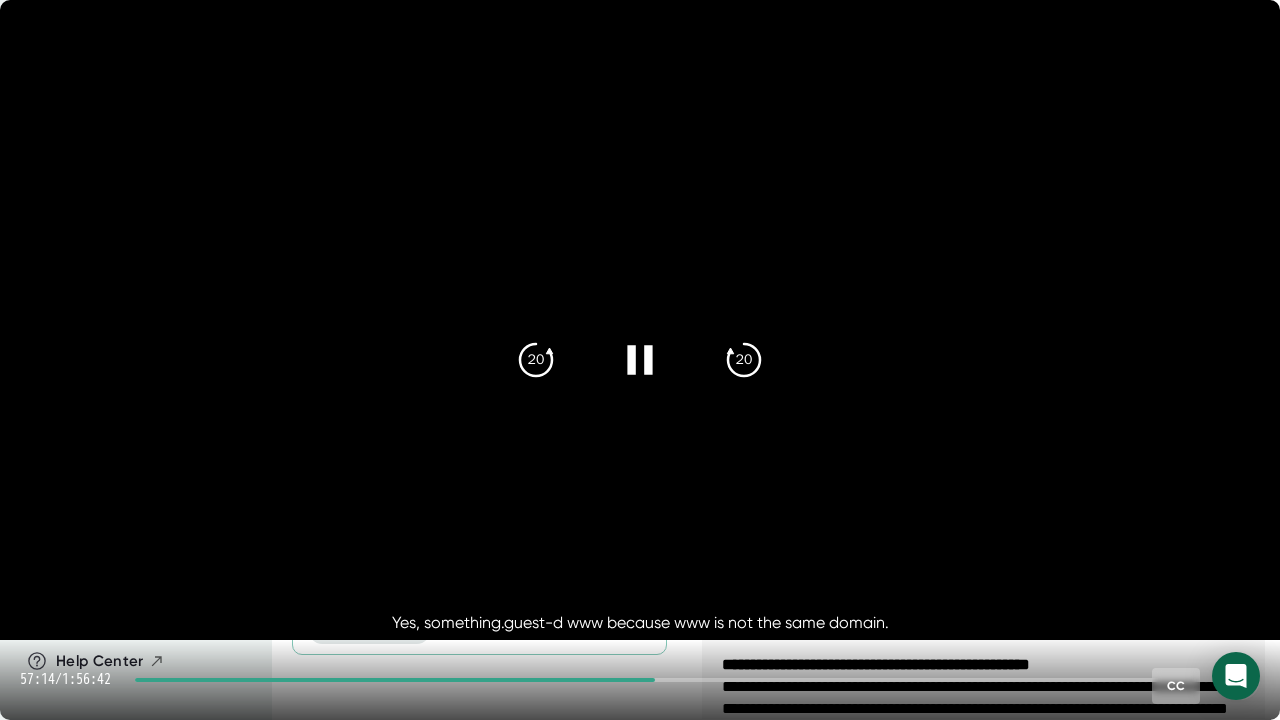 click 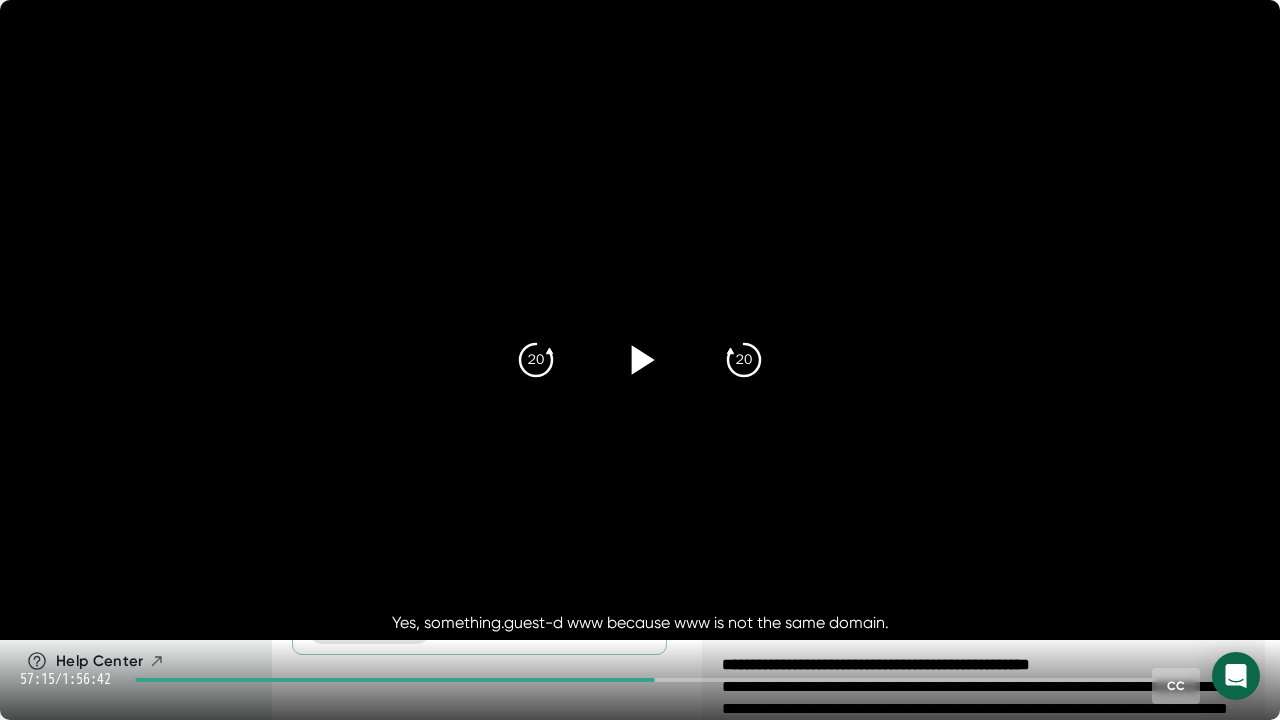 click 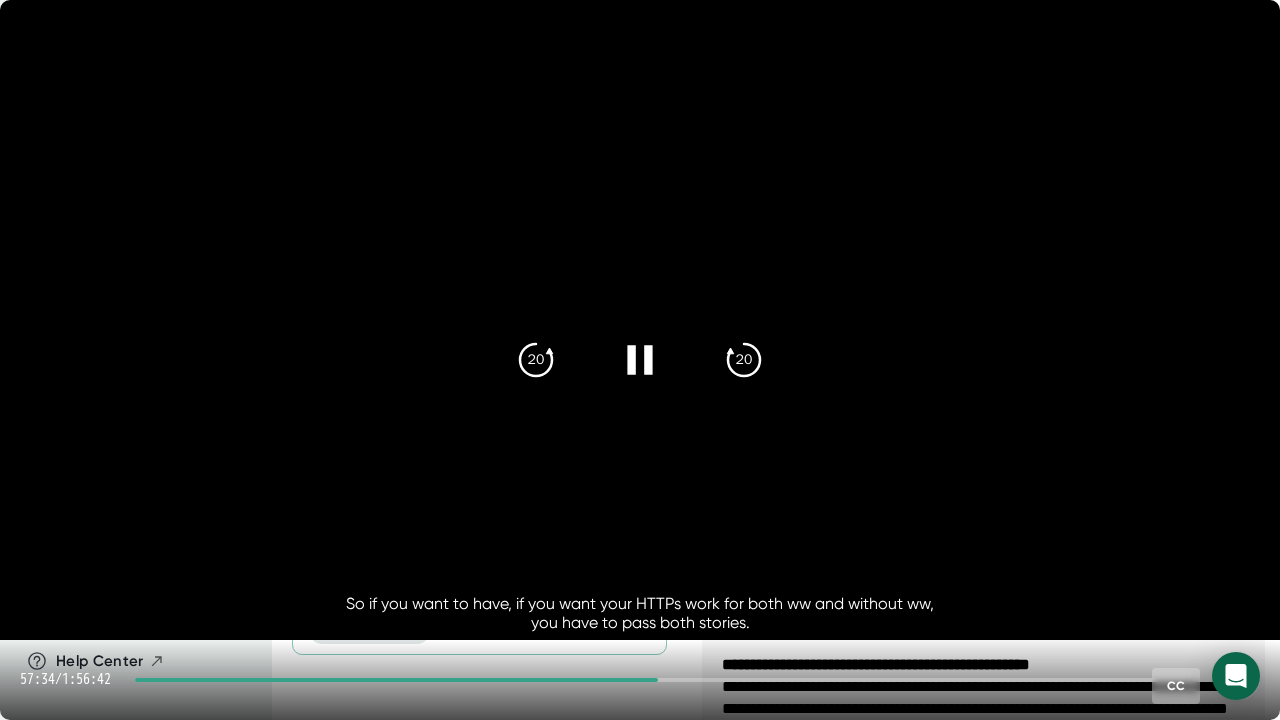click at bounding box center [640, 360] 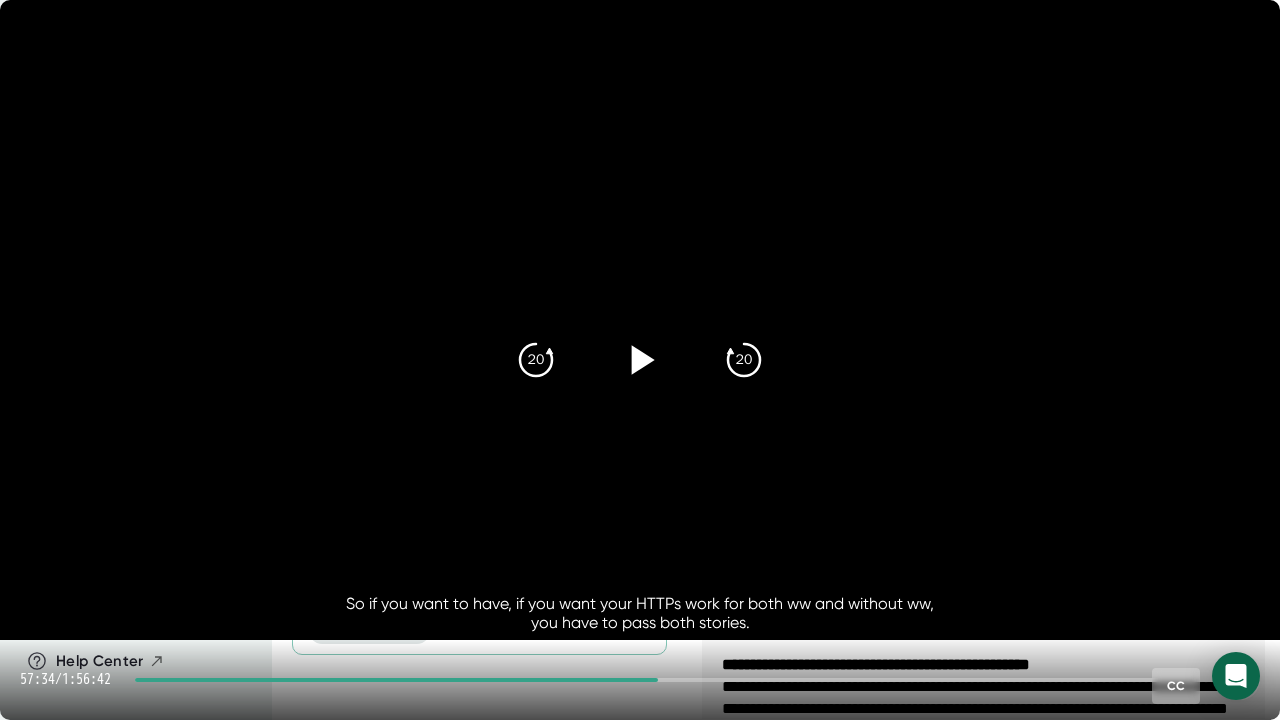 click at bounding box center (640, 360) 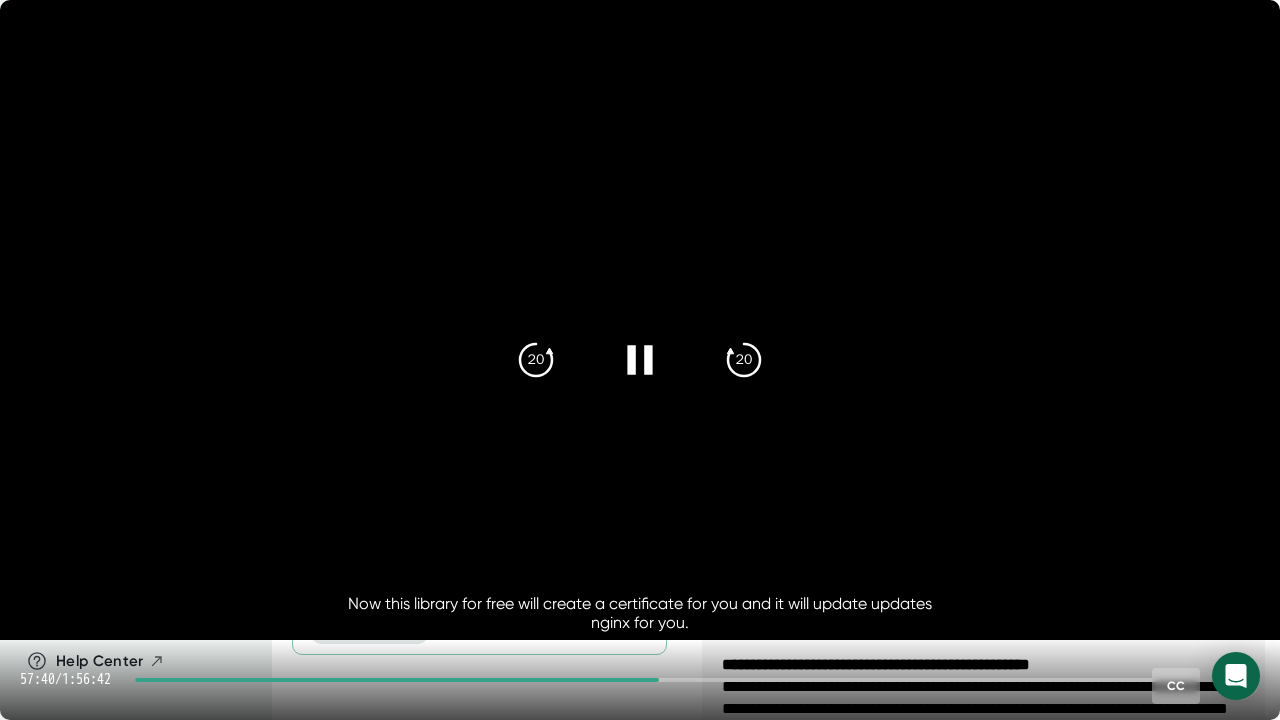 click 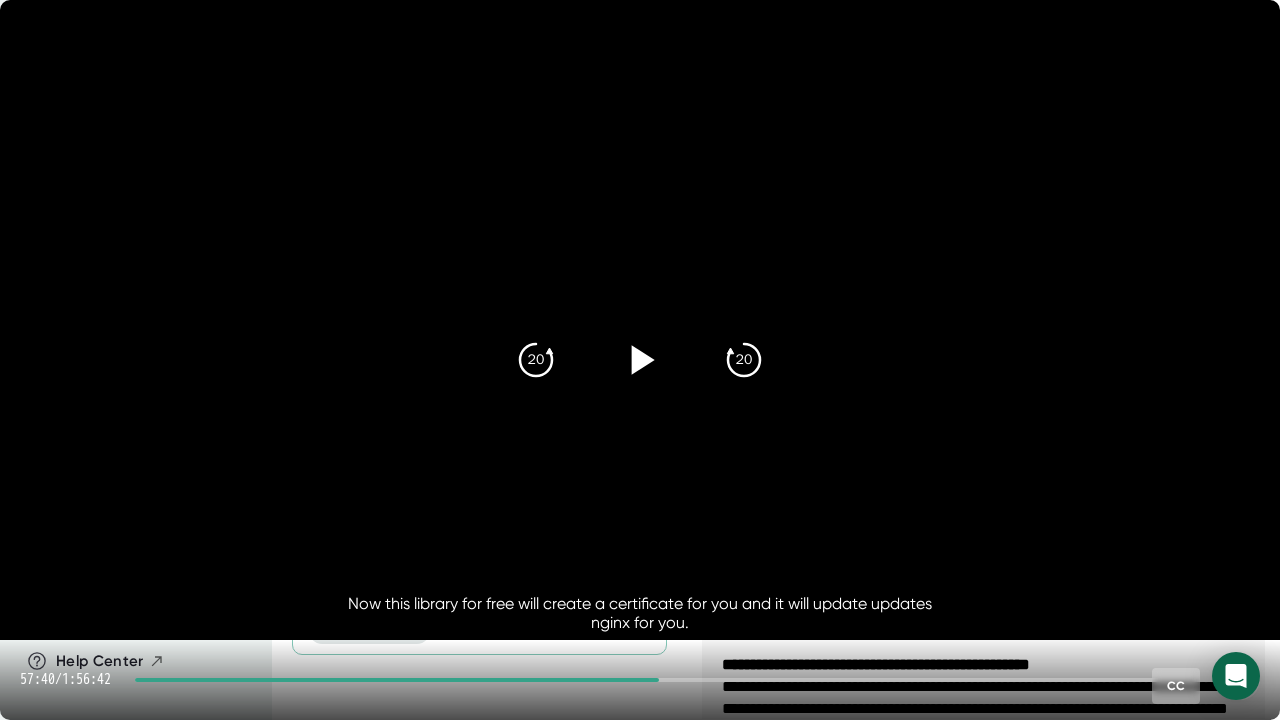 click 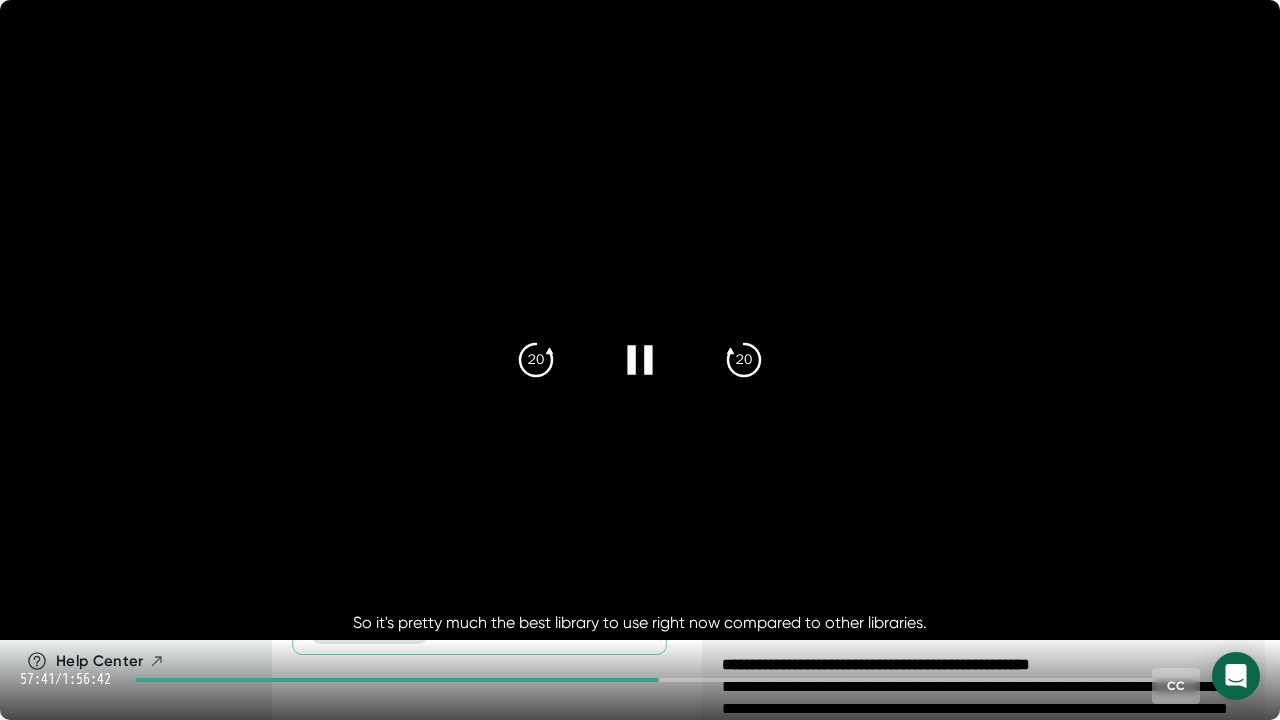 click 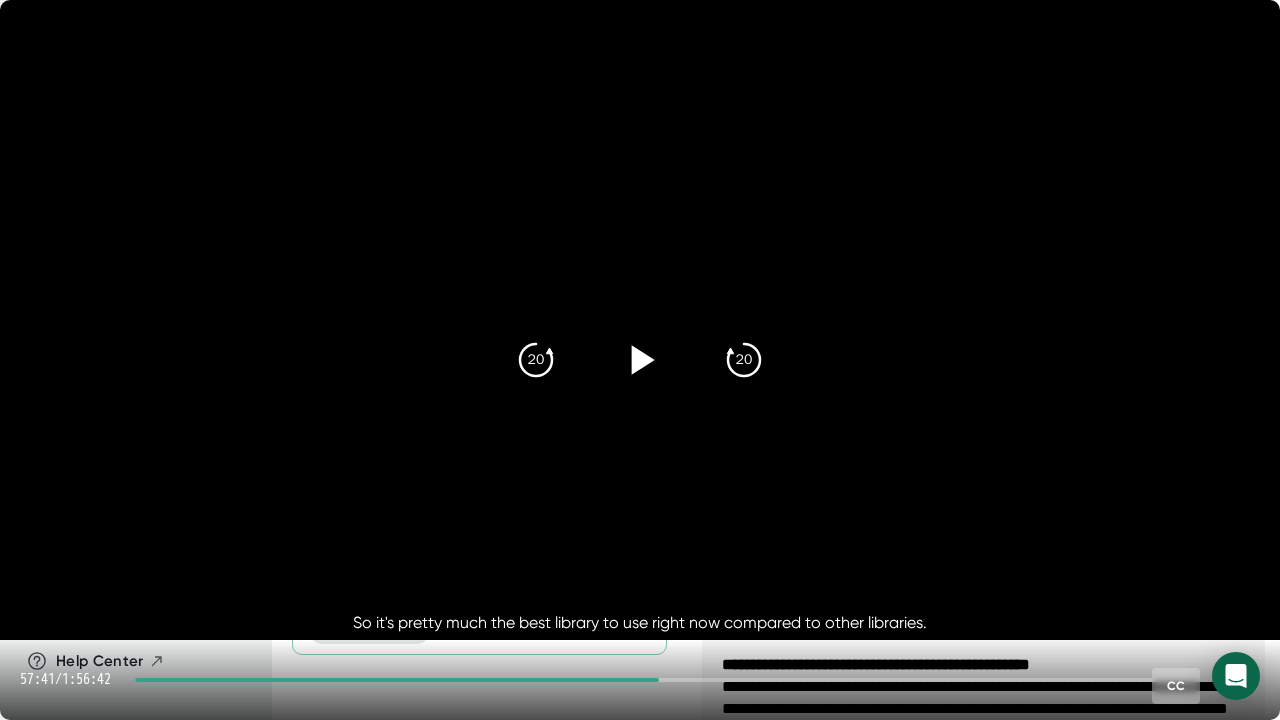 click 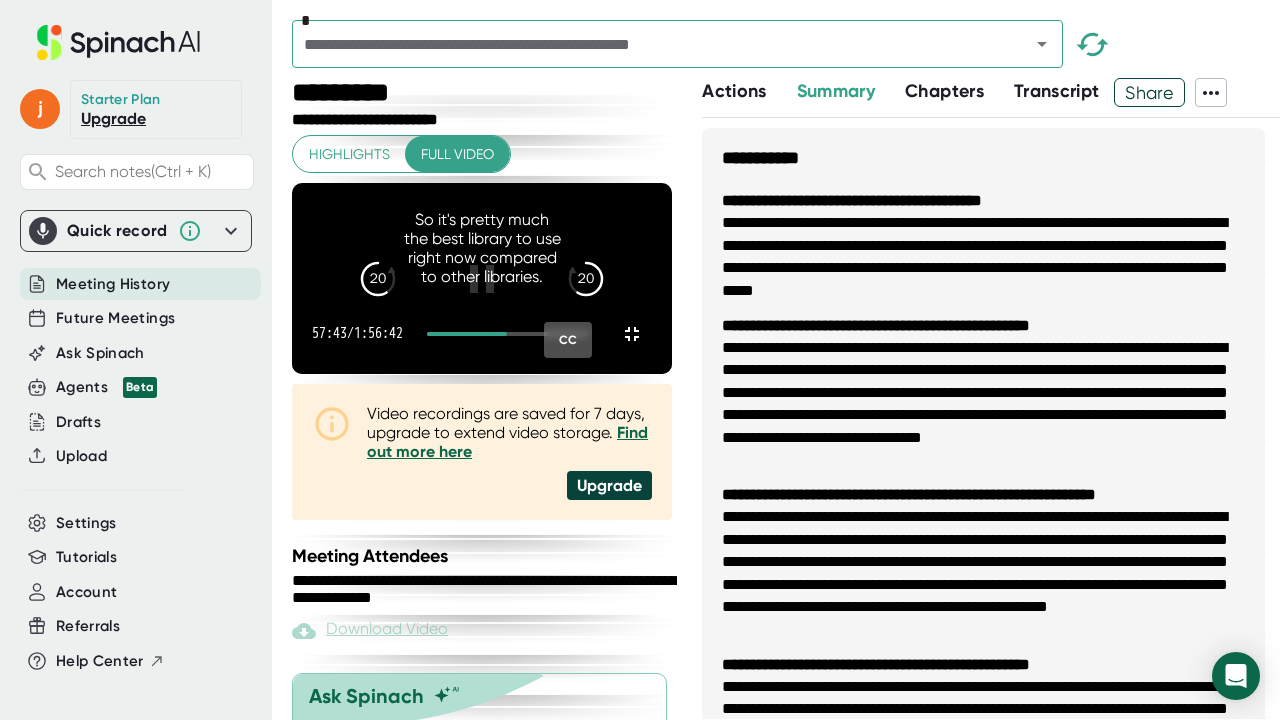 scroll, scrollTop: 0, scrollLeft: 0, axis: both 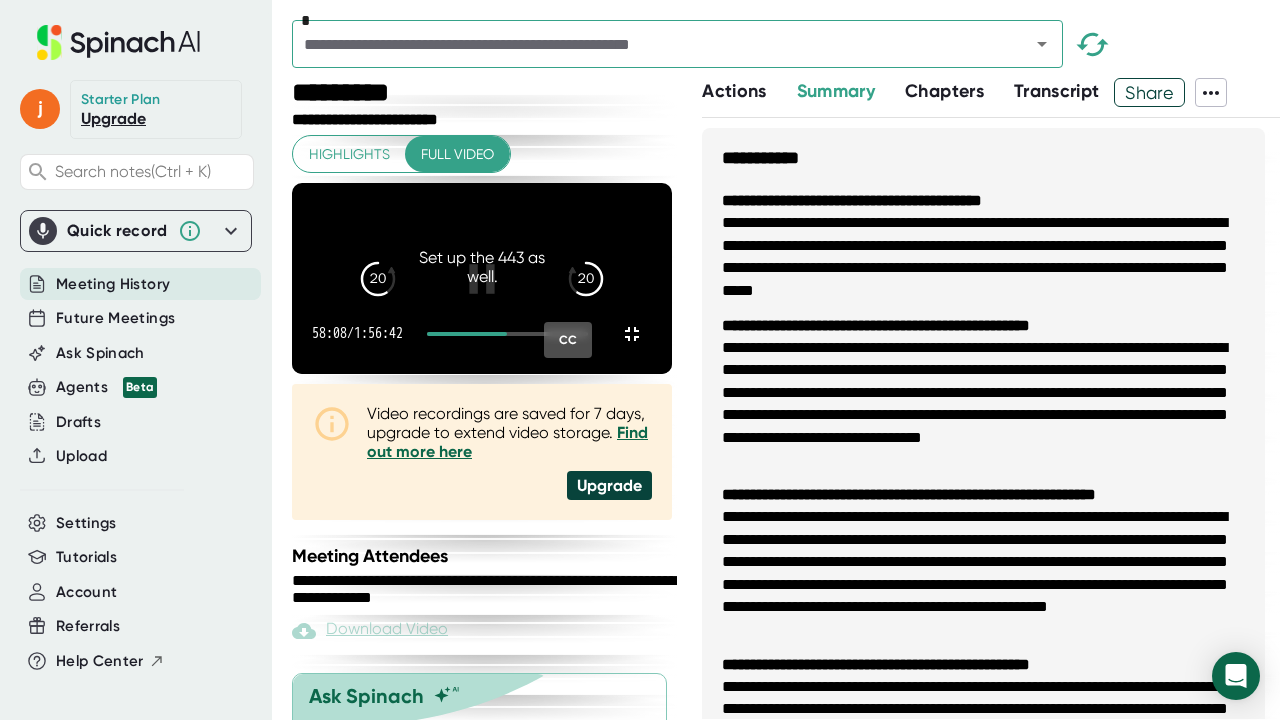 click 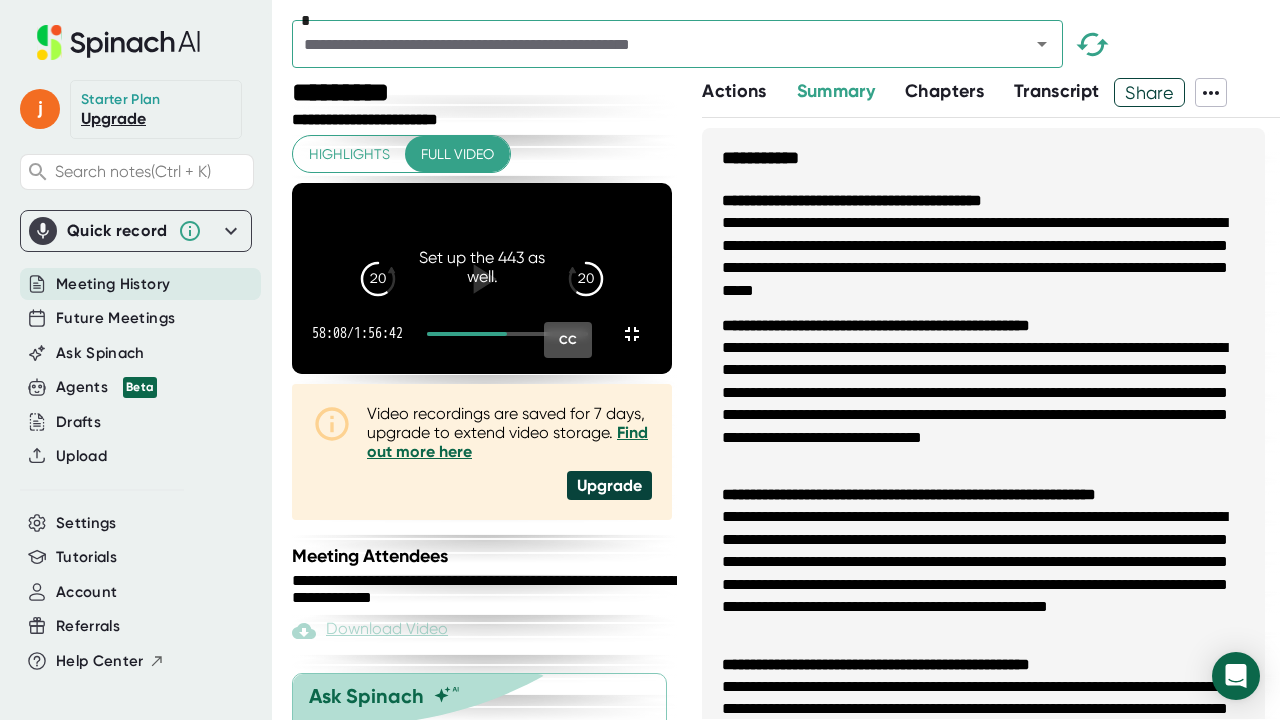 click 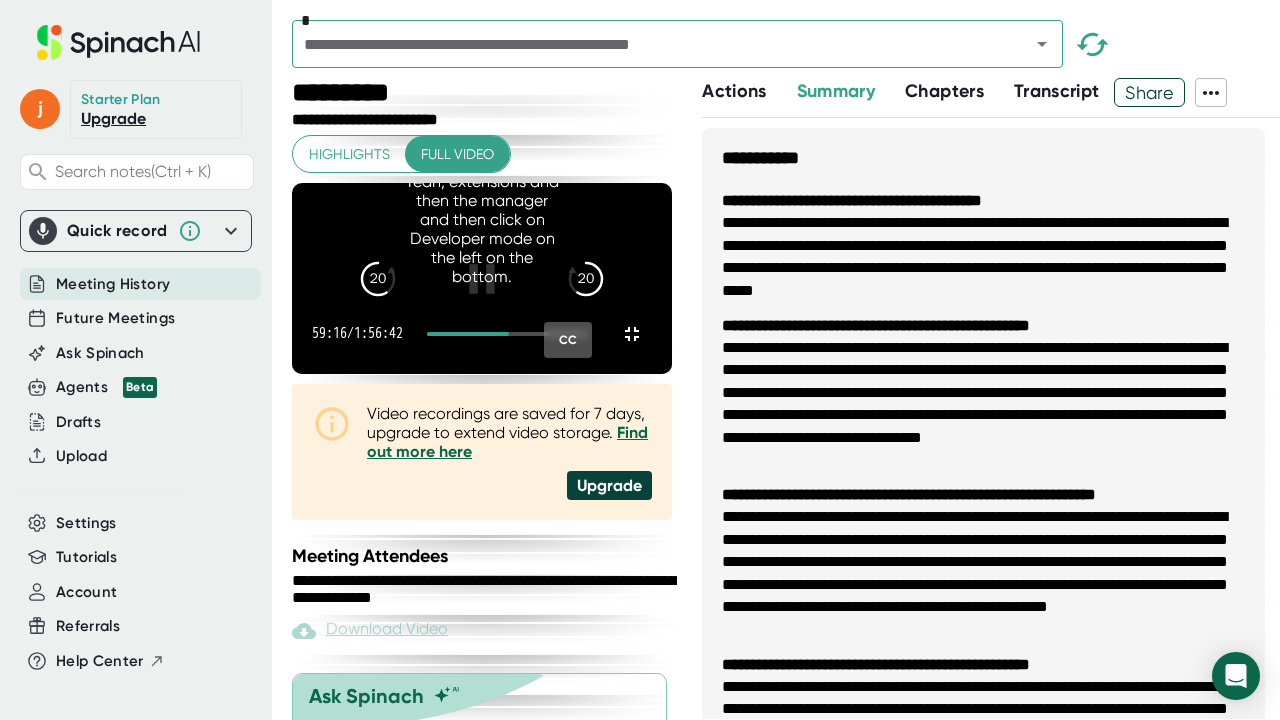 click 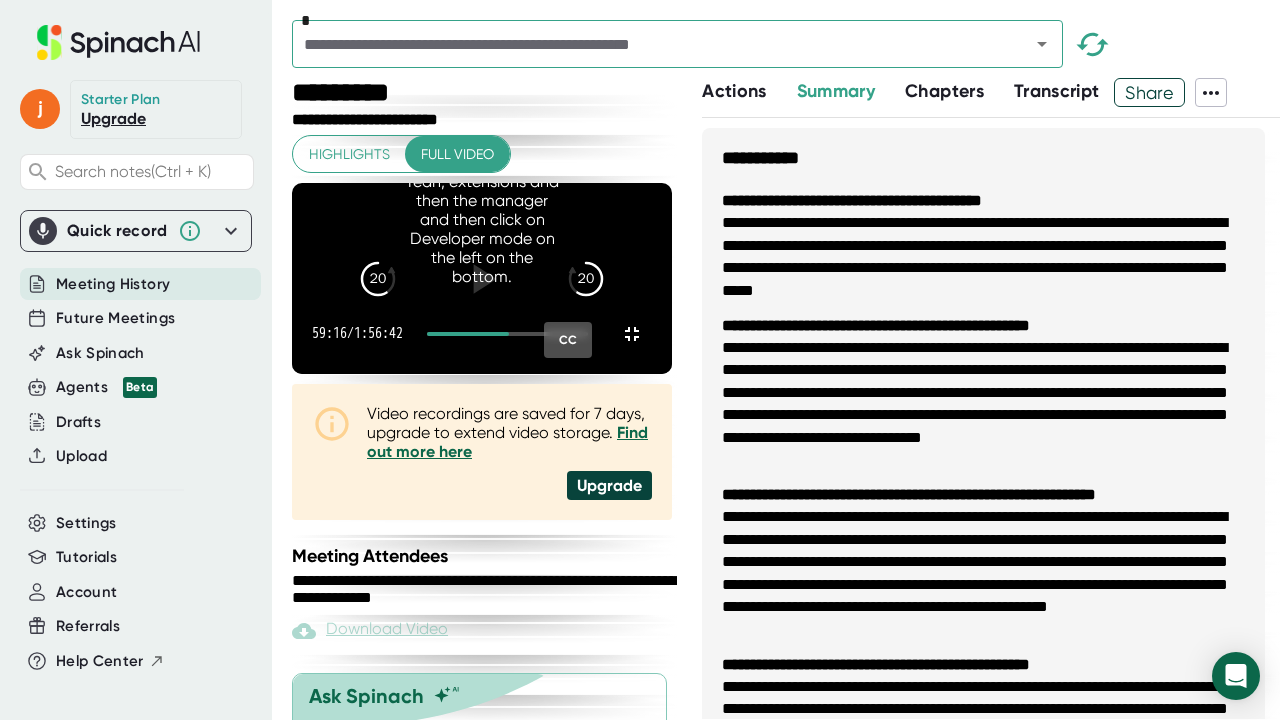 click 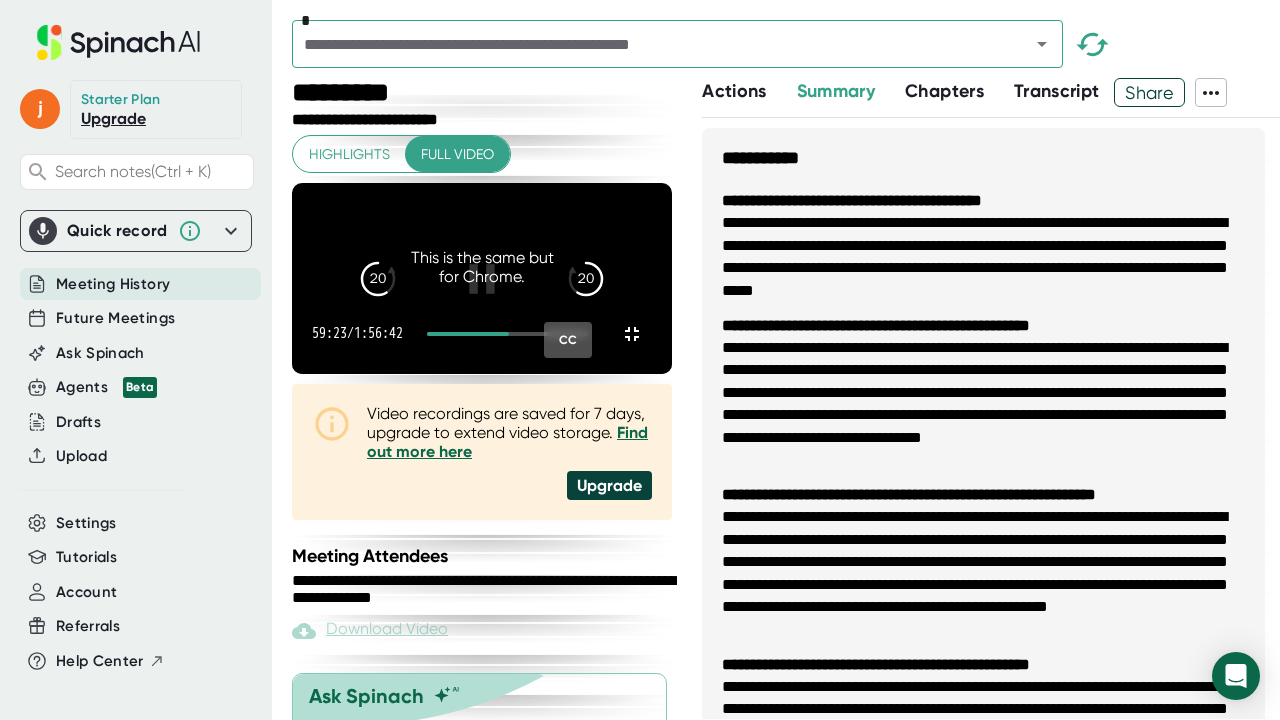 click 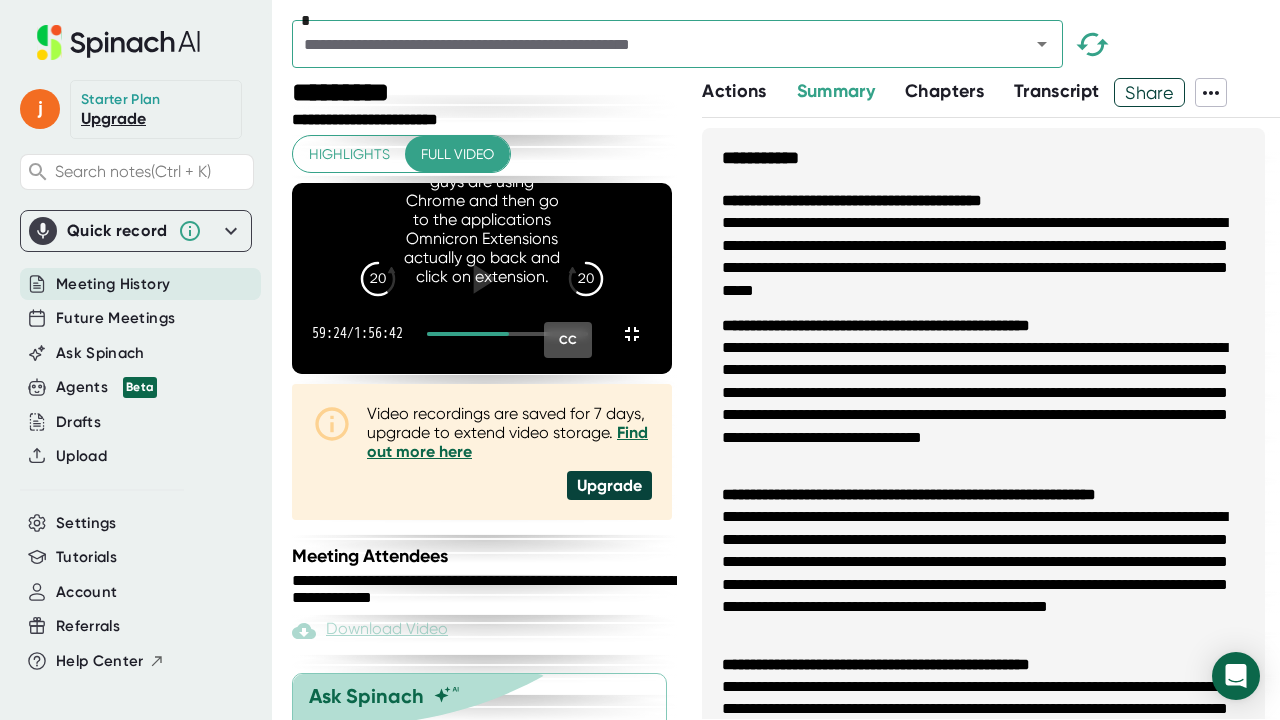 click at bounding box center (482, 278) 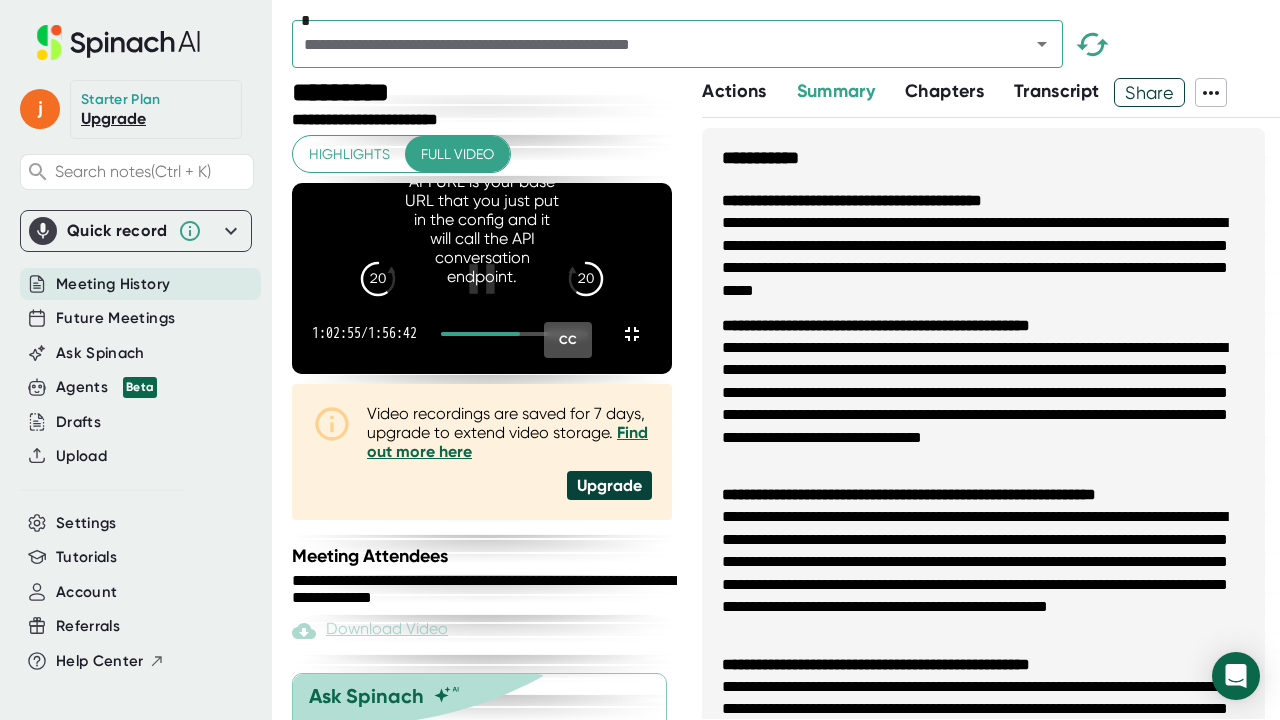 click 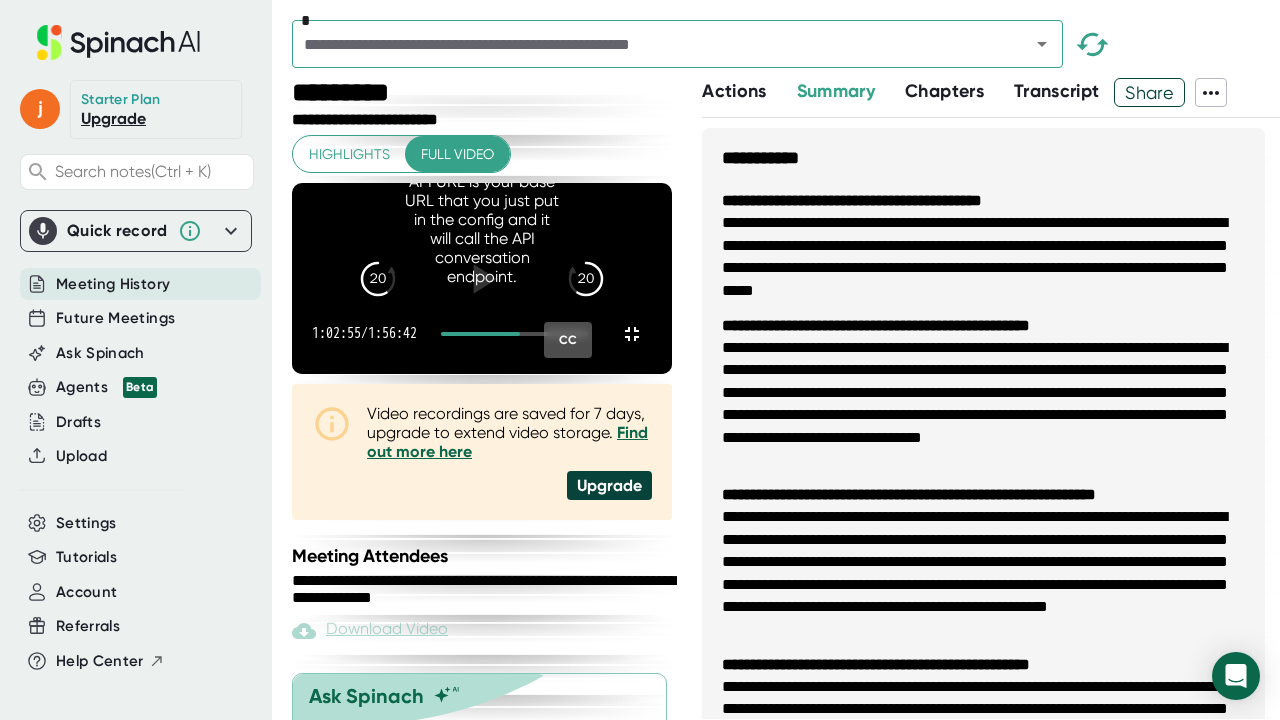 click 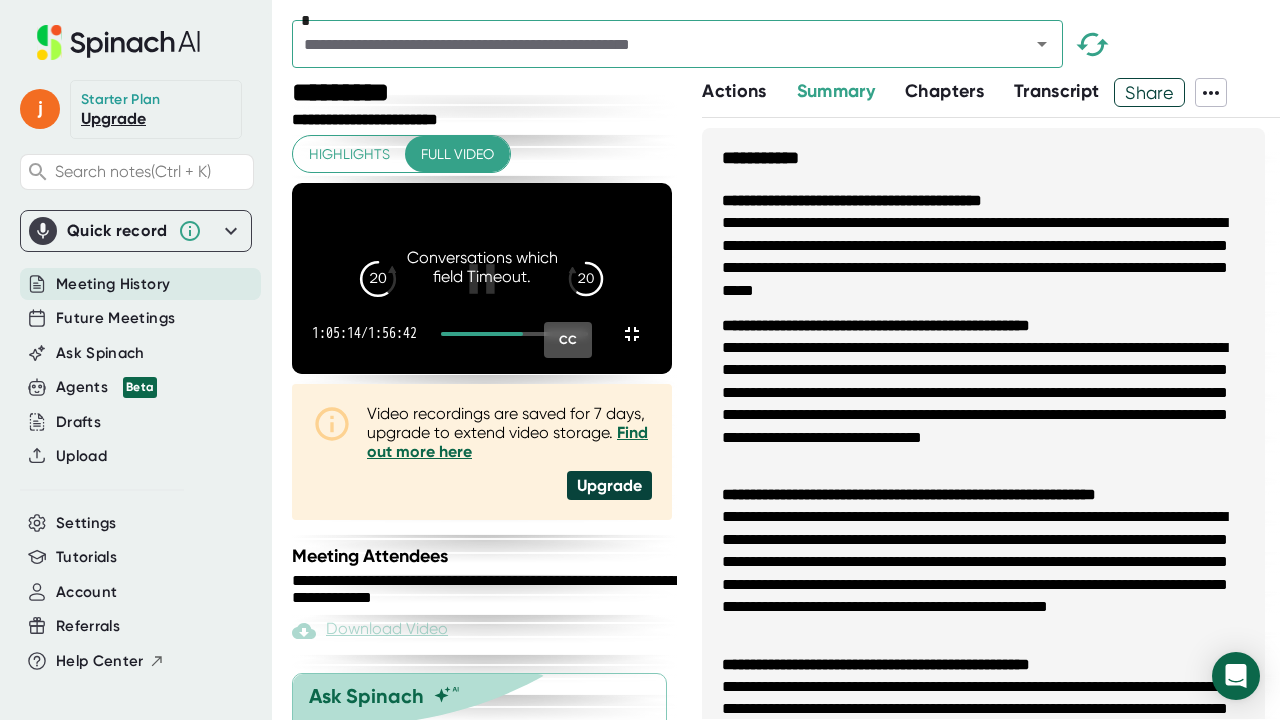 click on "20" 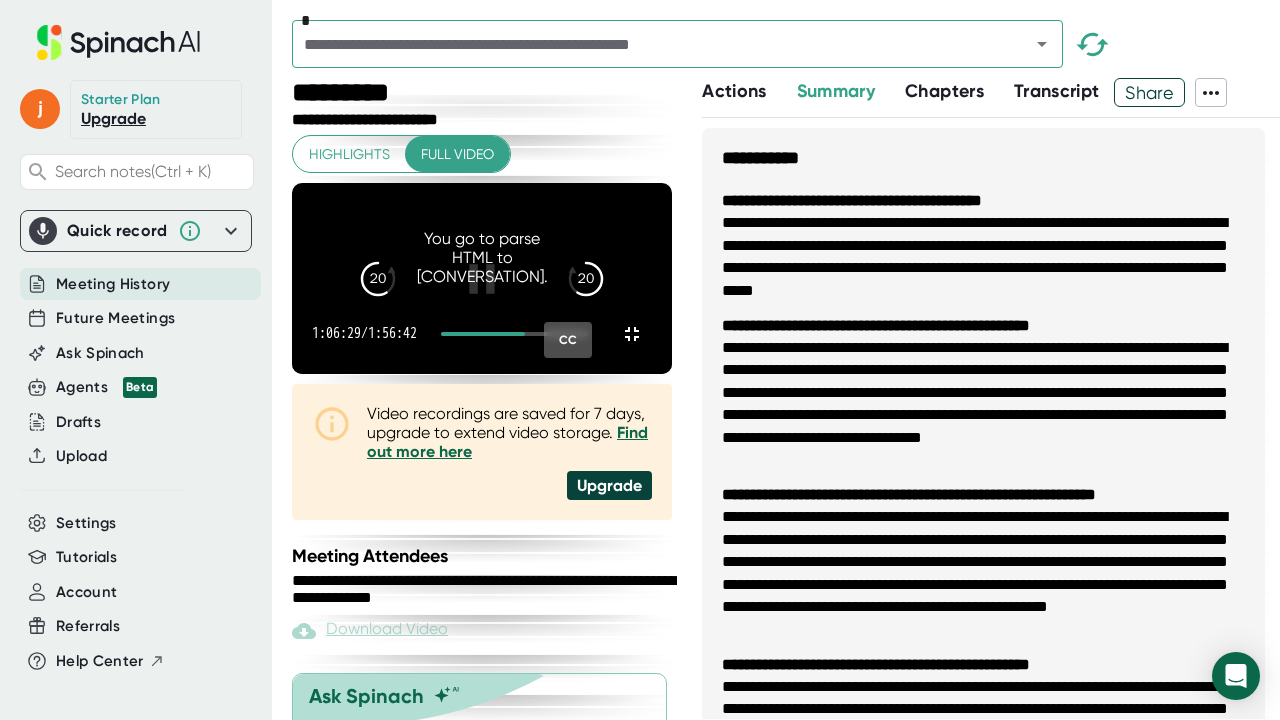 click 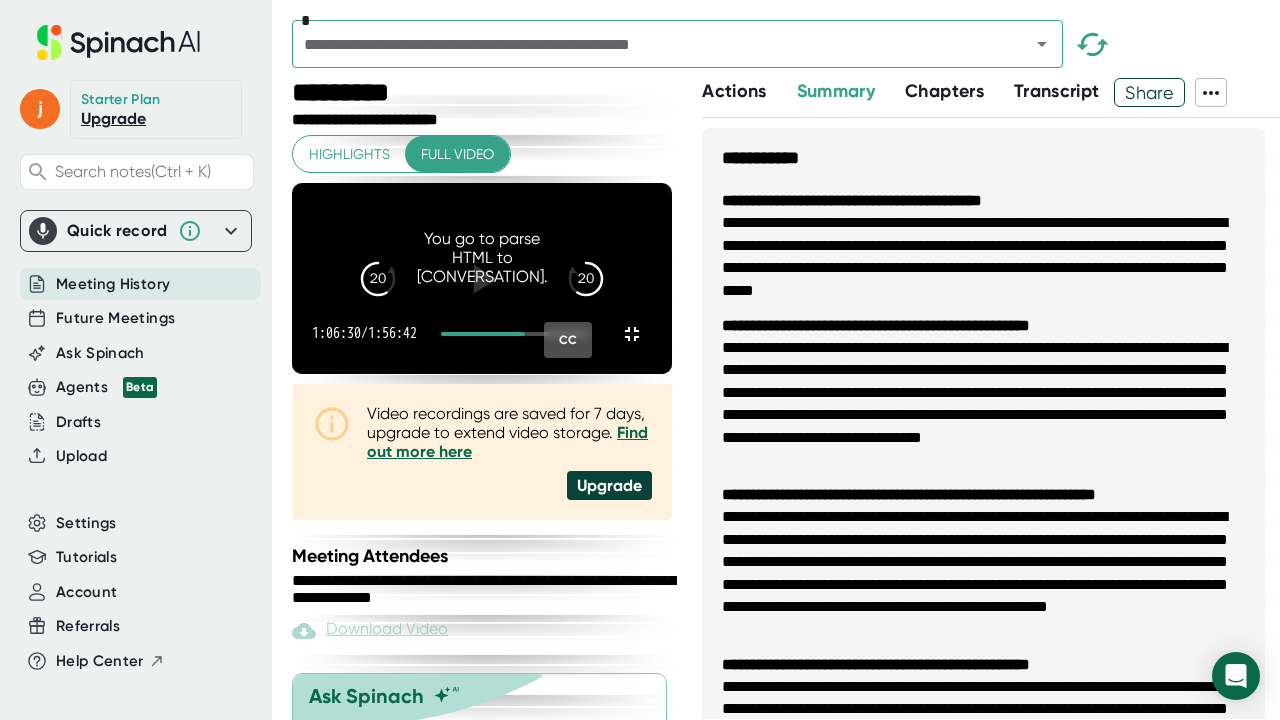 click 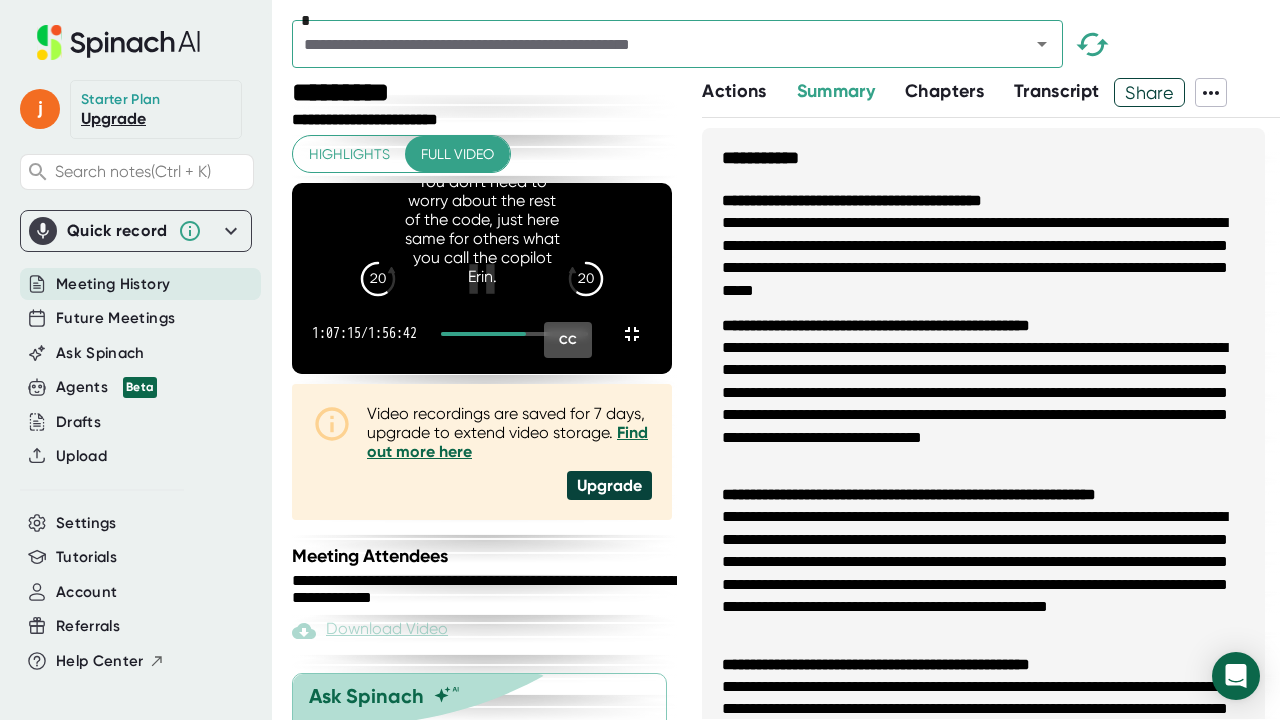 click 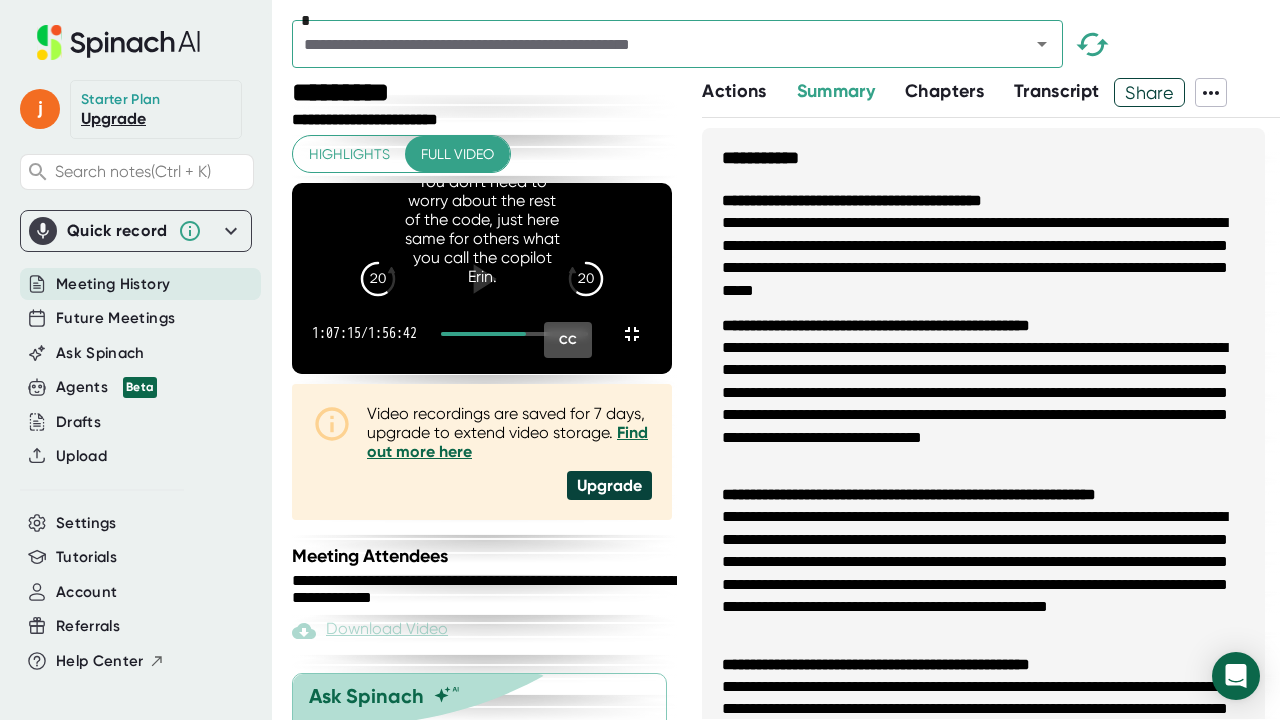 click at bounding box center (482, 279) 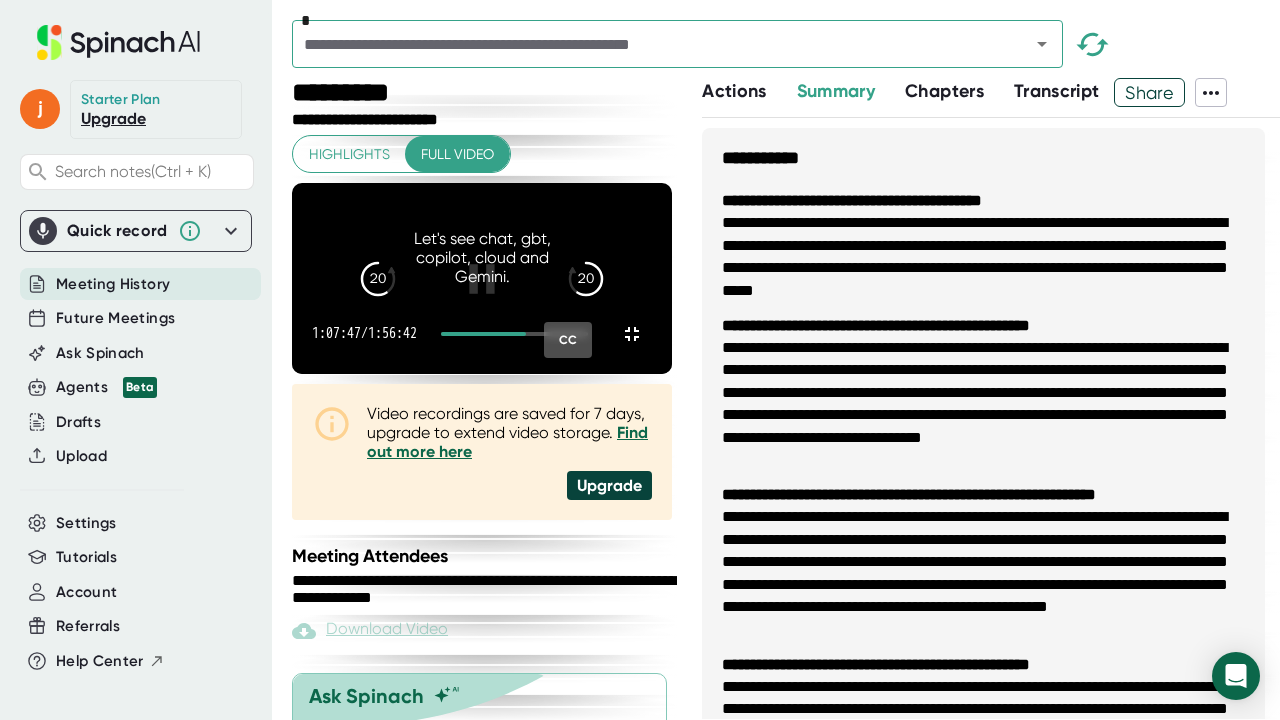click 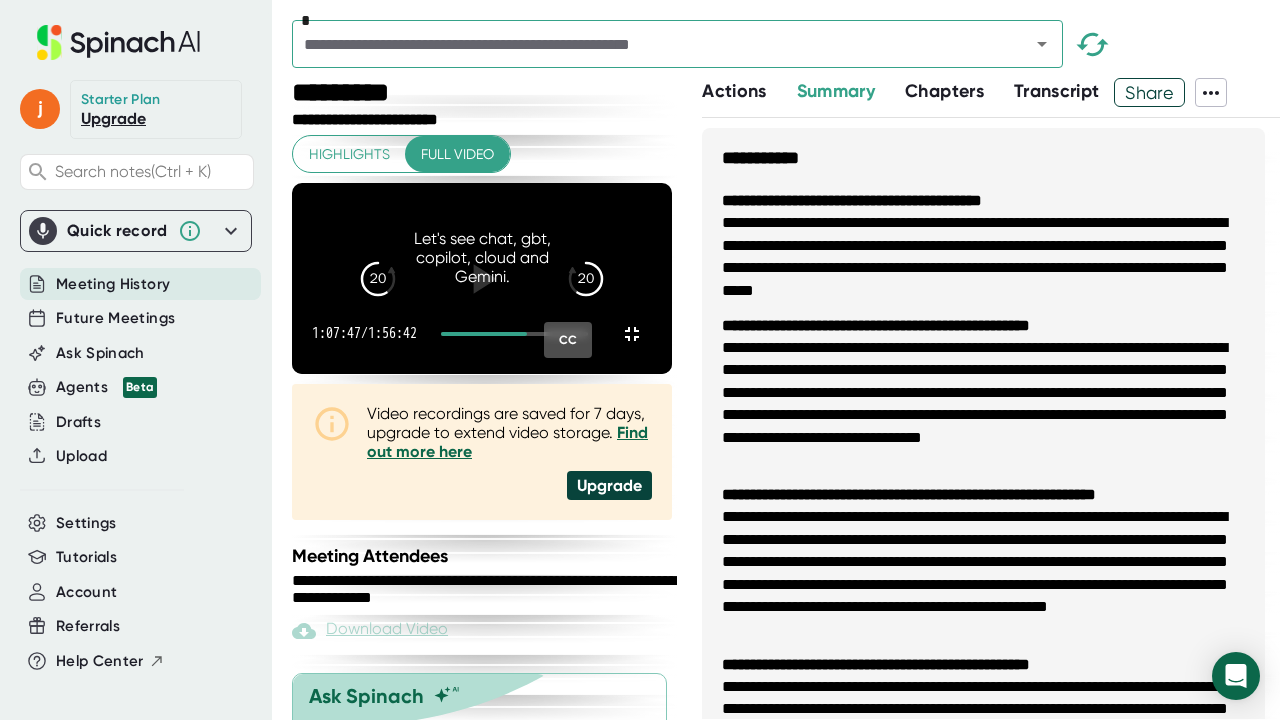 click at bounding box center [482, 278] 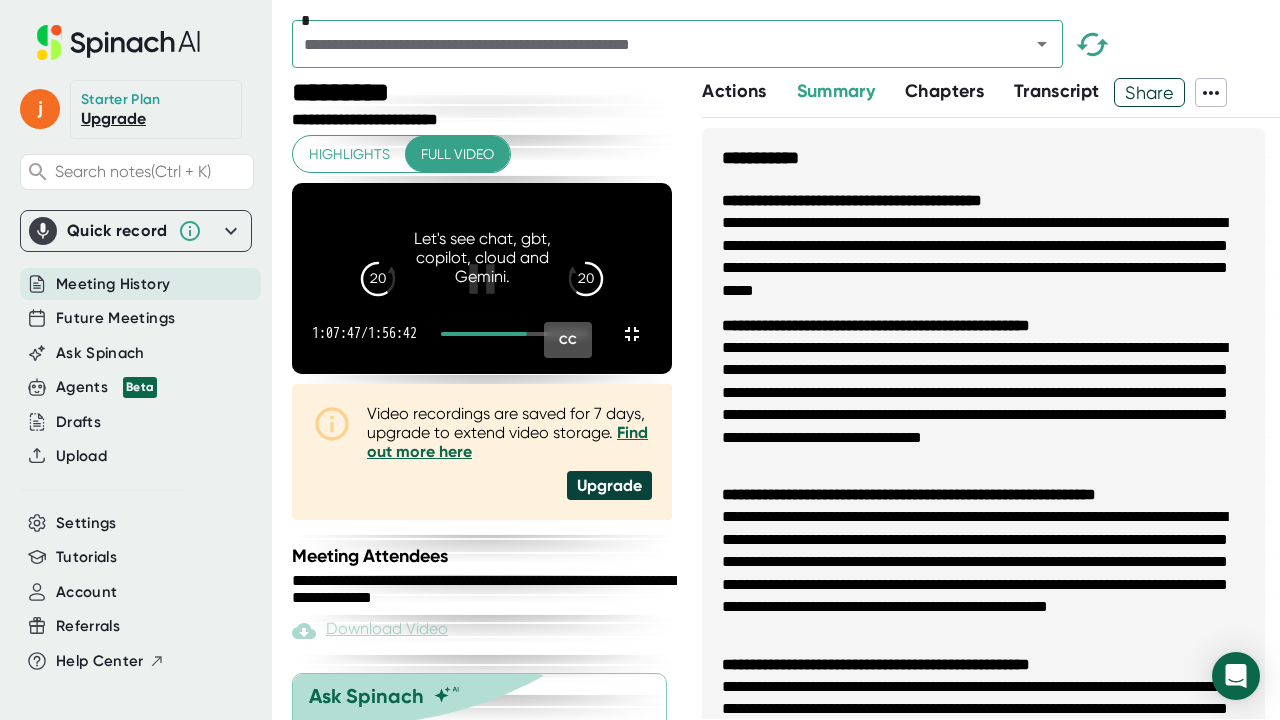 click at bounding box center (482, 278) 